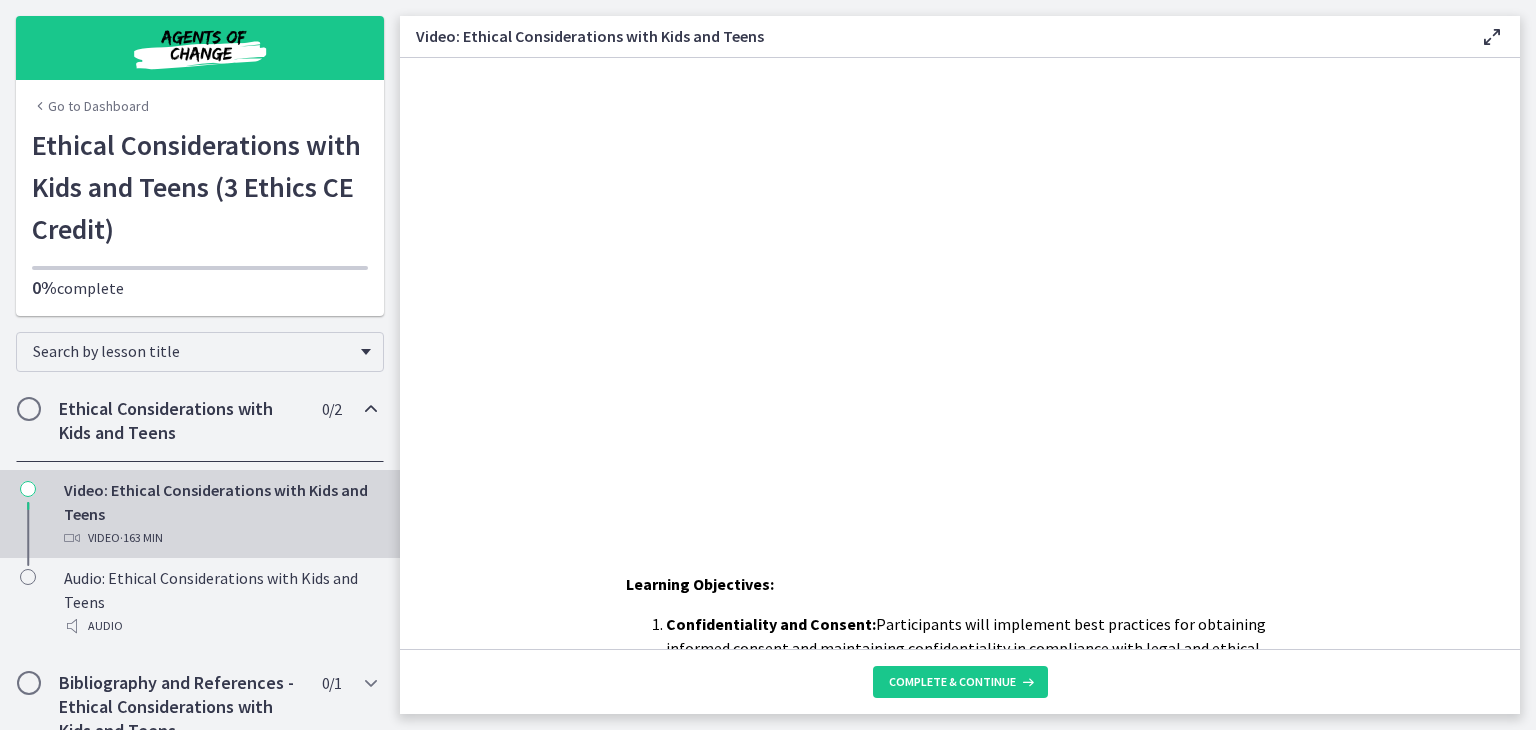 scroll, scrollTop: 0, scrollLeft: 0, axis: both 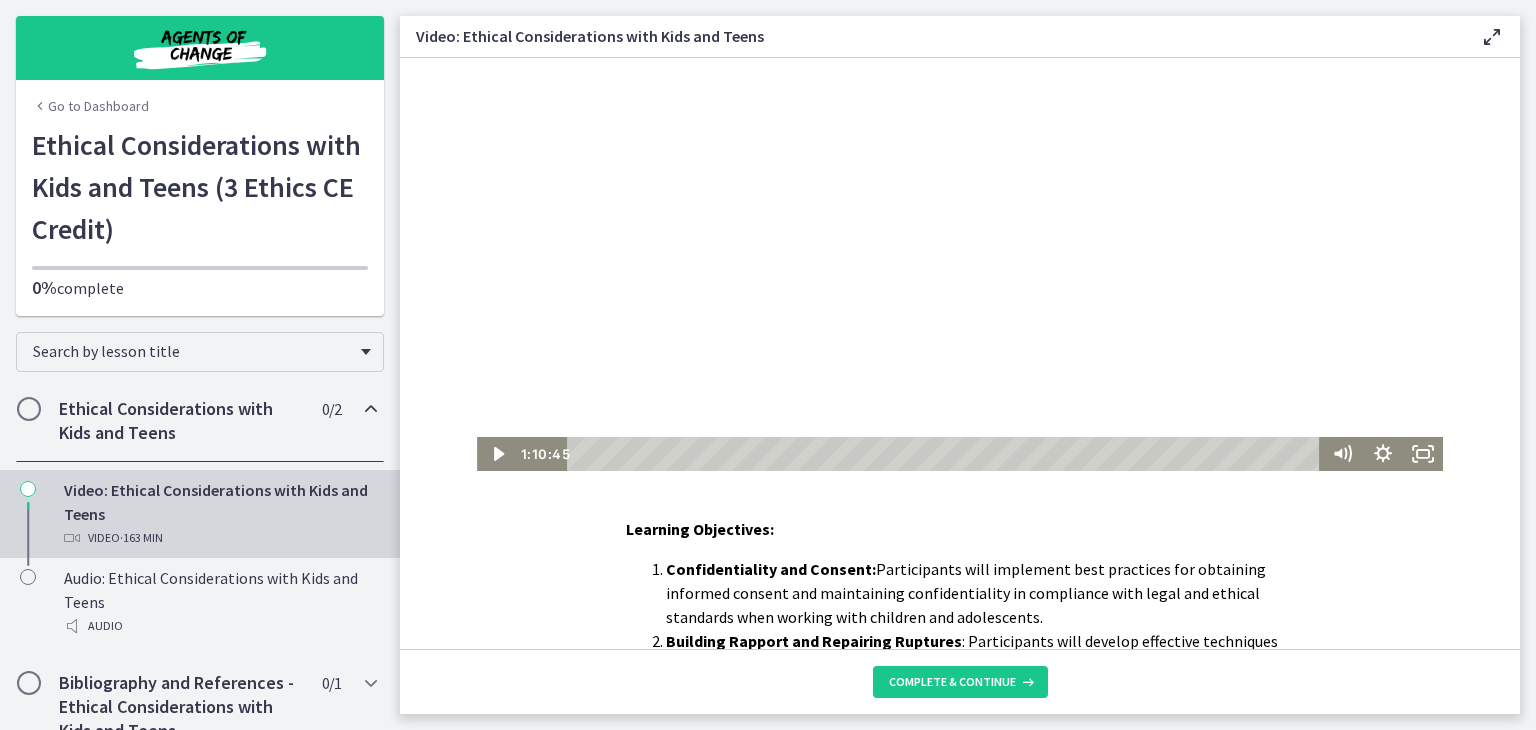 click at bounding box center [960, 237] 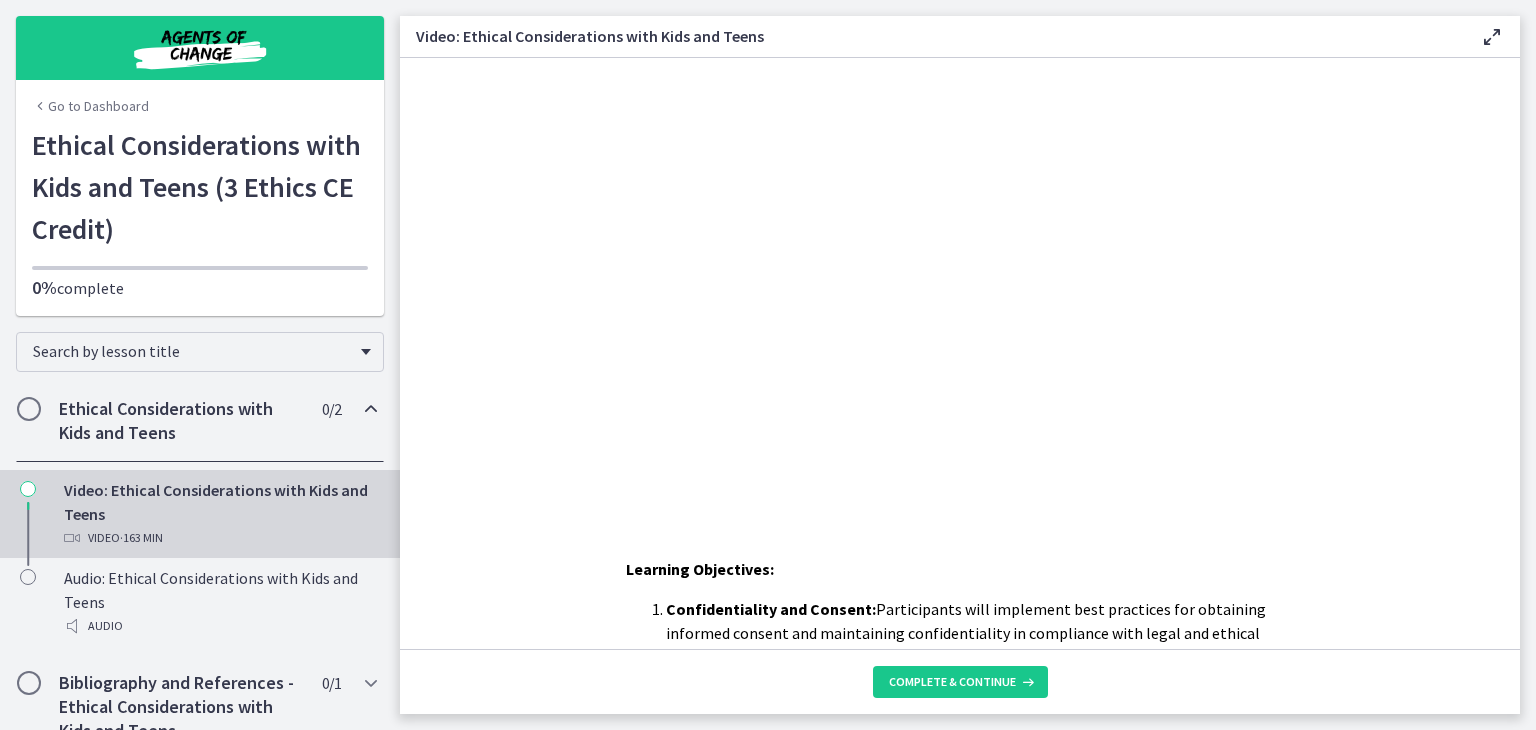 scroll, scrollTop: 0, scrollLeft: 0, axis: both 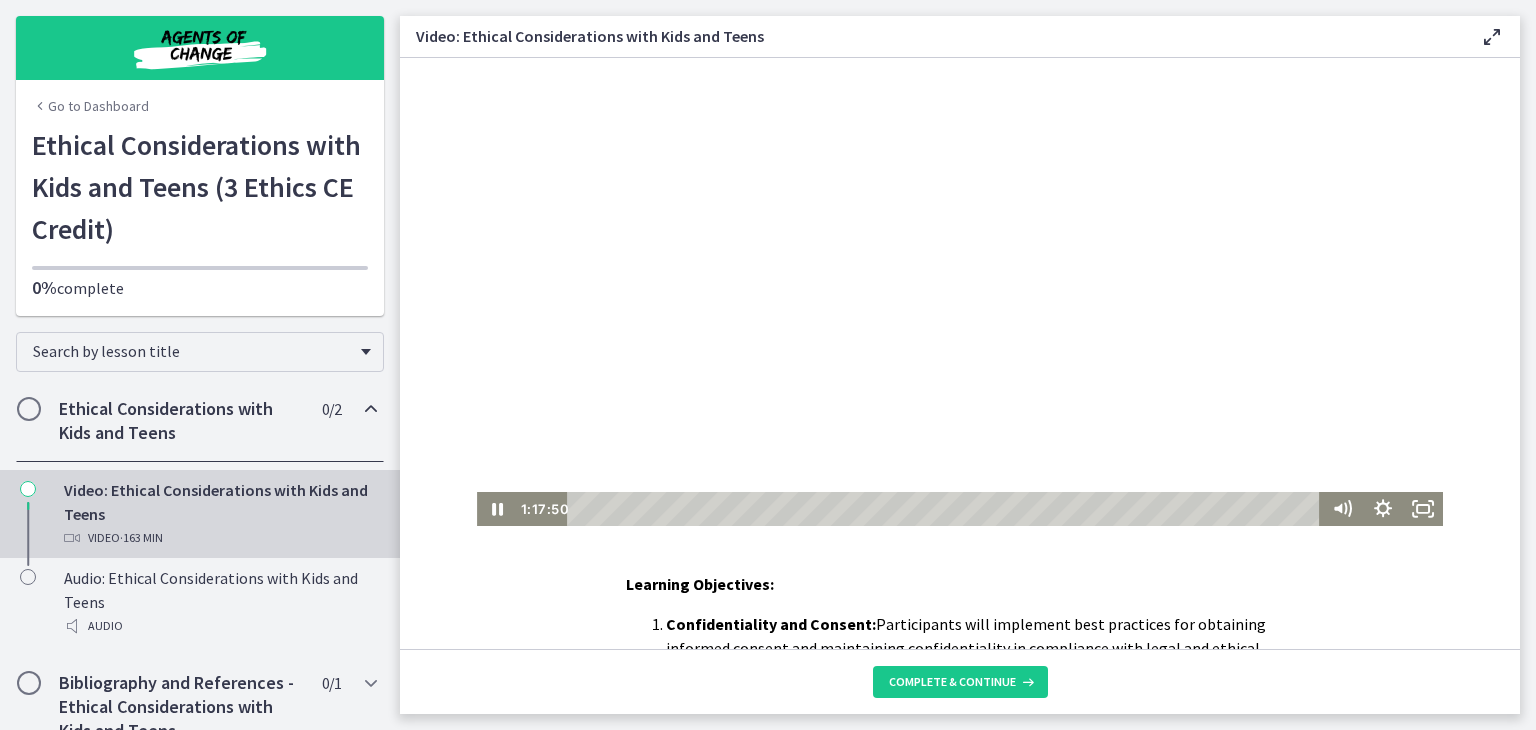 click at bounding box center [960, 292] 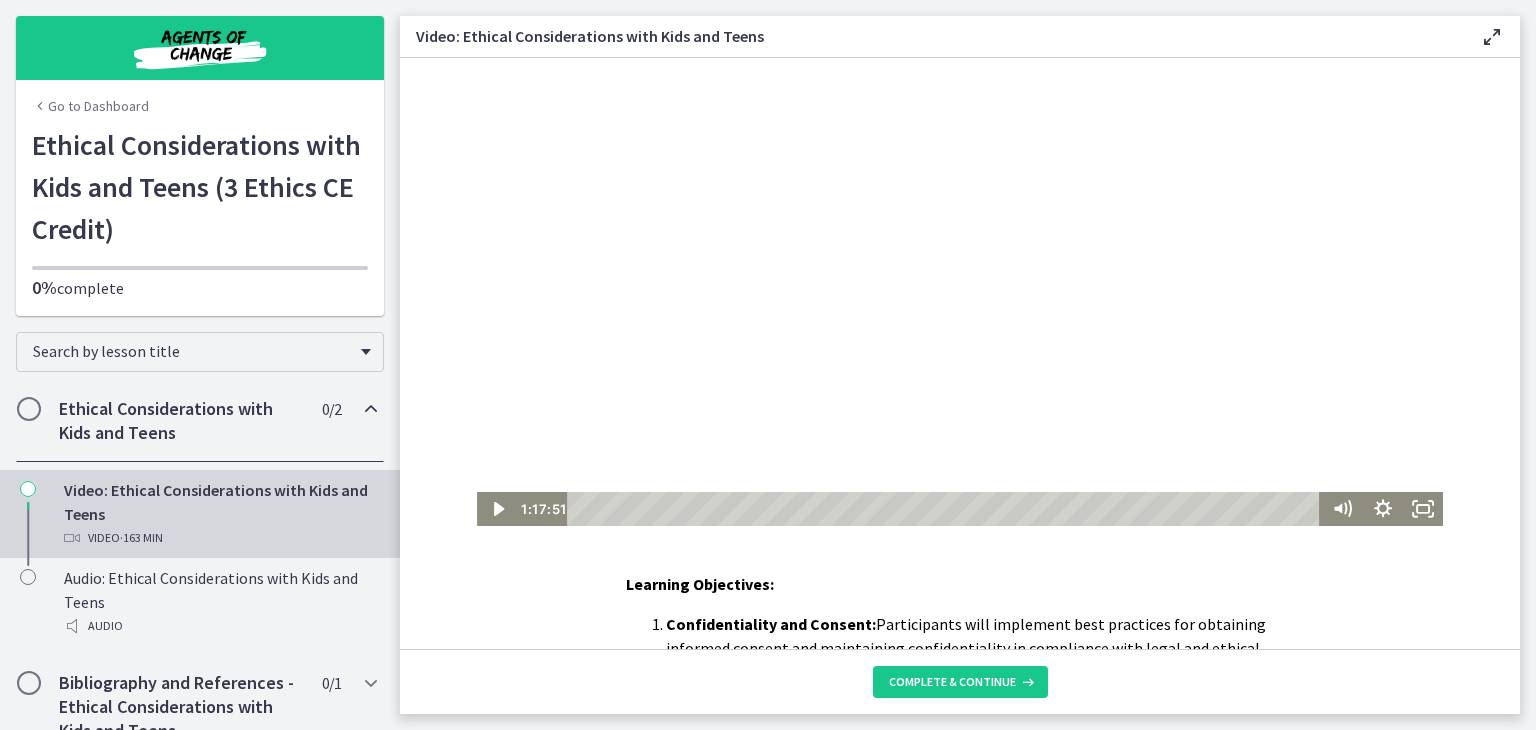 click at bounding box center (960, 292) 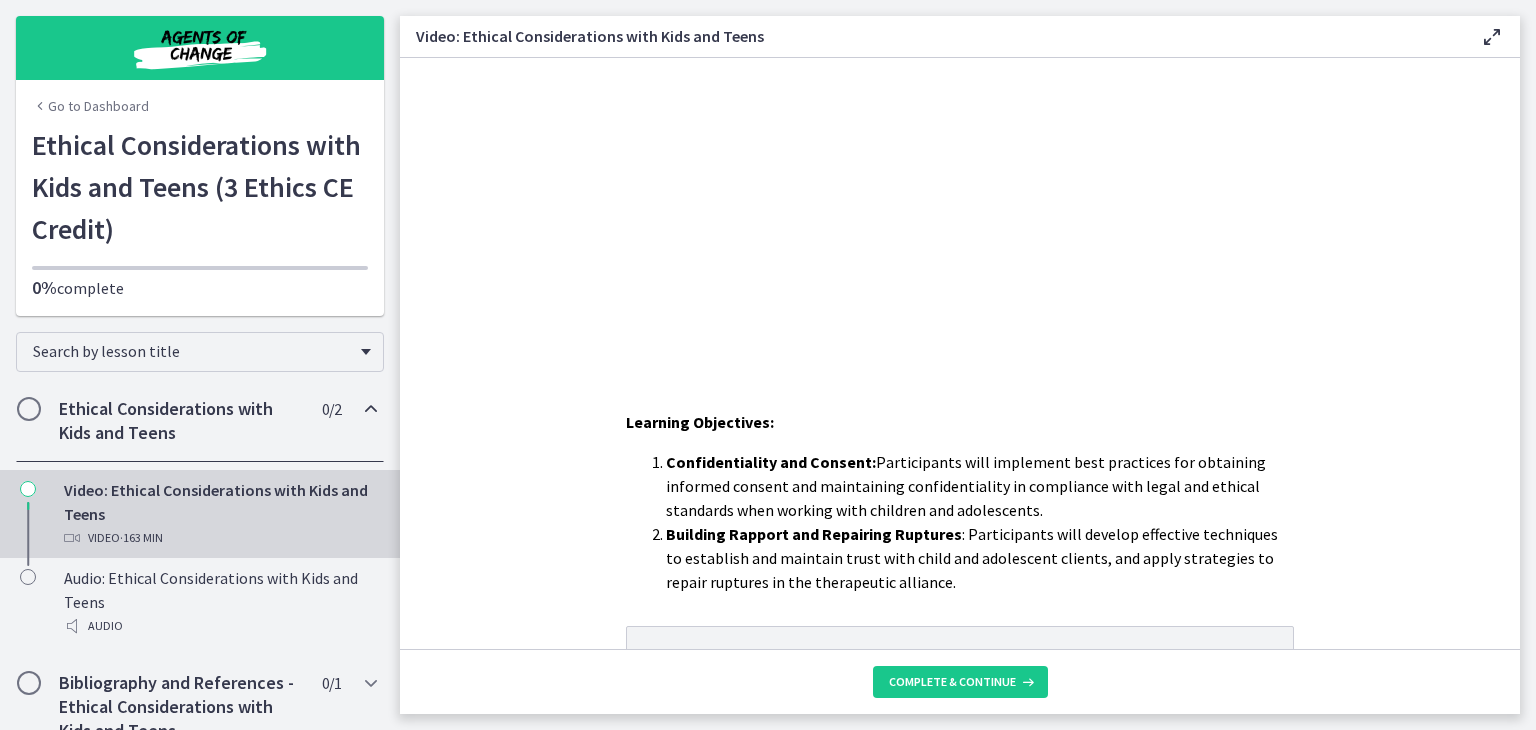 scroll, scrollTop: 325, scrollLeft: 0, axis: vertical 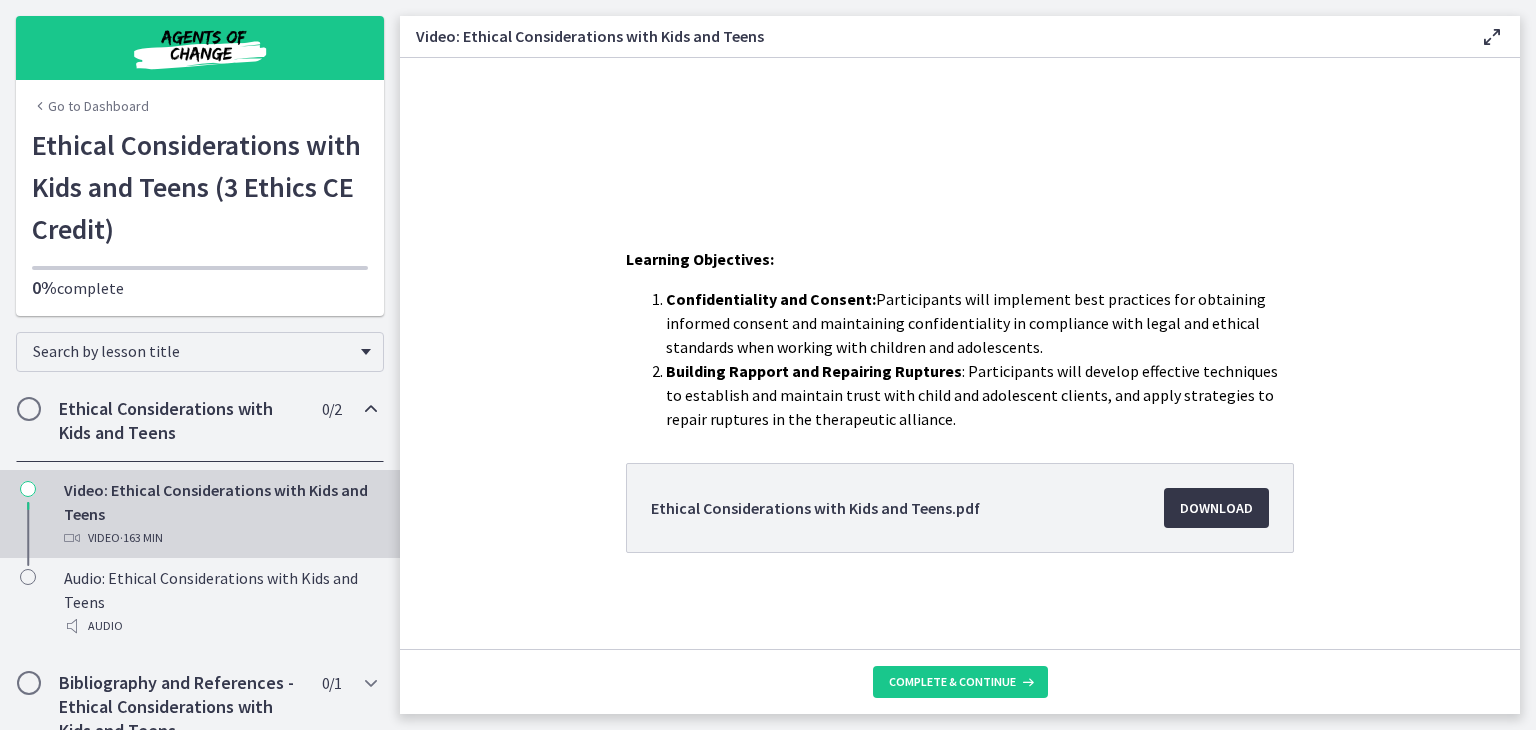click on "Download
Opens in a new window" at bounding box center [1216, 508] 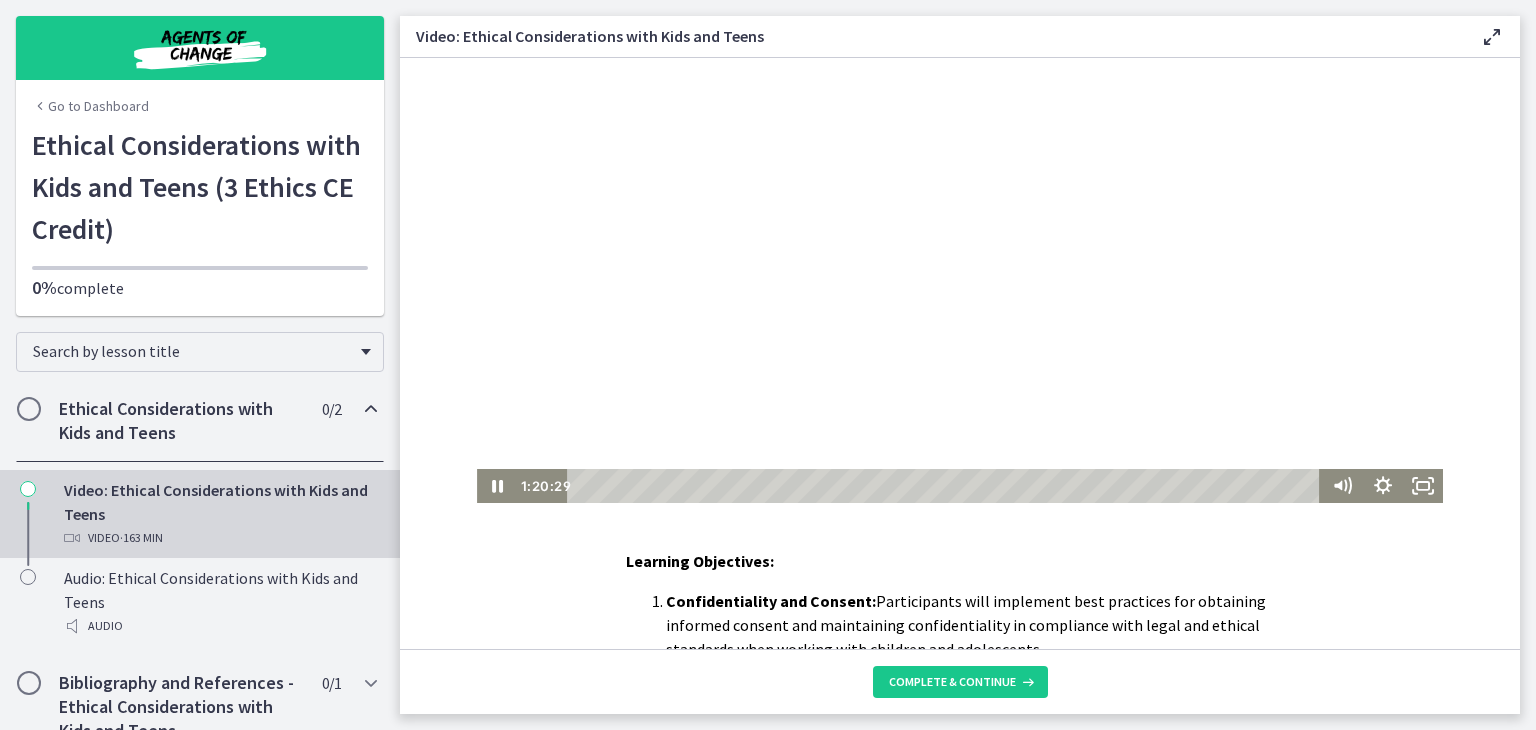 scroll, scrollTop: 0, scrollLeft: 0, axis: both 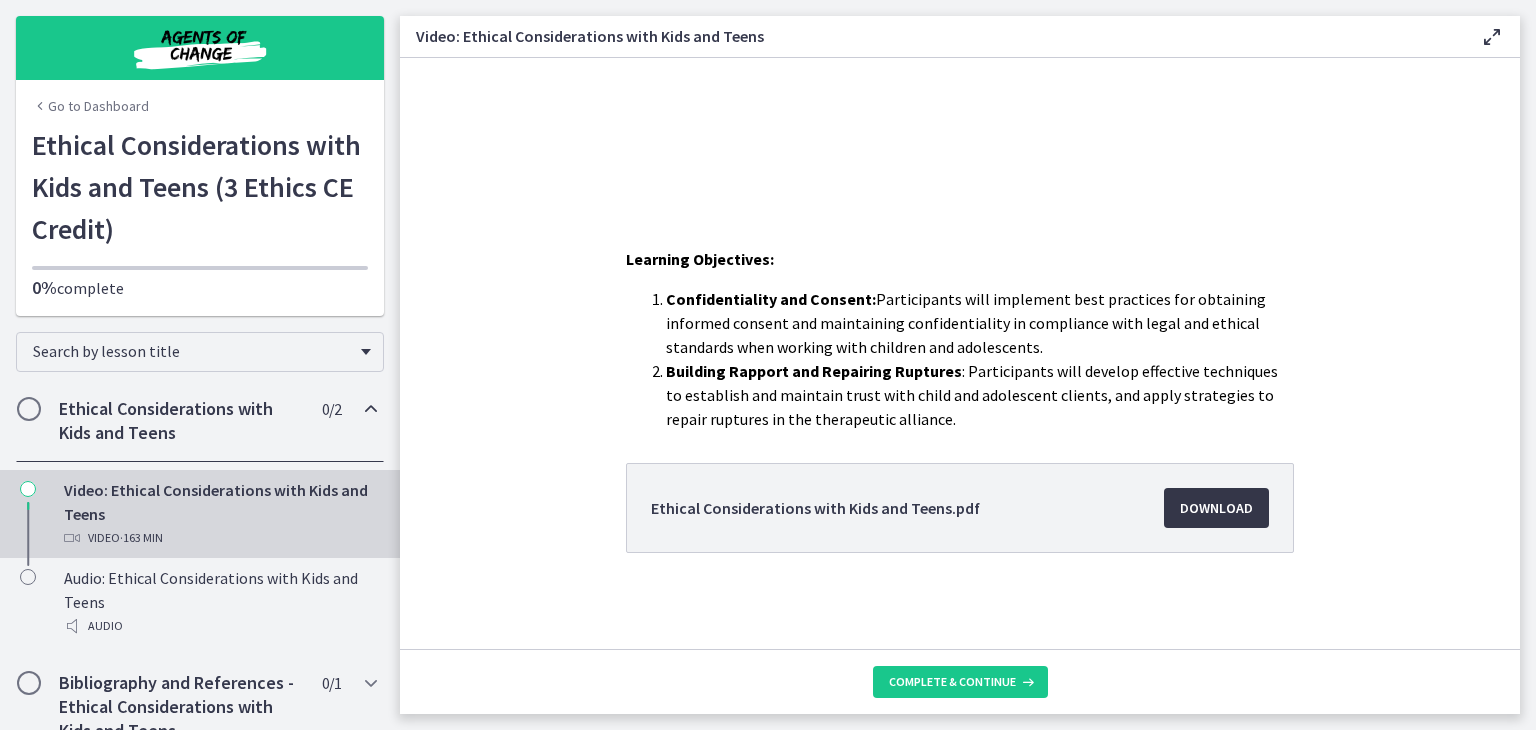 click on "Download
Opens in a new window" at bounding box center (1216, 508) 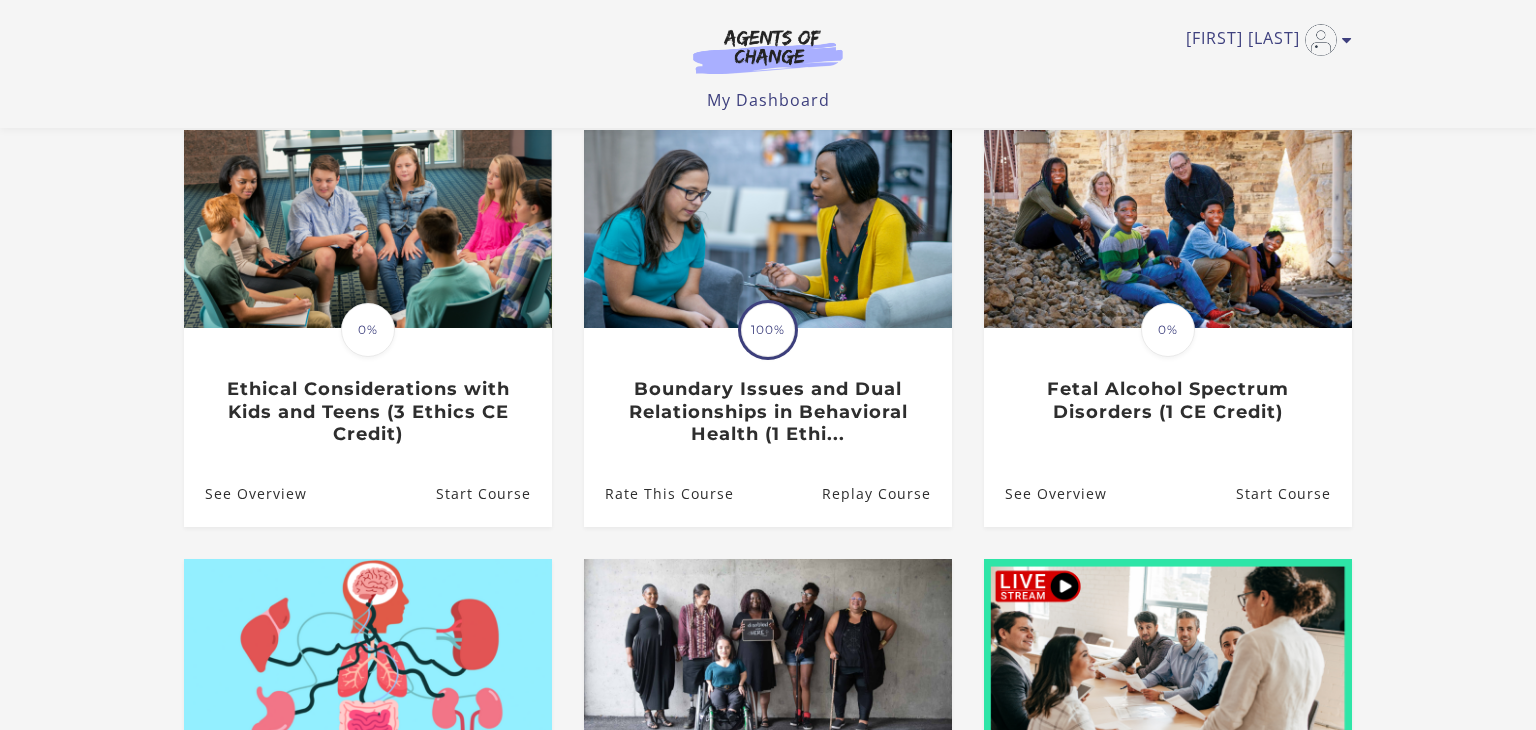scroll, scrollTop: 0, scrollLeft: 0, axis: both 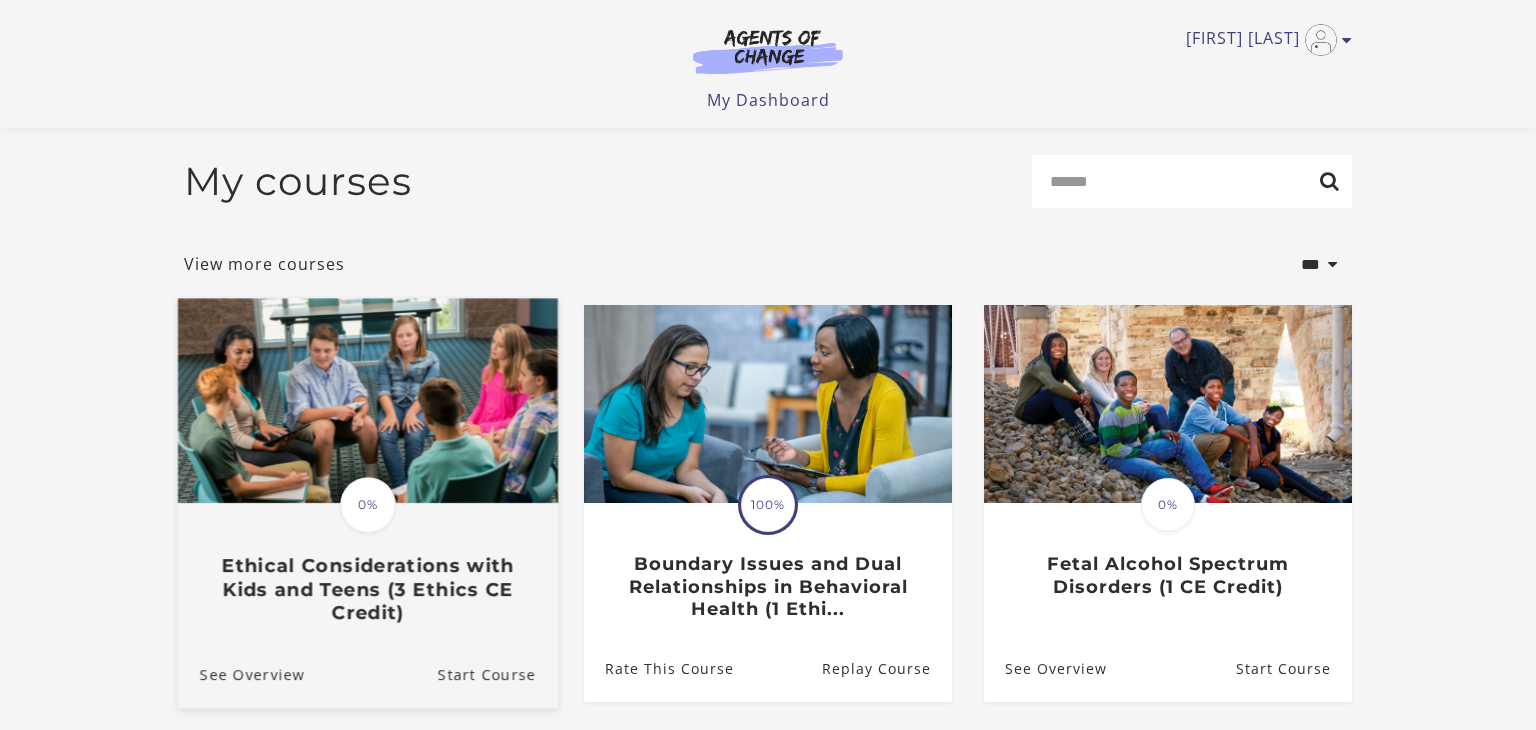click on "Translation missing: en.liquid.partials.dashboard_course_card.progress_description: 0%
0%
Ethical Considerations with Kids and Teens (3 Ethics CE Credit)" at bounding box center (368, 564) 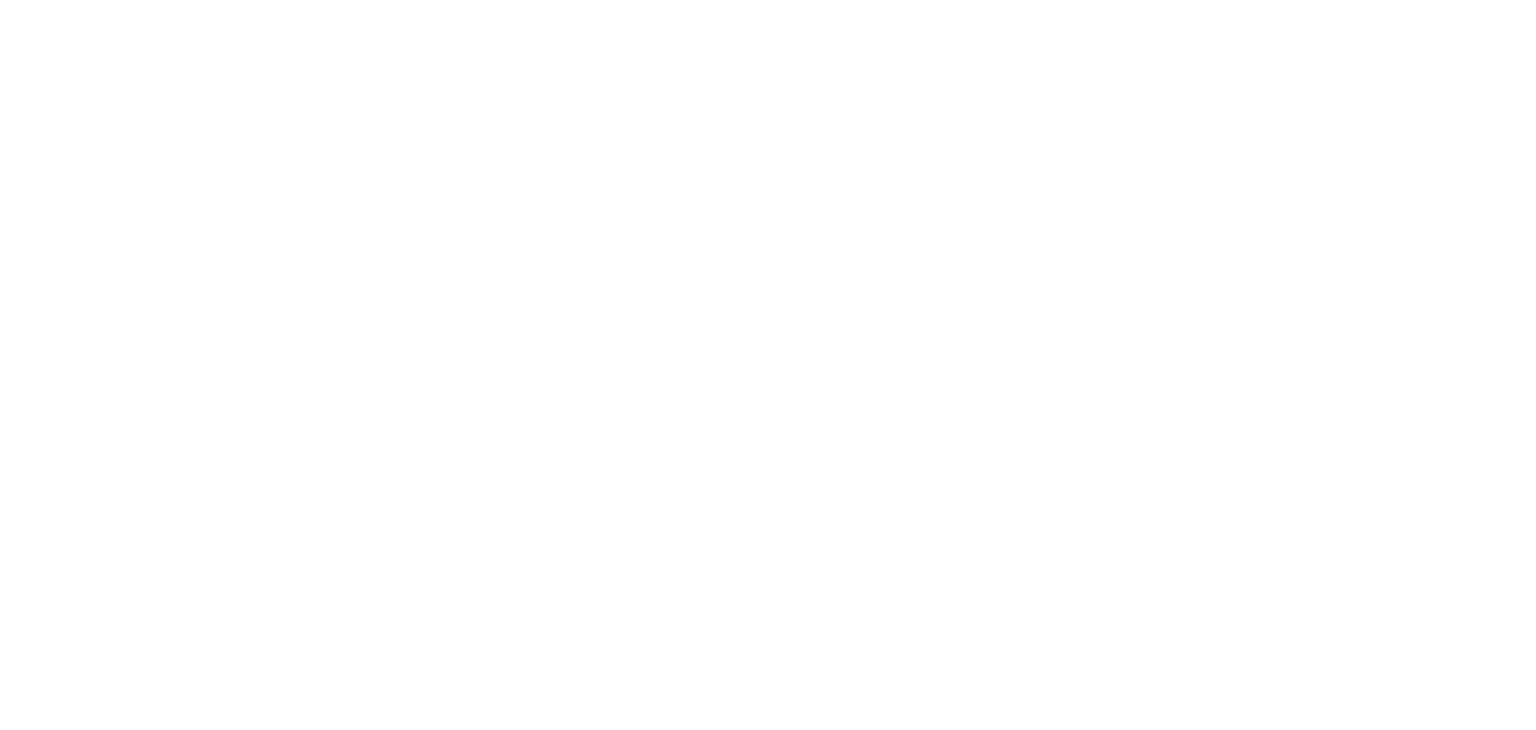 scroll, scrollTop: 0, scrollLeft: 0, axis: both 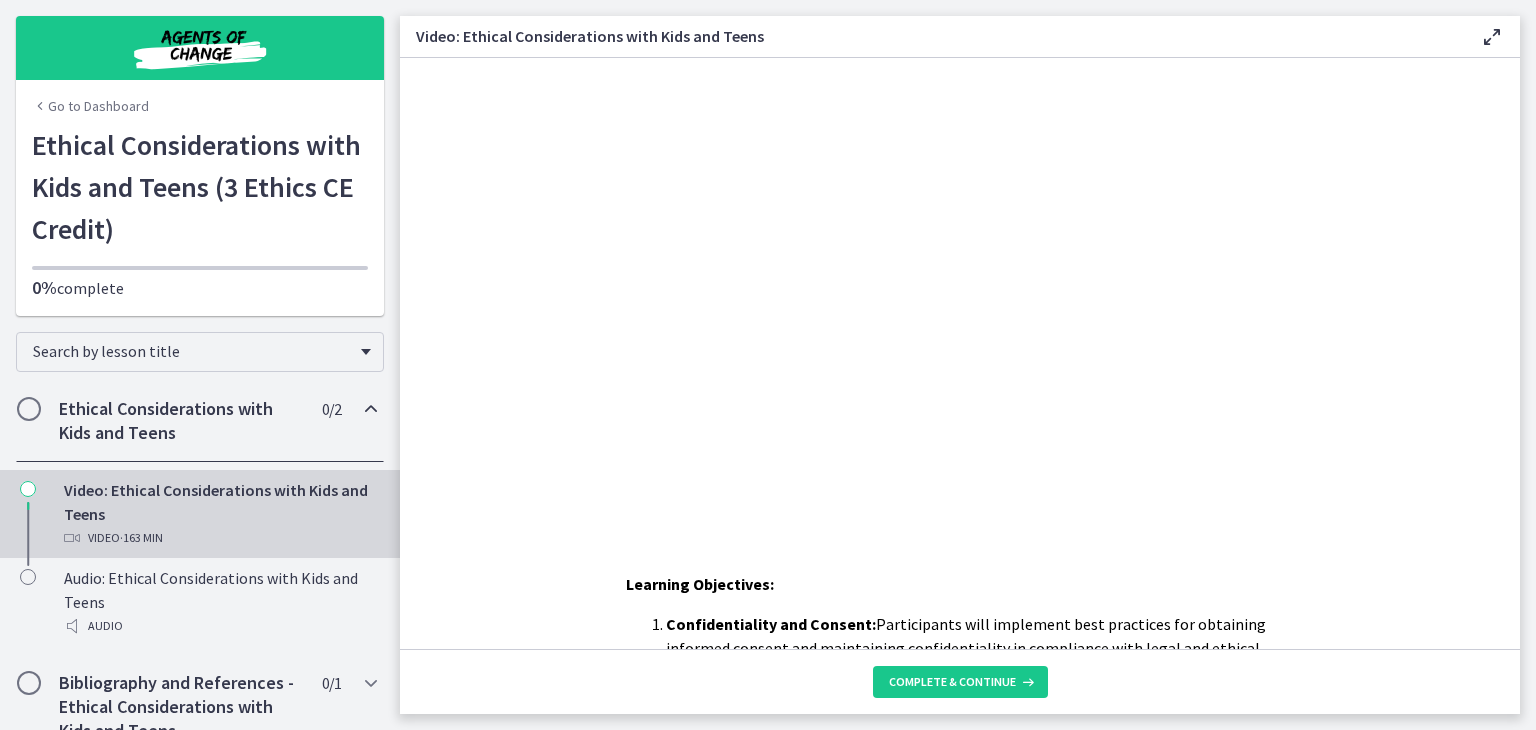 click at bounding box center (960, 292) 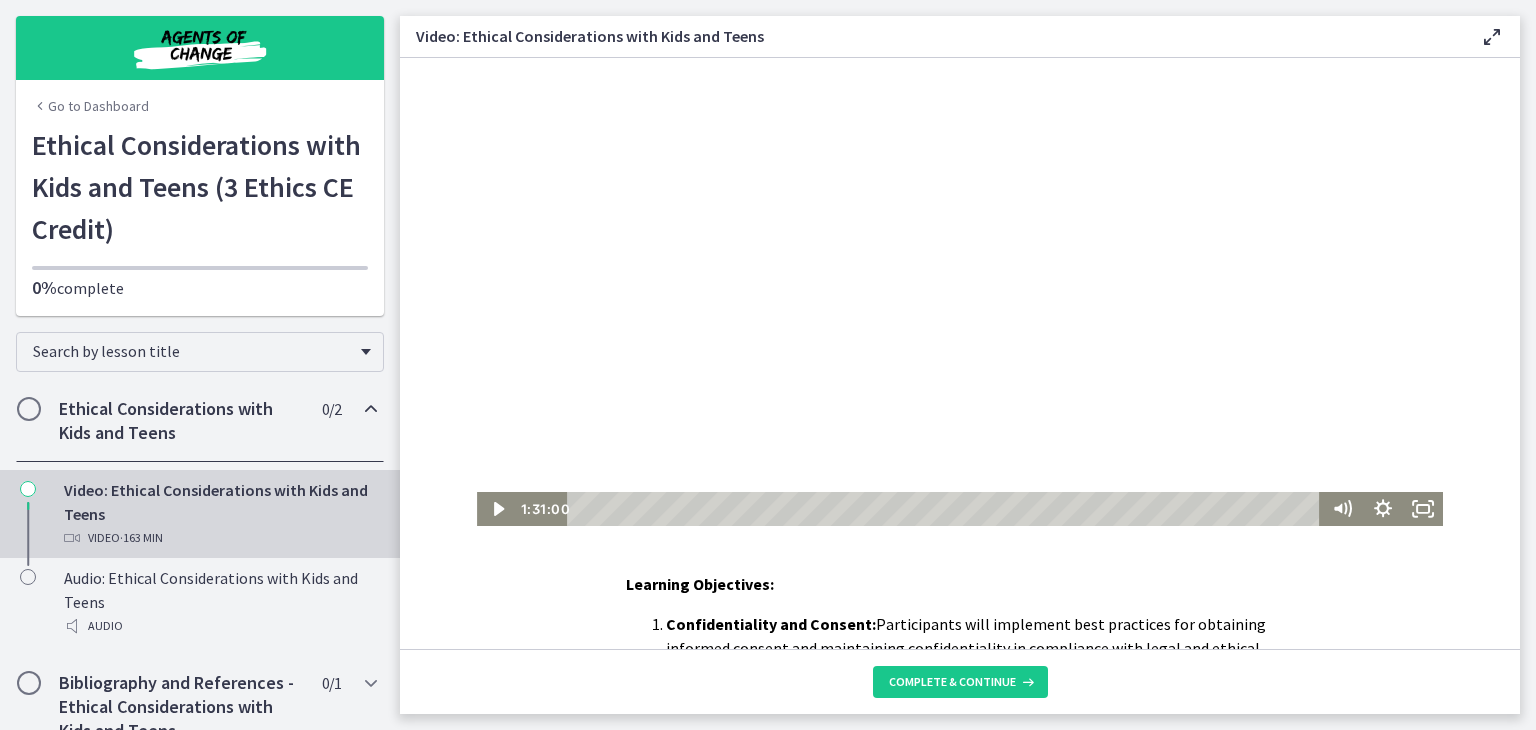 click at bounding box center (960, 292) 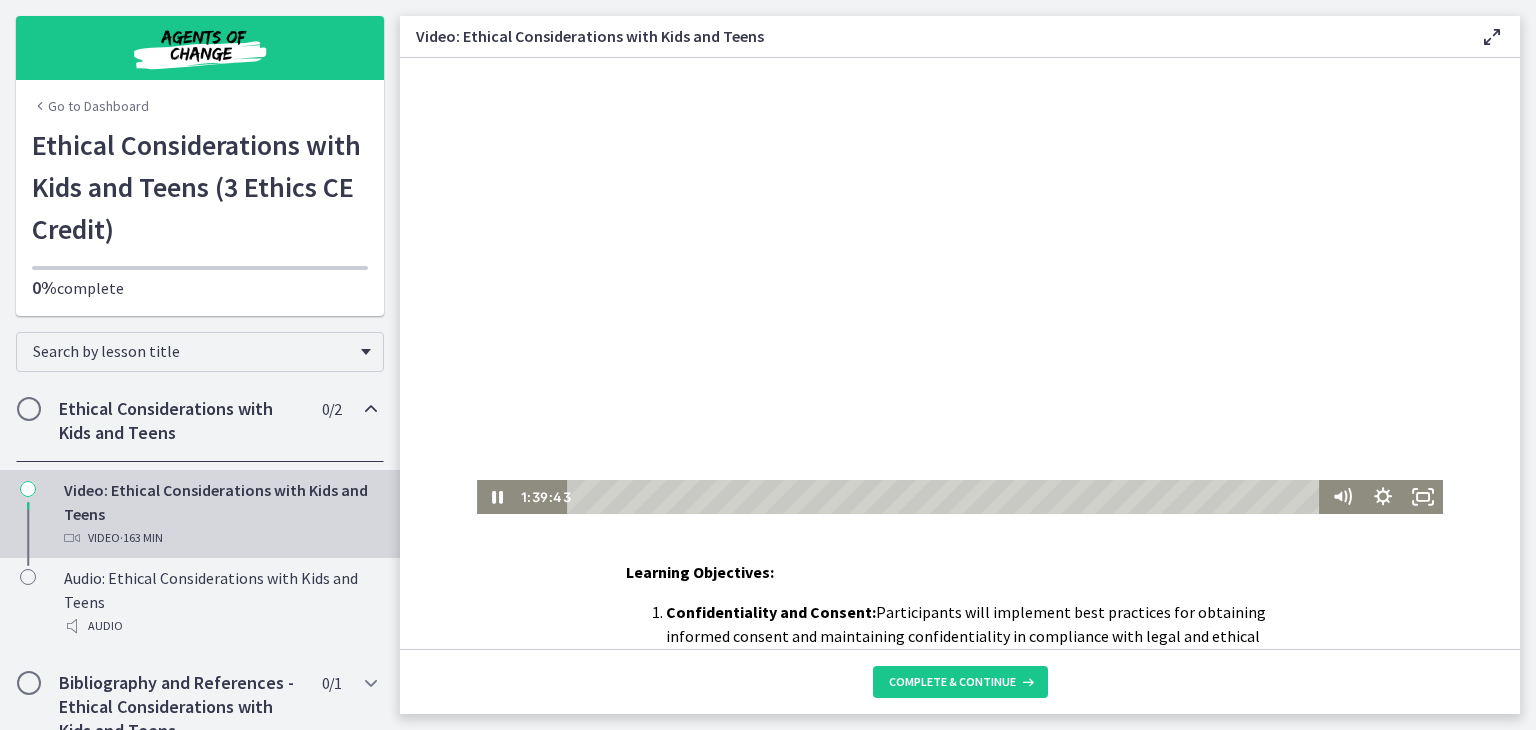 scroll, scrollTop: 15, scrollLeft: 0, axis: vertical 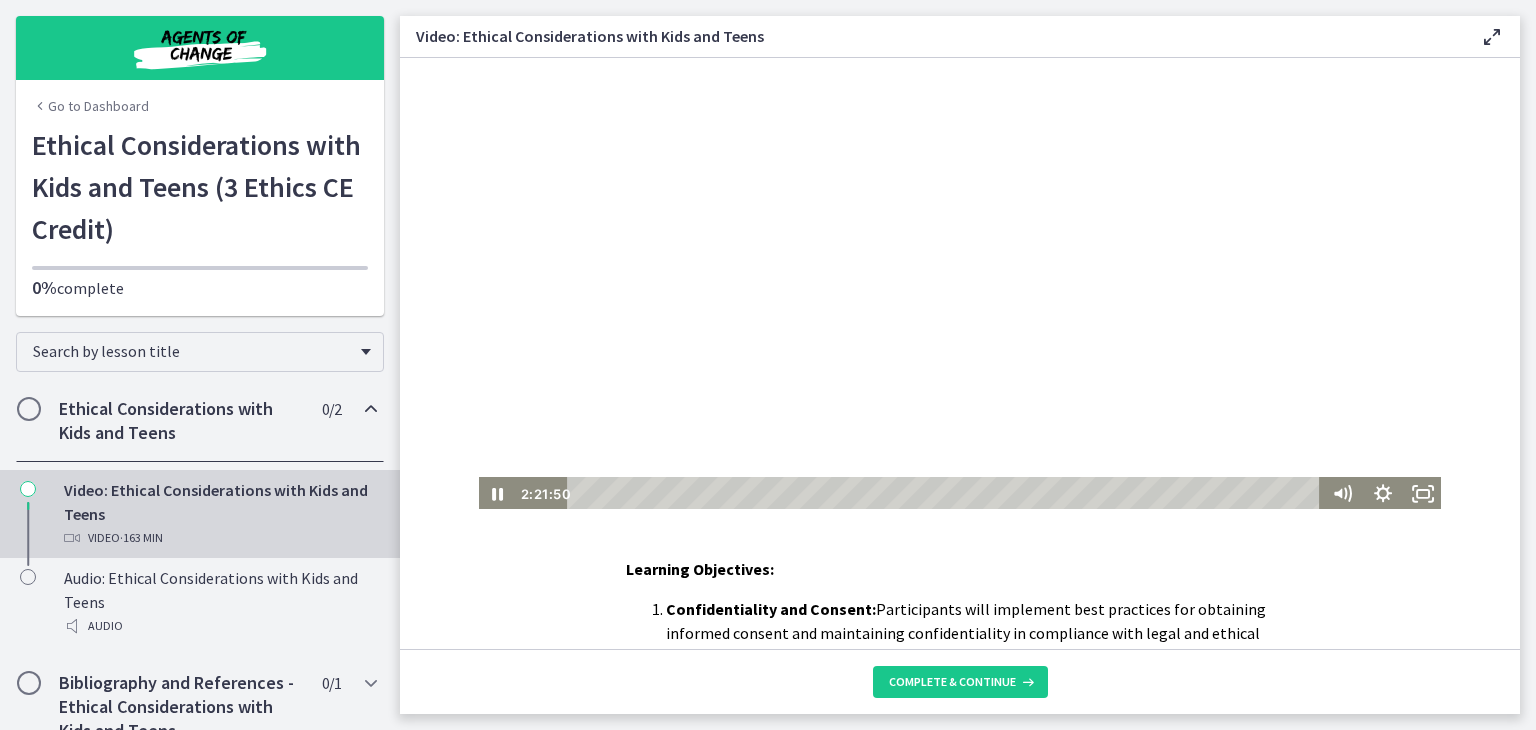 click at bounding box center (960, 277) 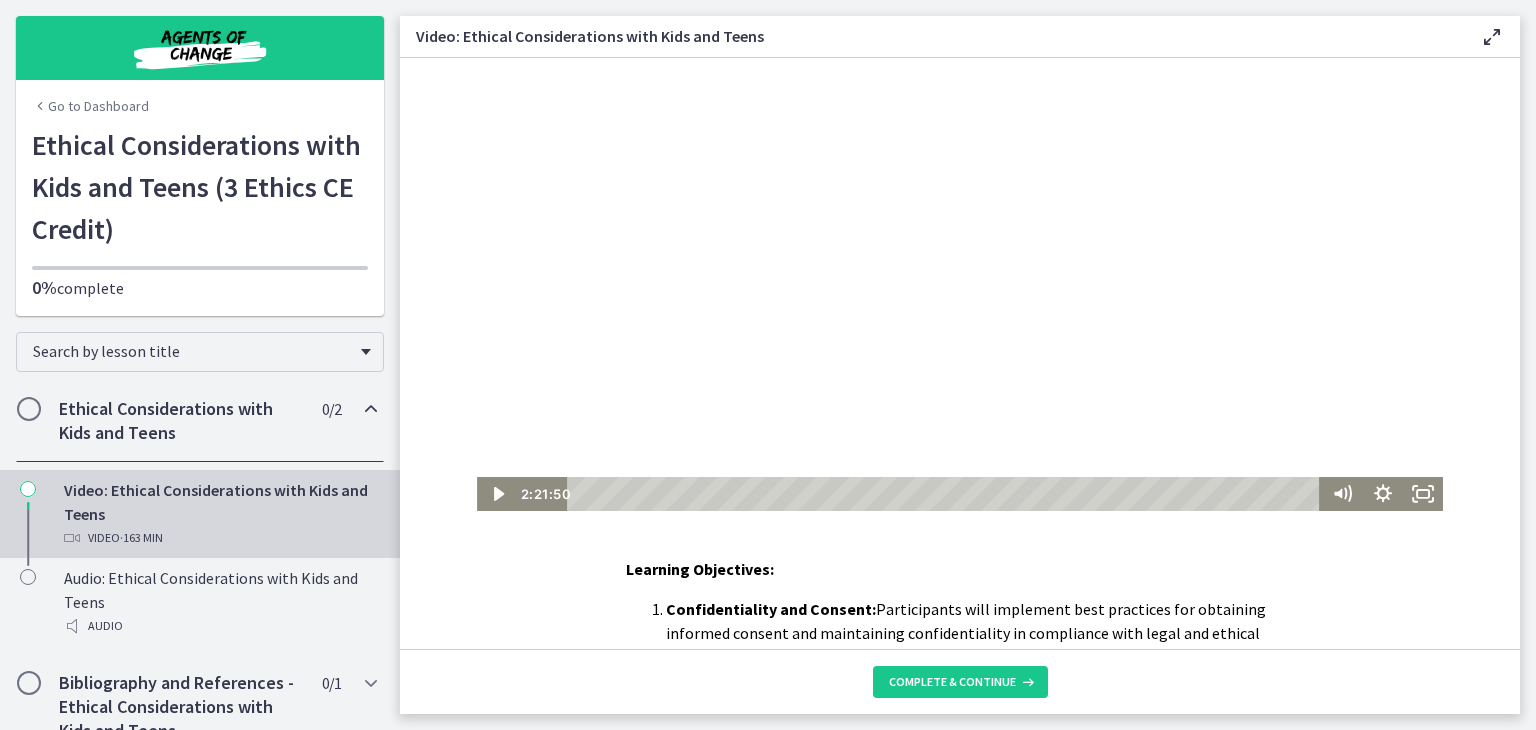 click at bounding box center [960, 277] 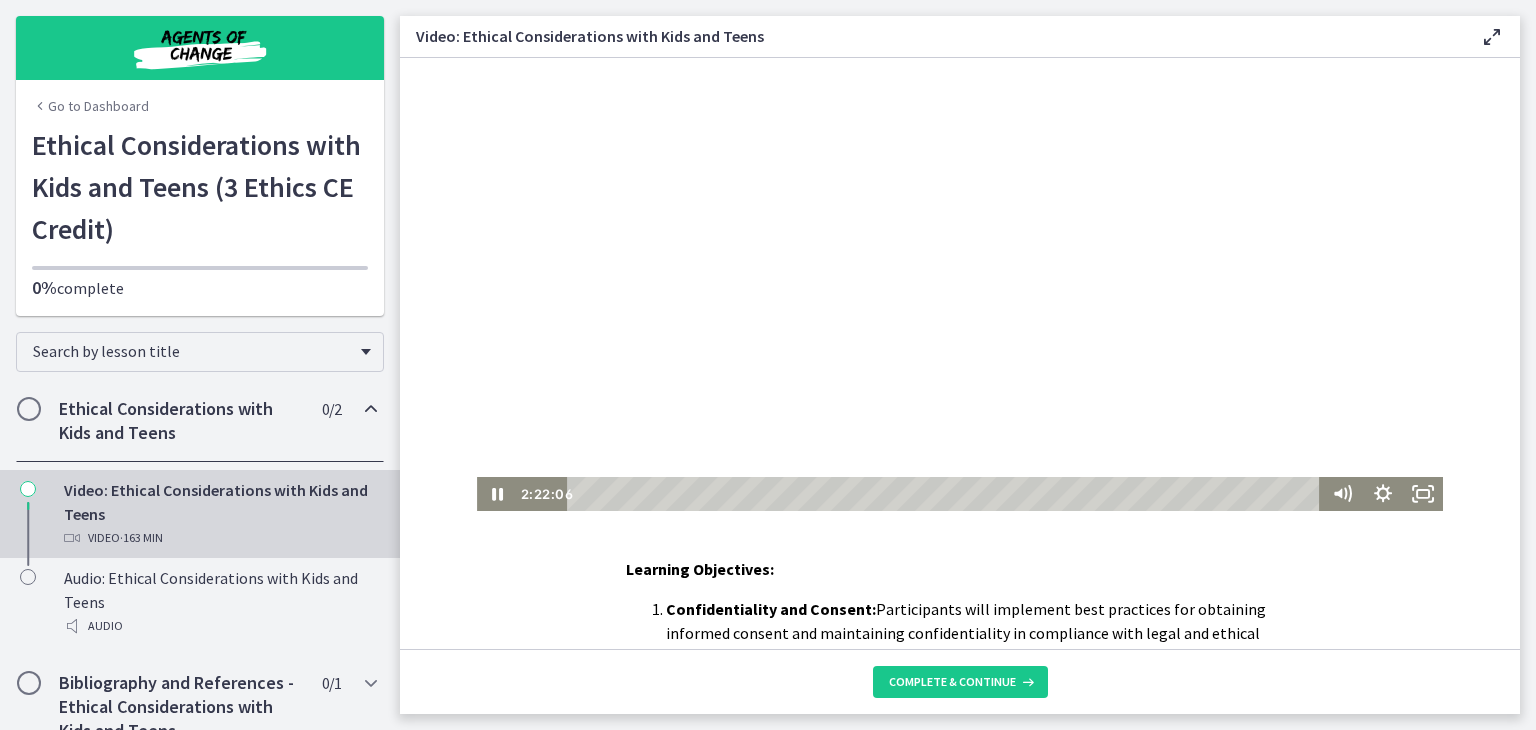 scroll, scrollTop: 0, scrollLeft: 0, axis: both 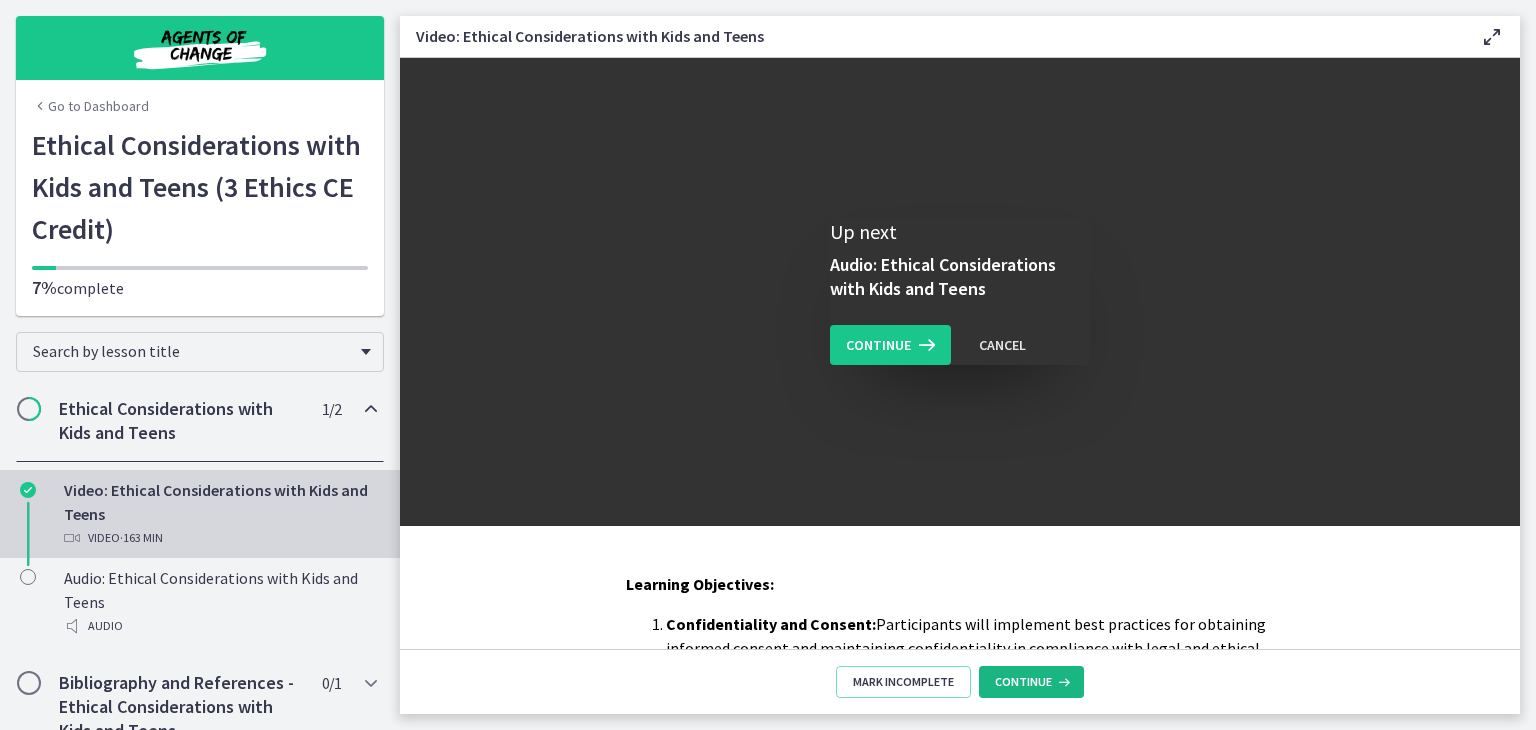 click on "Continue" at bounding box center [1023, 682] 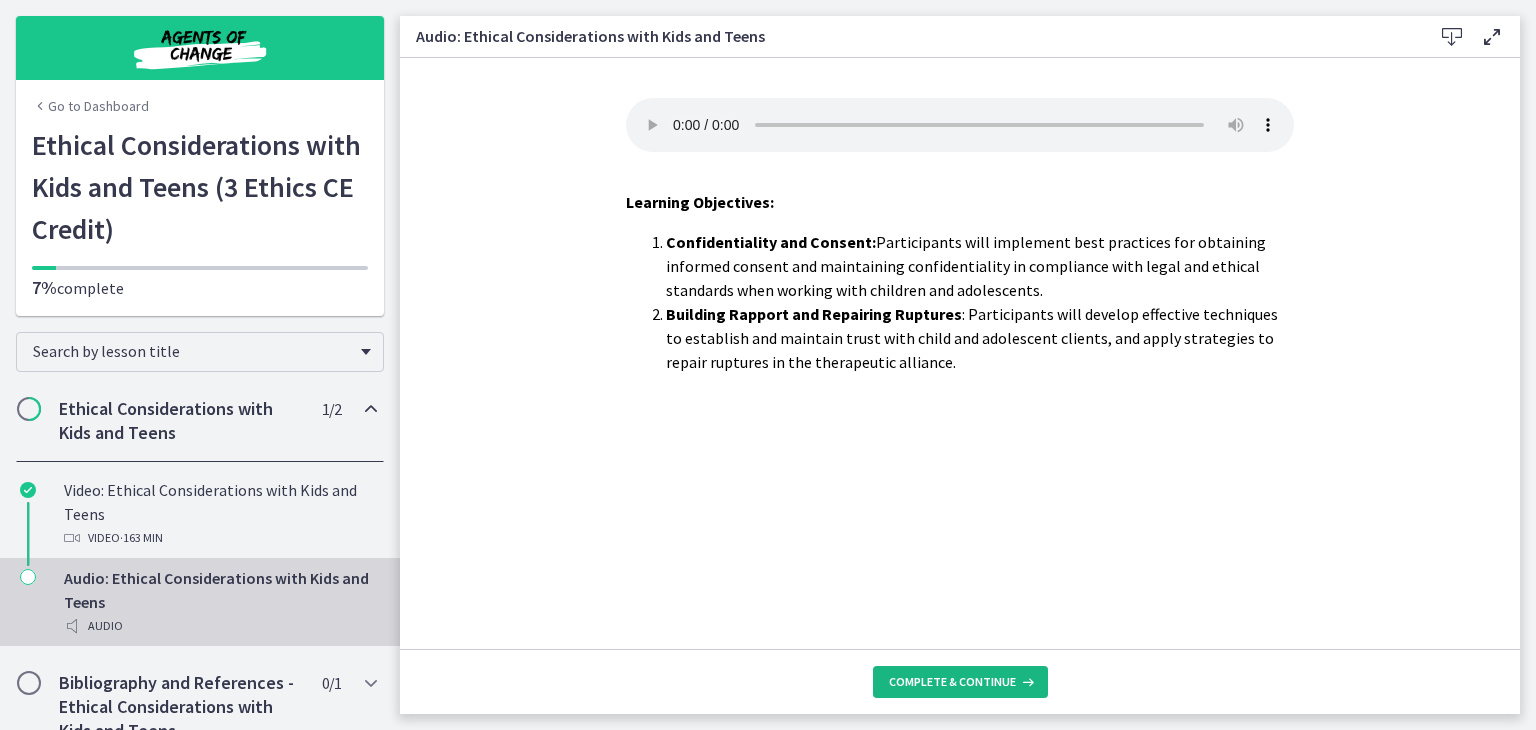 click on "Complete & continue" at bounding box center [952, 682] 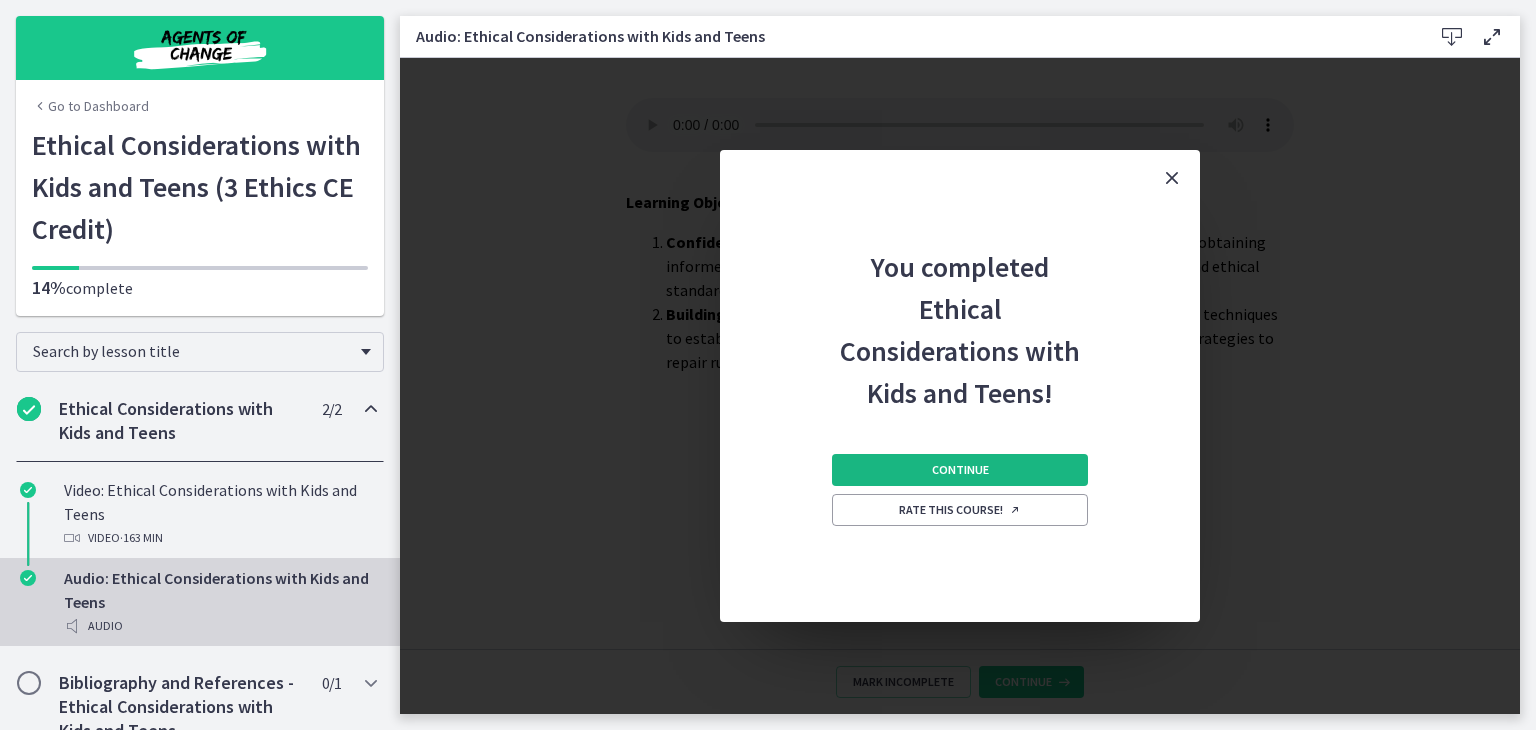 click on "Continue" at bounding box center [960, 470] 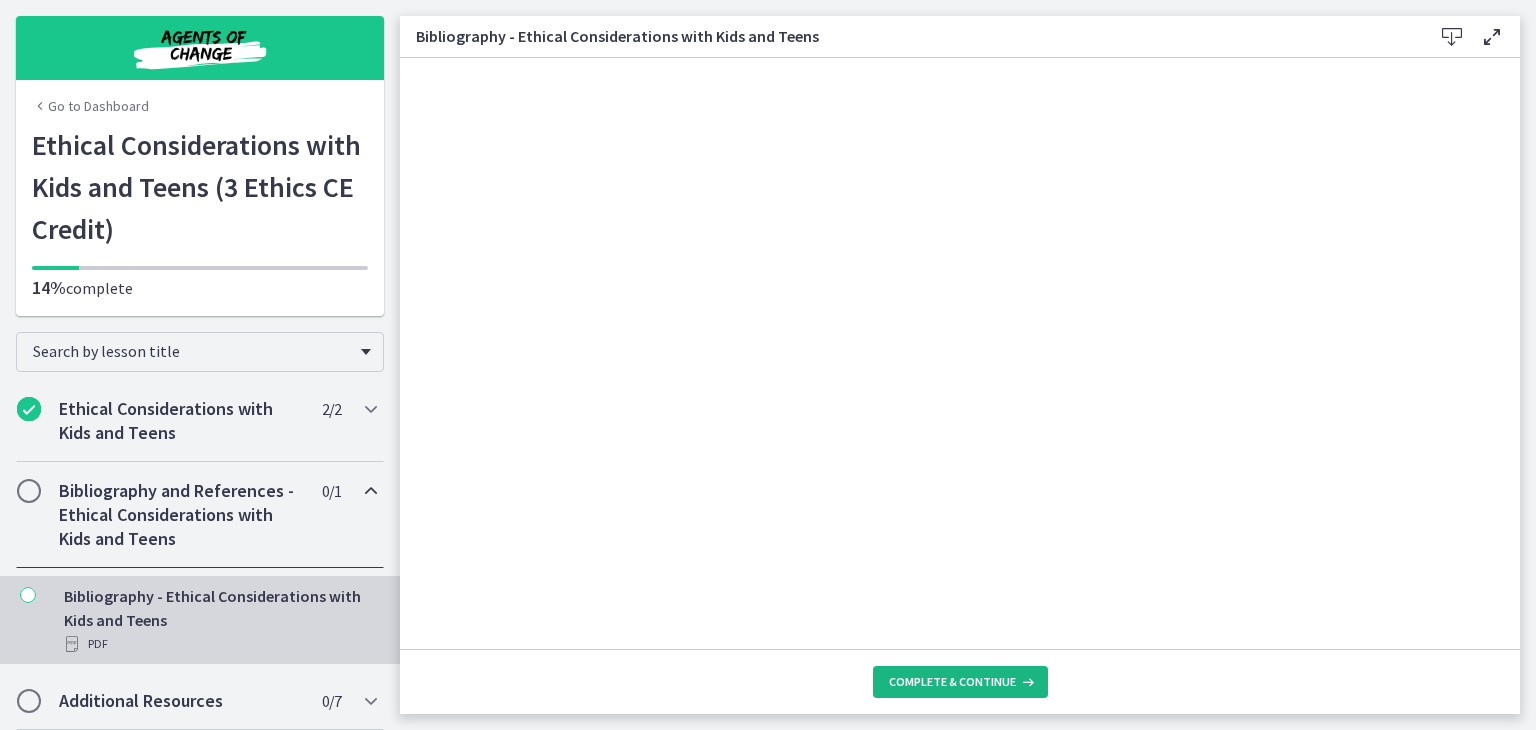 click on "Complete & continue" at bounding box center (952, 682) 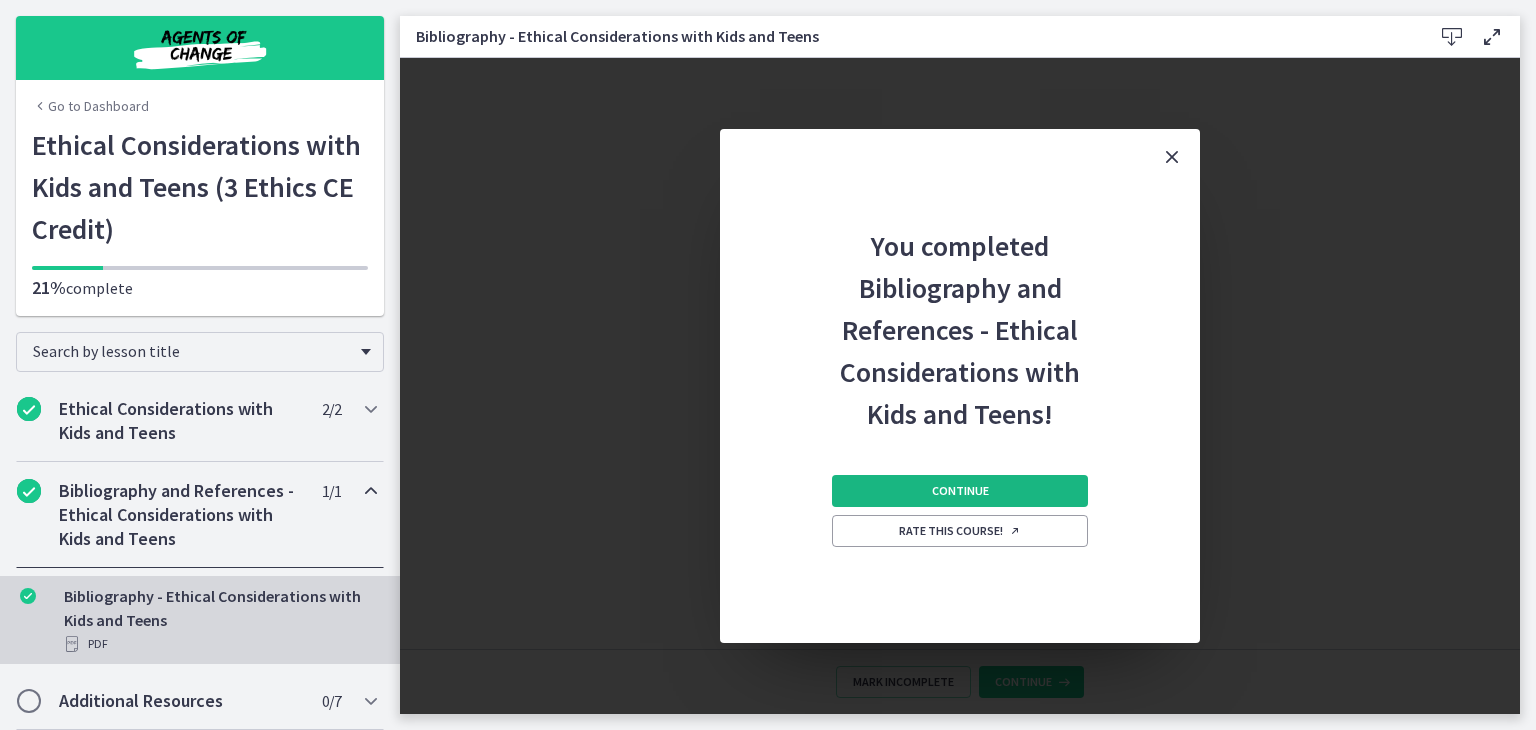 click on "Continue" at bounding box center (960, 491) 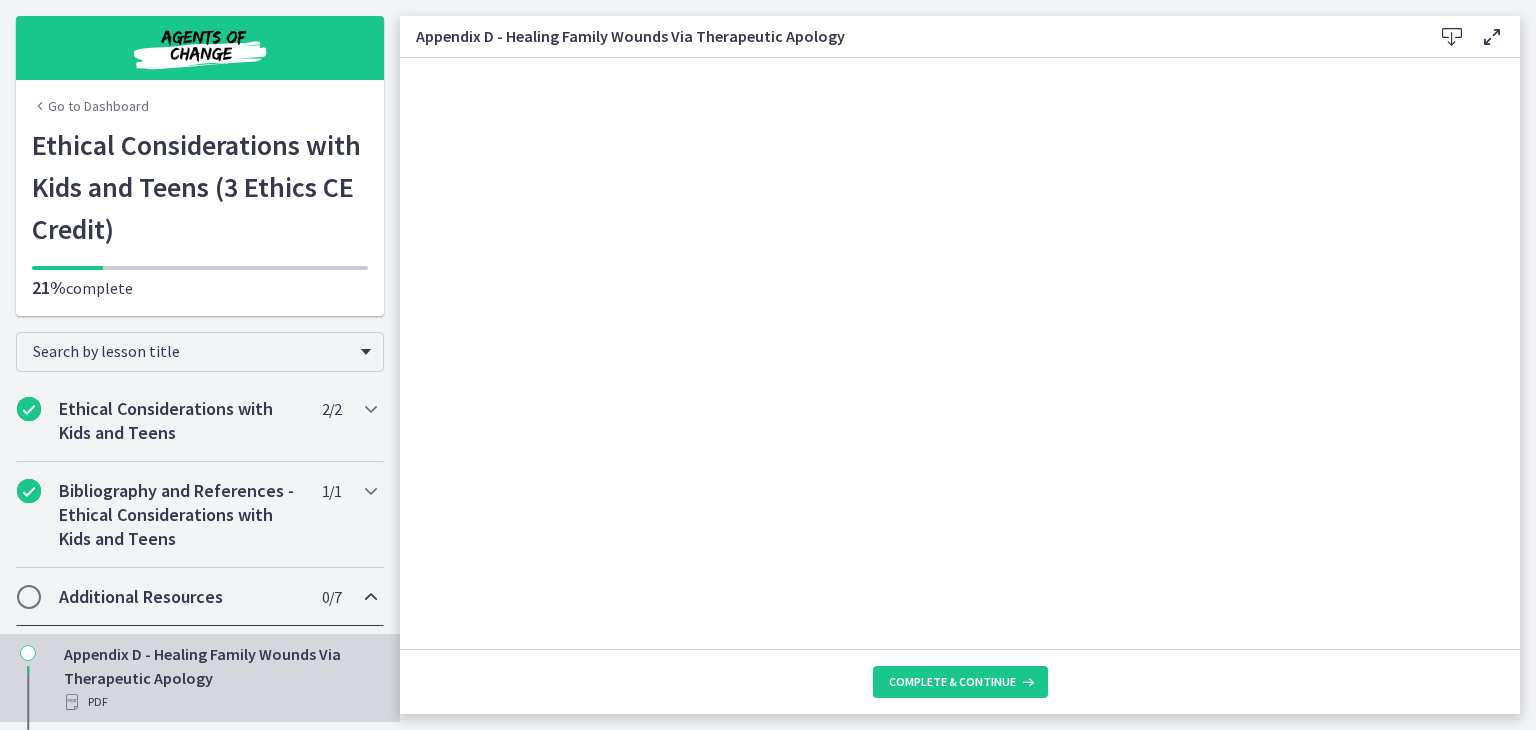 click on "Appendix D - Healing Family Wounds Via Therapeutic Apology
PDF" at bounding box center [220, 678] 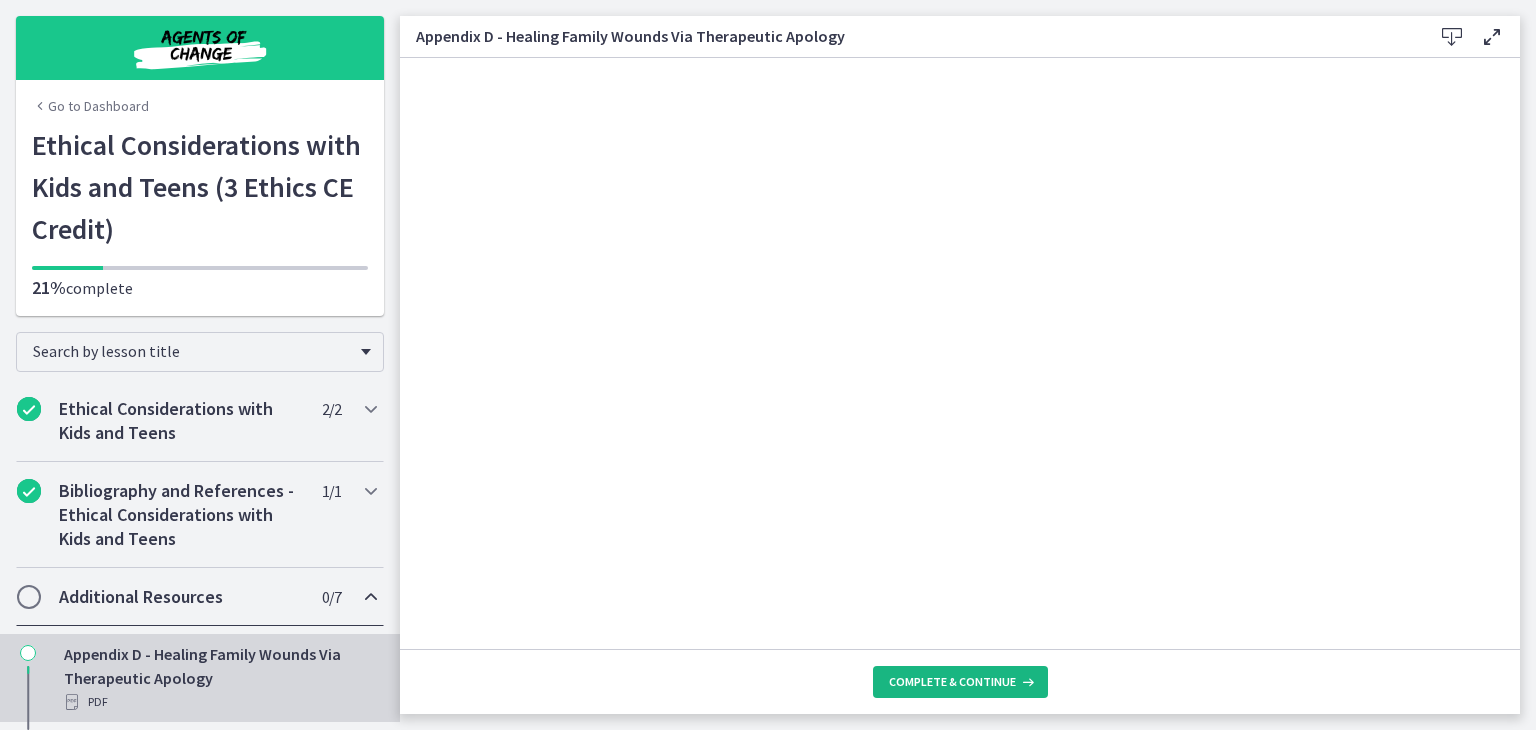click on "Complete & continue" at bounding box center [952, 682] 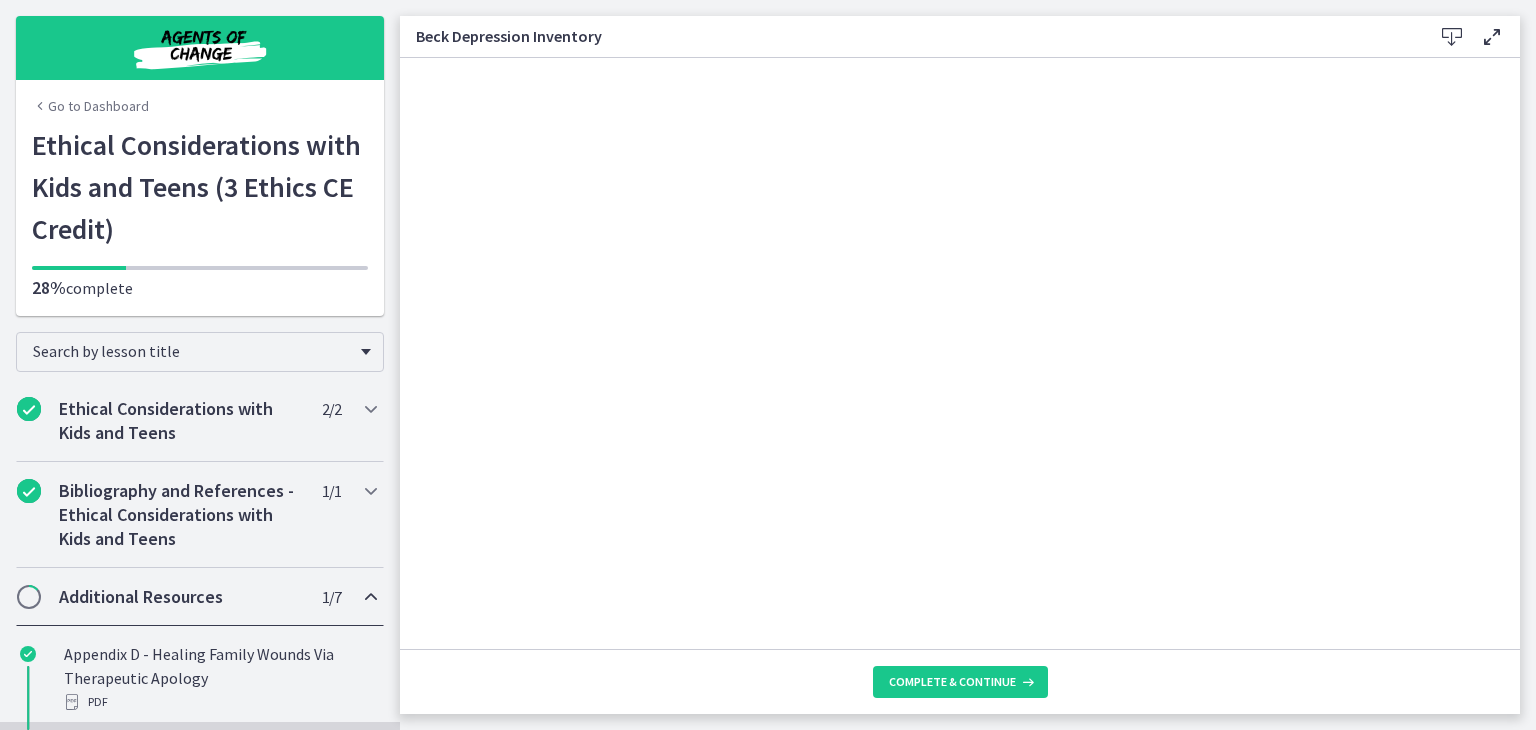 click at bounding box center (1452, 37) 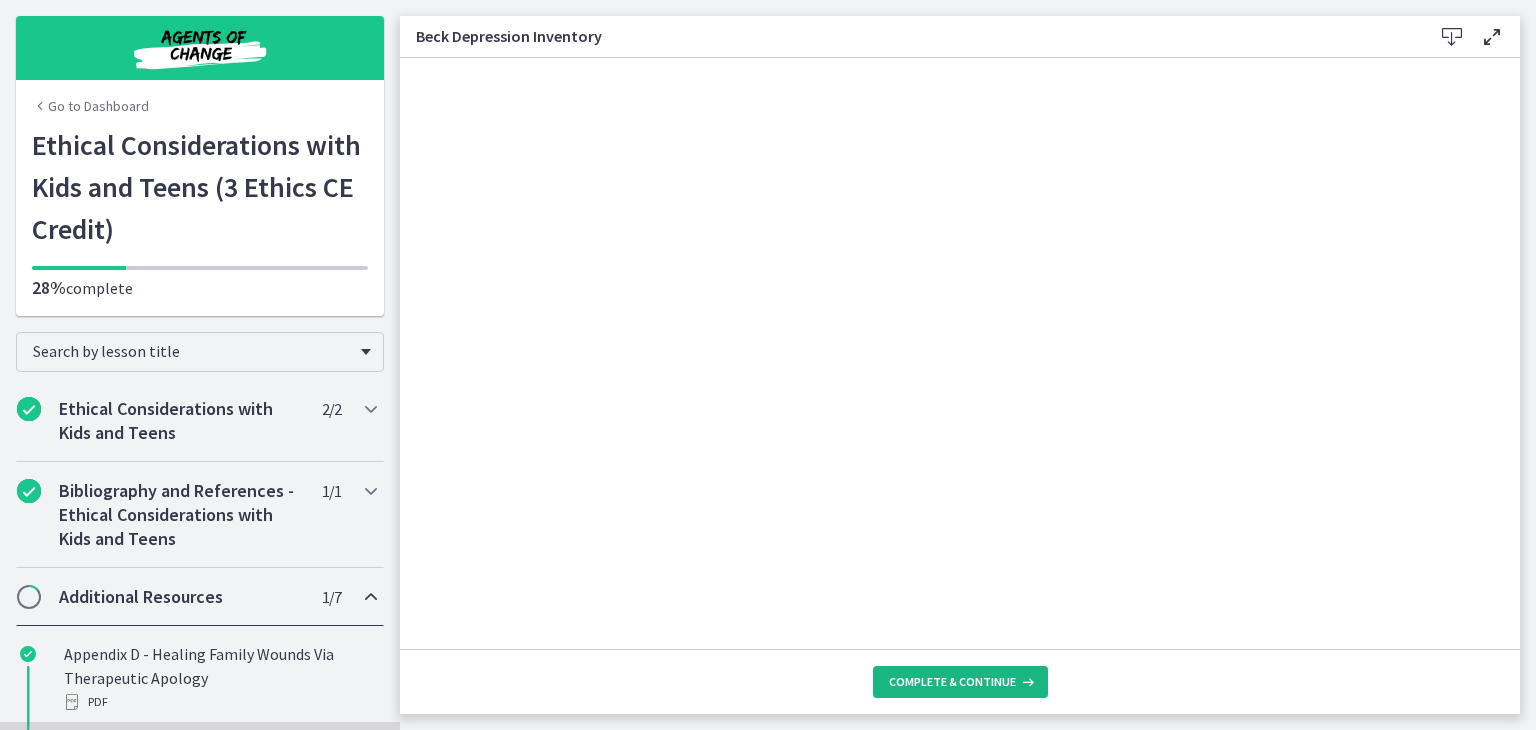click on "Complete & continue" at bounding box center [952, 682] 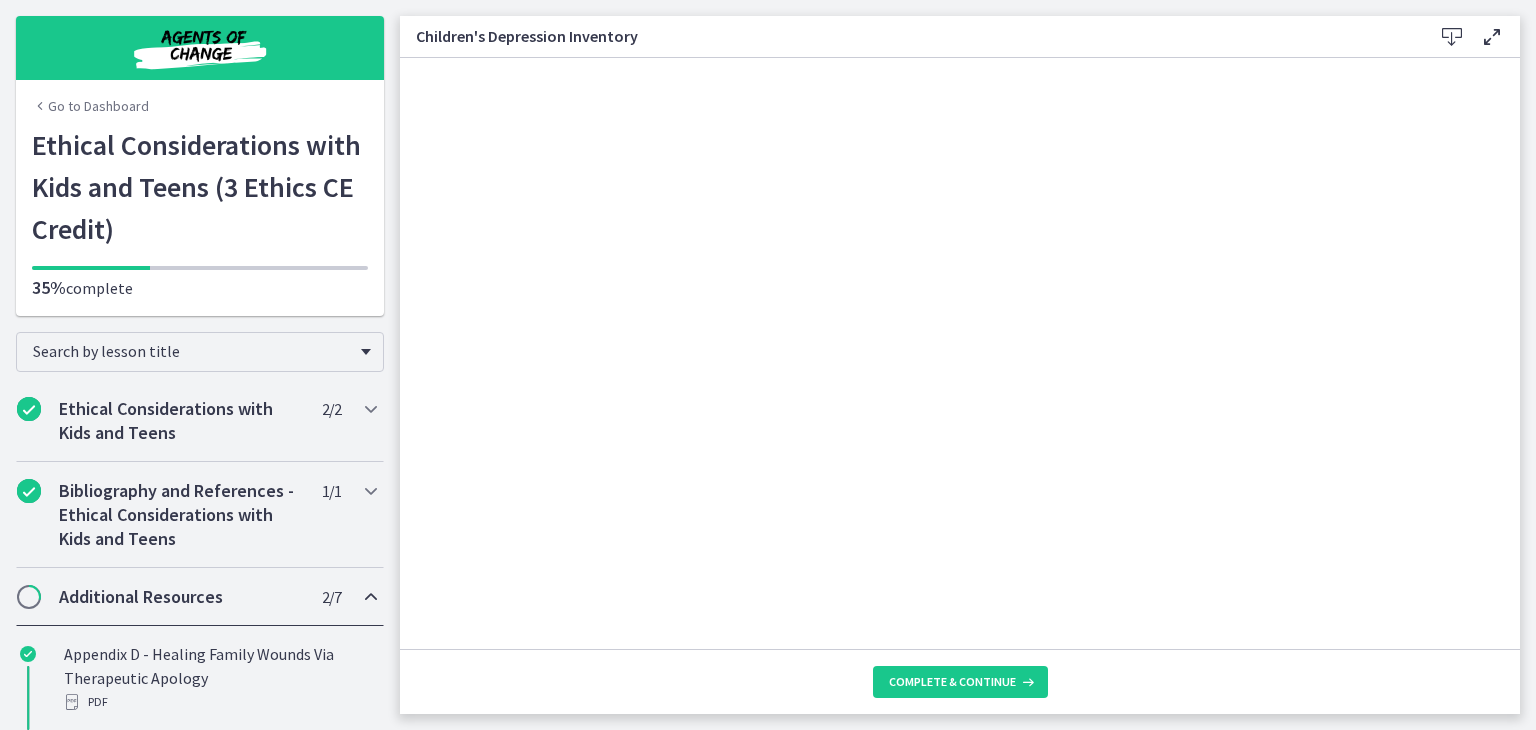 click at bounding box center (1452, 37) 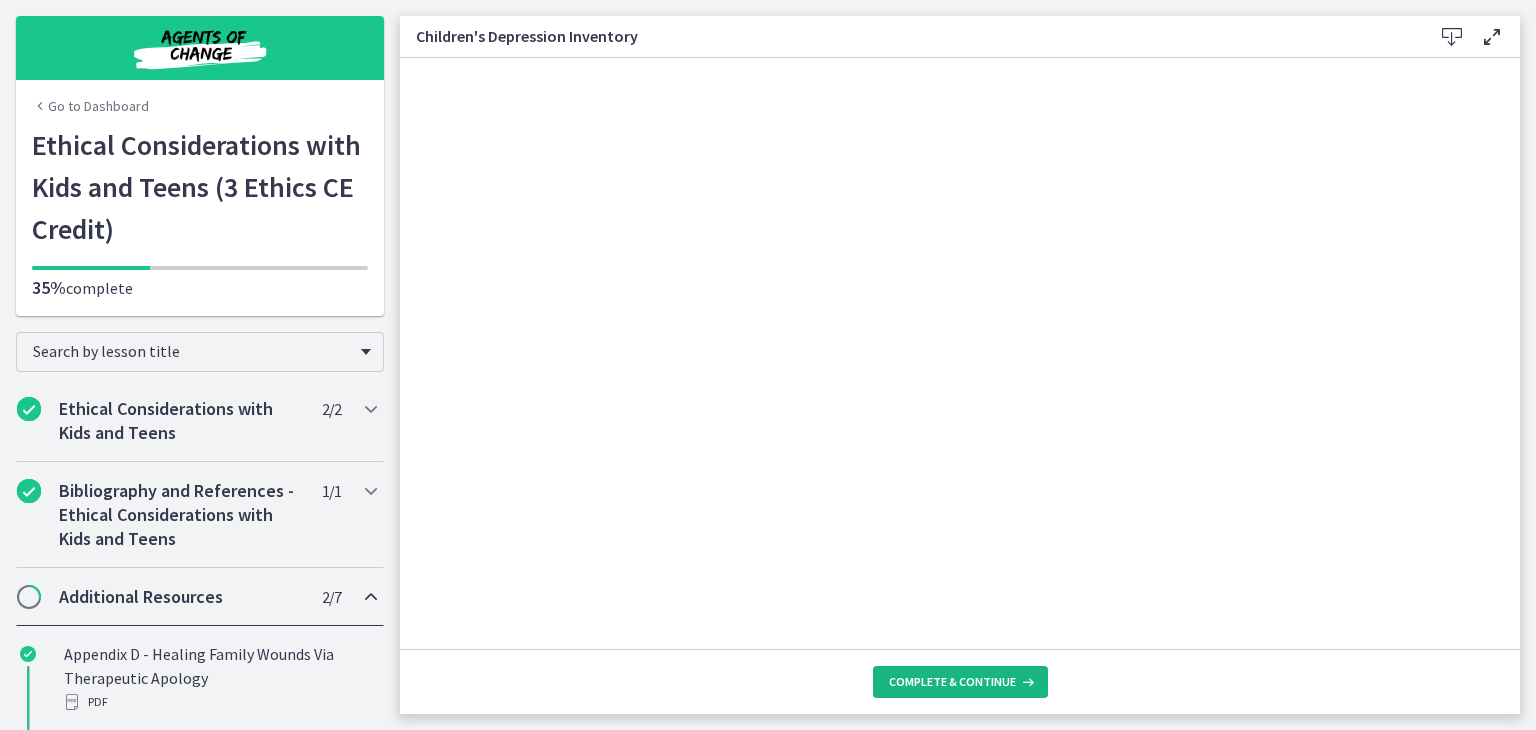 click on "Complete & continue" at bounding box center [952, 682] 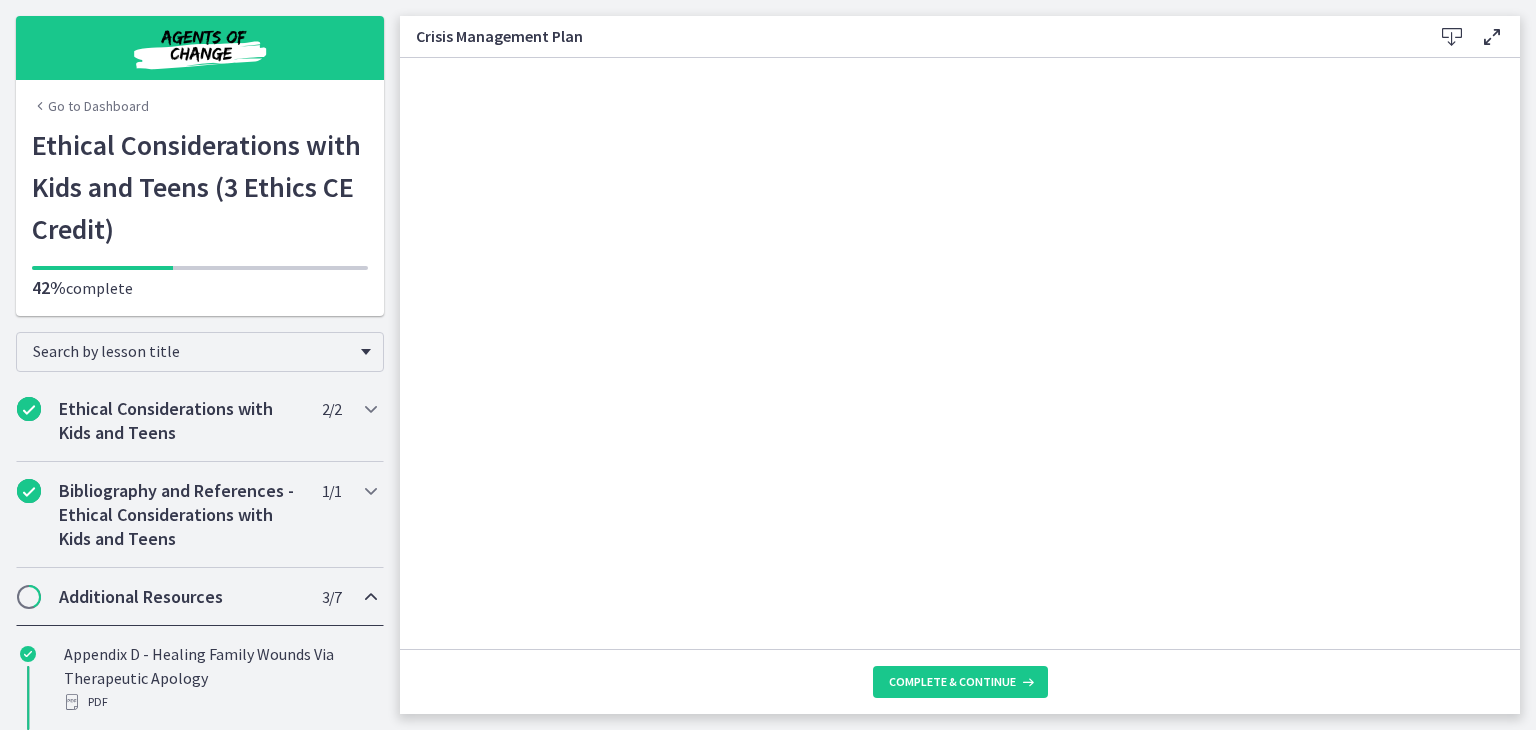 click at bounding box center [1452, 37] 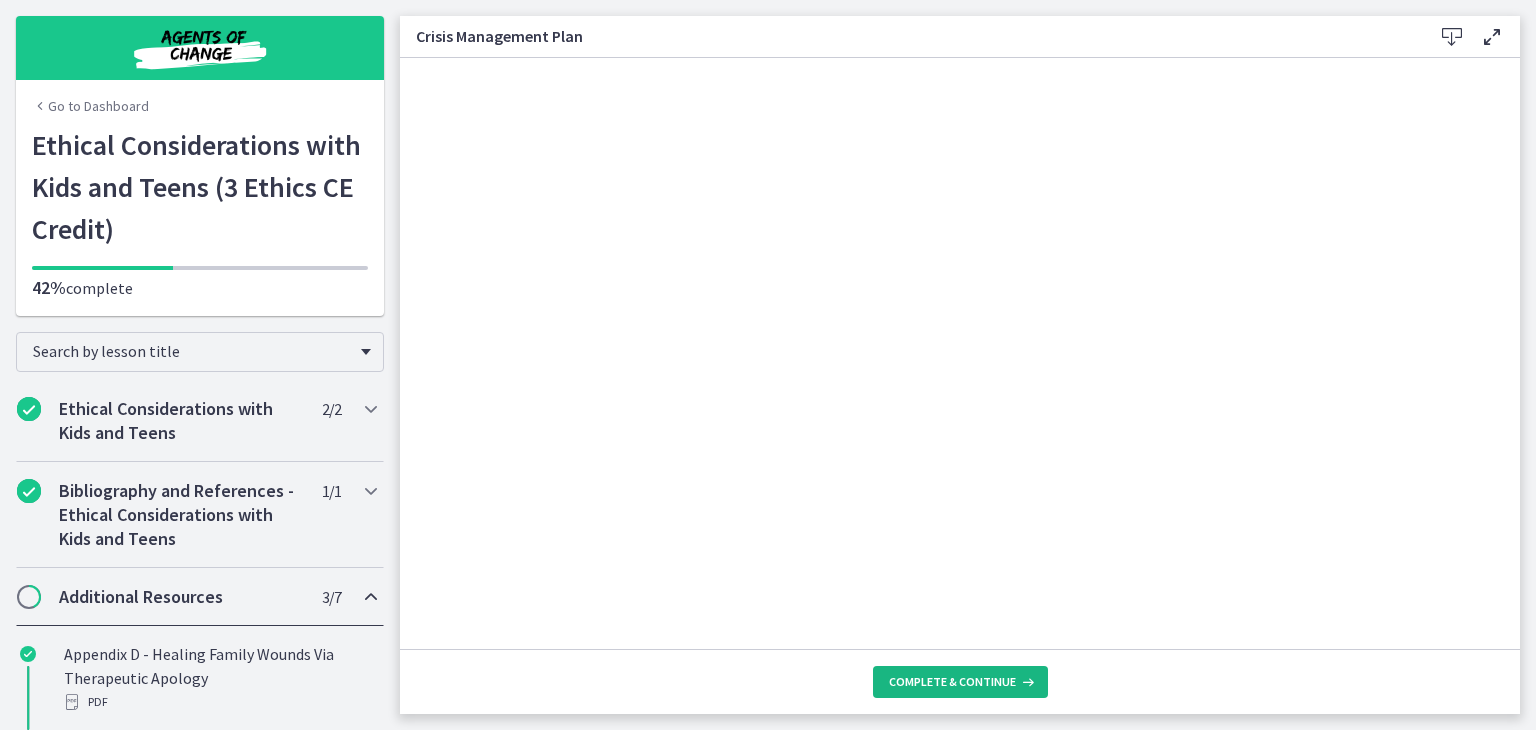 click on "Complete & continue" at bounding box center [952, 682] 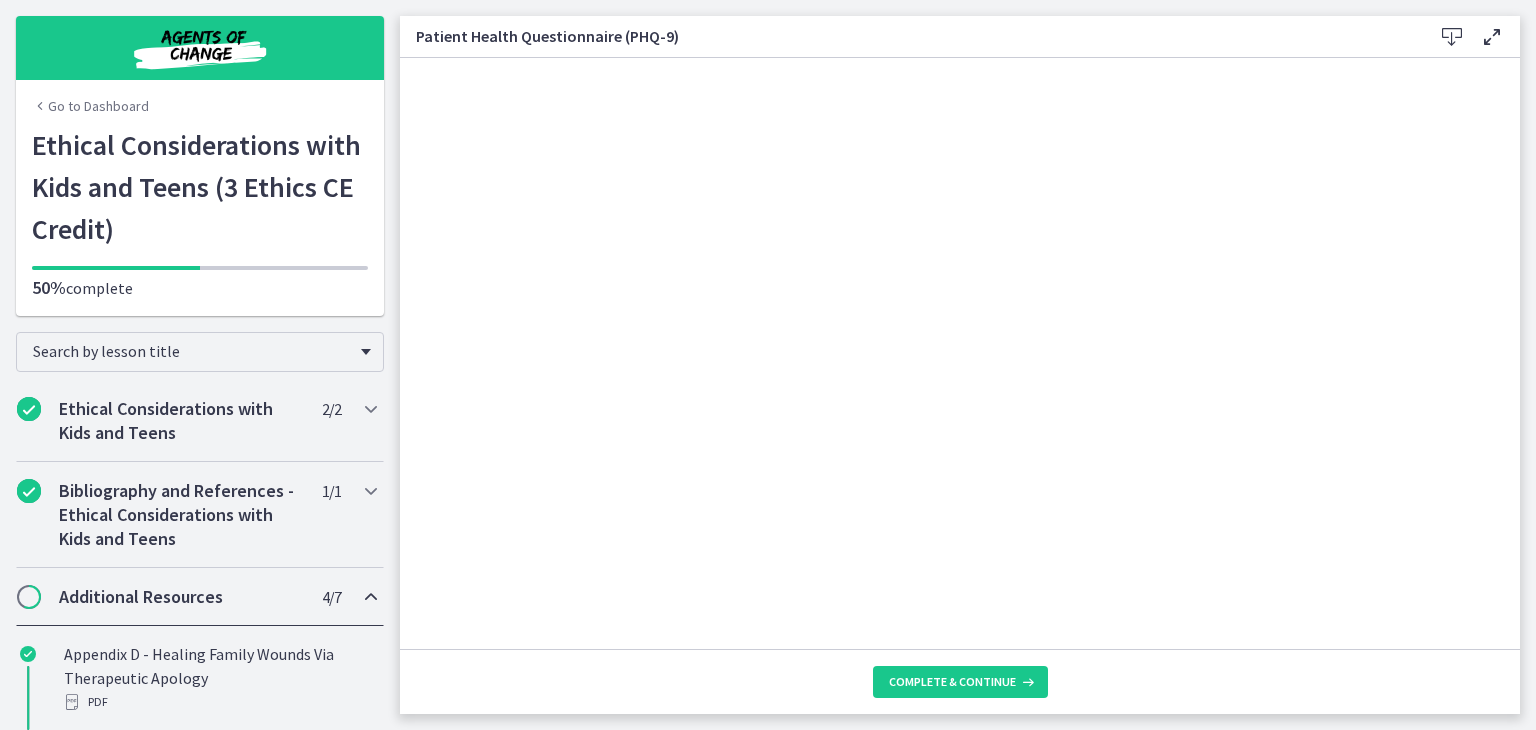 click at bounding box center [1452, 37] 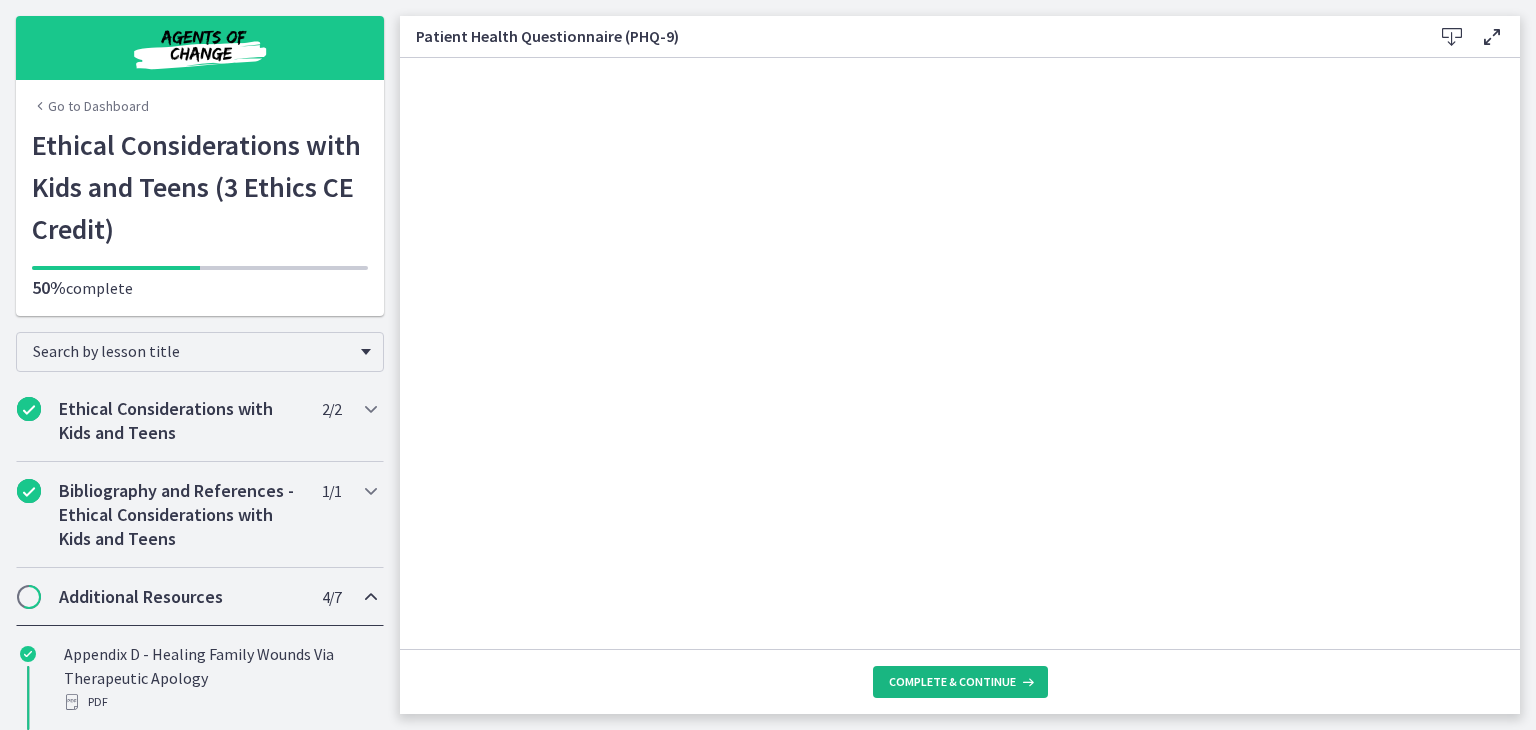 click on "Complete & continue" at bounding box center (952, 682) 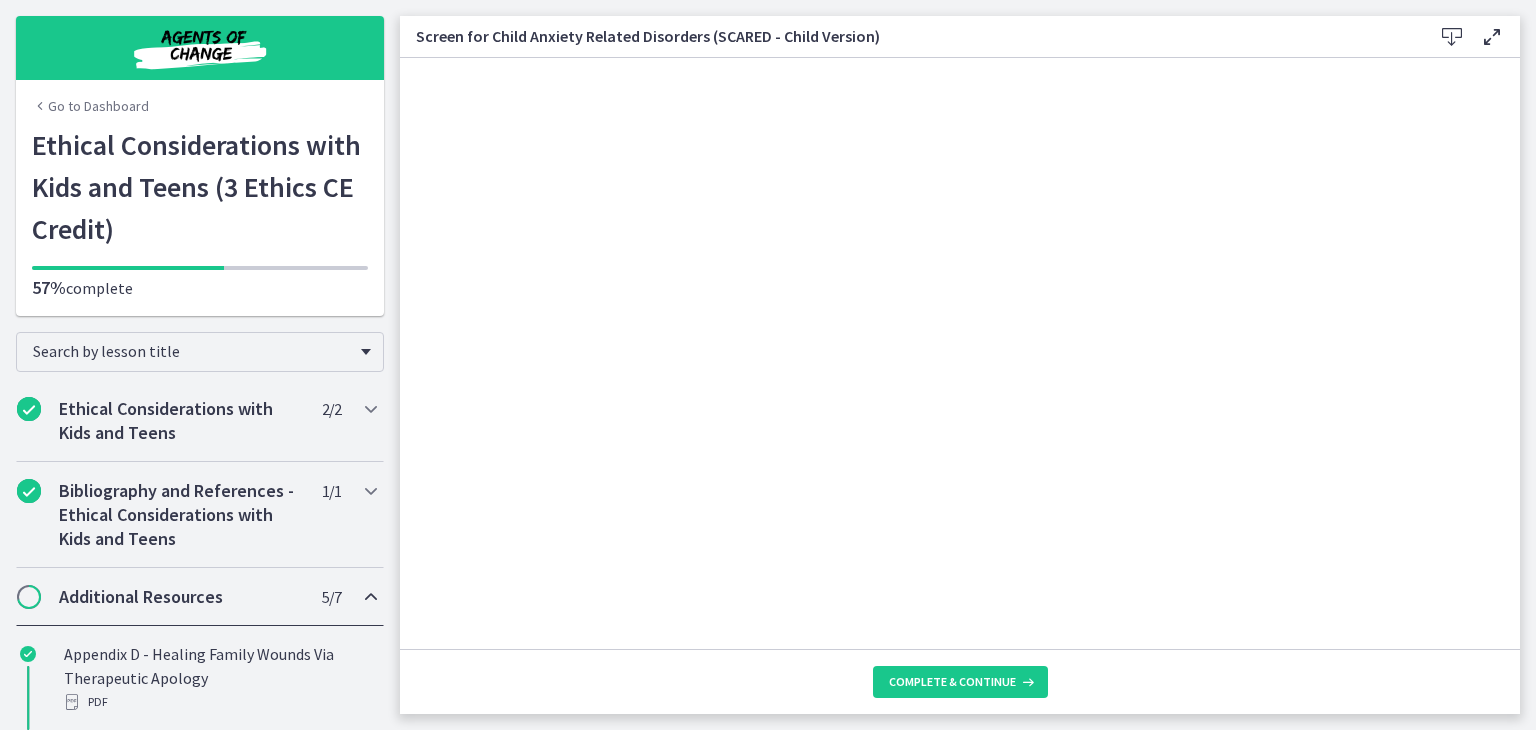 click at bounding box center (1452, 37) 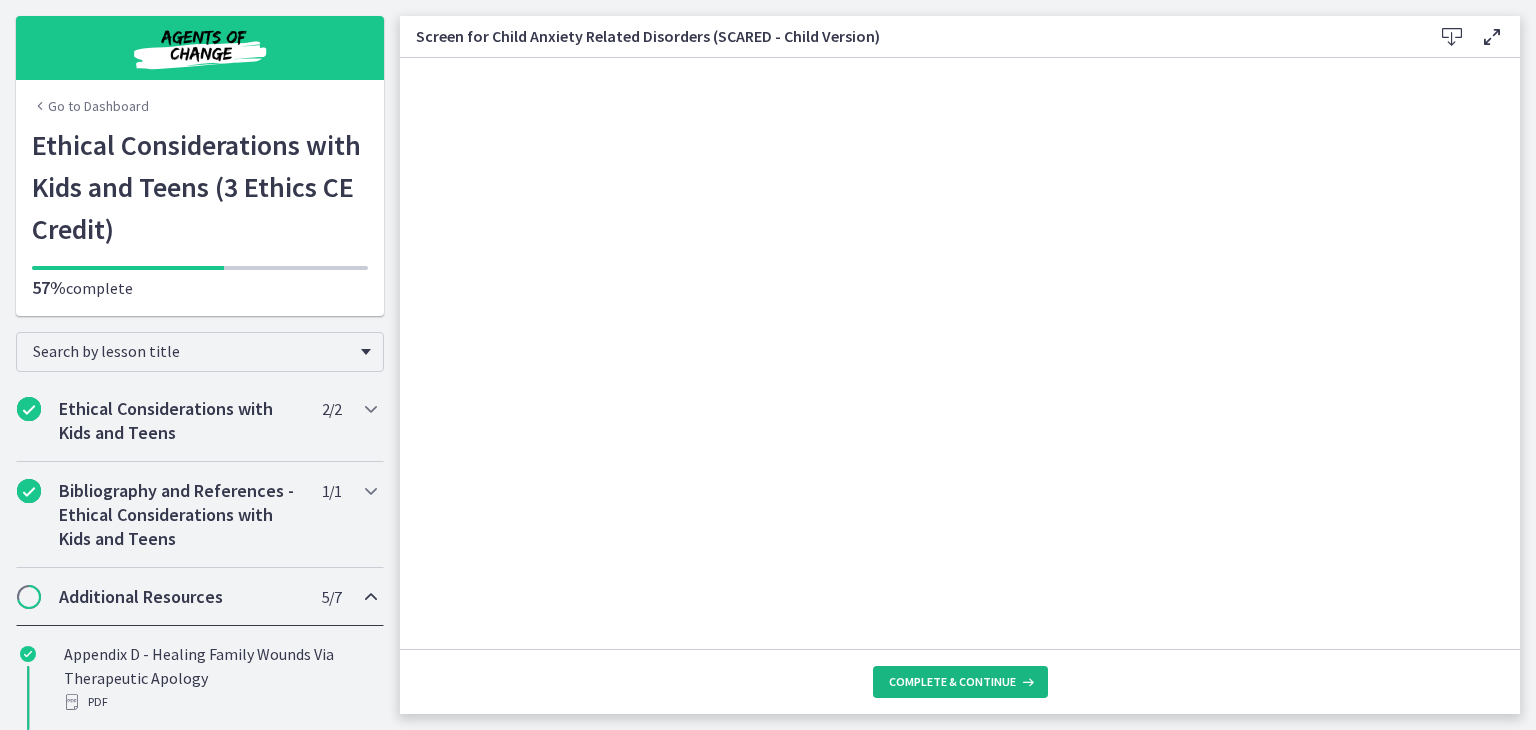 click on "Complete & continue" at bounding box center (960, 682) 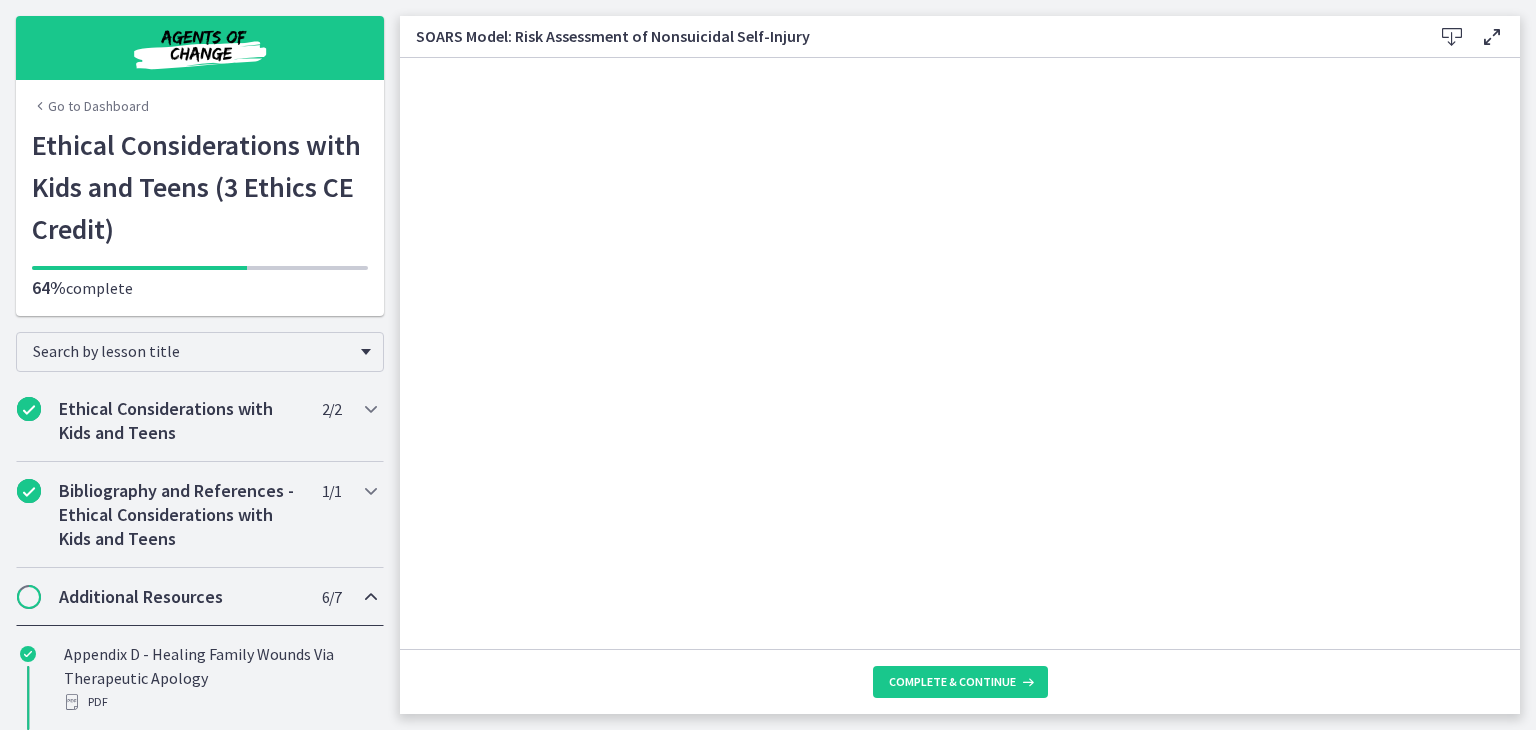 click at bounding box center [1452, 37] 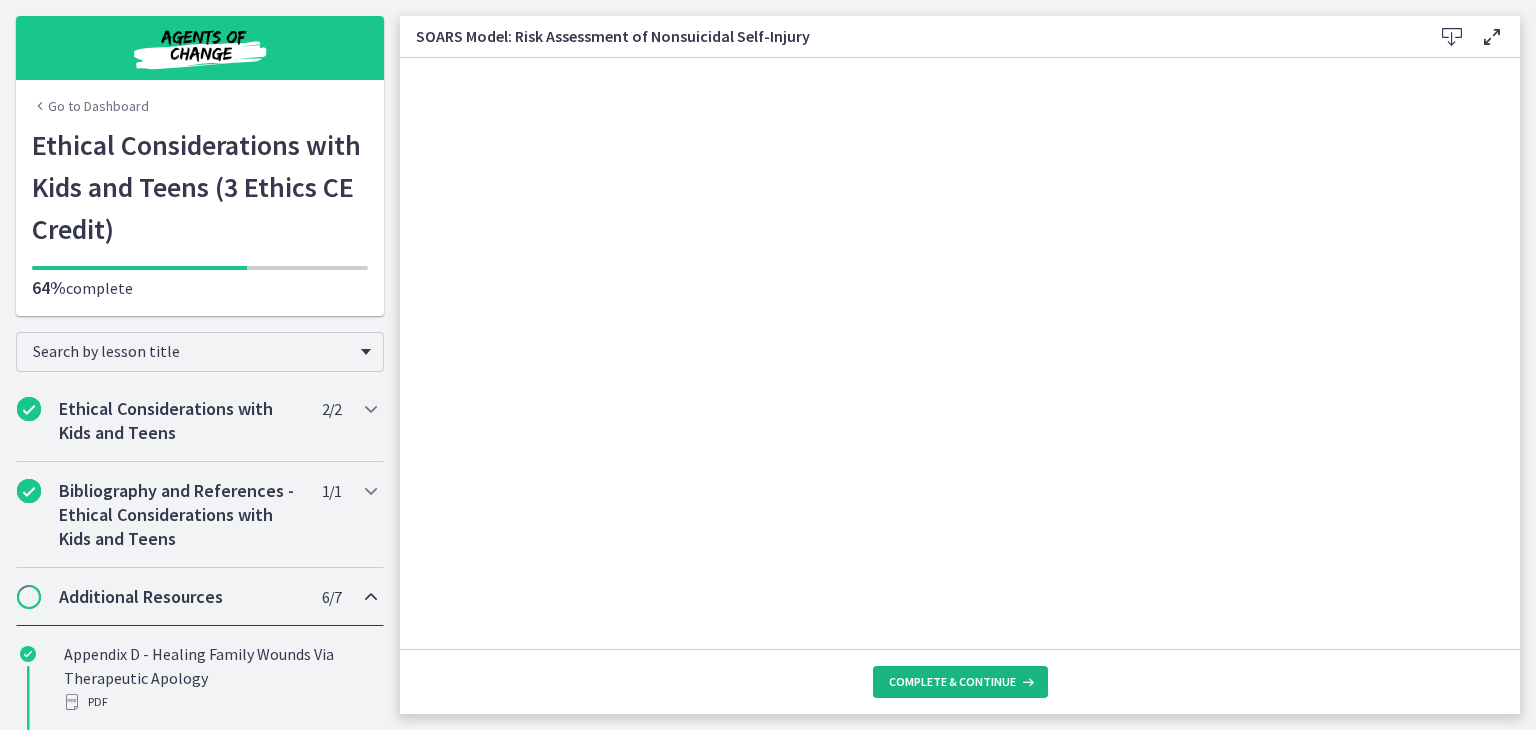 click on "Complete & continue" at bounding box center [952, 682] 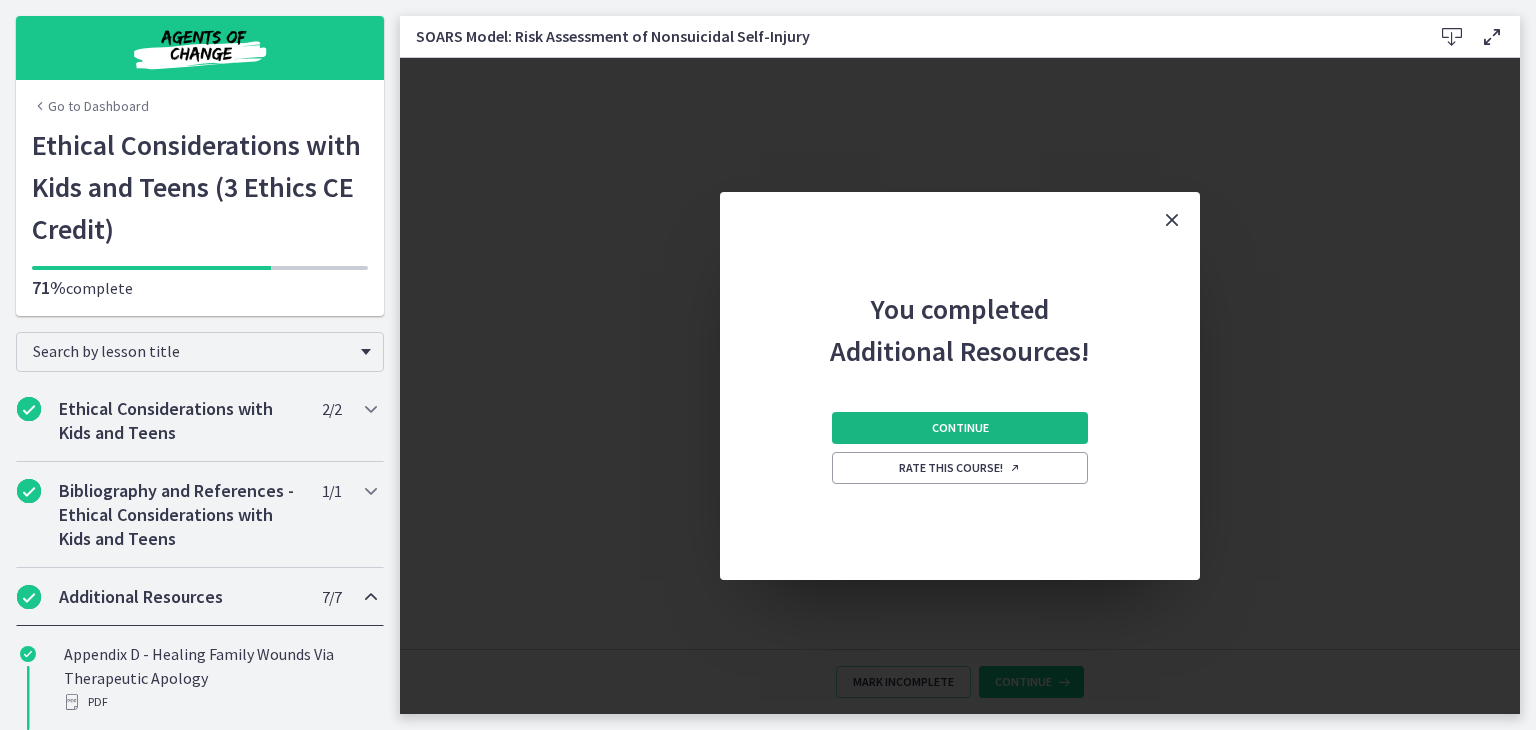 click on "Continue" at bounding box center (960, 428) 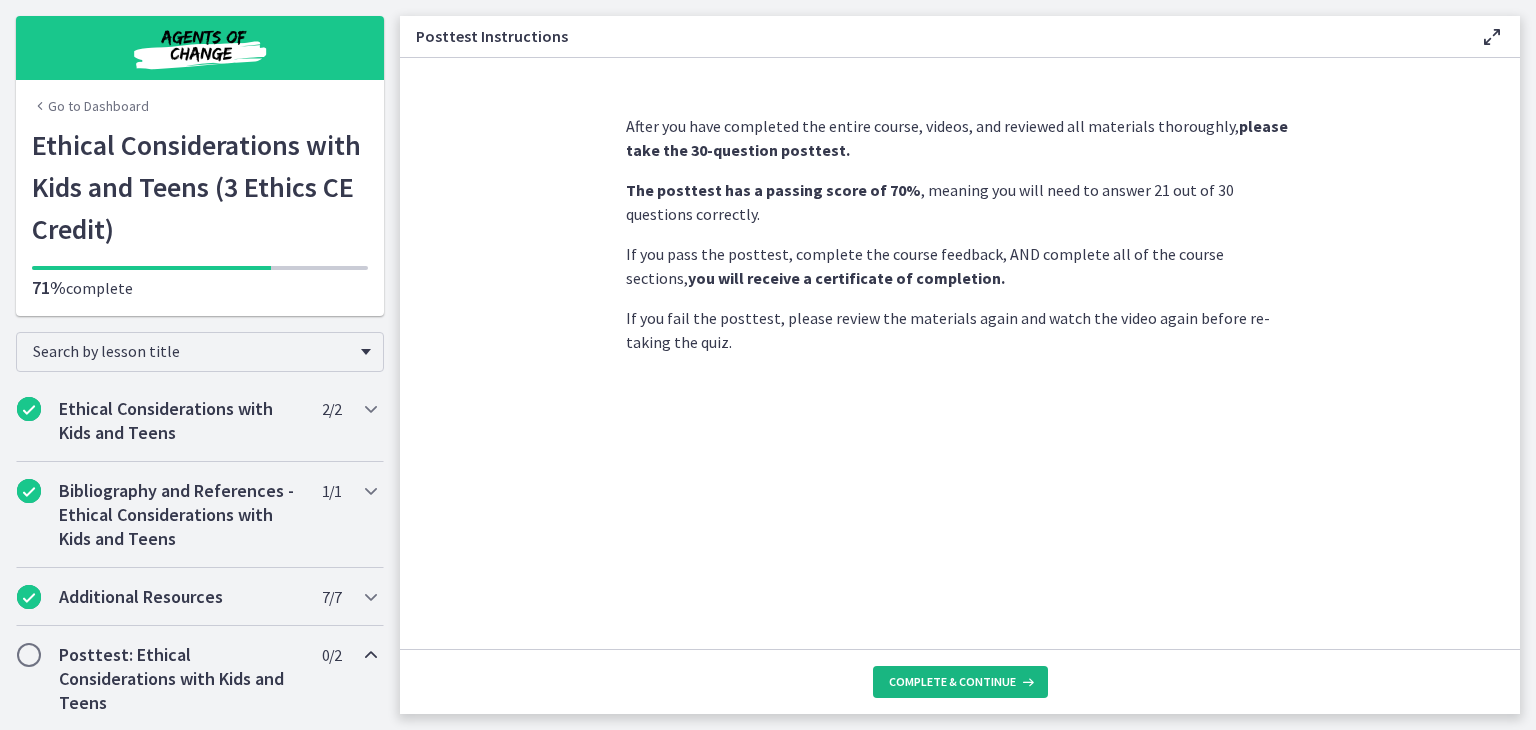 click on "Complete & continue" at bounding box center (952, 682) 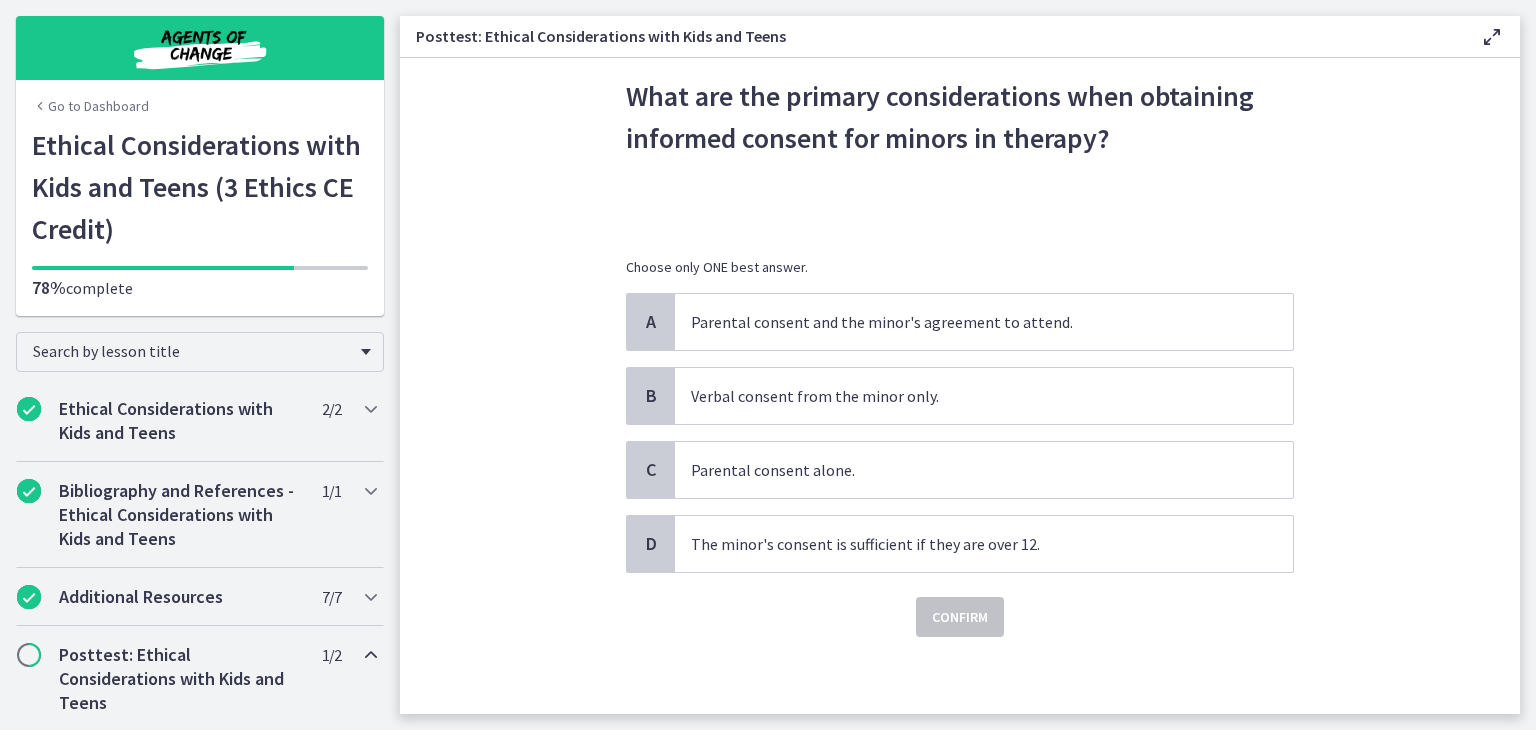 scroll, scrollTop: 76, scrollLeft: 0, axis: vertical 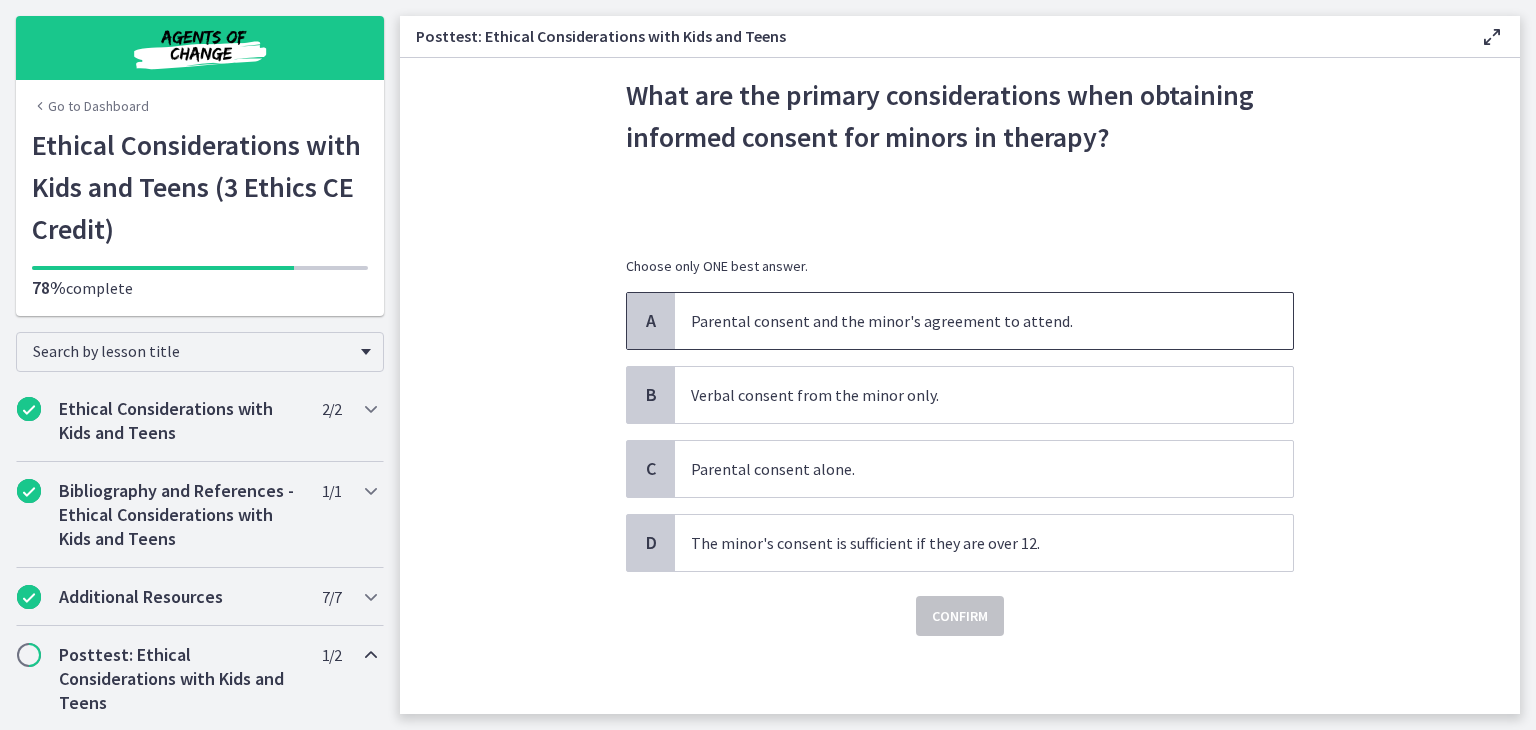 click on "Parental consent and the minor's agreement to attend." at bounding box center [984, 321] 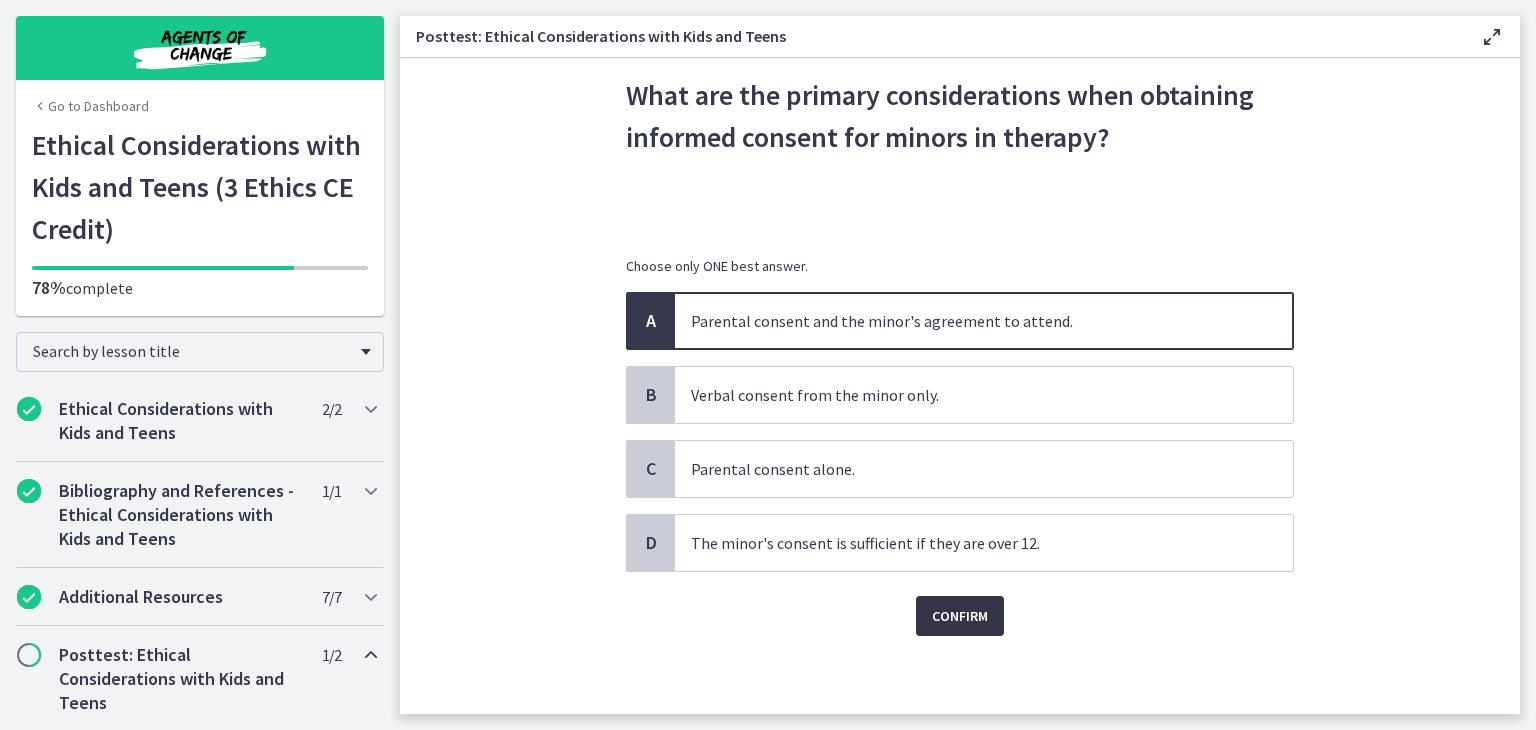 click on "Confirm" at bounding box center (960, 616) 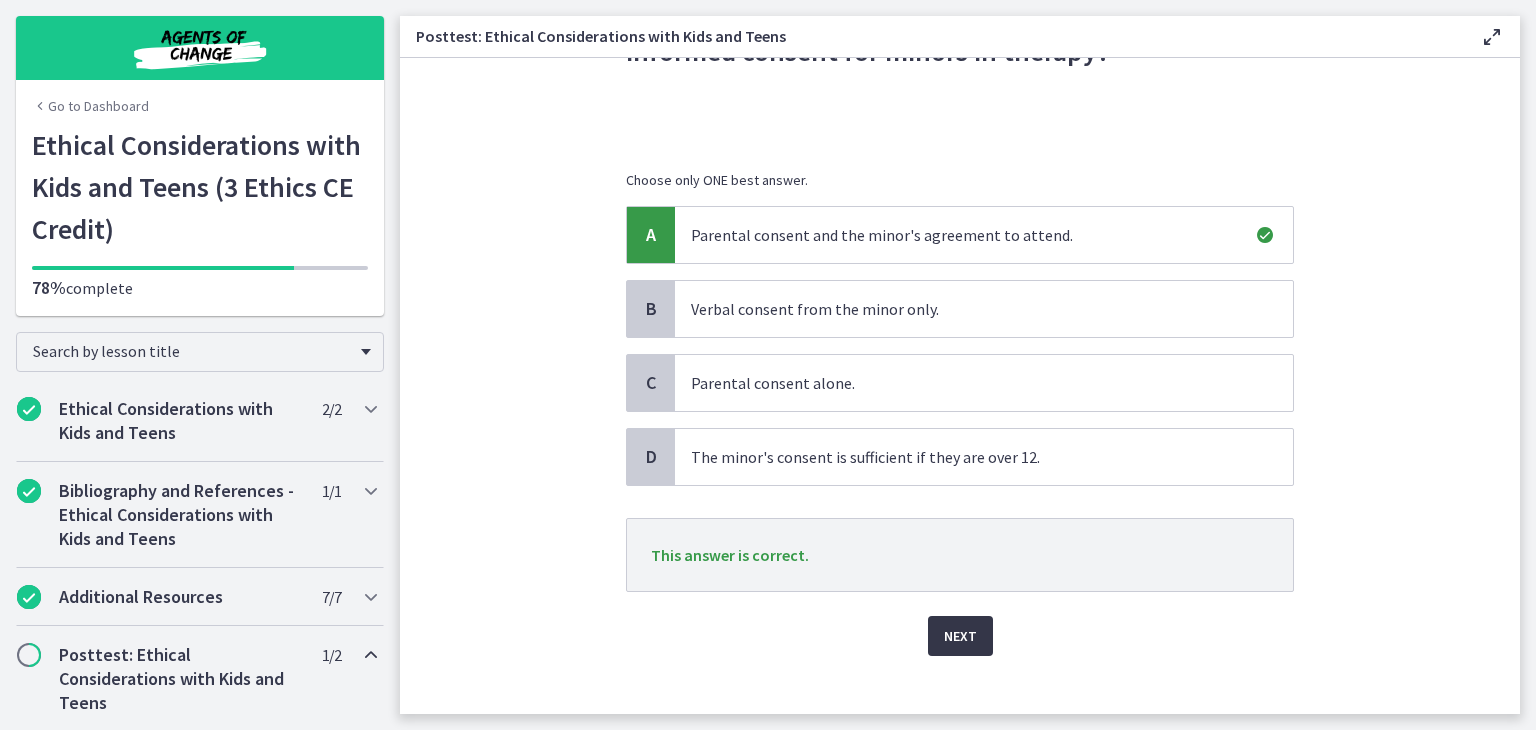 scroll, scrollTop: 182, scrollLeft: 0, axis: vertical 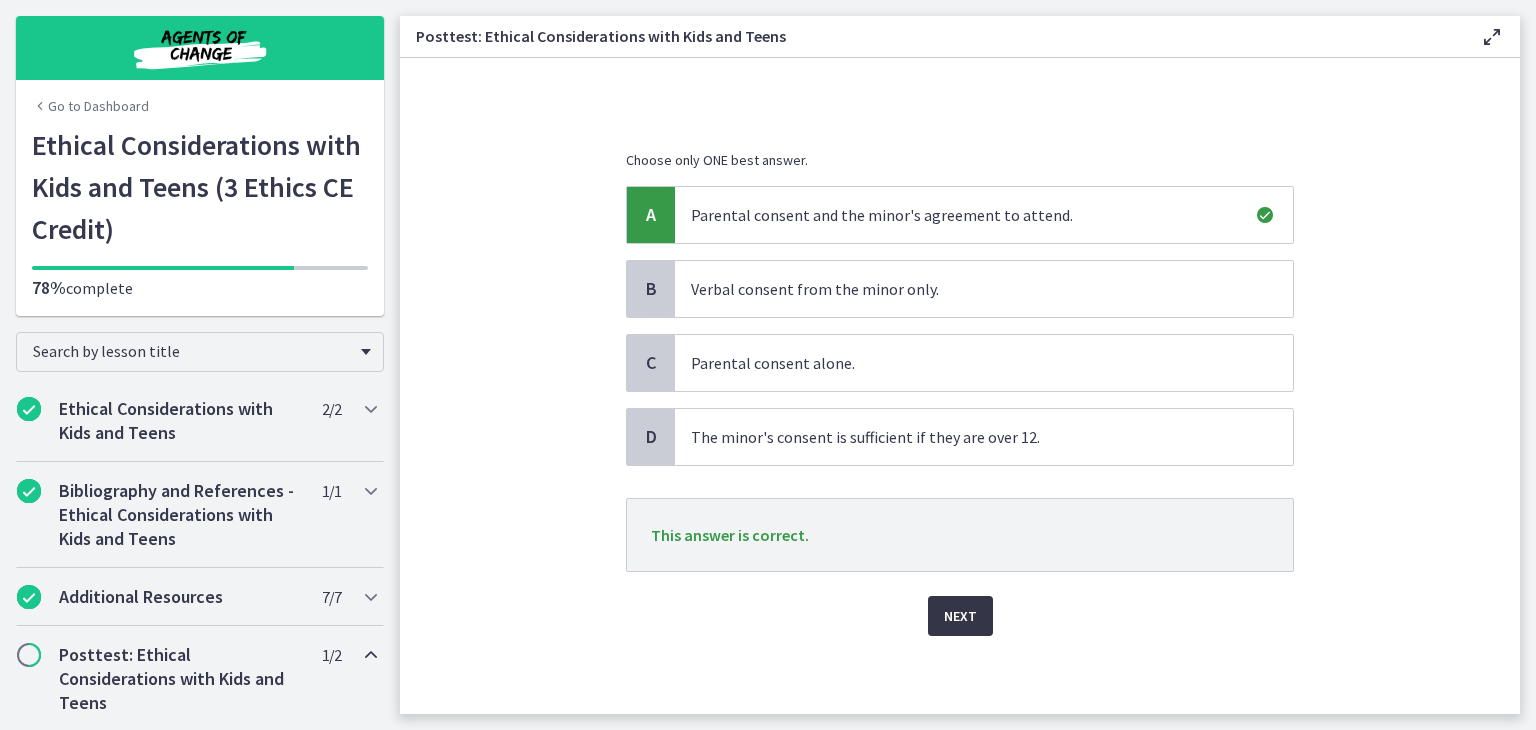click on "Next" at bounding box center [960, 616] 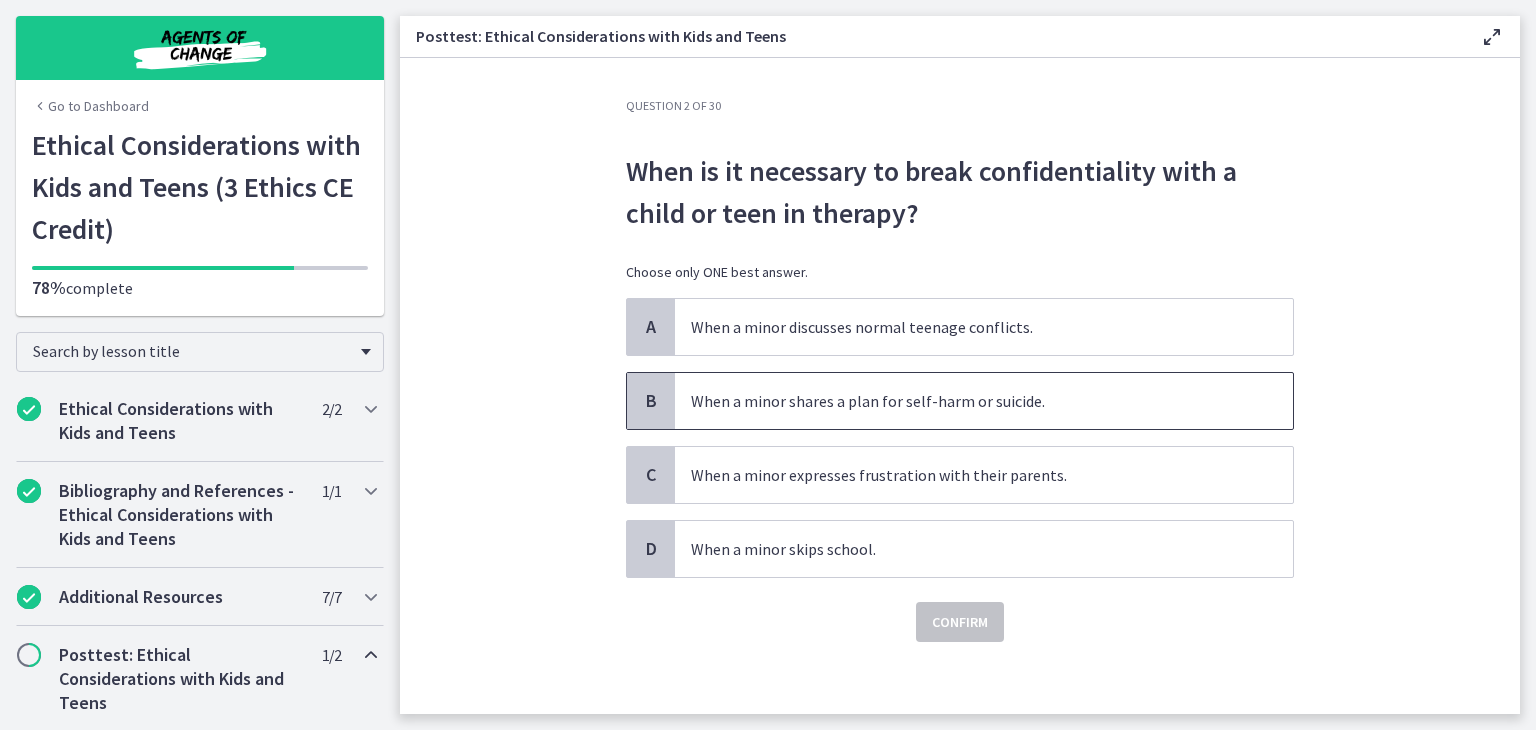scroll, scrollTop: 6, scrollLeft: 0, axis: vertical 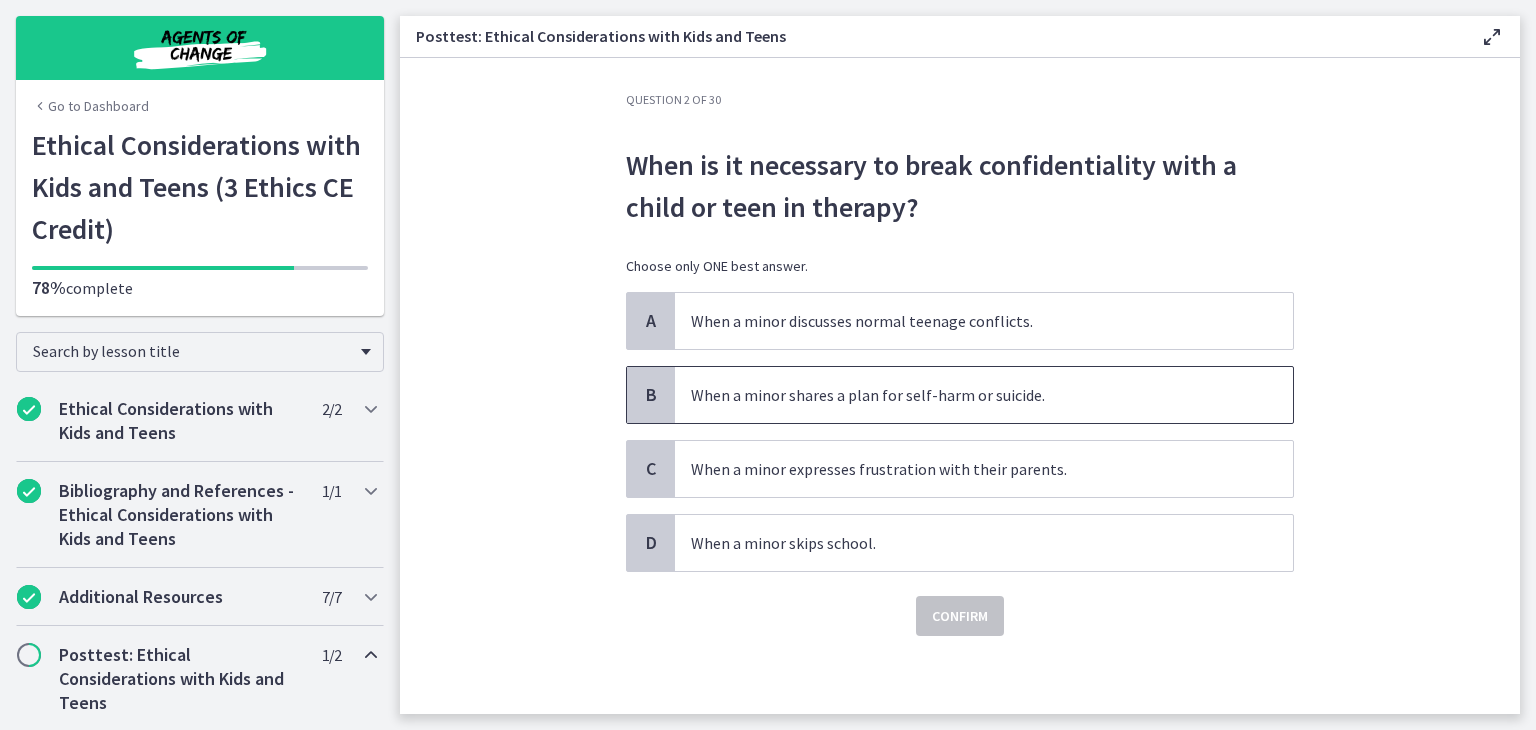click on "When a minor shares a plan for self-harm or suicide." at bounding box center [964, 395] 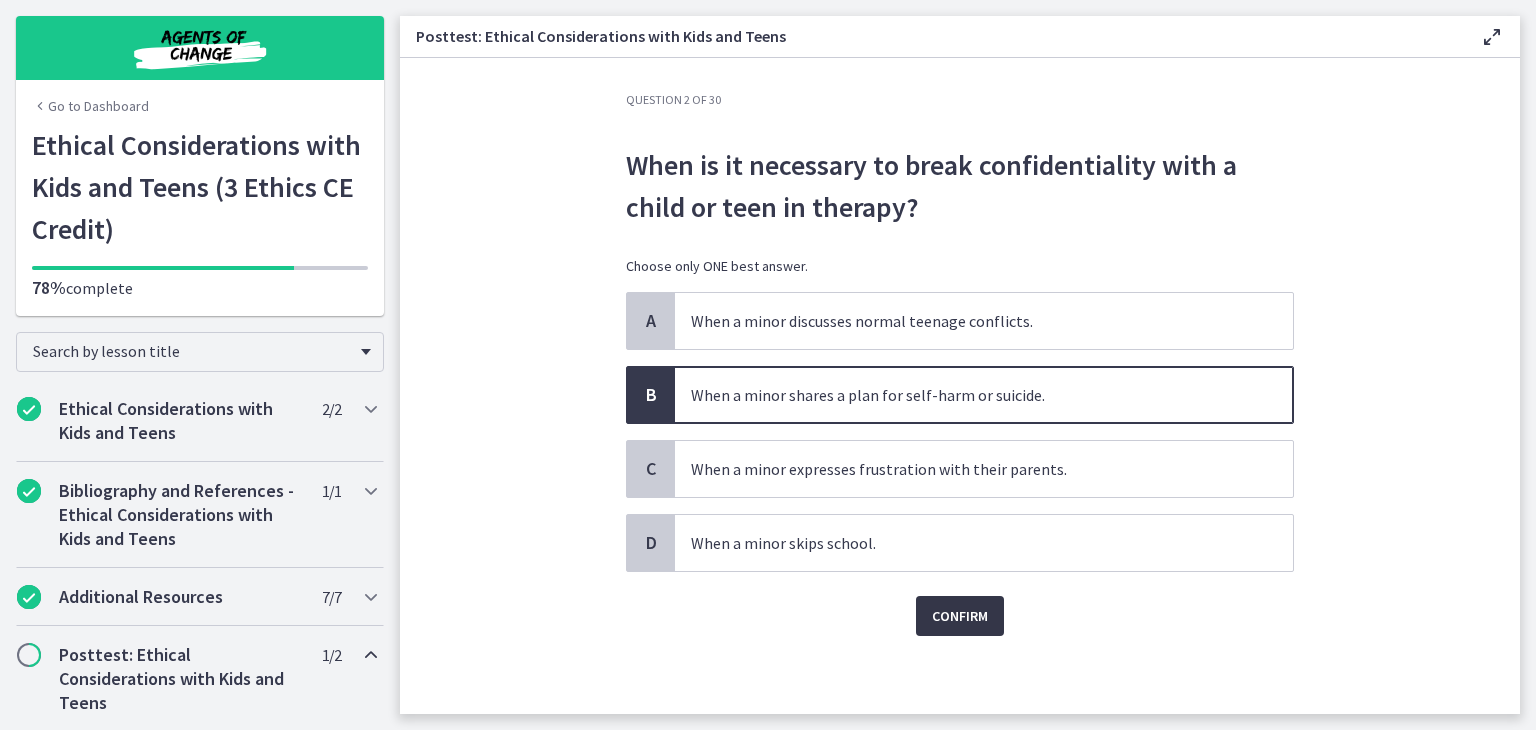 click on "Confirm" at bounding box center [960, 616] 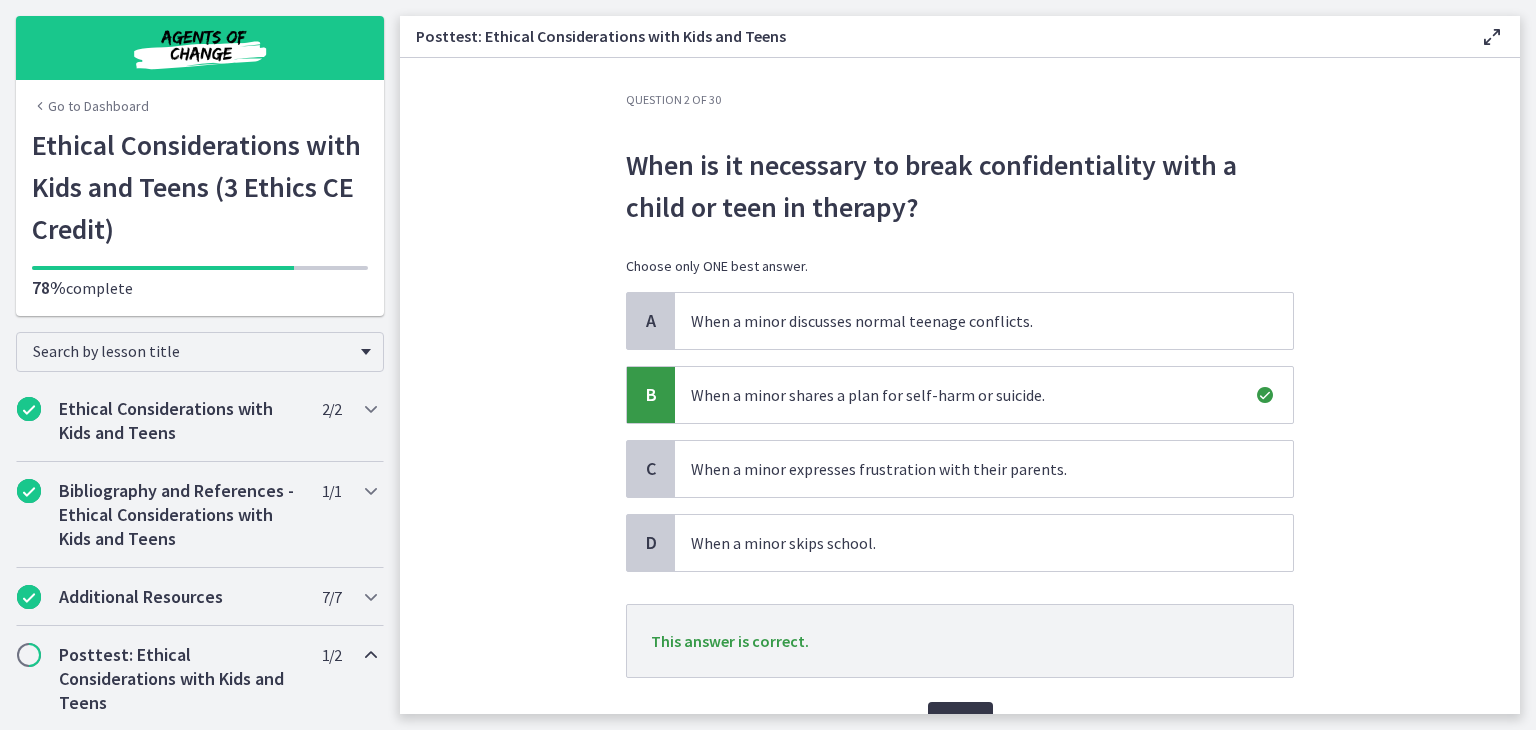 scroll, scrollTop: 112, scrollLeft: 0, axis: vertical 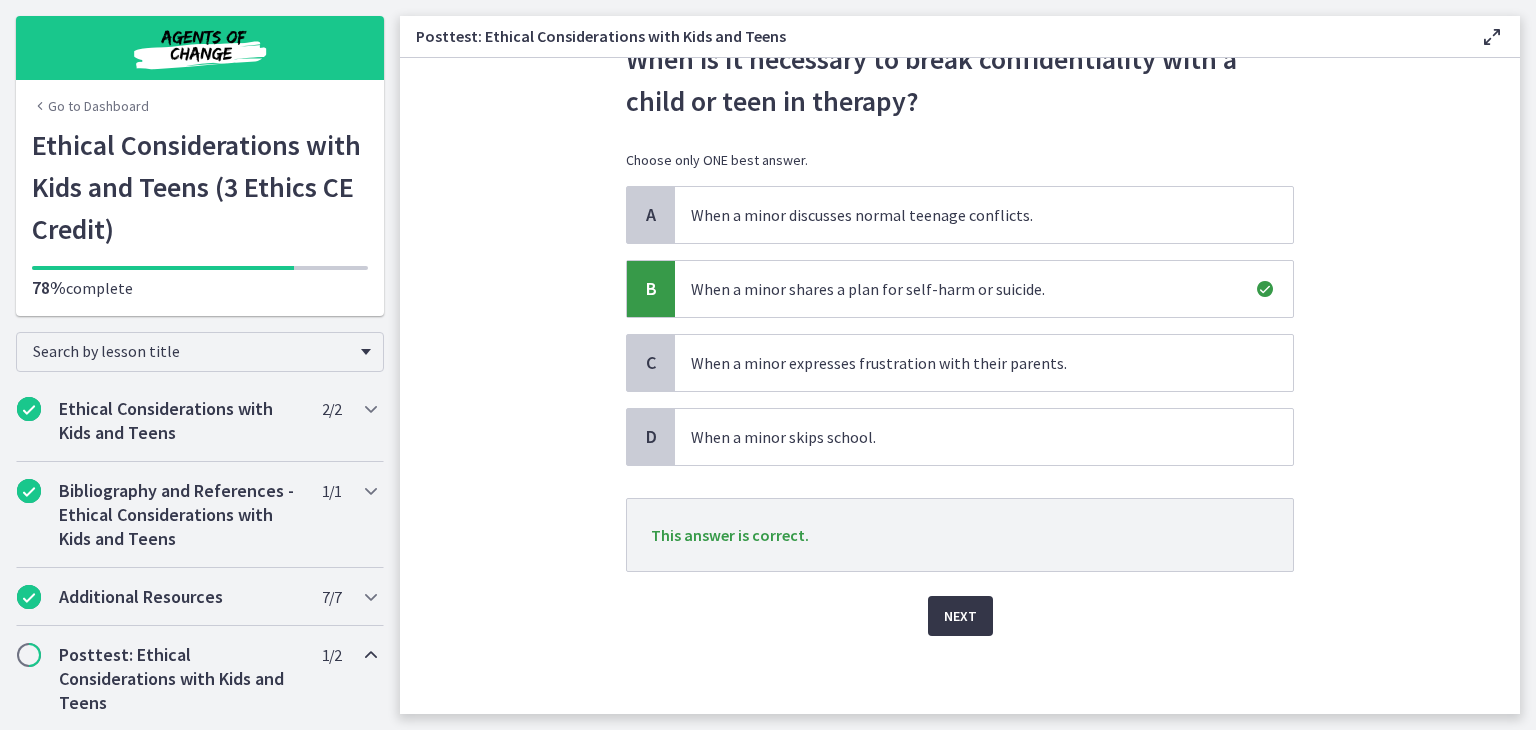 click on "Next" at bounding box center [960, 616] 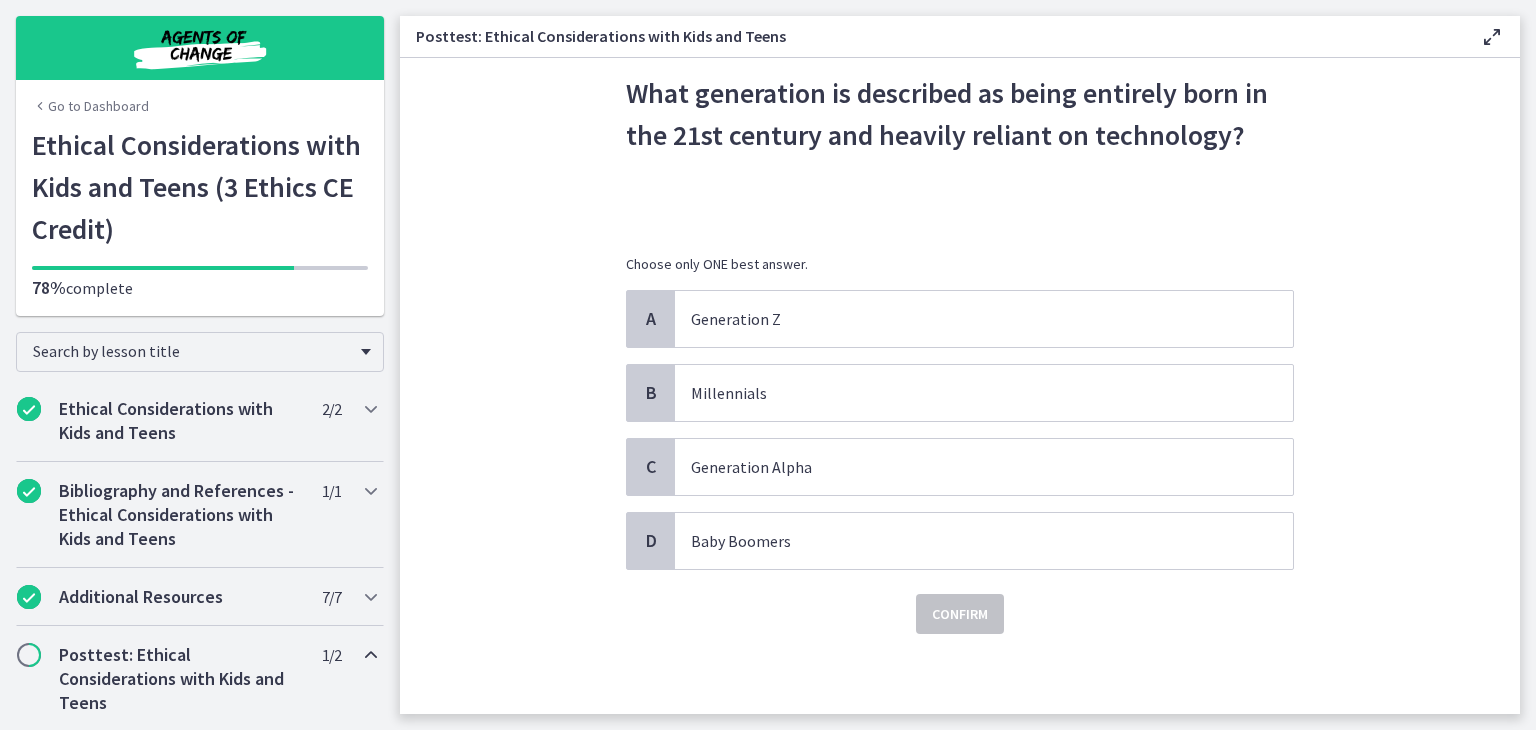 scroll, scrollTop: 0, scrollLeft: 0, axis: both 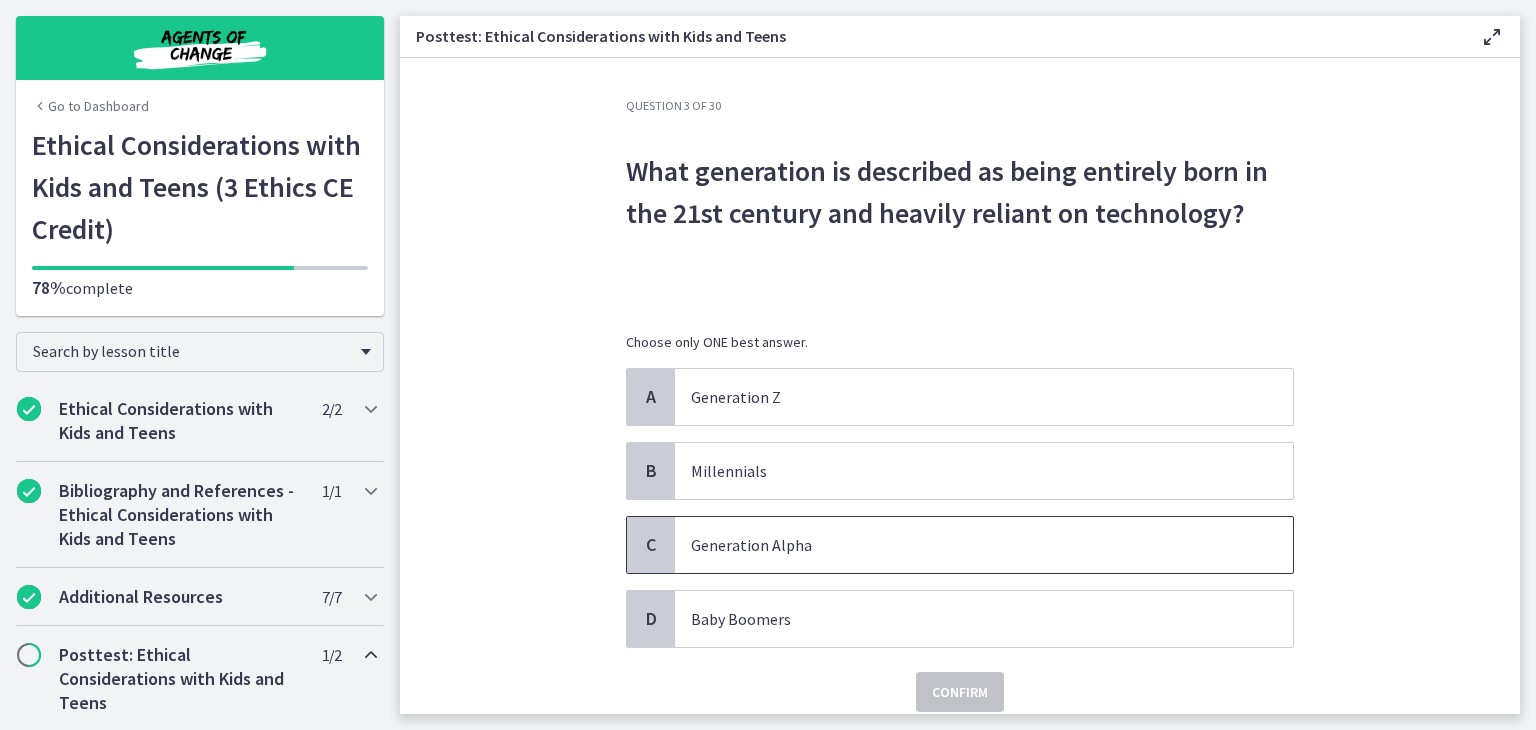 click on "Generation Alpha" at bounding box center [964, 545] 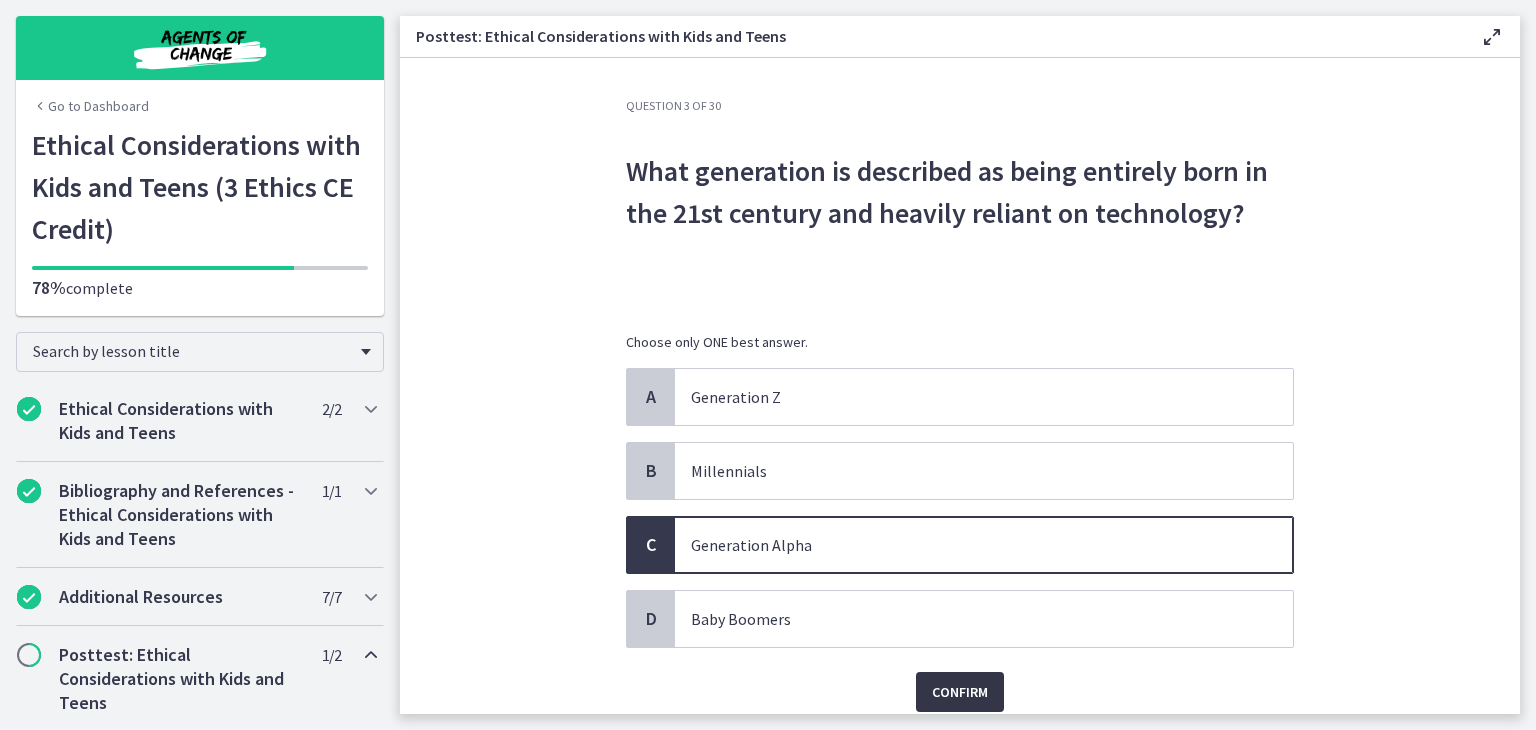 click on "Confirm" at bounding box center [960, 692] 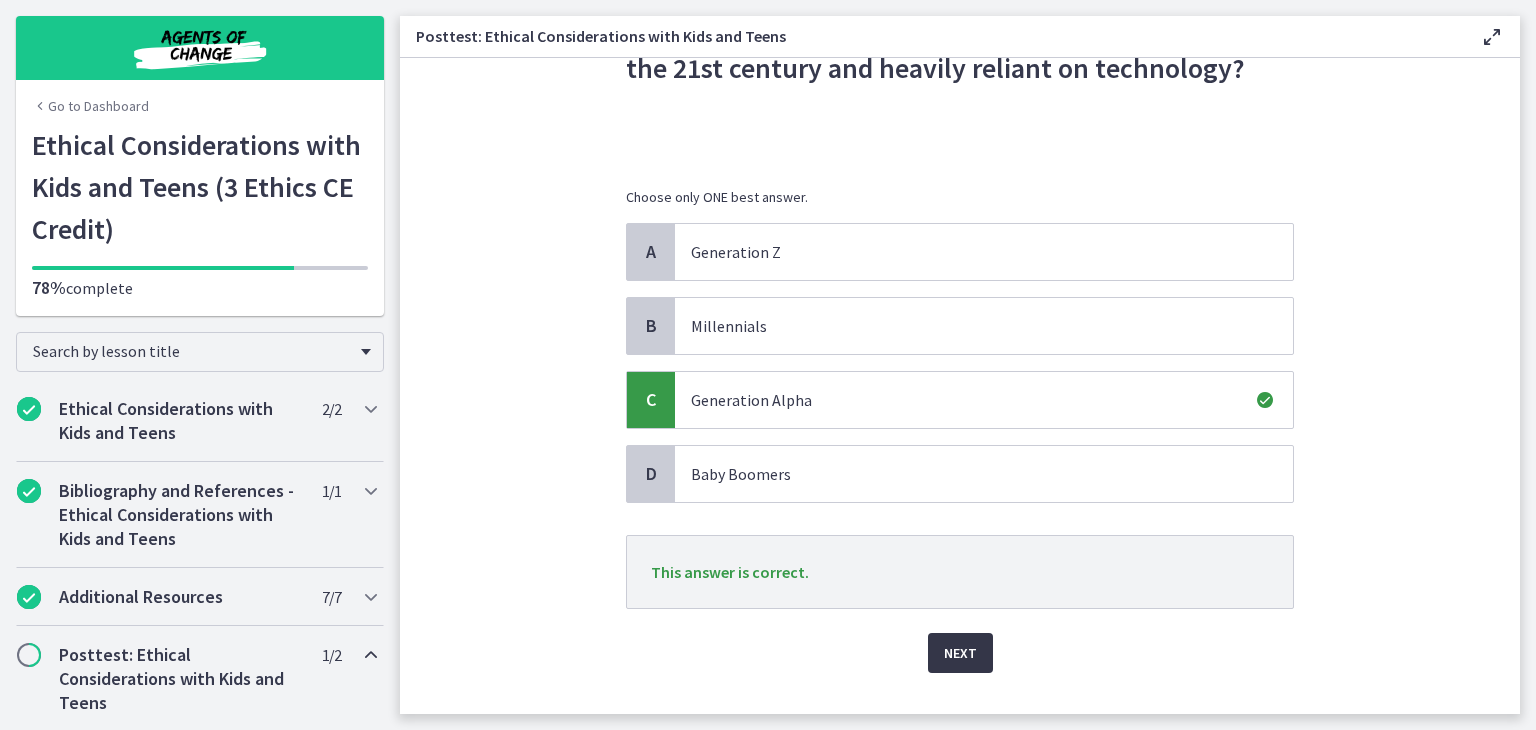 scroll, scrollTop: 146, scrollLeft: 0, axis: vertical 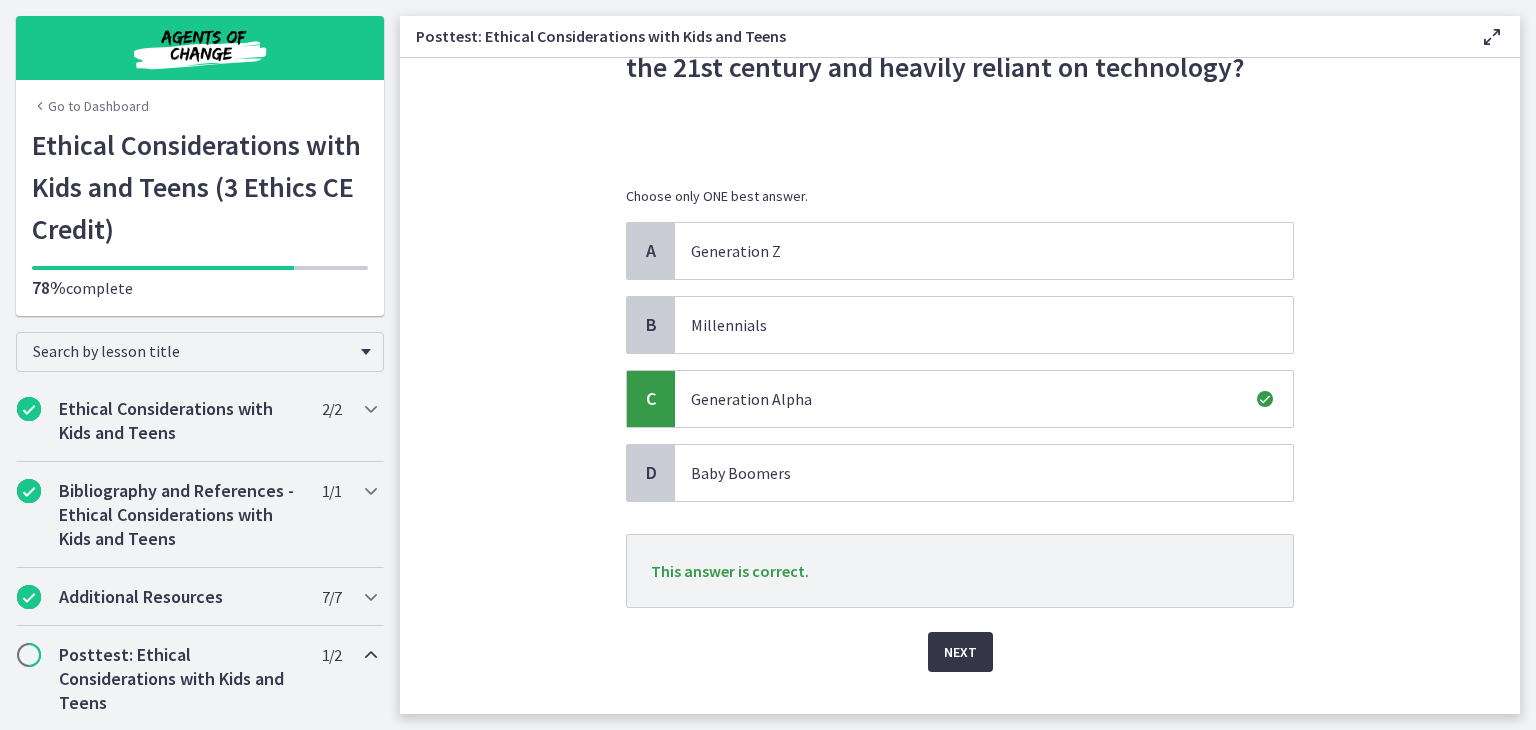 click on "Next" at bounding box center (960, 652) 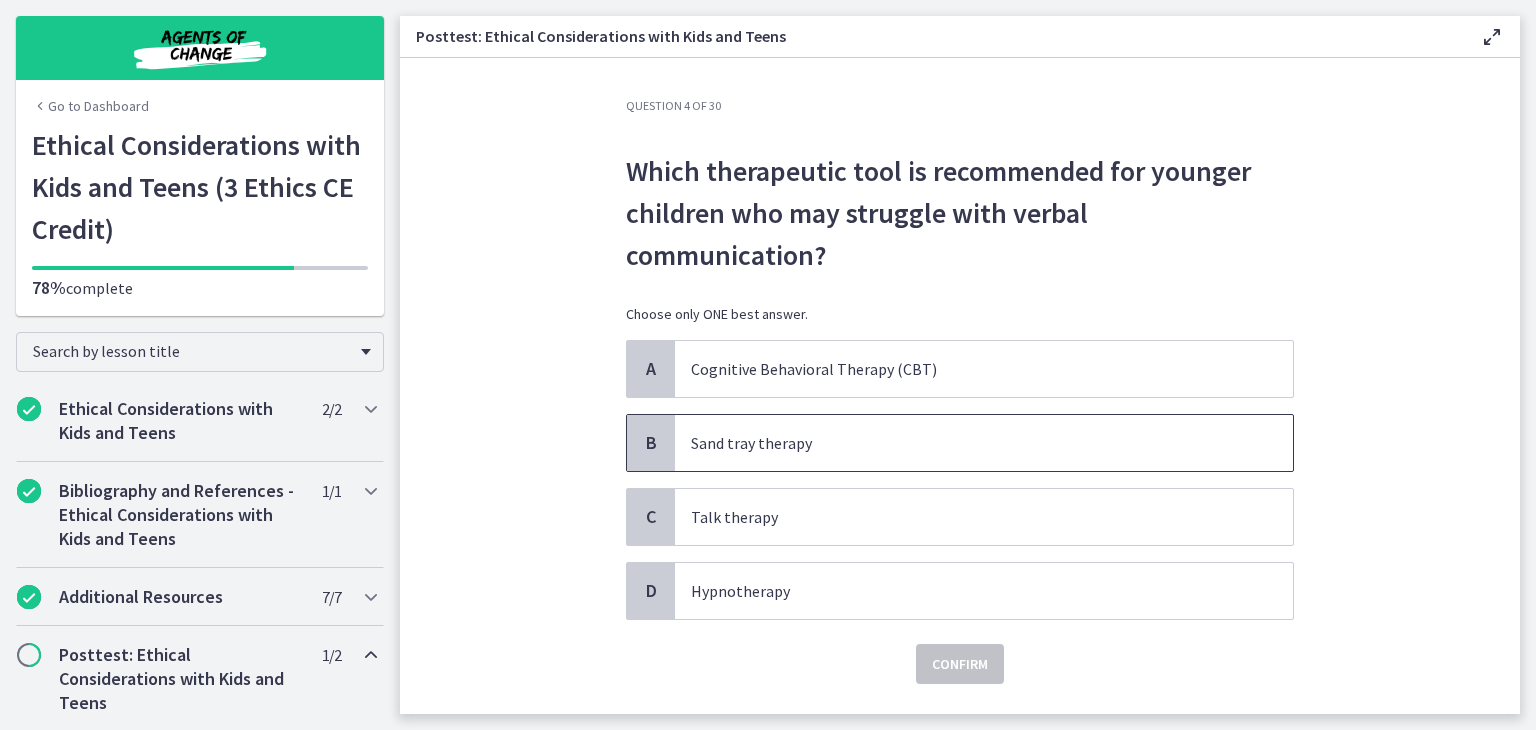 click on "Sand tray therapy" at bounding box center [964, 443] 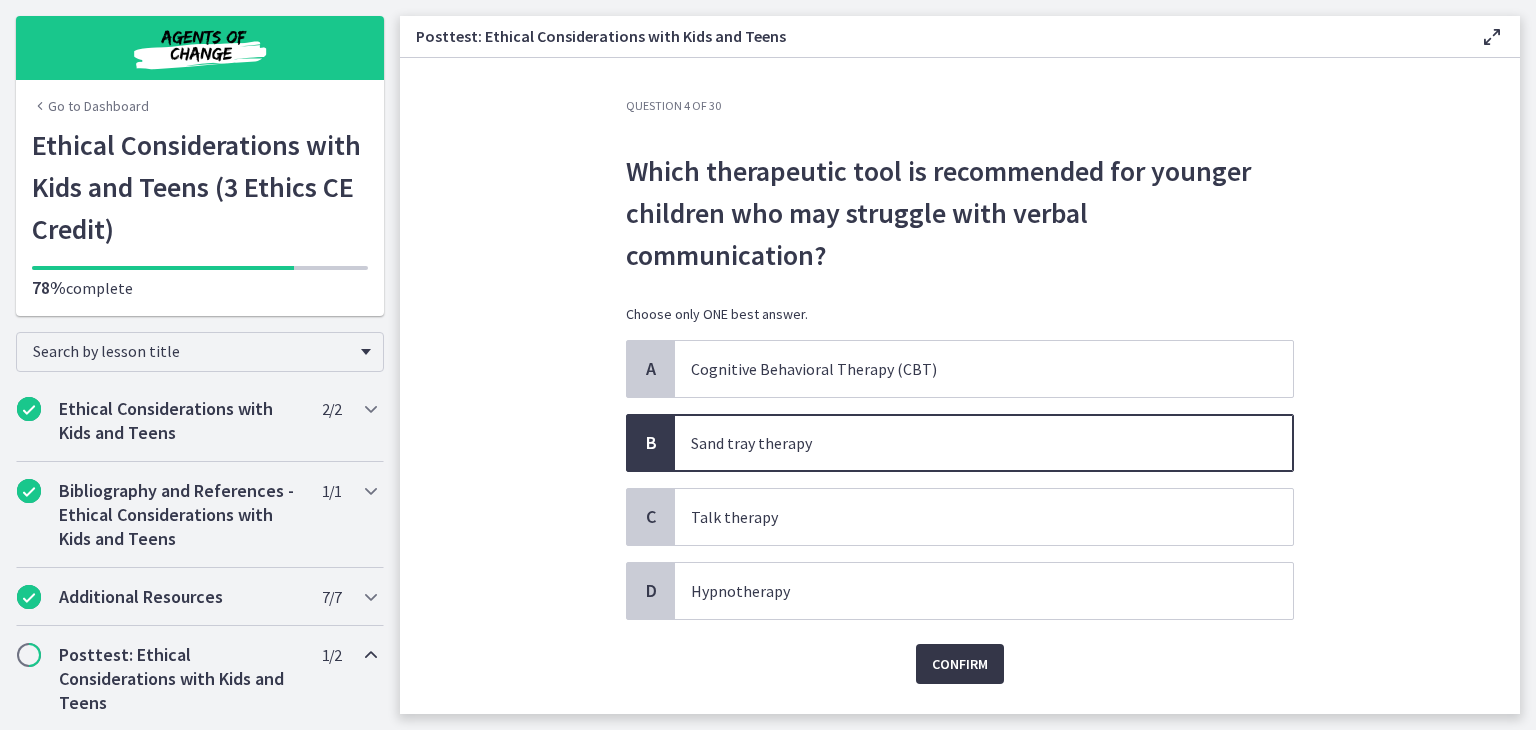 click on "Confirm" at bounding box center (960, 664) 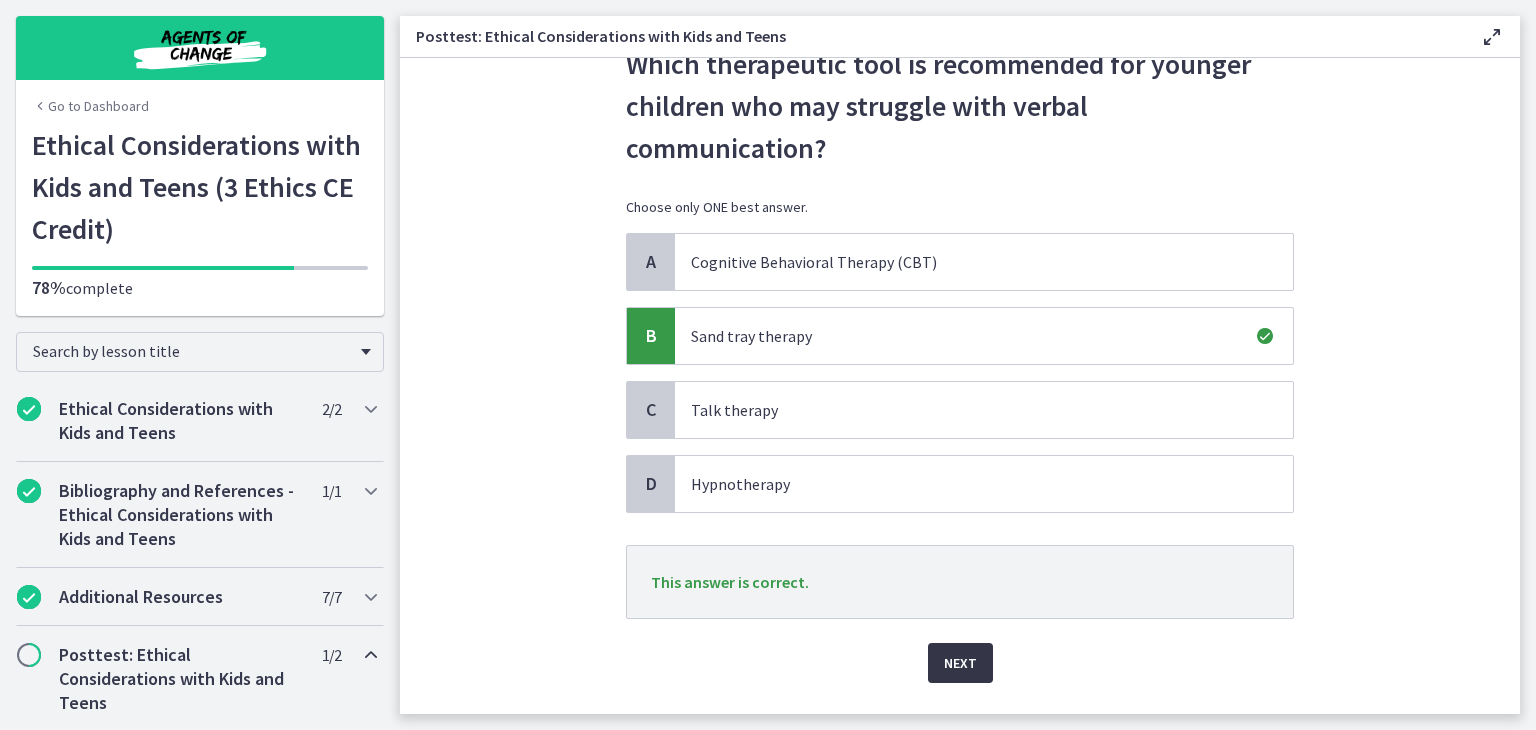 scroll, scrollTop: 112, scrollLeft: 0, axis: vertical 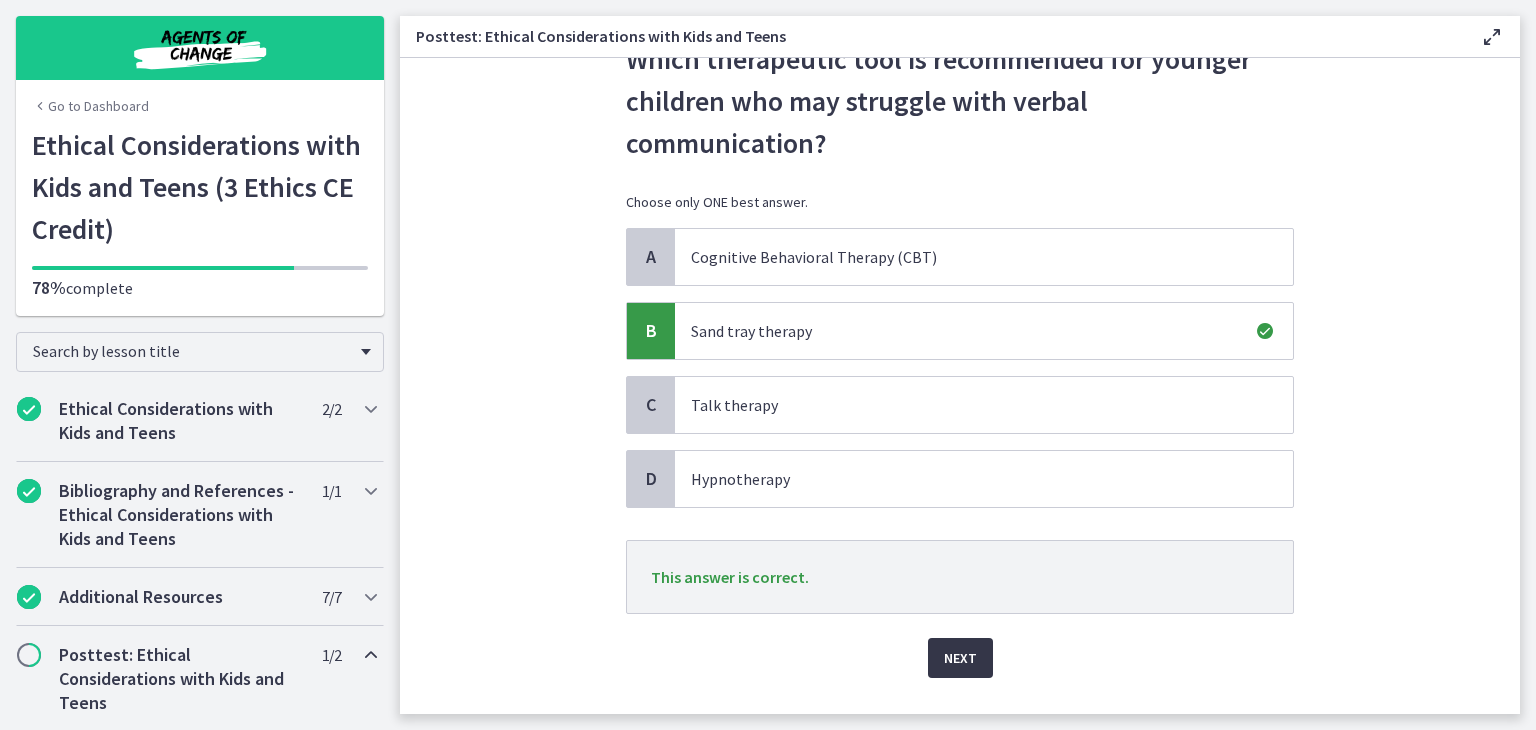 click on "Next" at bounding box center (960, 658) 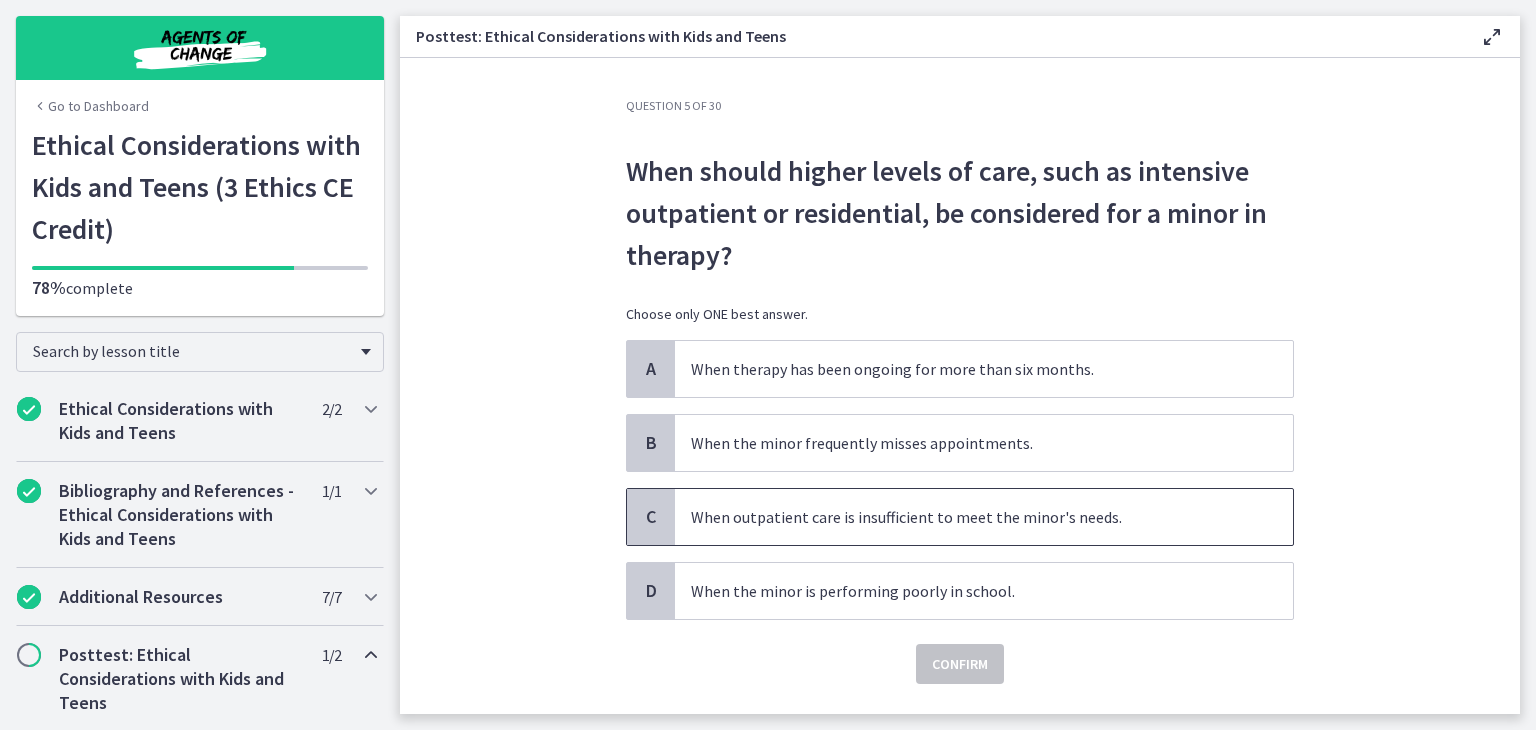 click on "When outpatient care is insufficient to meet the minor's needs." at bounding box center (964, 517) 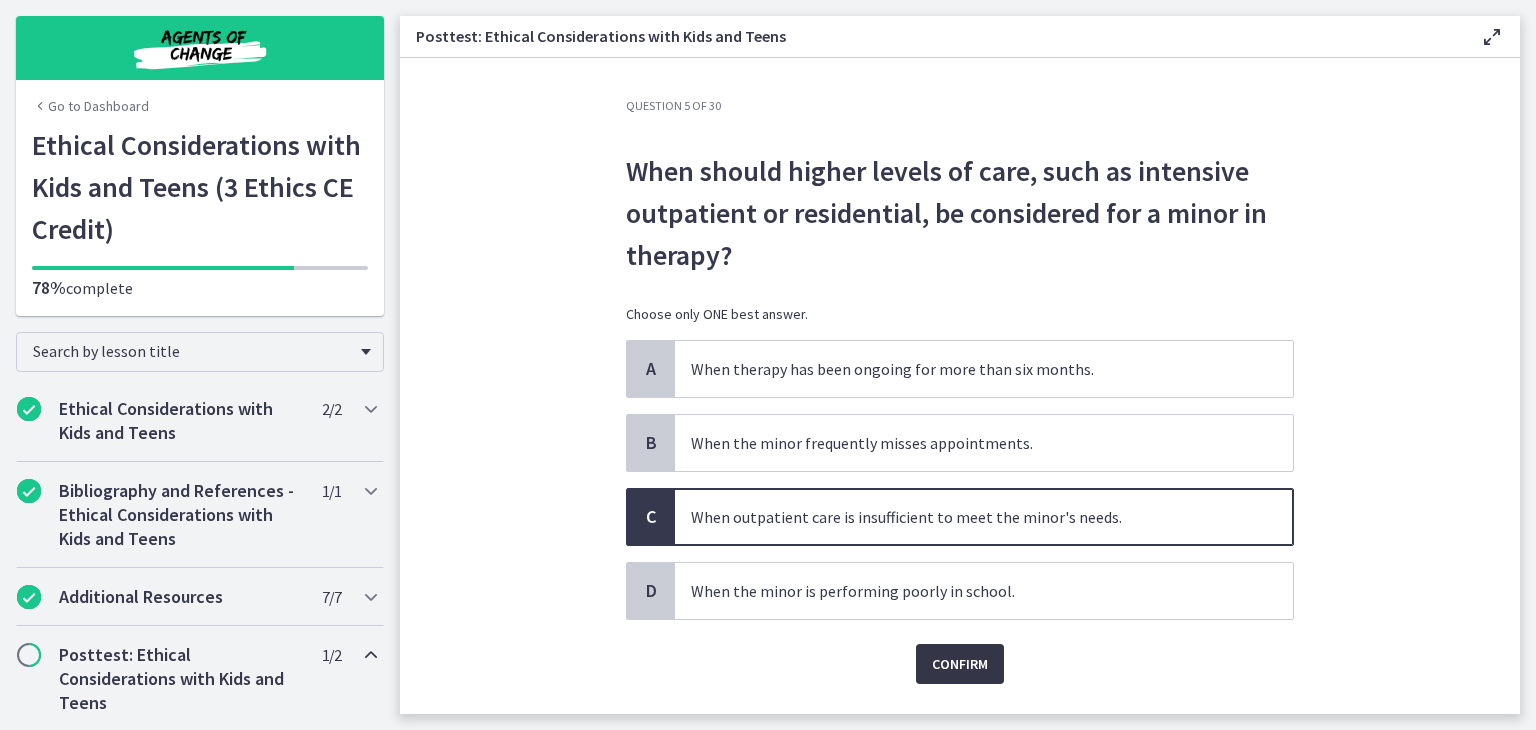 click on "Confirm" at bounding box center (960, 664) 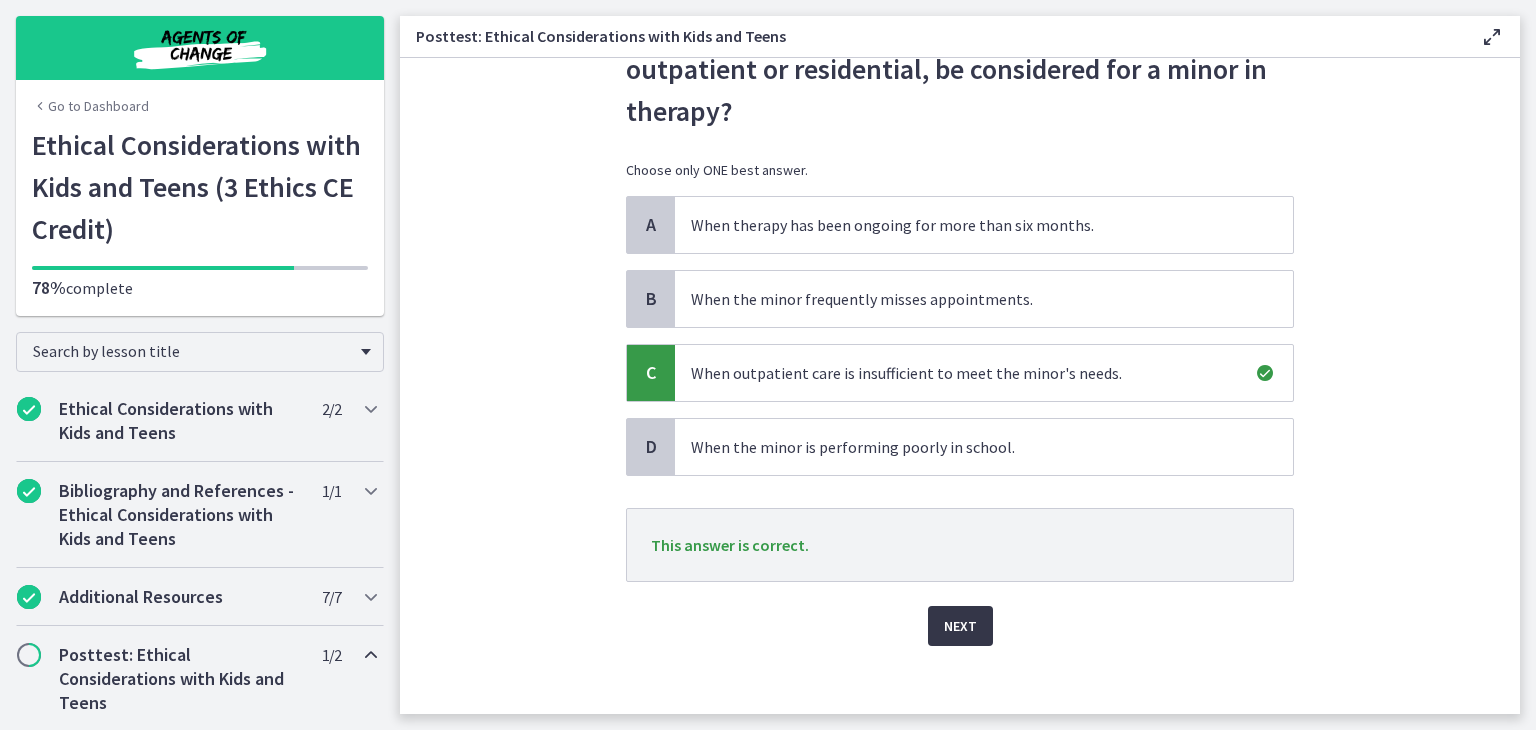 scroll, scrollTop: 154, scrollLeft: 0, axis: vertical 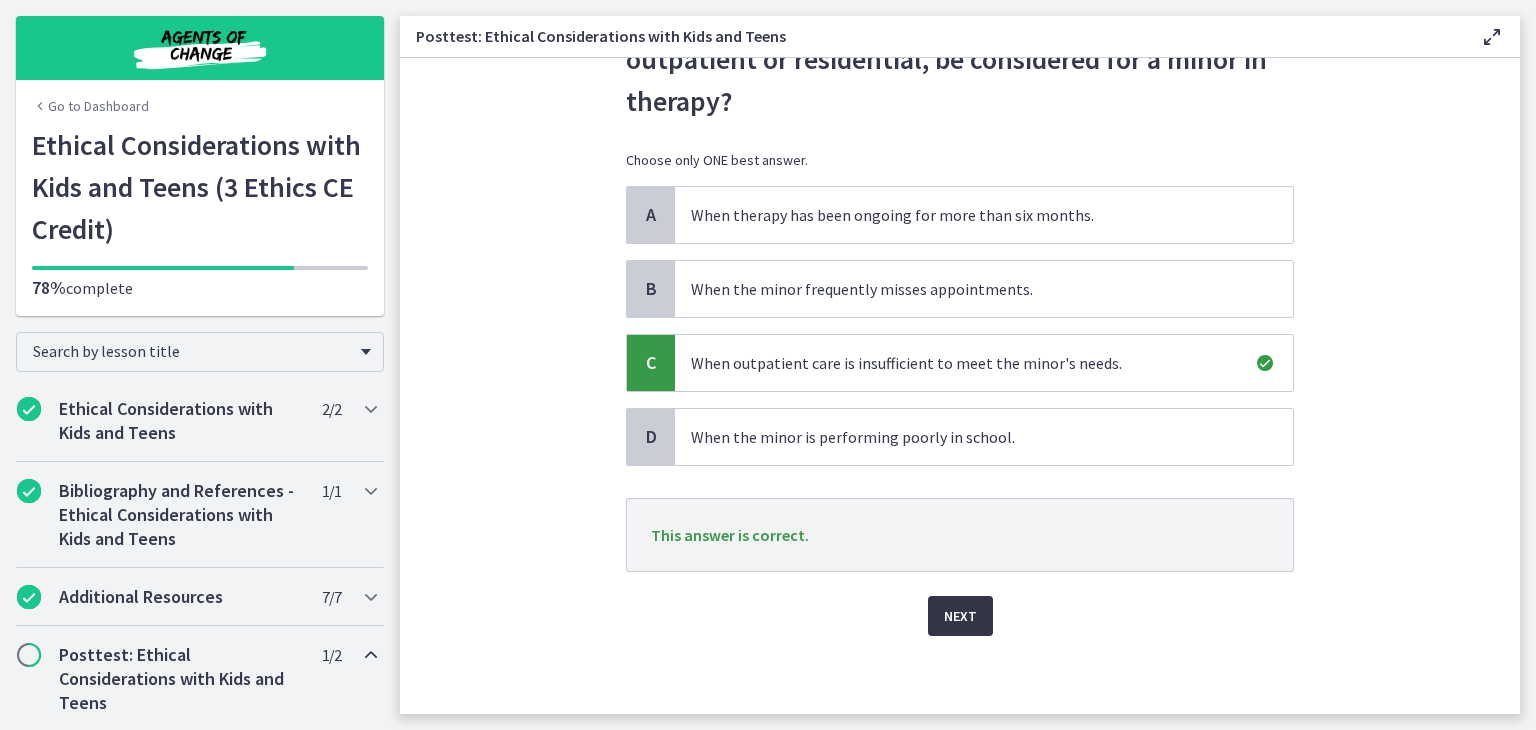 click on "Next" at bounding box center [960, 616] 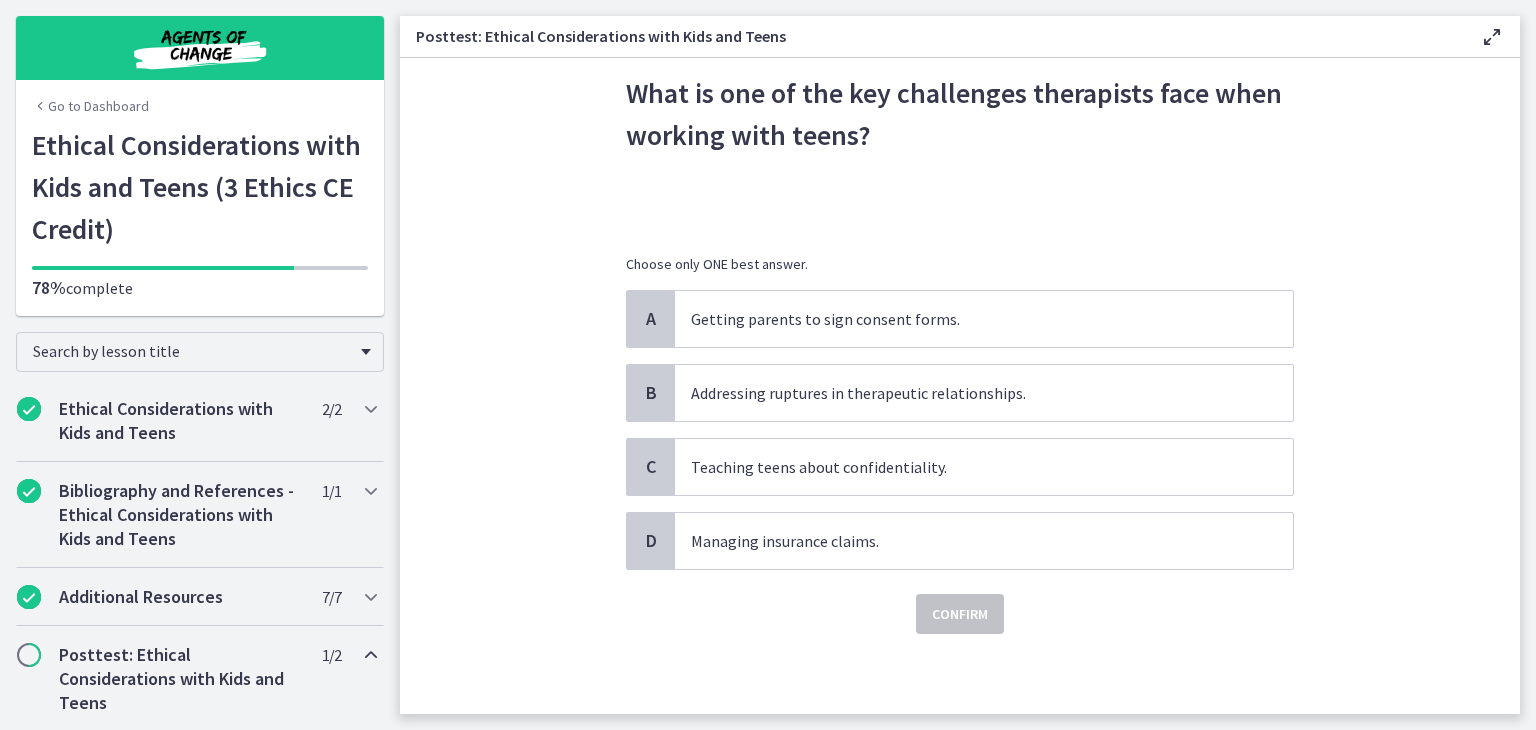 scroll, scrollTop: 0, scrollLeft: 0, axis: both 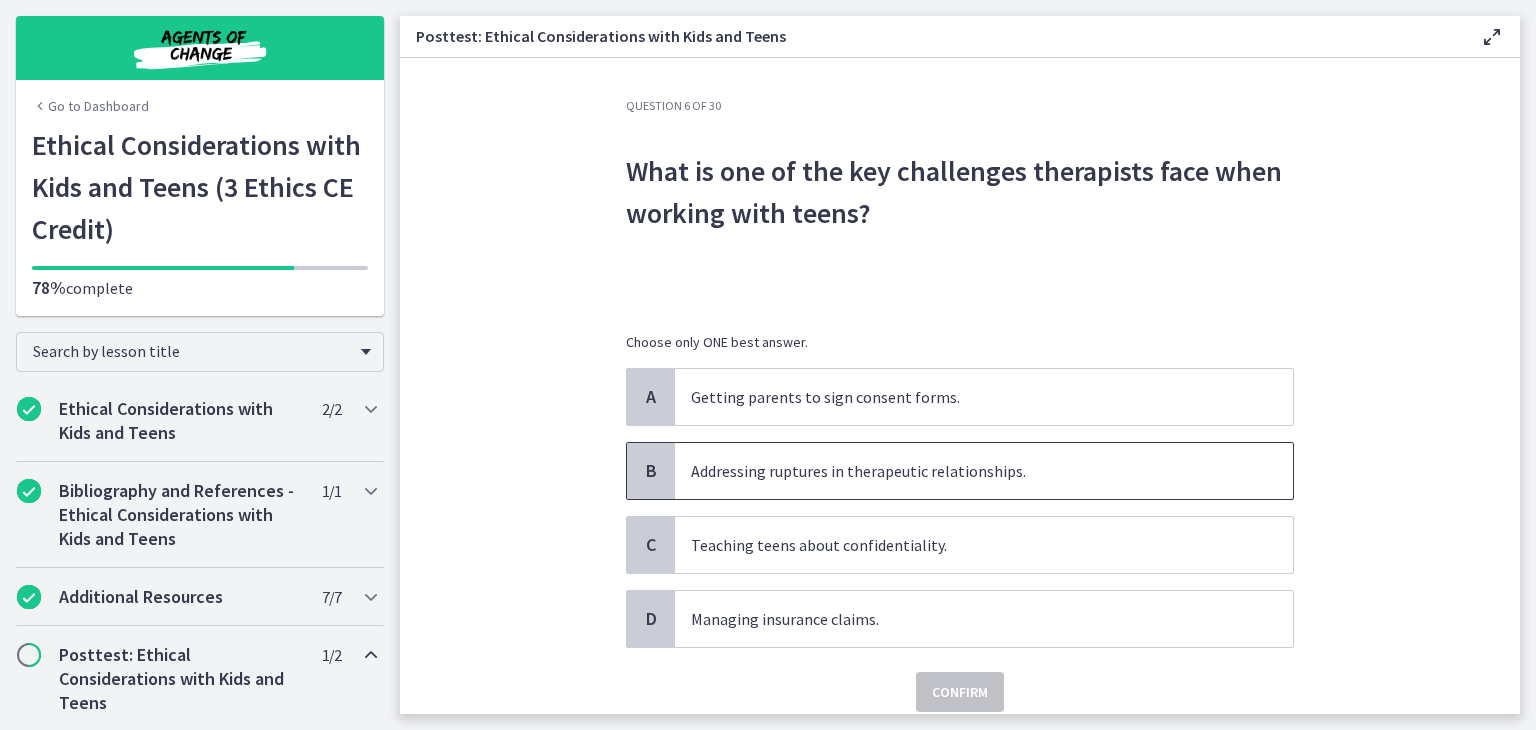 click on "Addressing ruptures in therapeutic relationships." at bounding box center [964, 471] 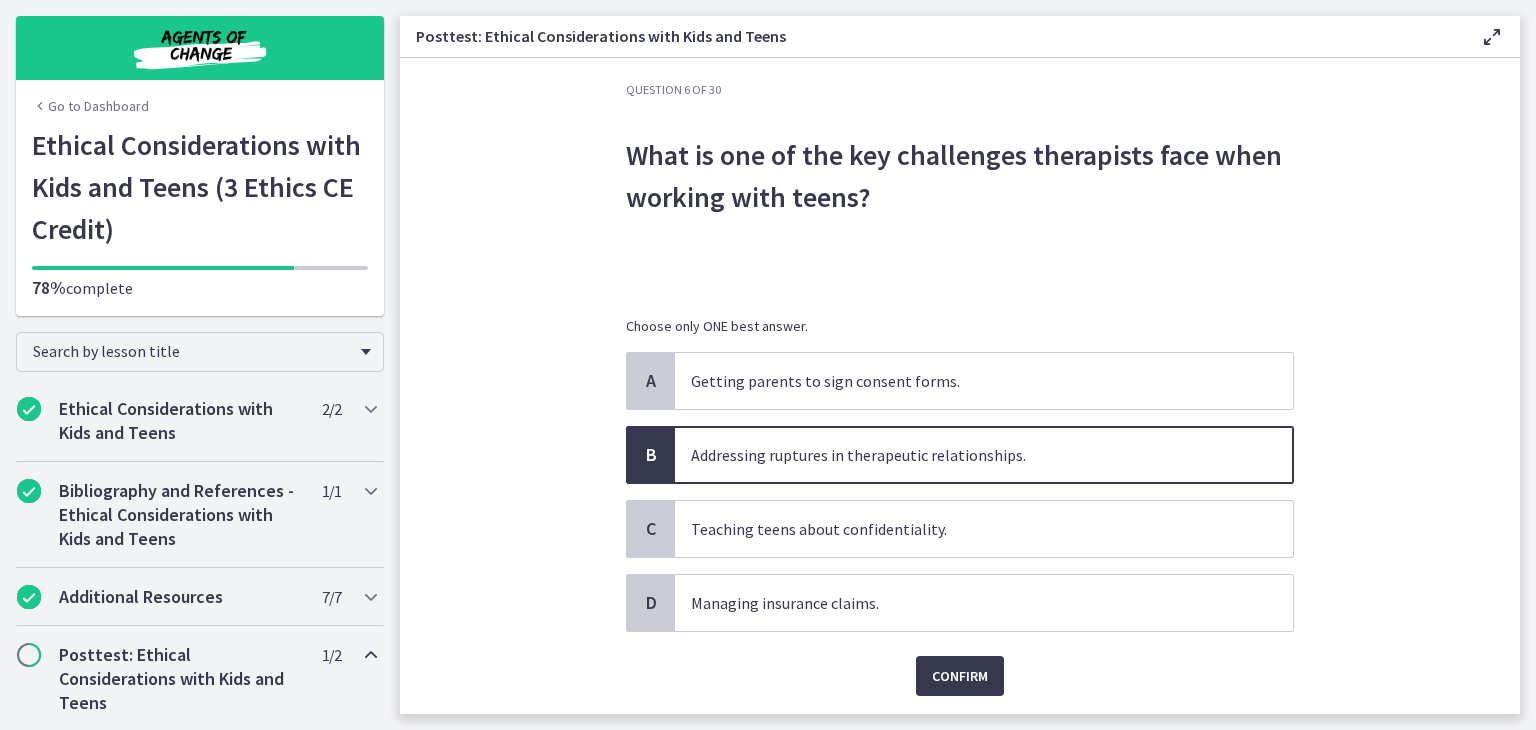 scroll, scrollTop: 17, scrollLeft: 0, axis: vertical 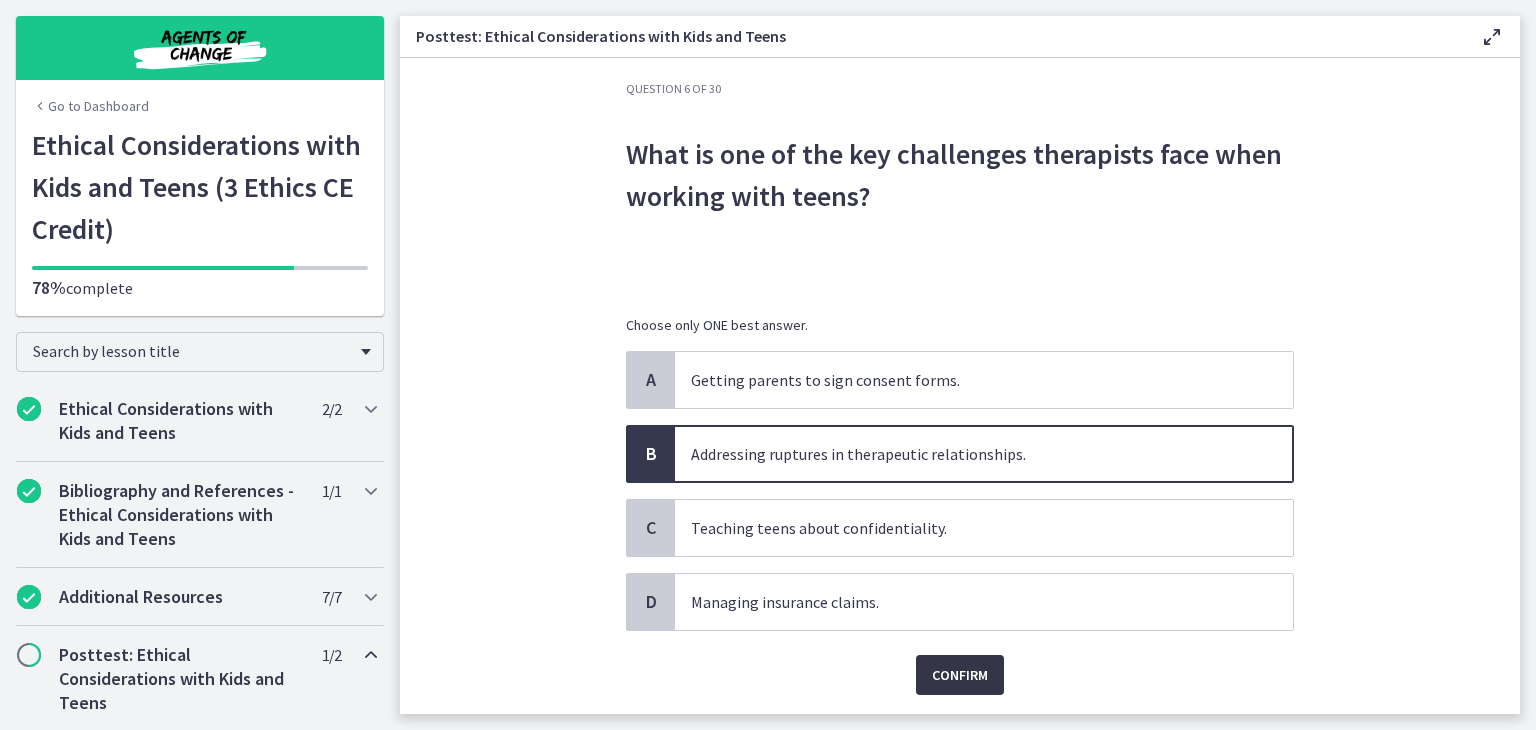click on "Confirm" at bounding box center (960, 675) 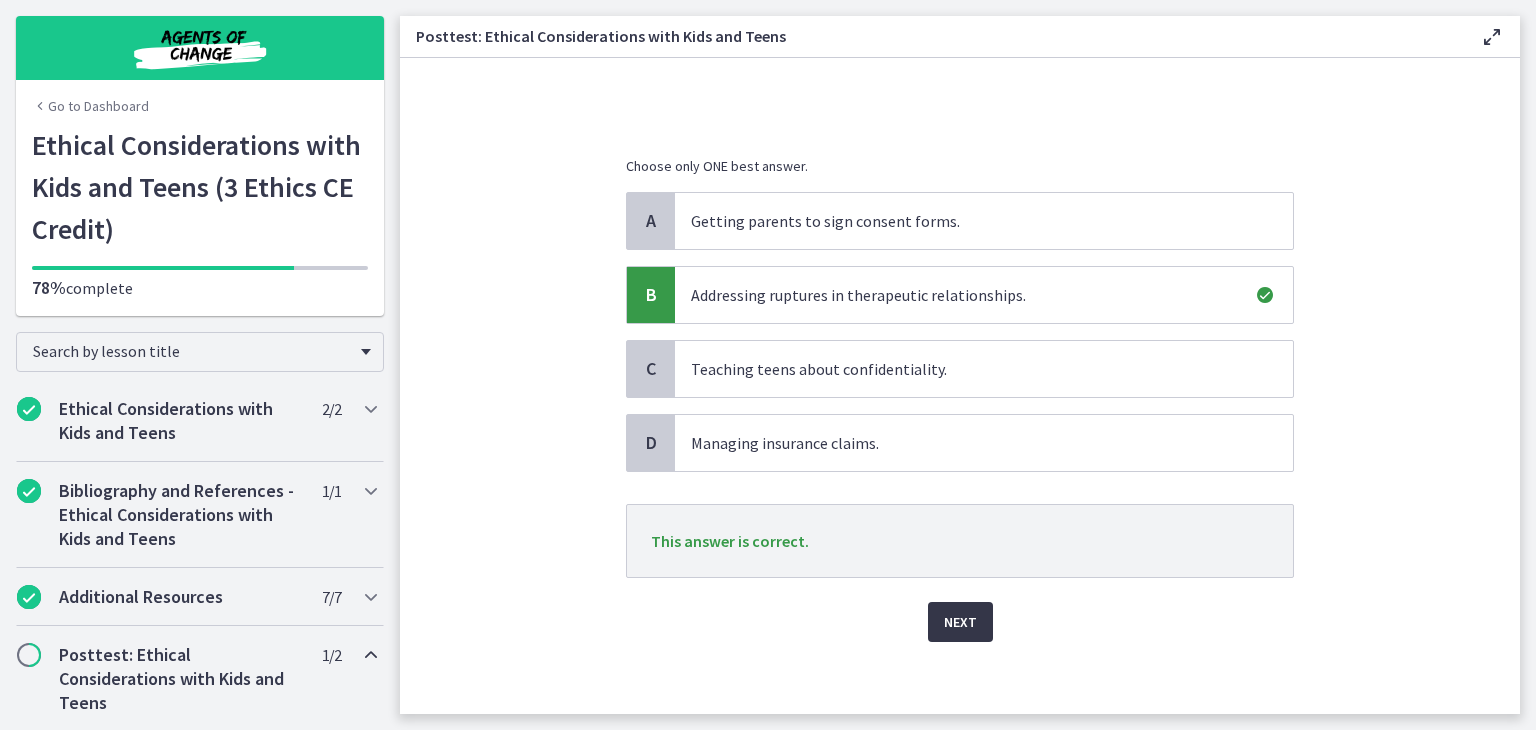 scroll, scrollTop: 182, scrollLeft: 0, axis: vertical 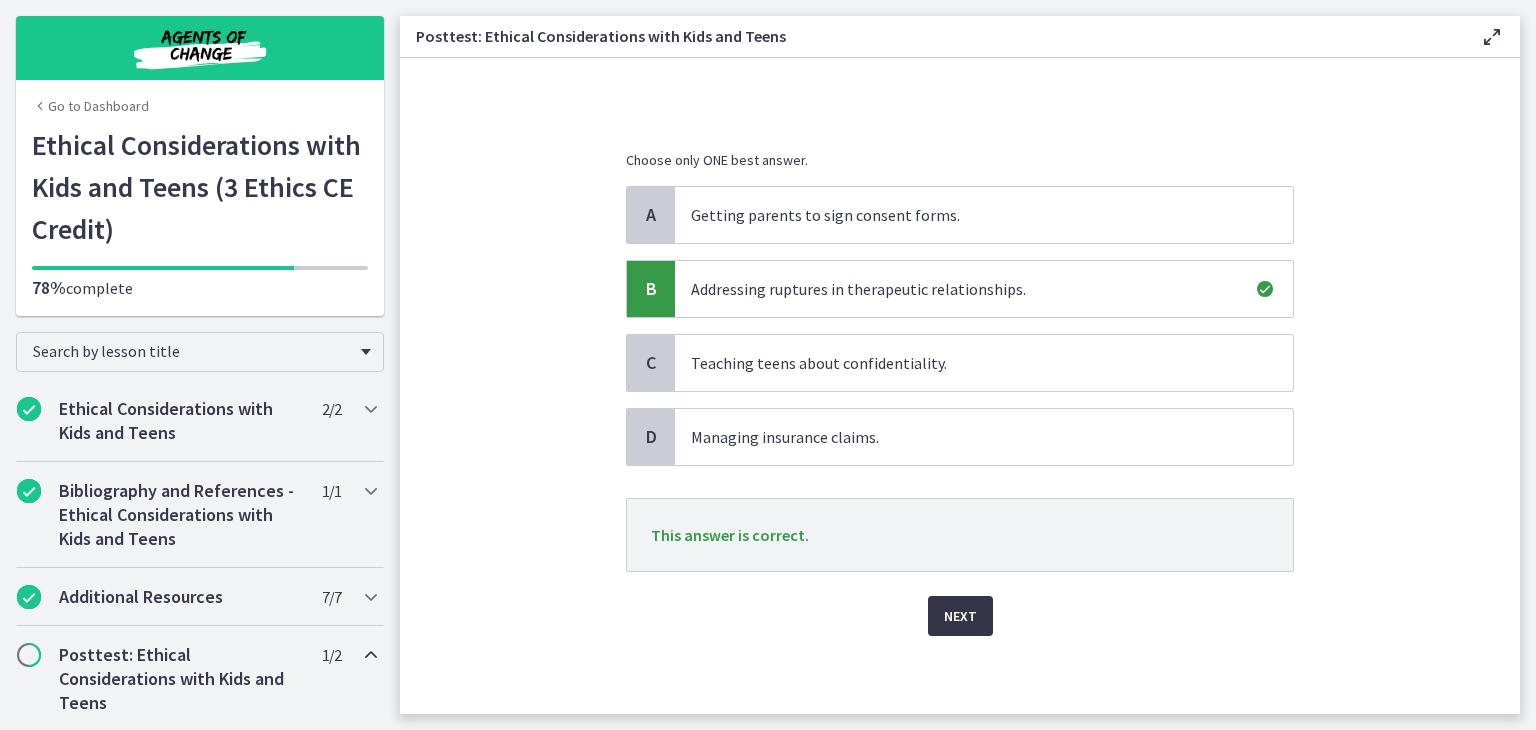 click on "Next" at bounding box center [960, 616] 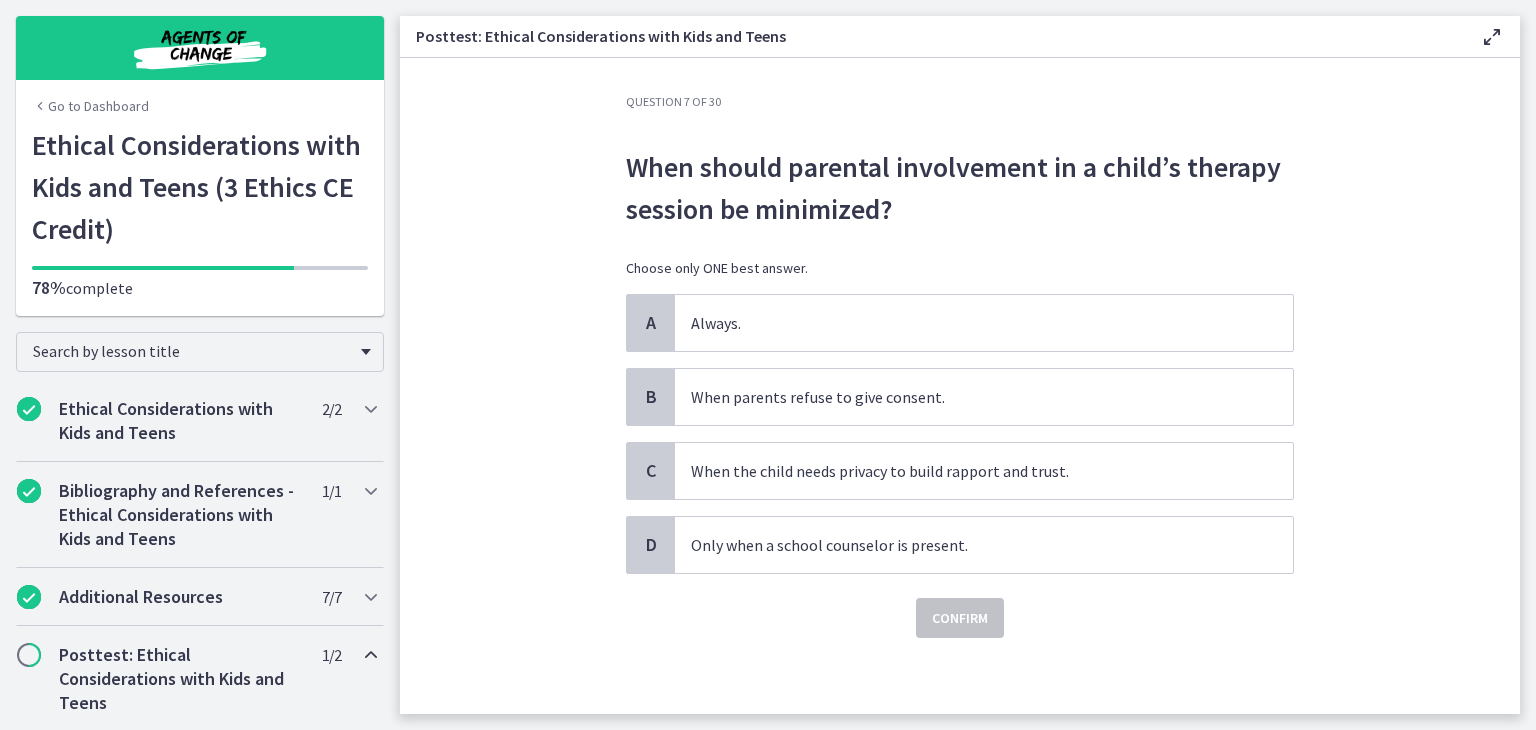 scroll, scrollTop: 6, scrollLeft: 0, axis: vertical 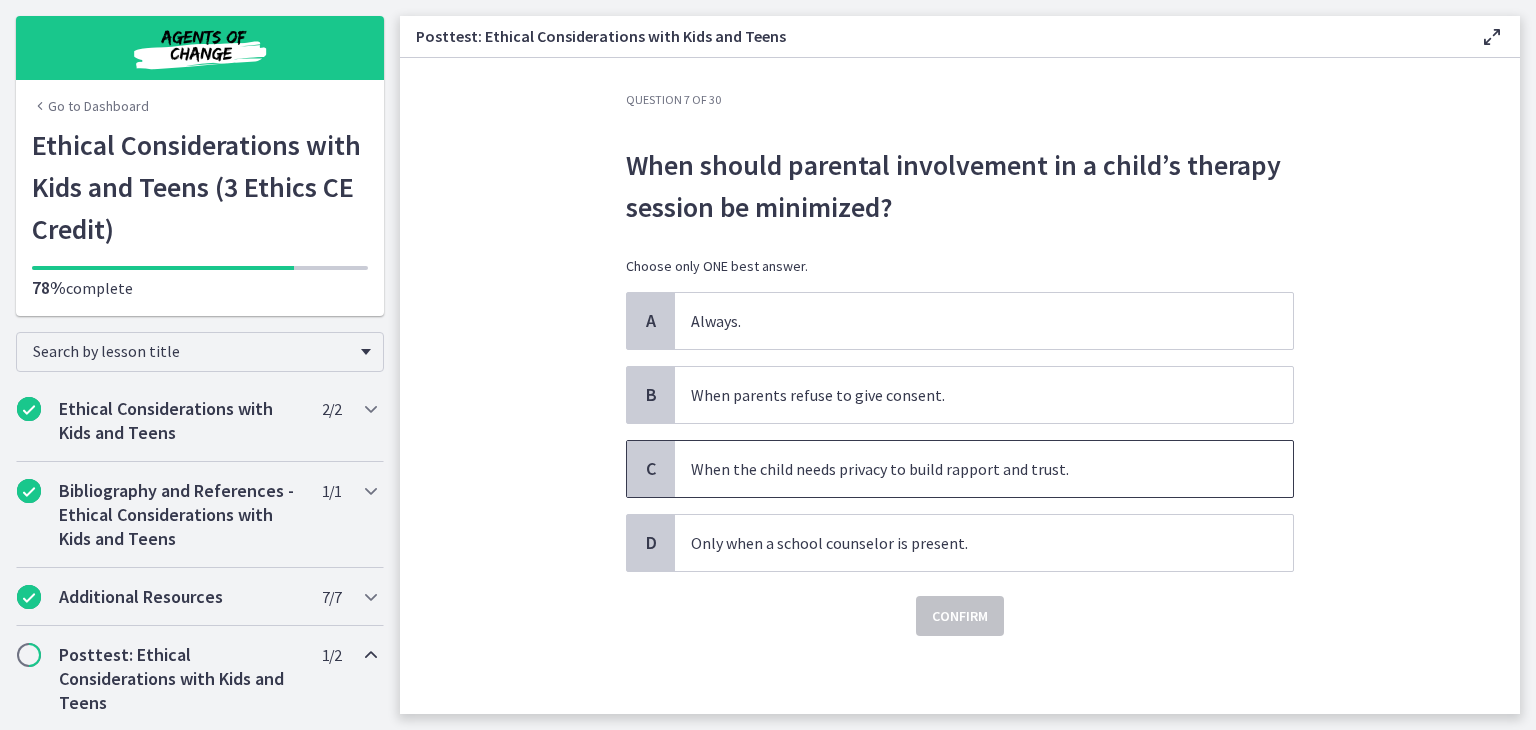 click on "When the child needs privacy to build rapport and trust." at bounding box center (984, 469) 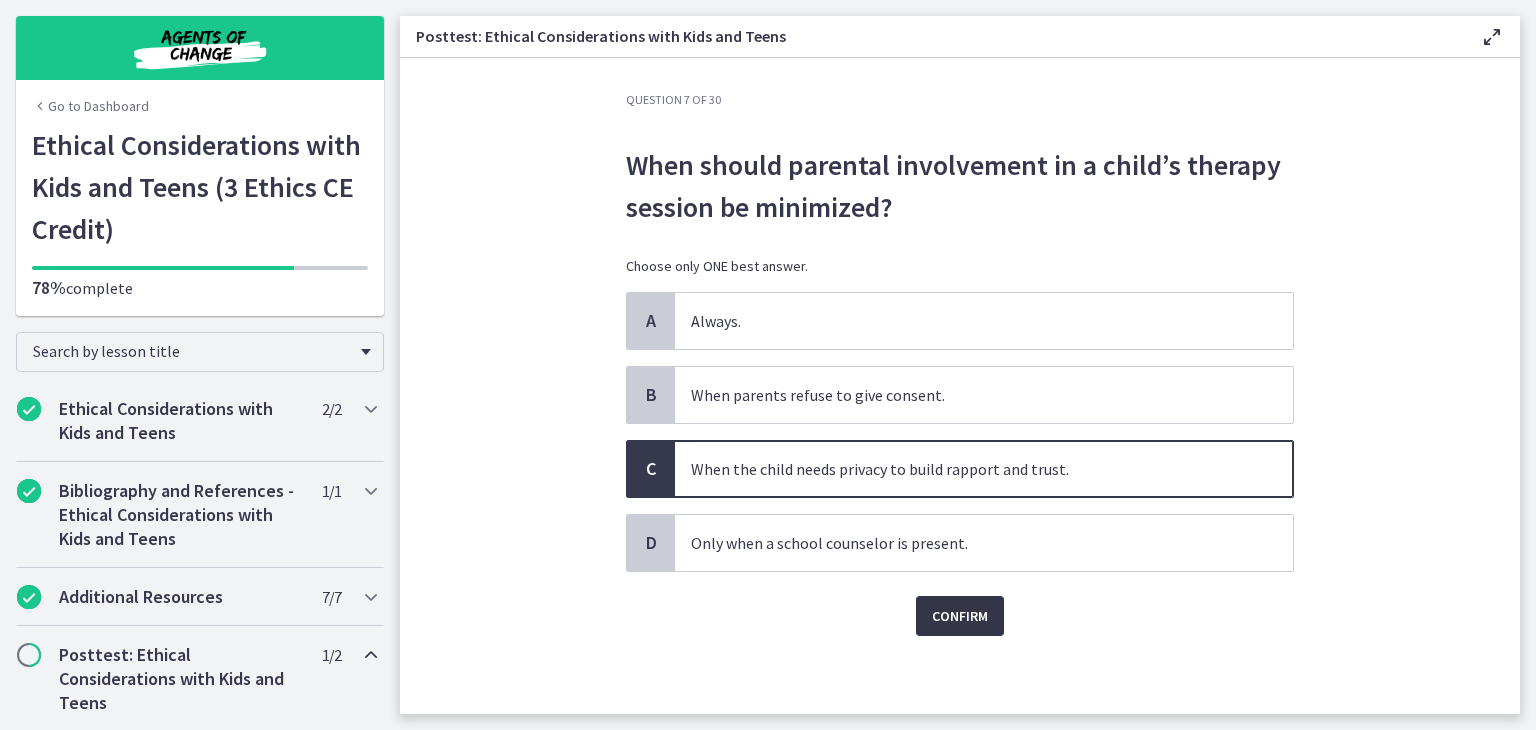 click on "Confirm" at bounding box center (960, 616) 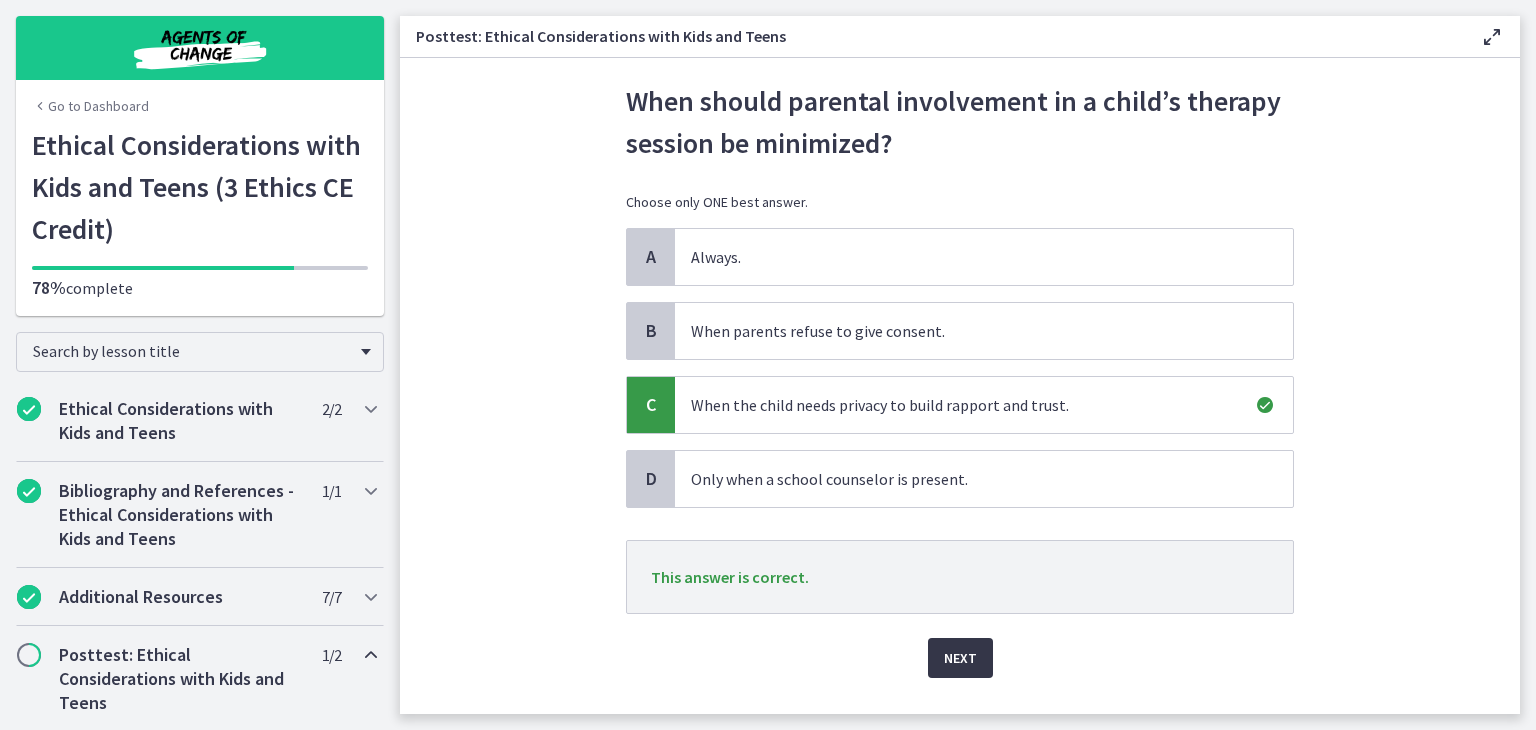 scroll, scrollTop: 74, scrollLeft: 0, axis: vertical 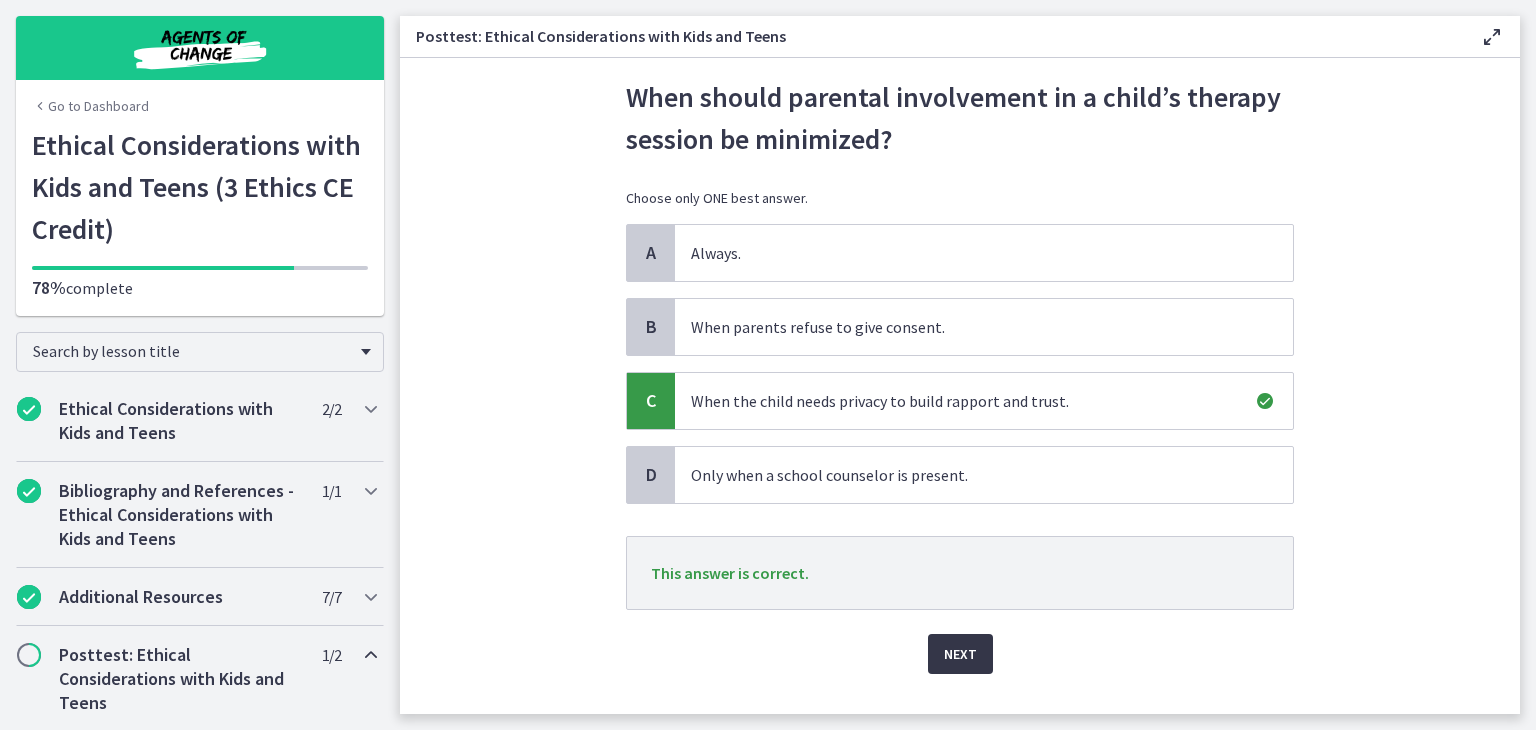 click on "Next" at bounding box center [960, 654] 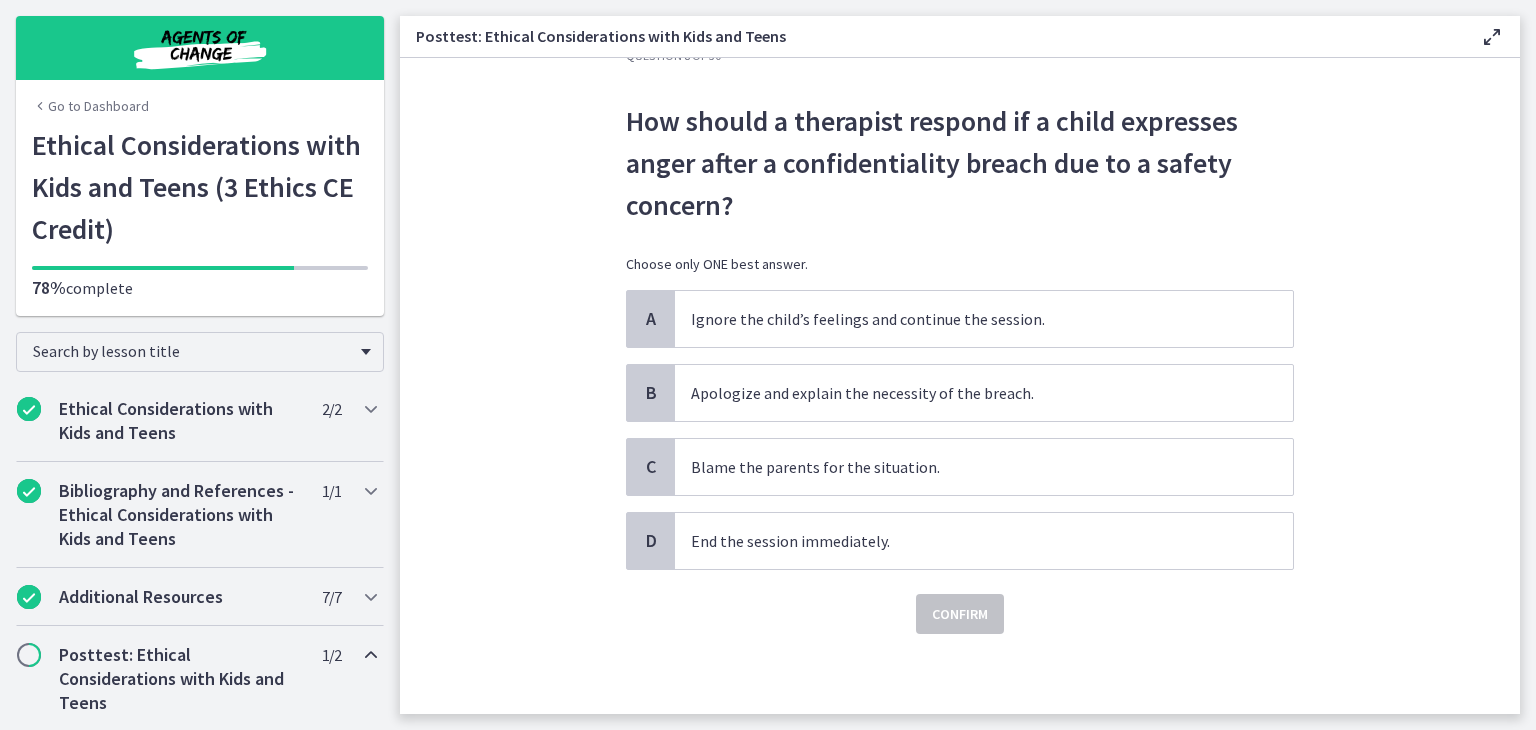 scroll, scrollTop: 0, scrollLeft: 0, axis: both 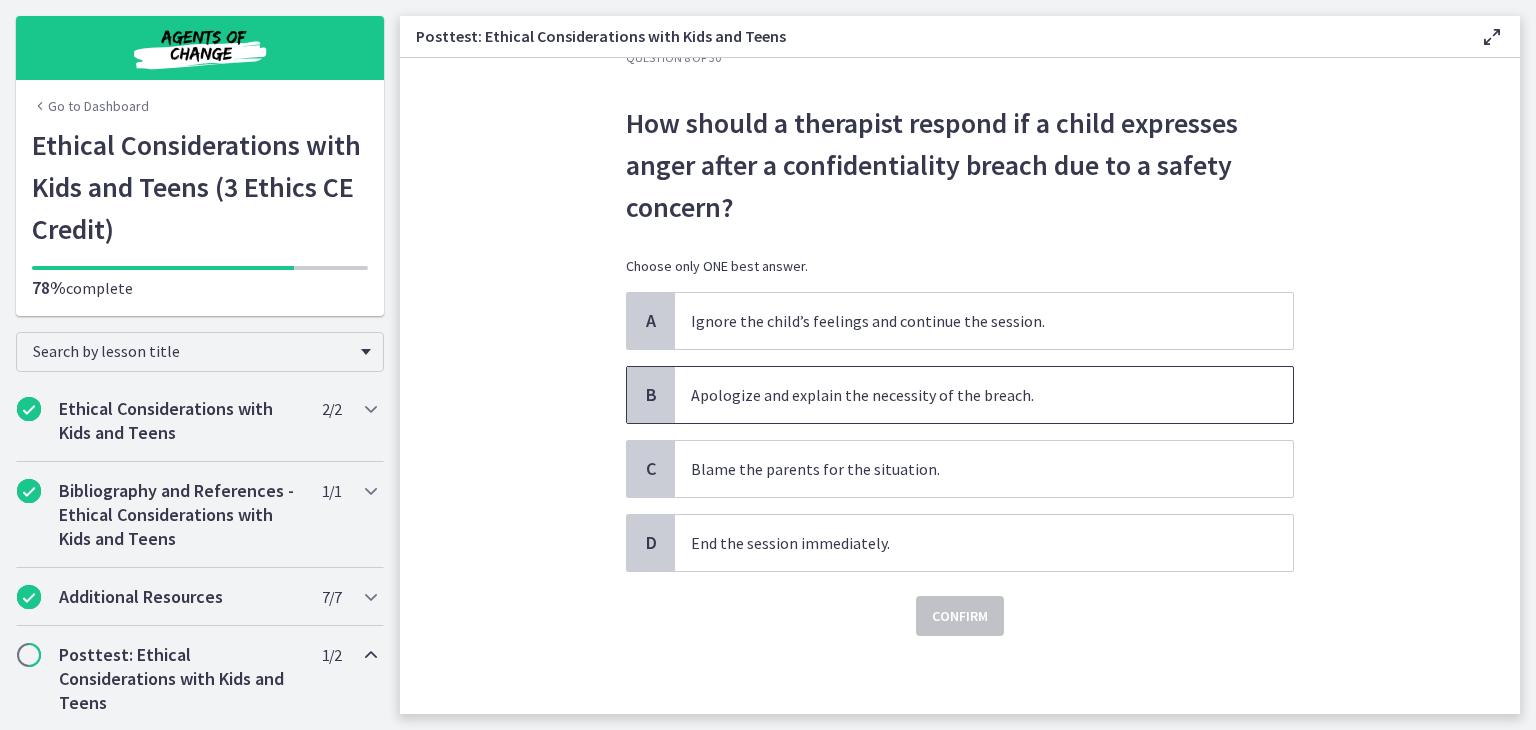 click on "Apologize and explain the necessity of the breach." at bounding box center [964, 395] 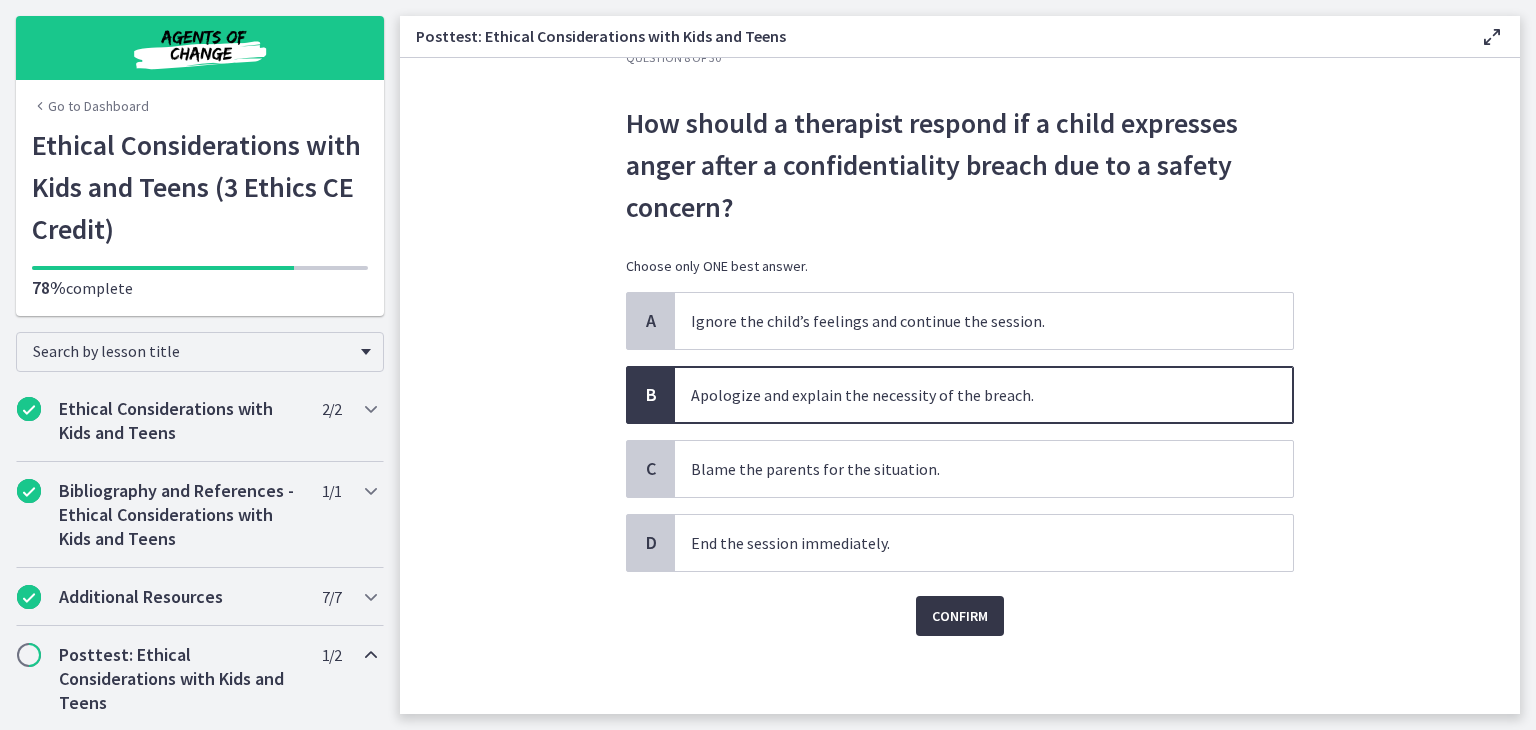 click on "Confirm" at bounding box center [960, 616] 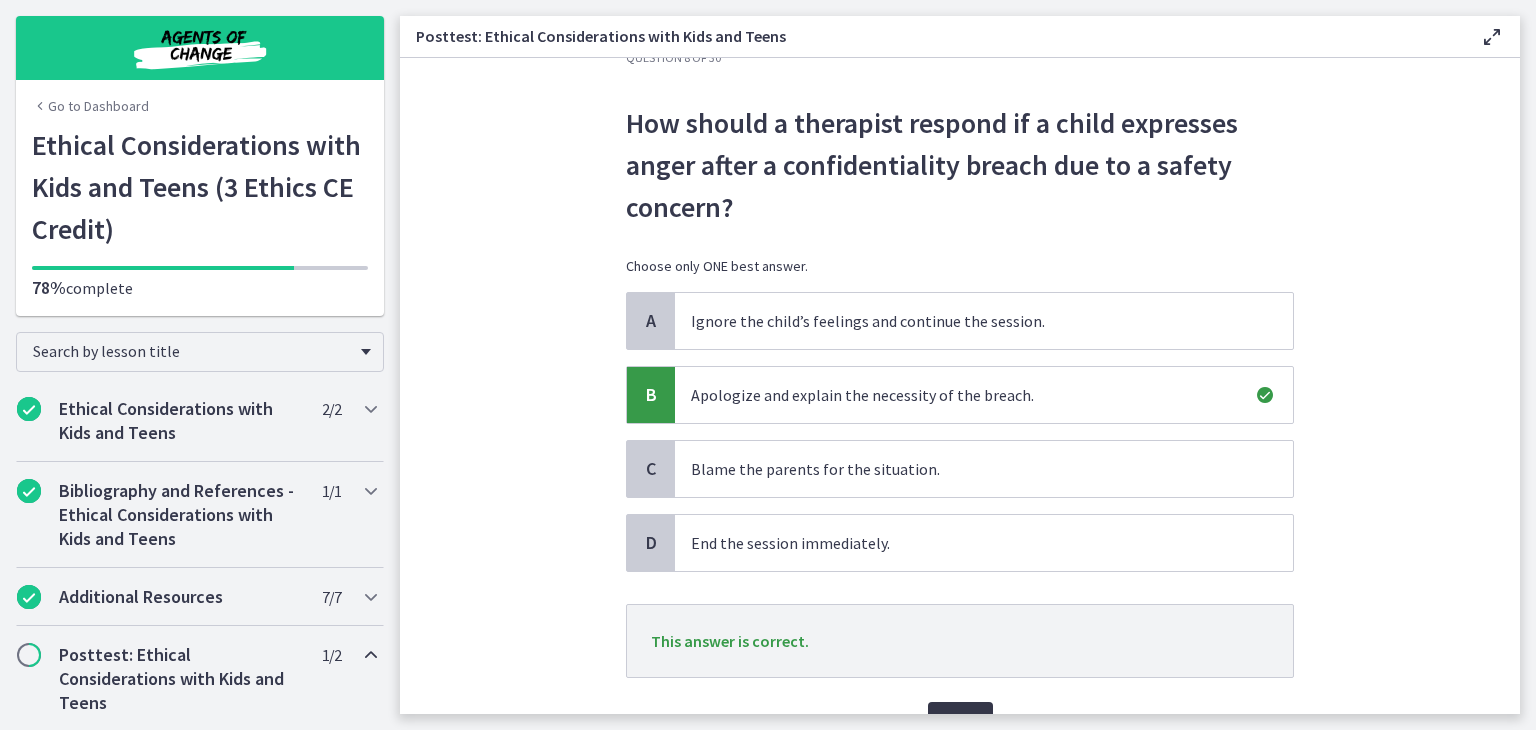 scroll, scrollTop: 154, scrollLeft: 0, axis: vertical 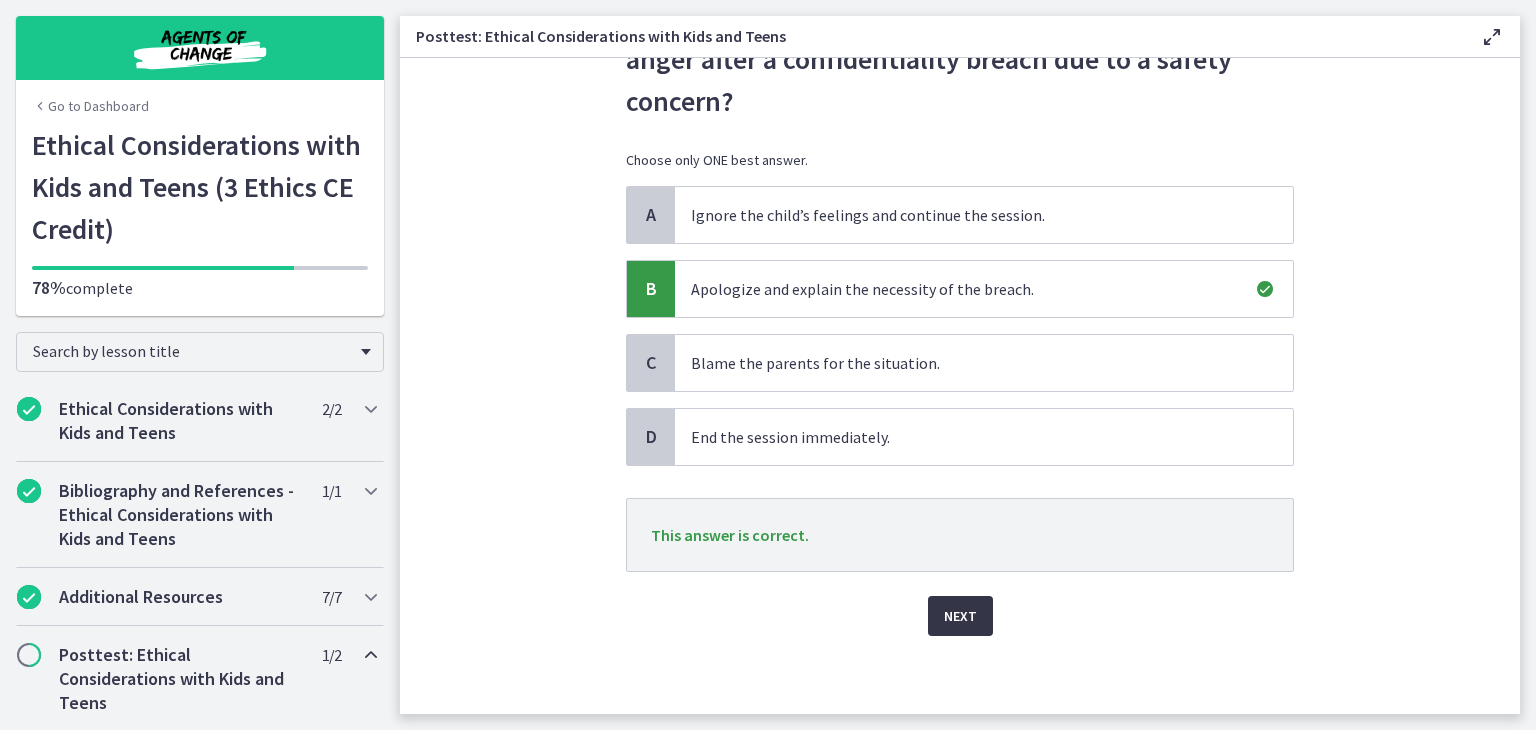 click on "Next" at bounding box center (960, 616) 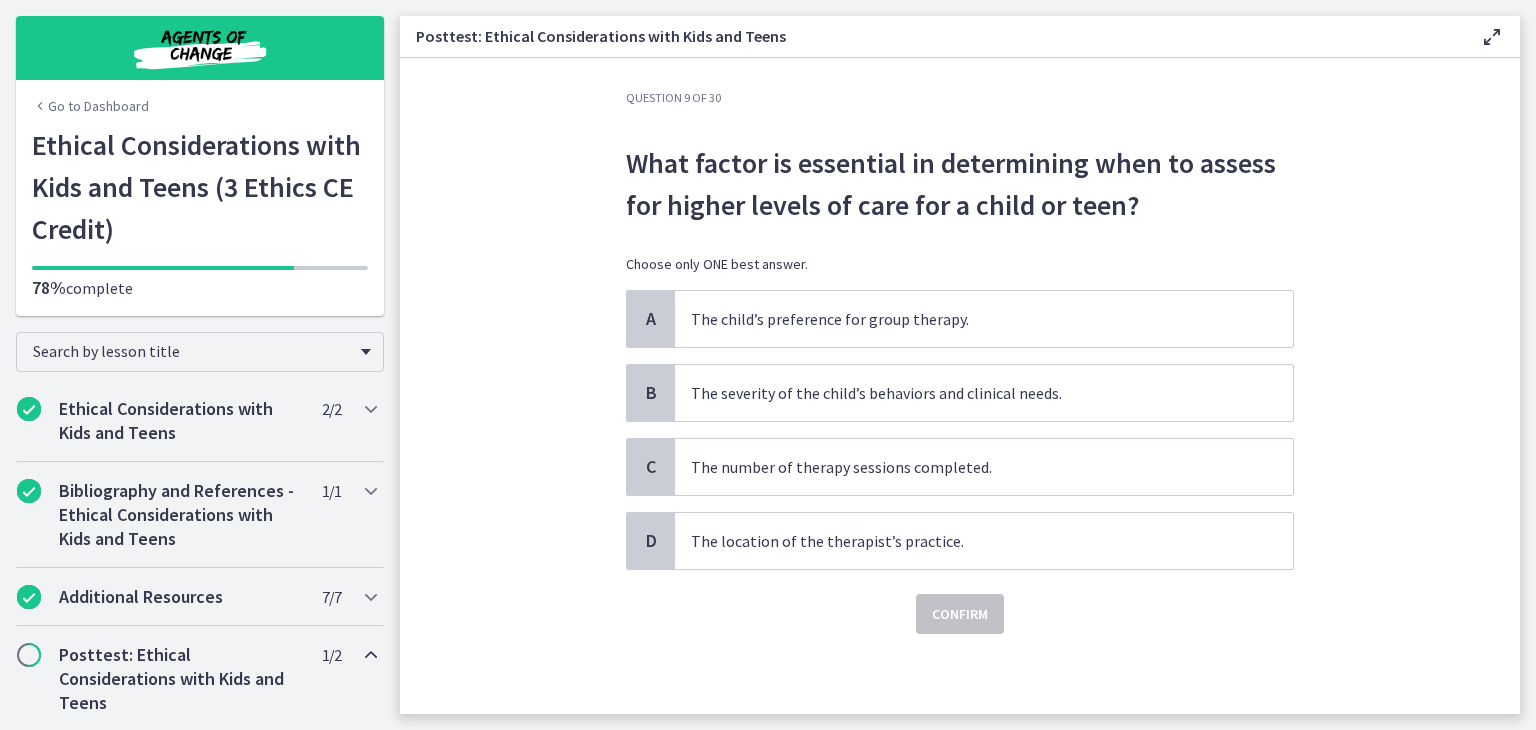 scroll, scrollTop: 0, scrollLeft: 0, axis: both 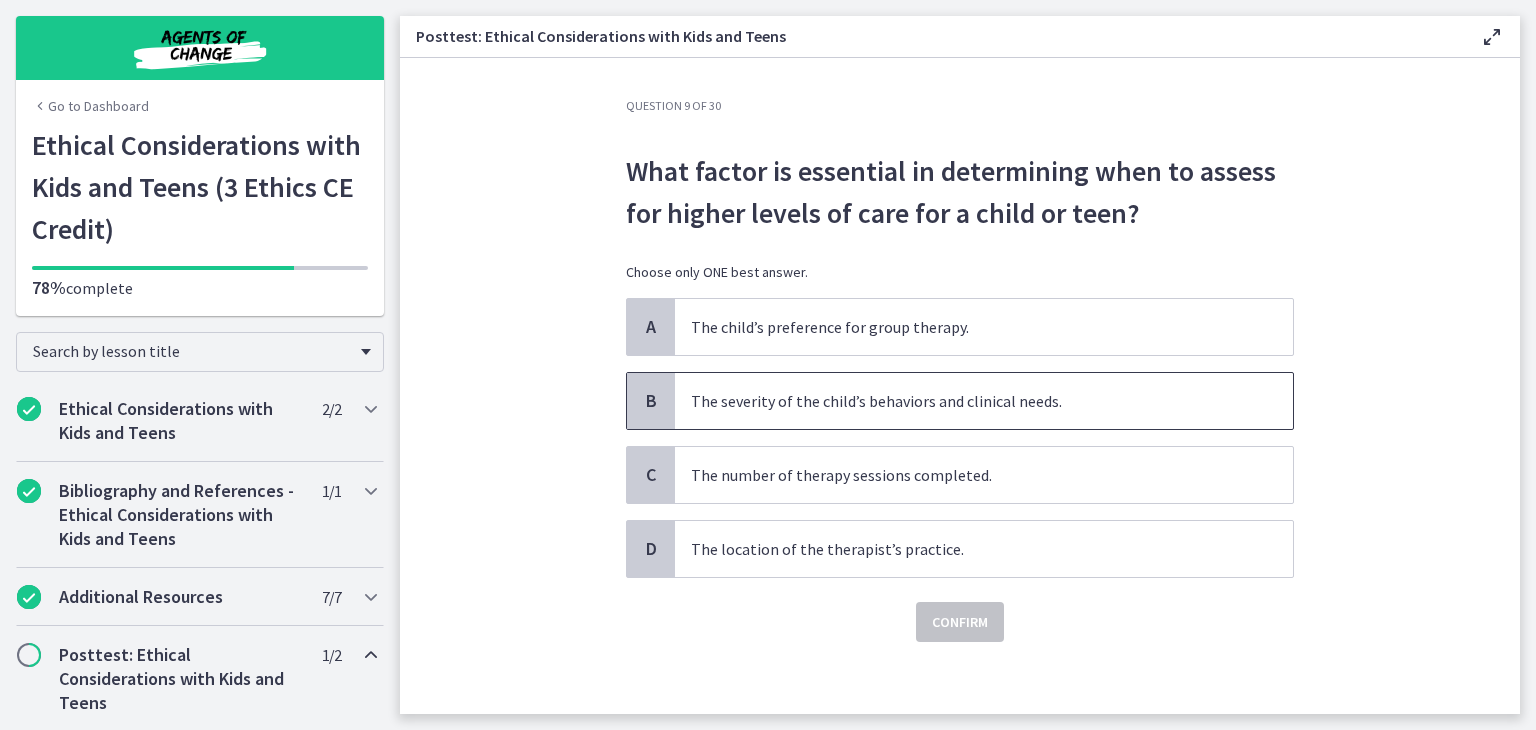 click on "The severity of the child’s behaviors and clinical needs." at bounding box center (964, 401) 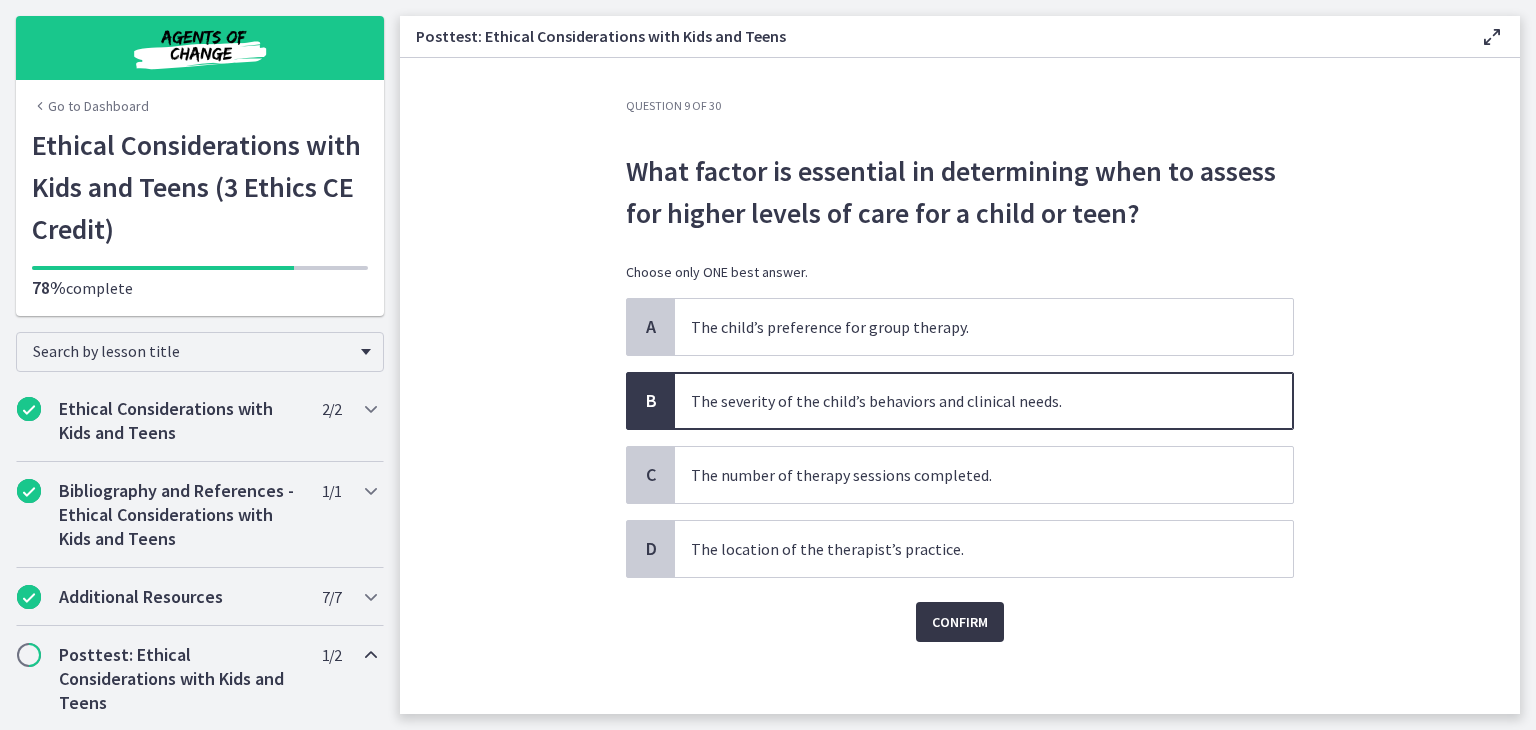 click on "Confirm" at bounding box center [960, 622] 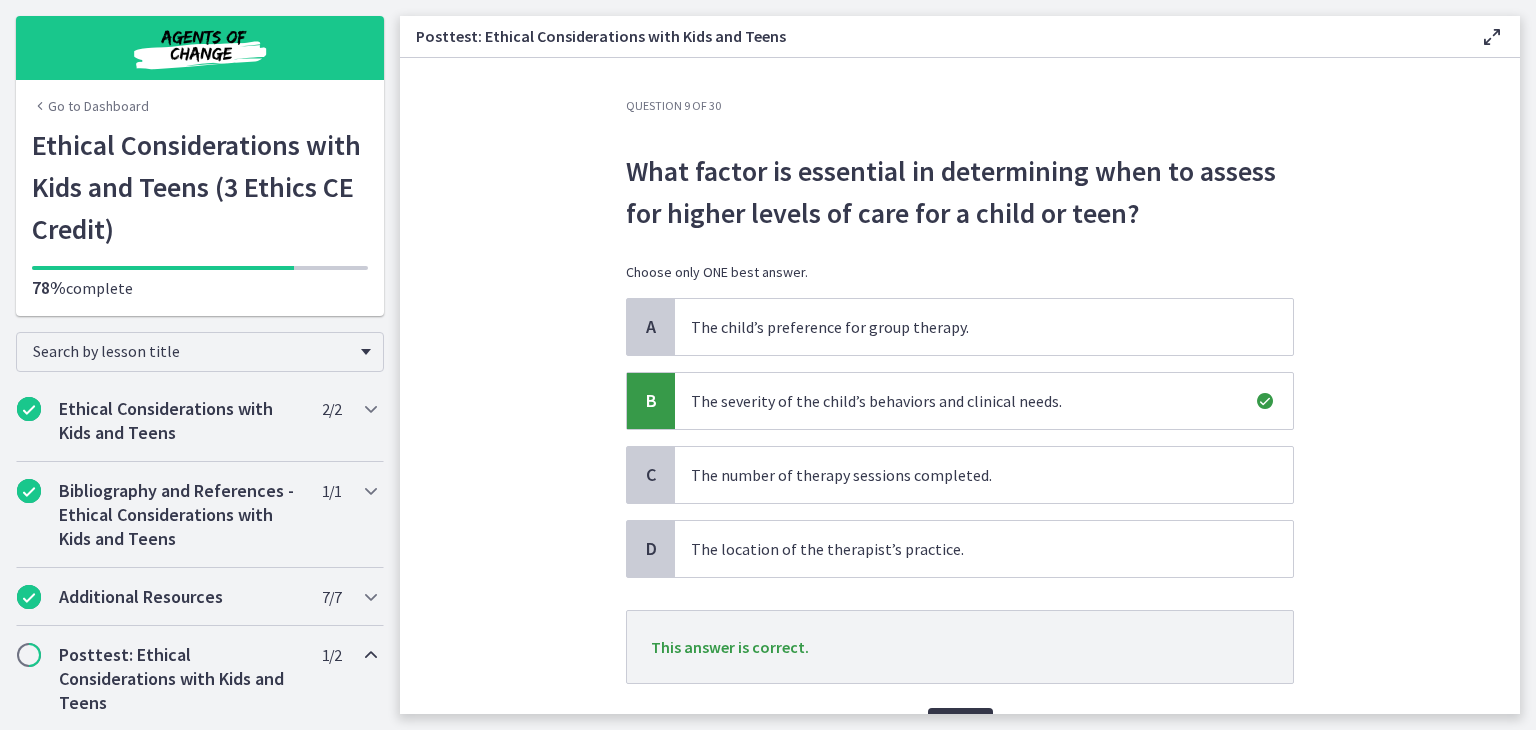 scroll, scrollTop: 112, scrollLeft: 0, axis: vertical 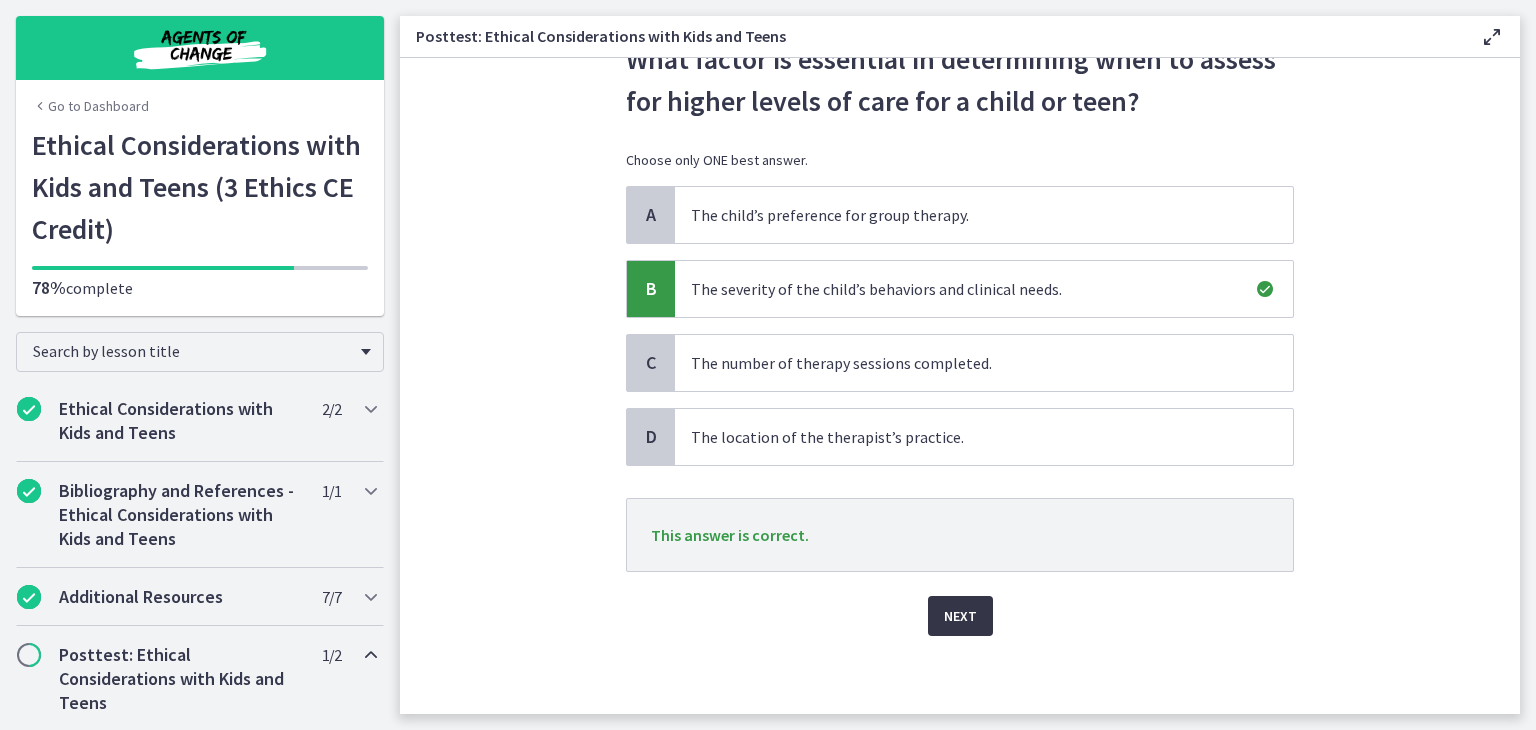 click on "Next" at bounding box center (960, 616) 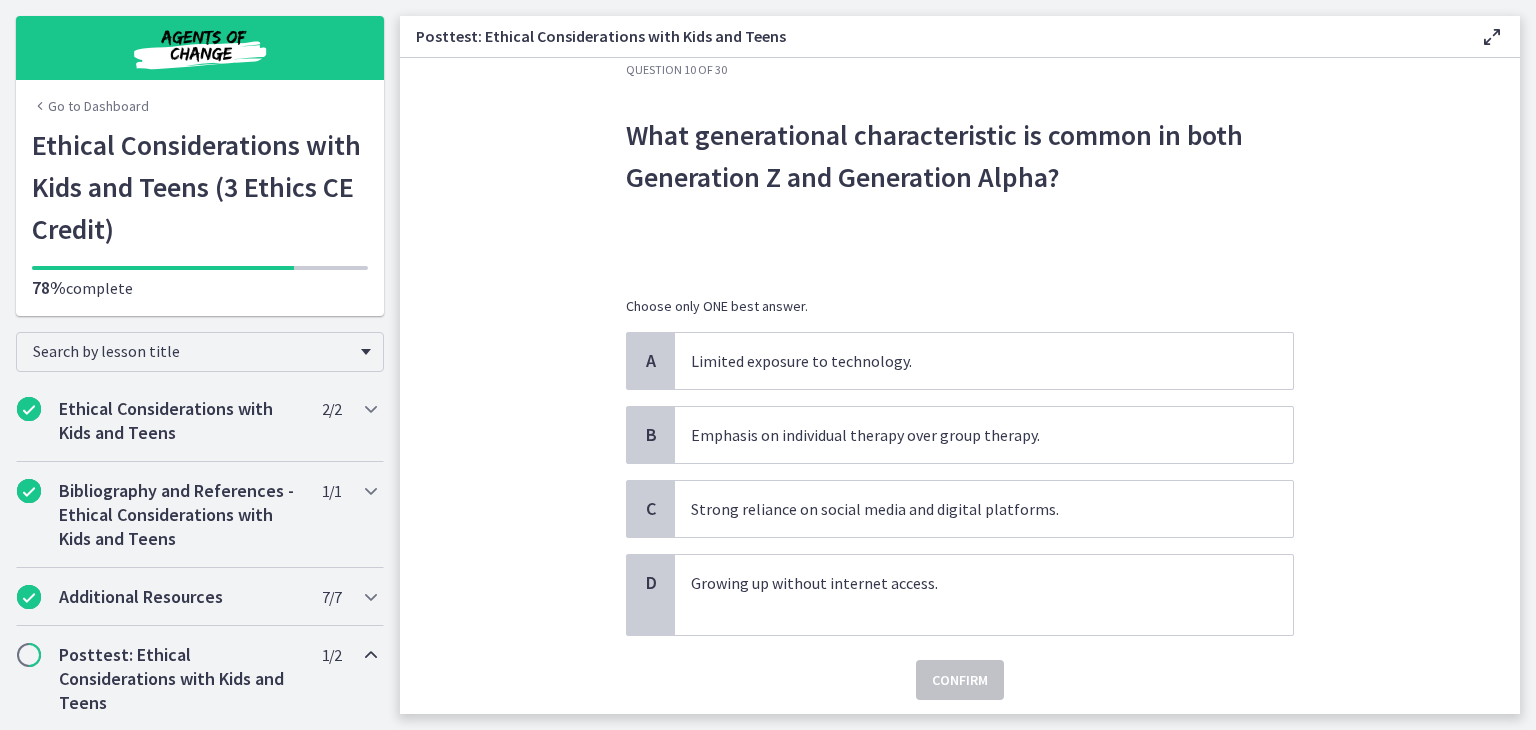 scroll, scrollTop: 42, scrollLeft: 0, axis: vertical 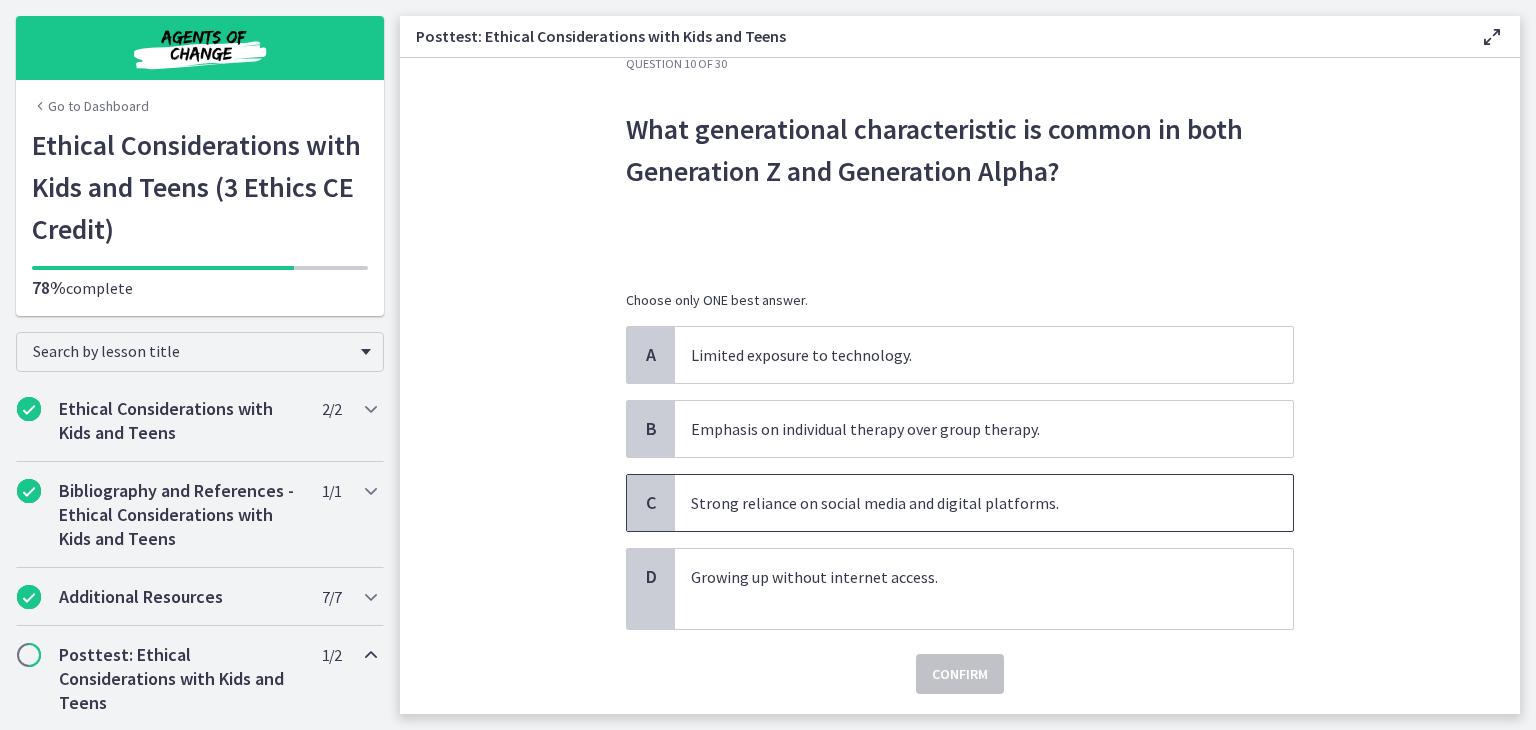 click on "Strong reliance on social media and digital platforms." at bounding box center (964, 503) 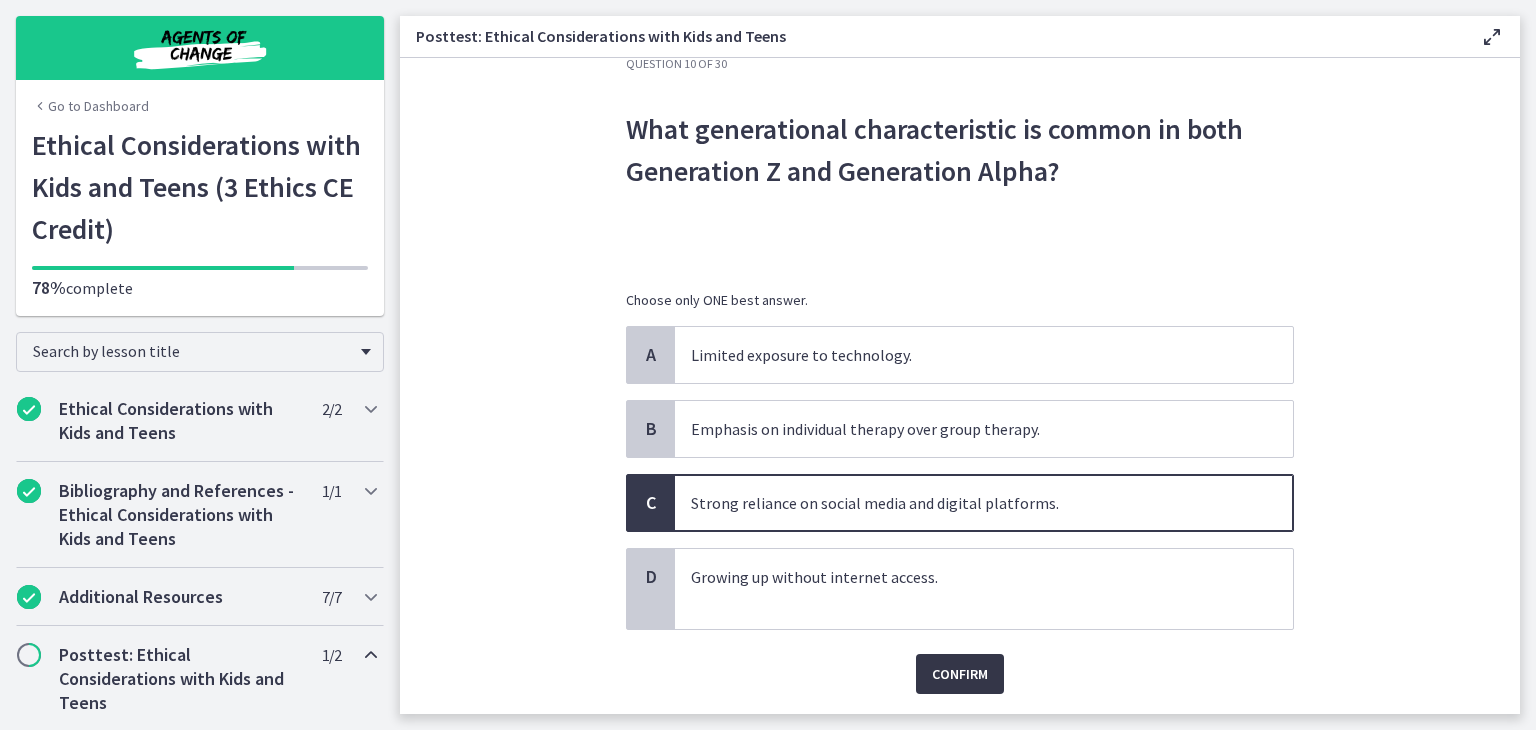 click on "Confirm" at bounding box center (960, 674) 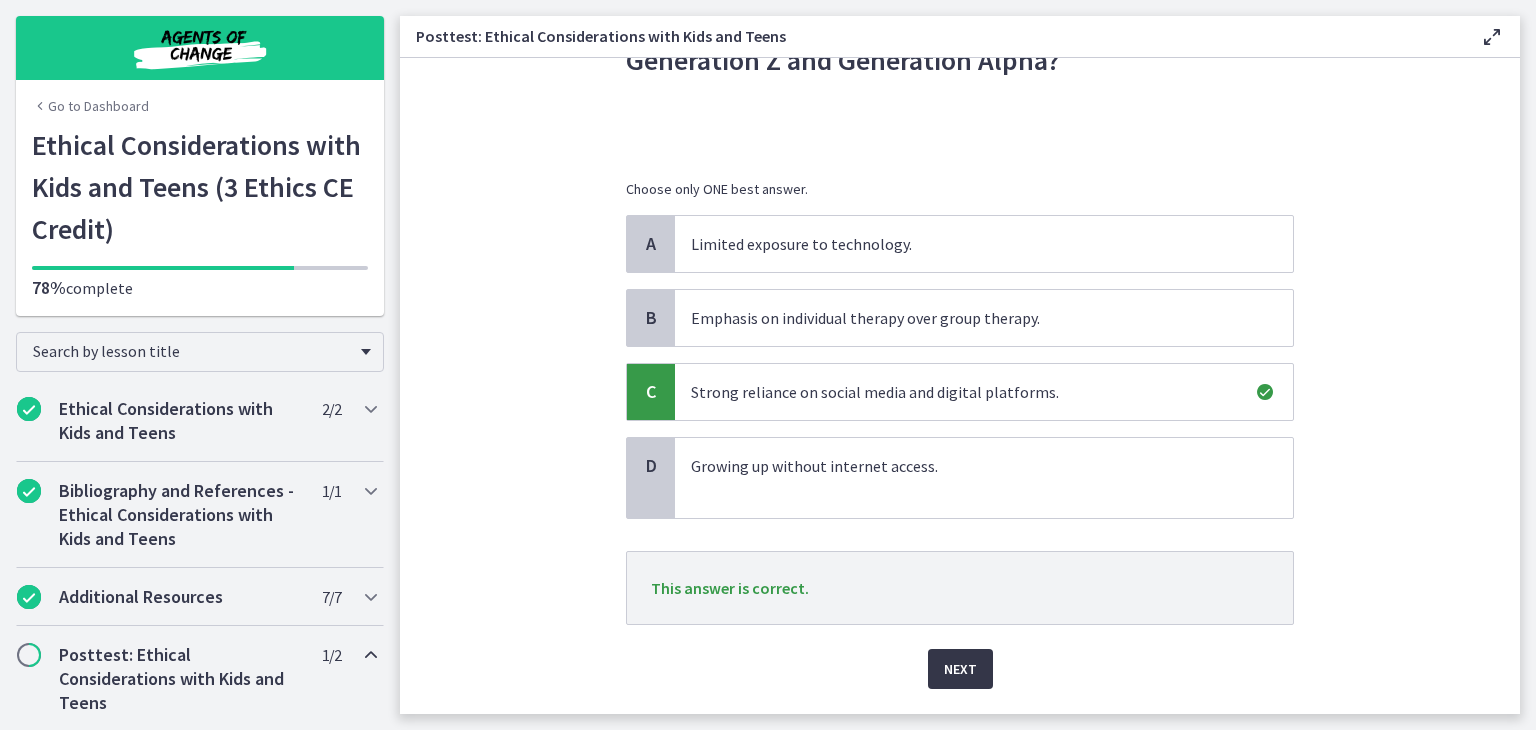 scroll, scrollTop: 159, scrollLeft: 0, axis: vertical 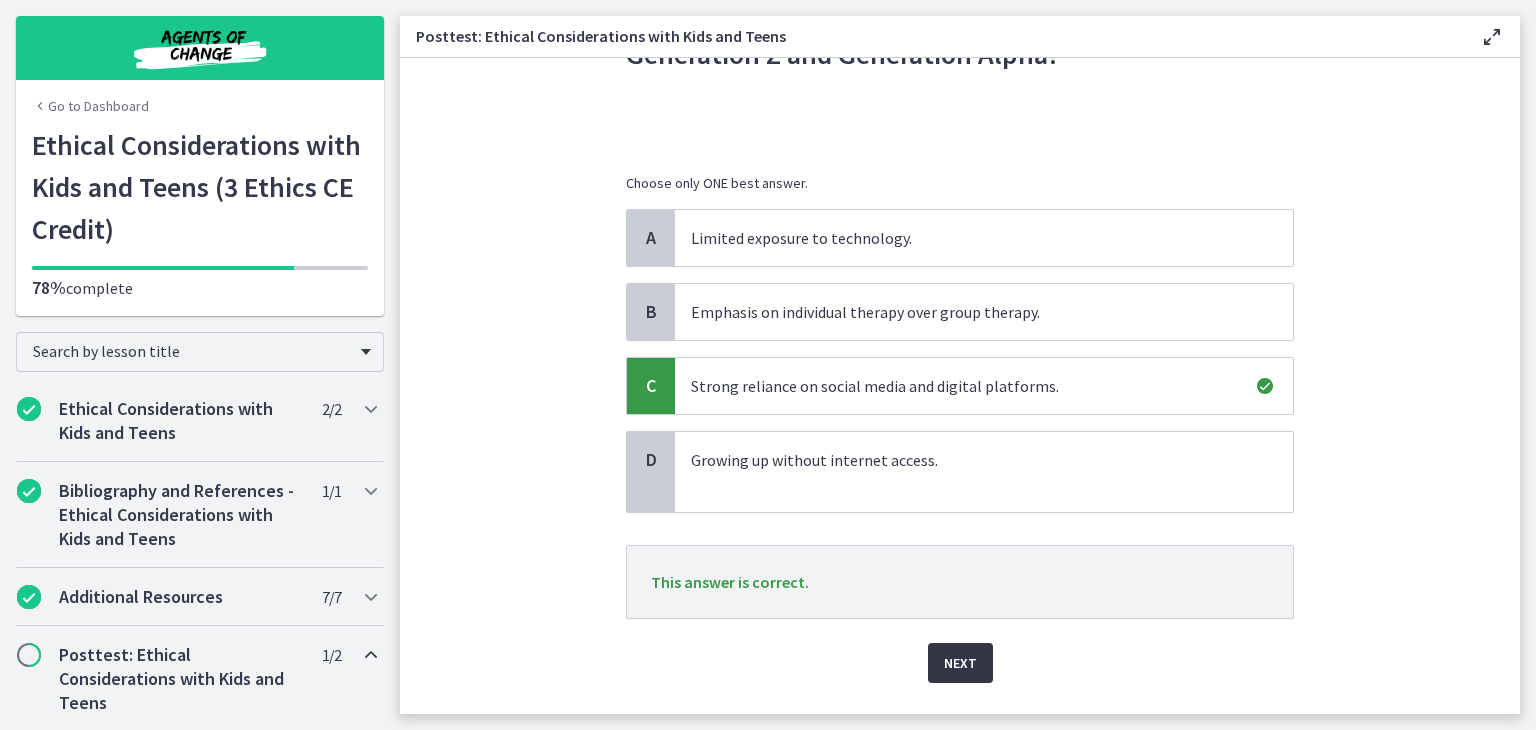 click on "Next" at bounding box center (960, 663) 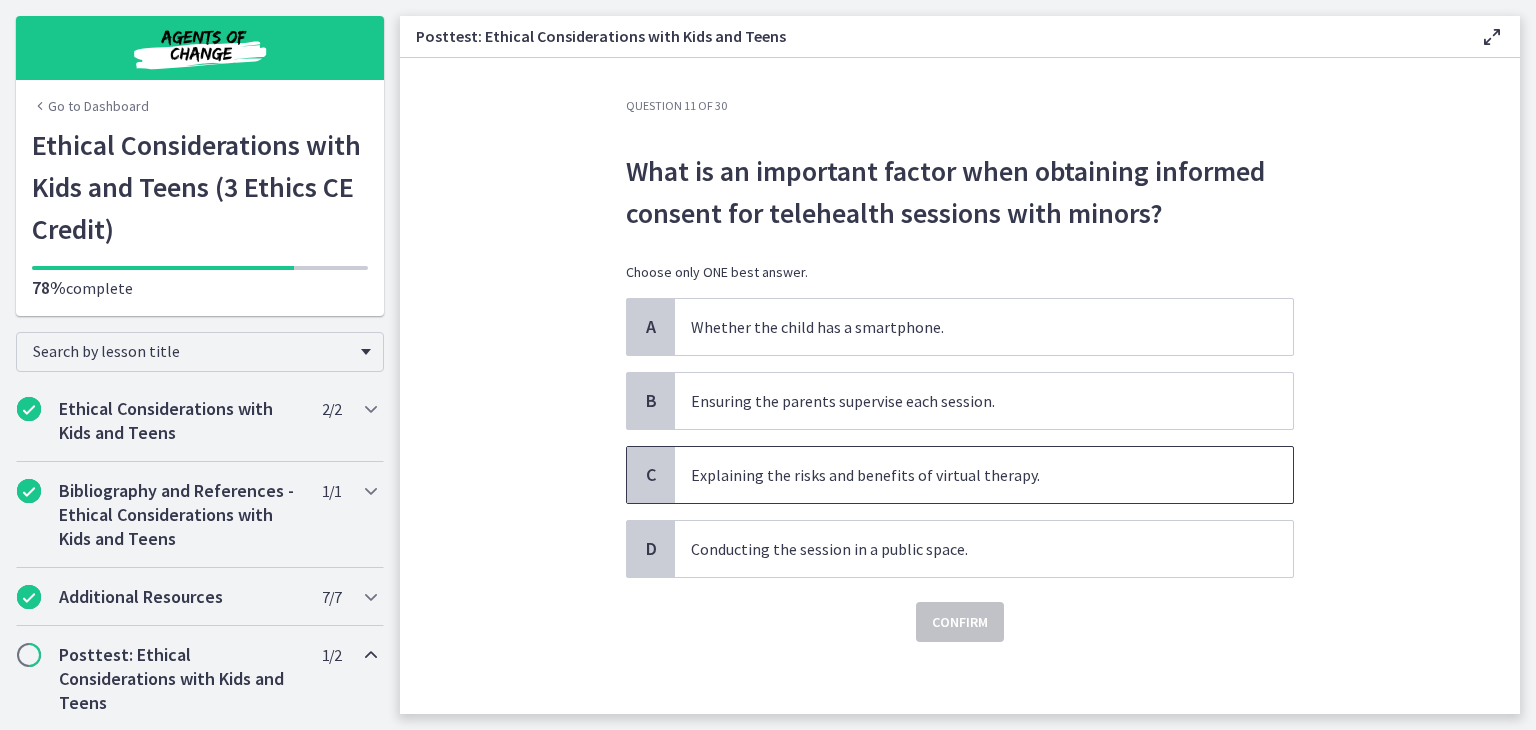 click on "Explaining the risks and benefits of virtual therapy." at bounding box center [964, 475] 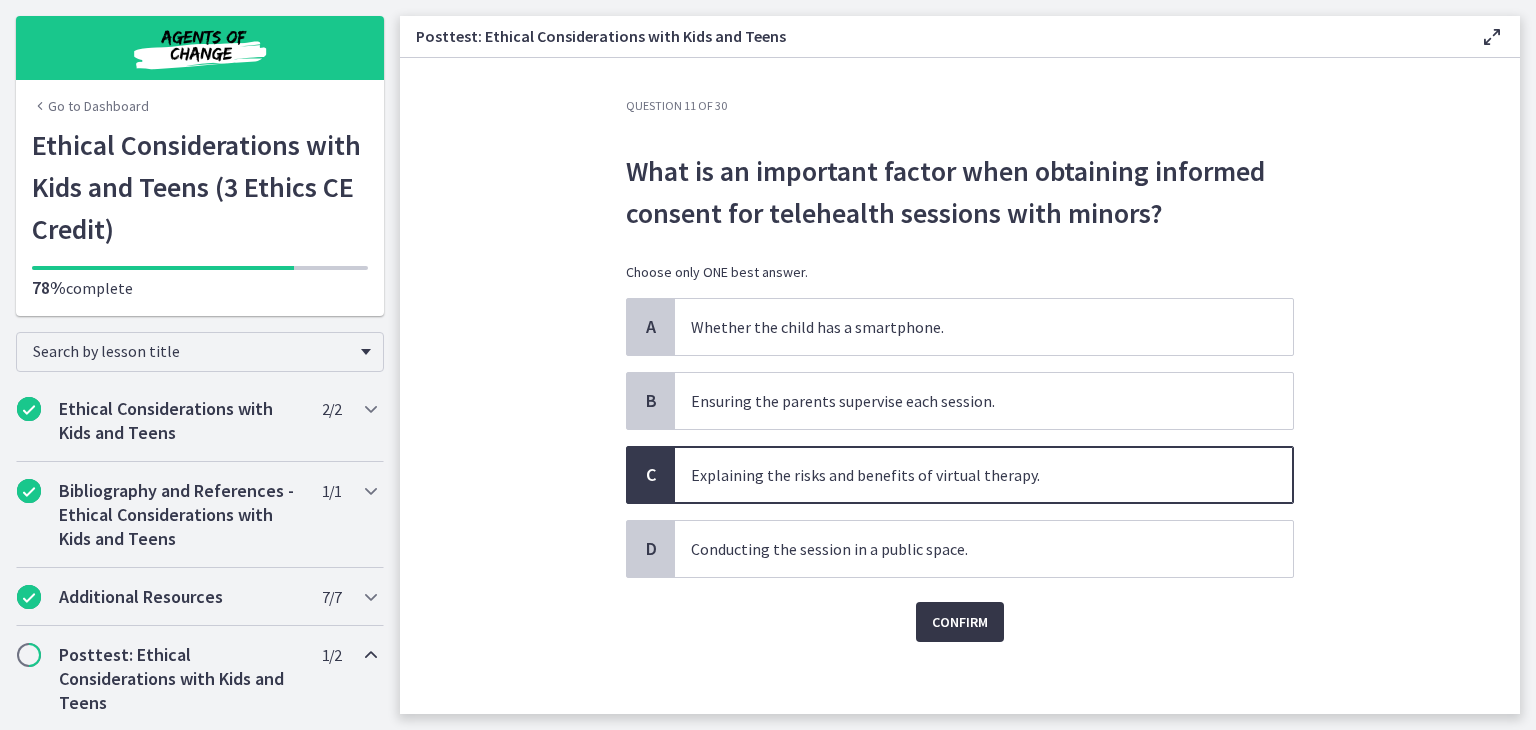 click on "Confirm" at bounding box center [960, 622] 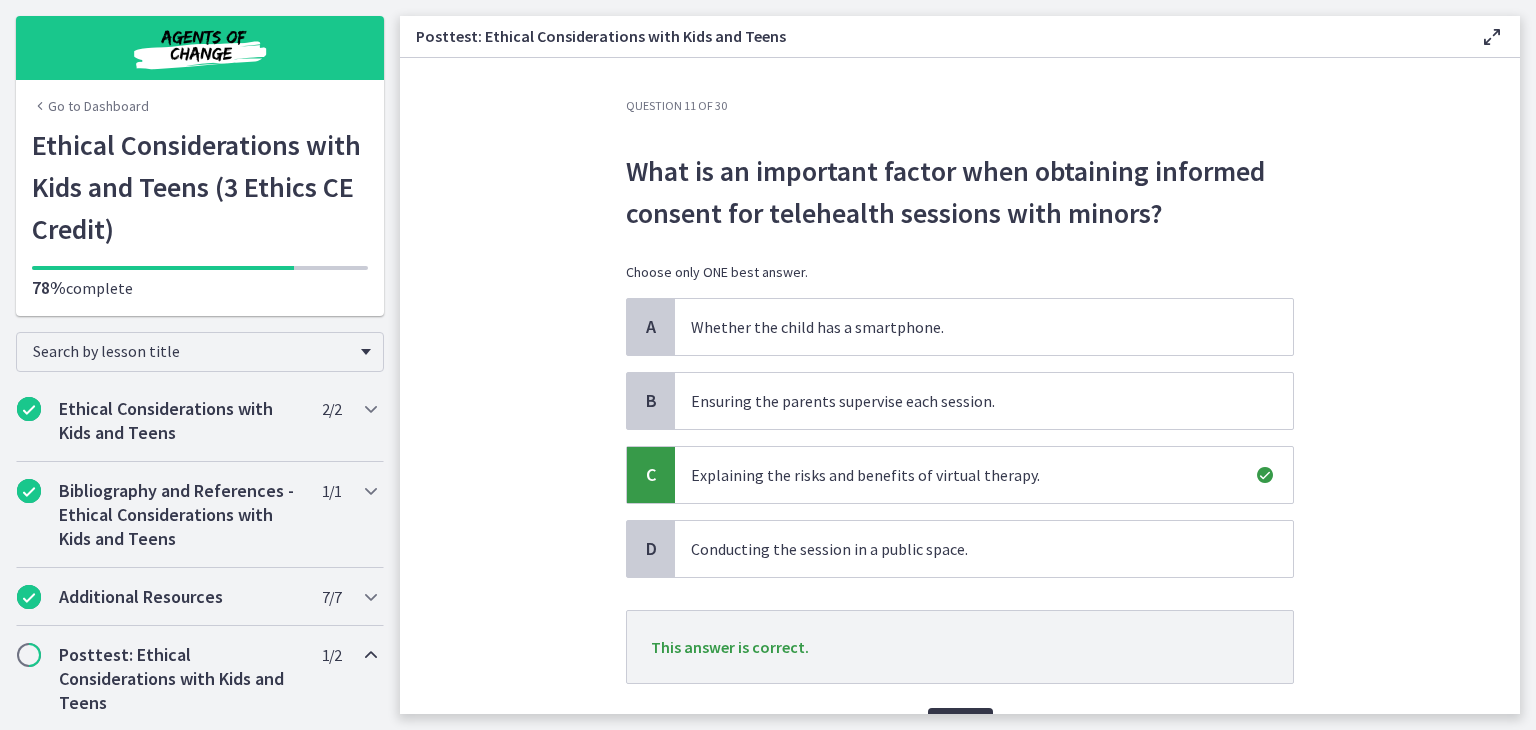 scroll, scrollTop: 50, scrollLeft: 0, axis: vertical 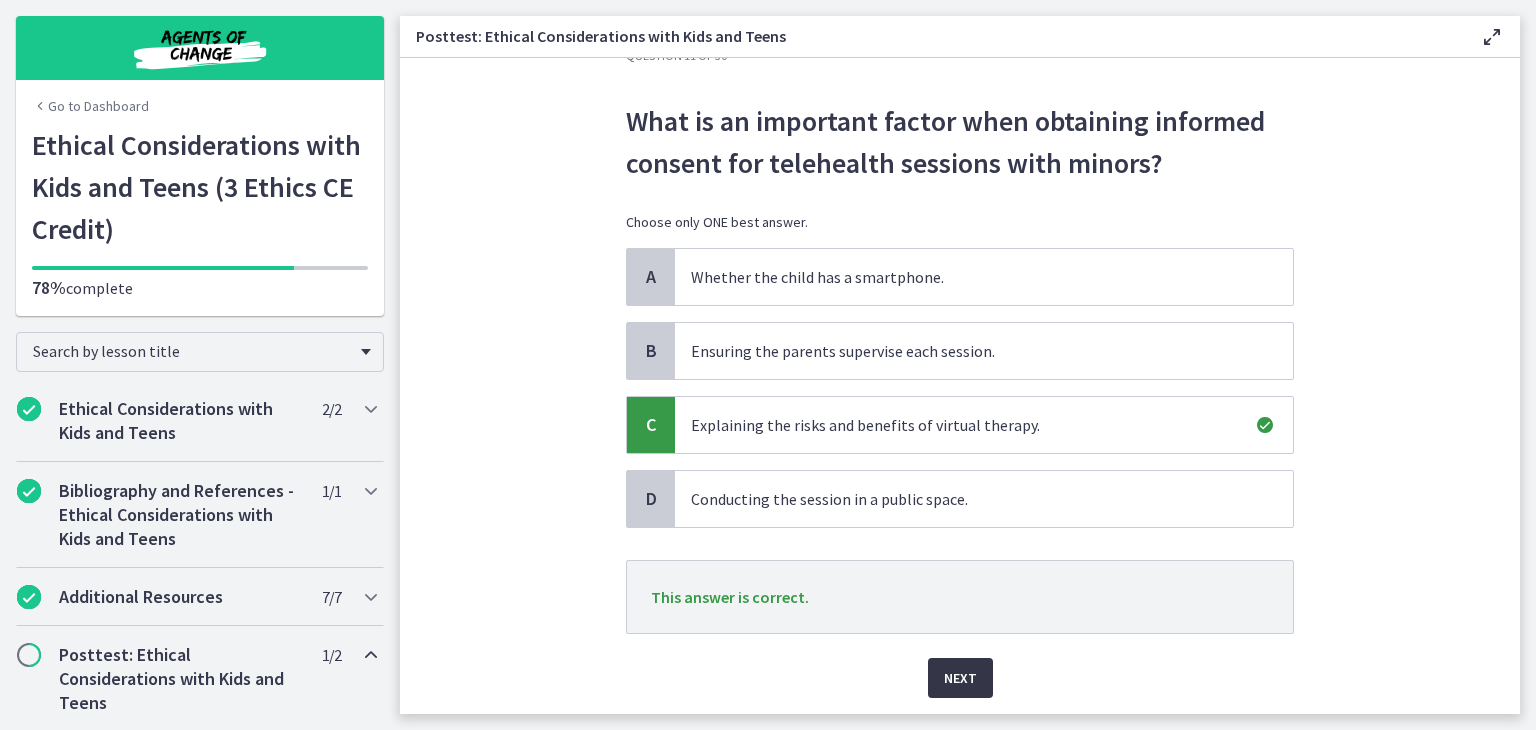 click on "Next" at bounding box center [960, 678] 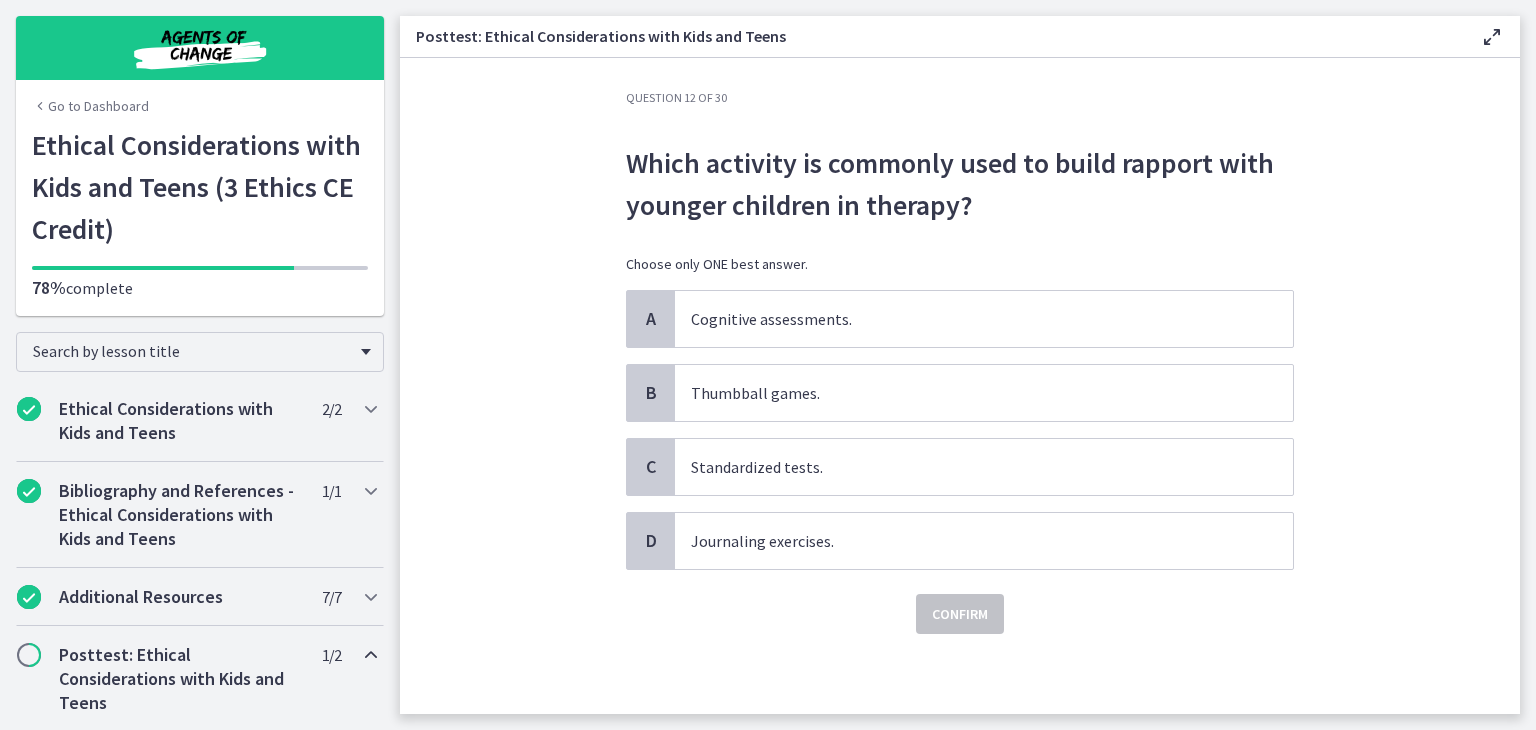 scroll, scrollTop: 0, scrollLeft: 0, axis: both 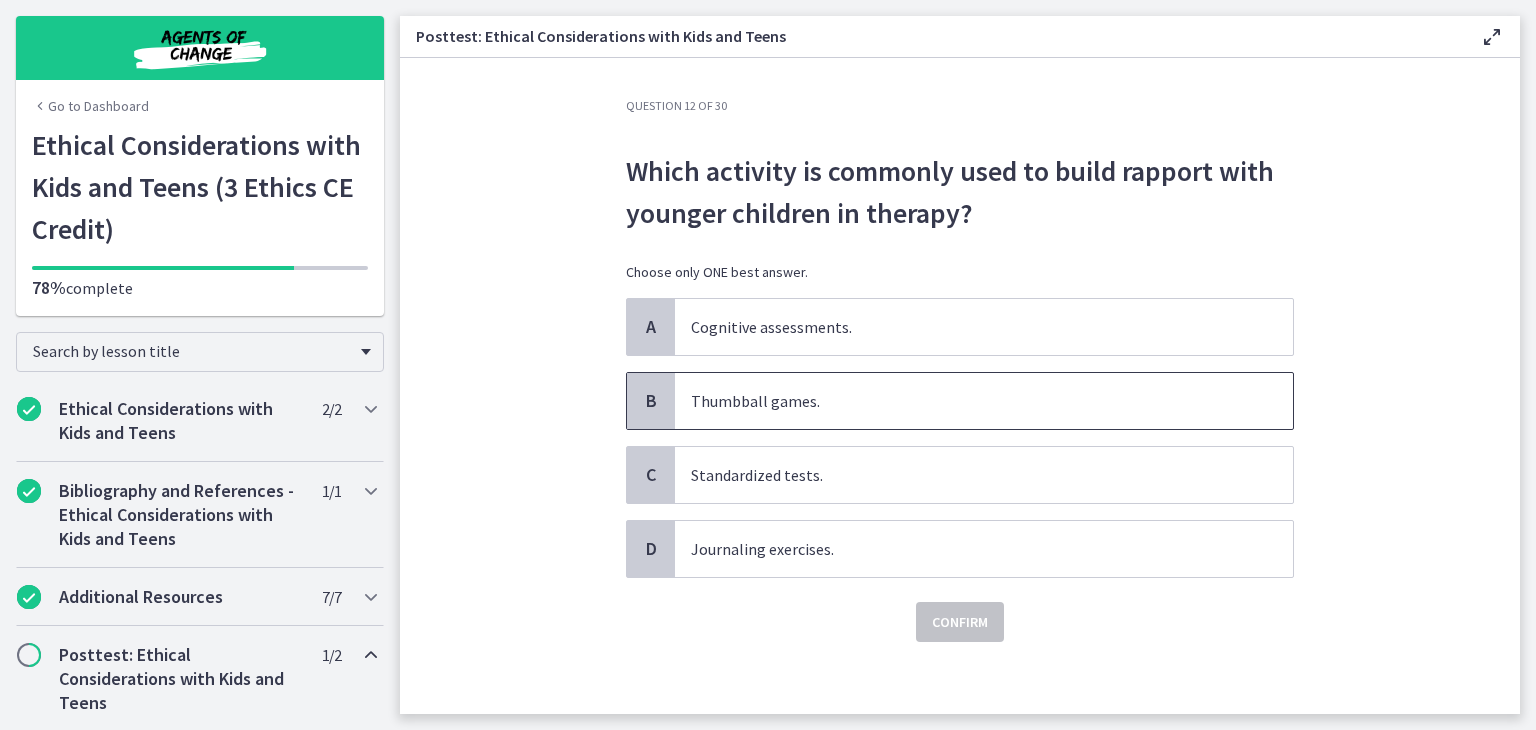 click on "Thumbball games." at bounding box center (964, 401) 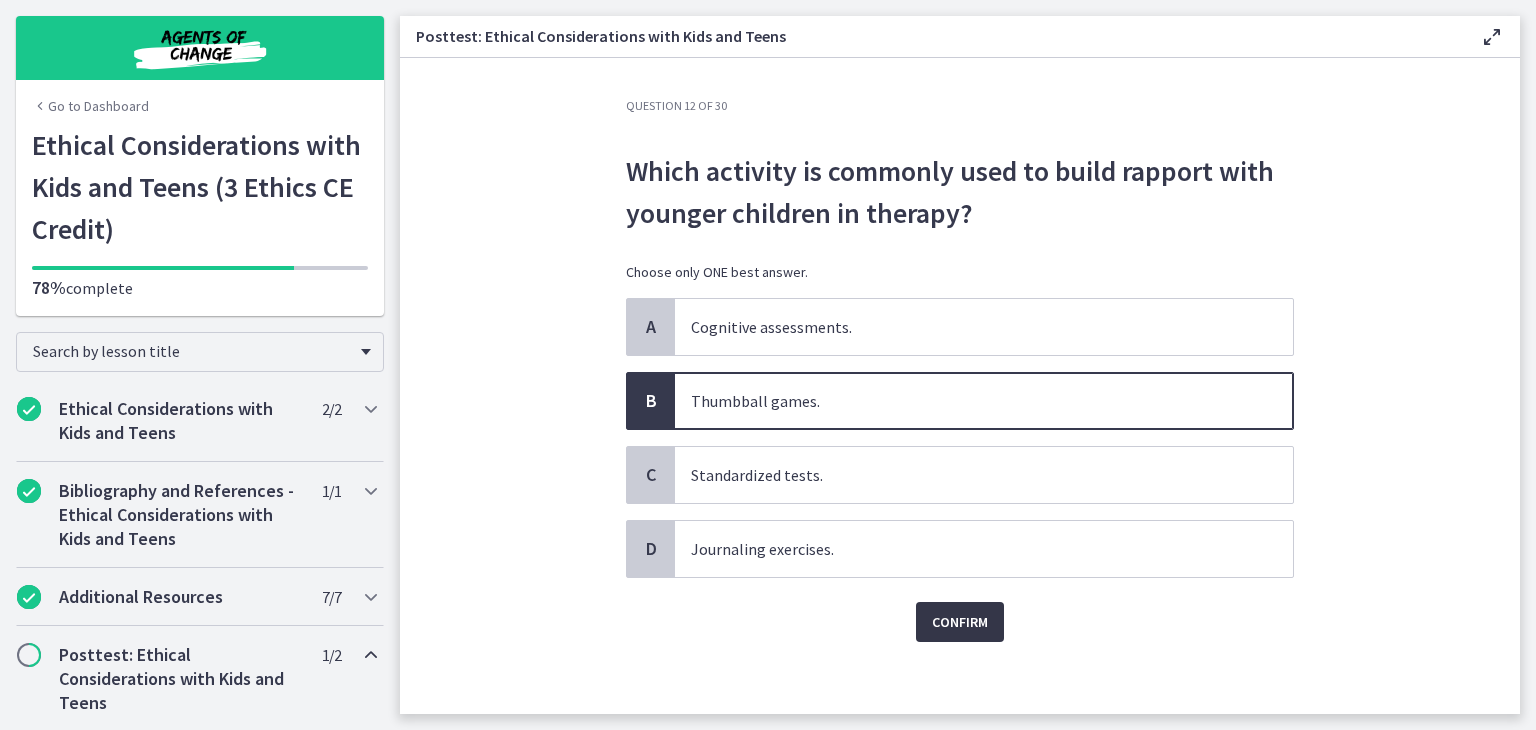 click on "Confirm" at bounding box center (960, 622) 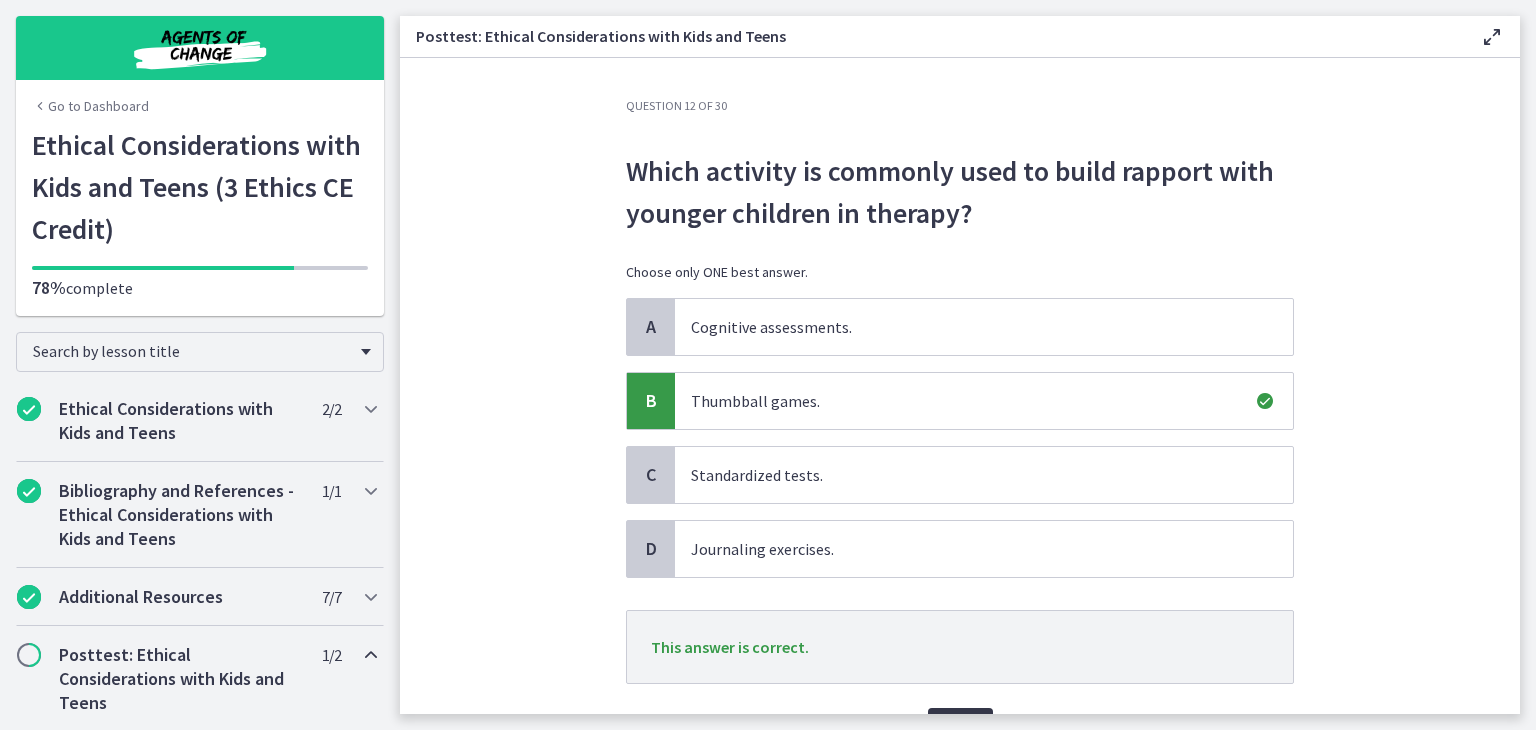 scroll, scrollTop: 112, scrollLeft: 0, axis: vertical 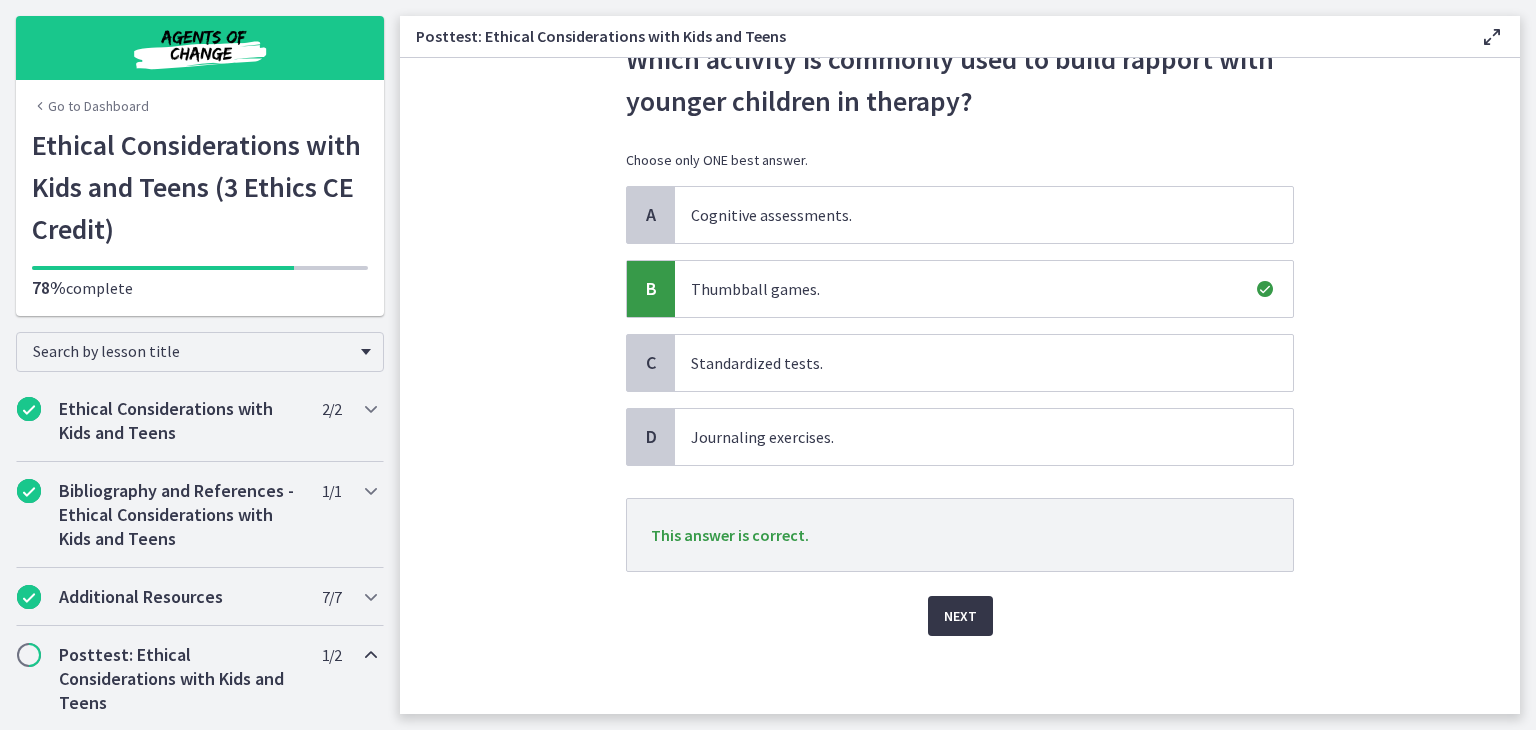 click on "Next" at bounding box center [960, 616] 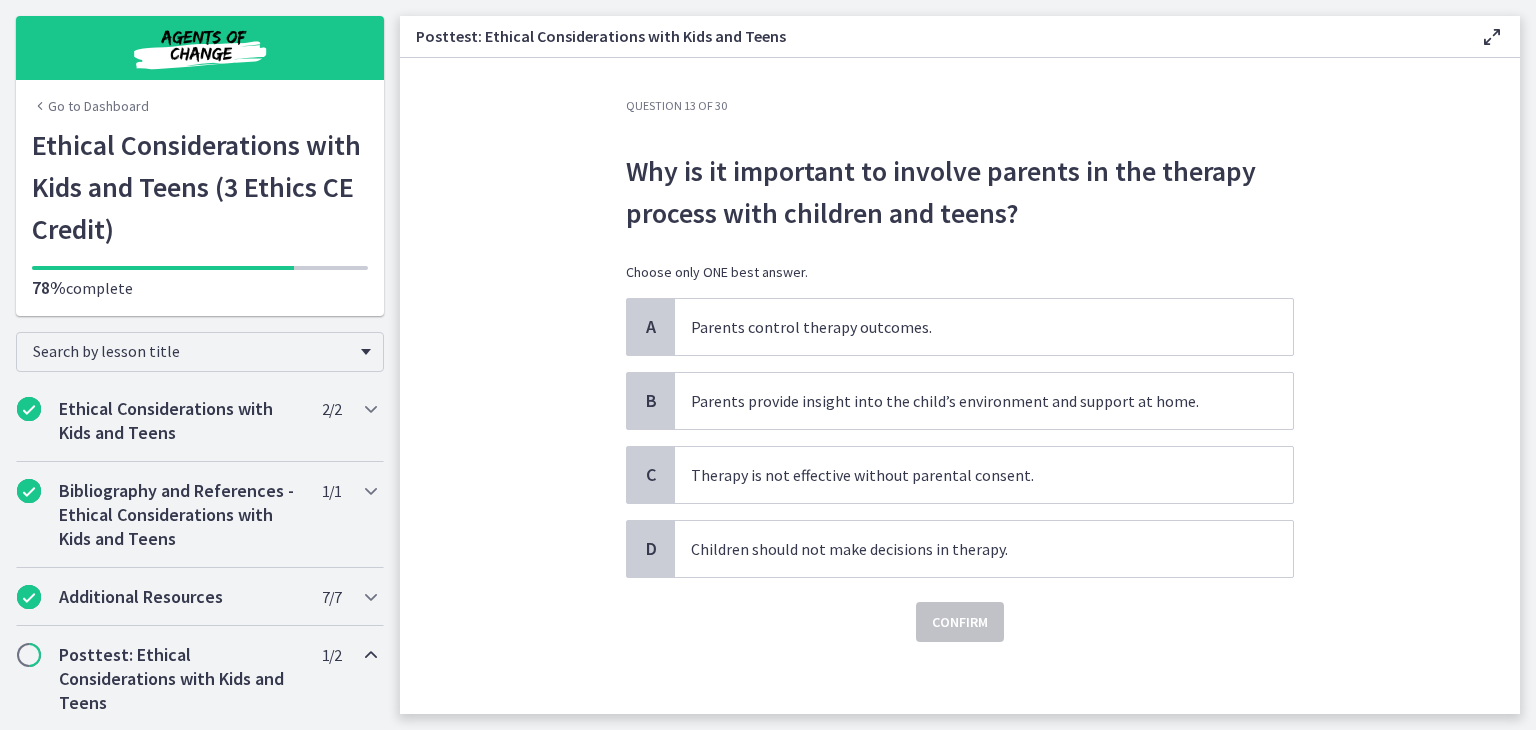 scroll, scrollTop: 6, scrollLeft: 0, axis: vertical 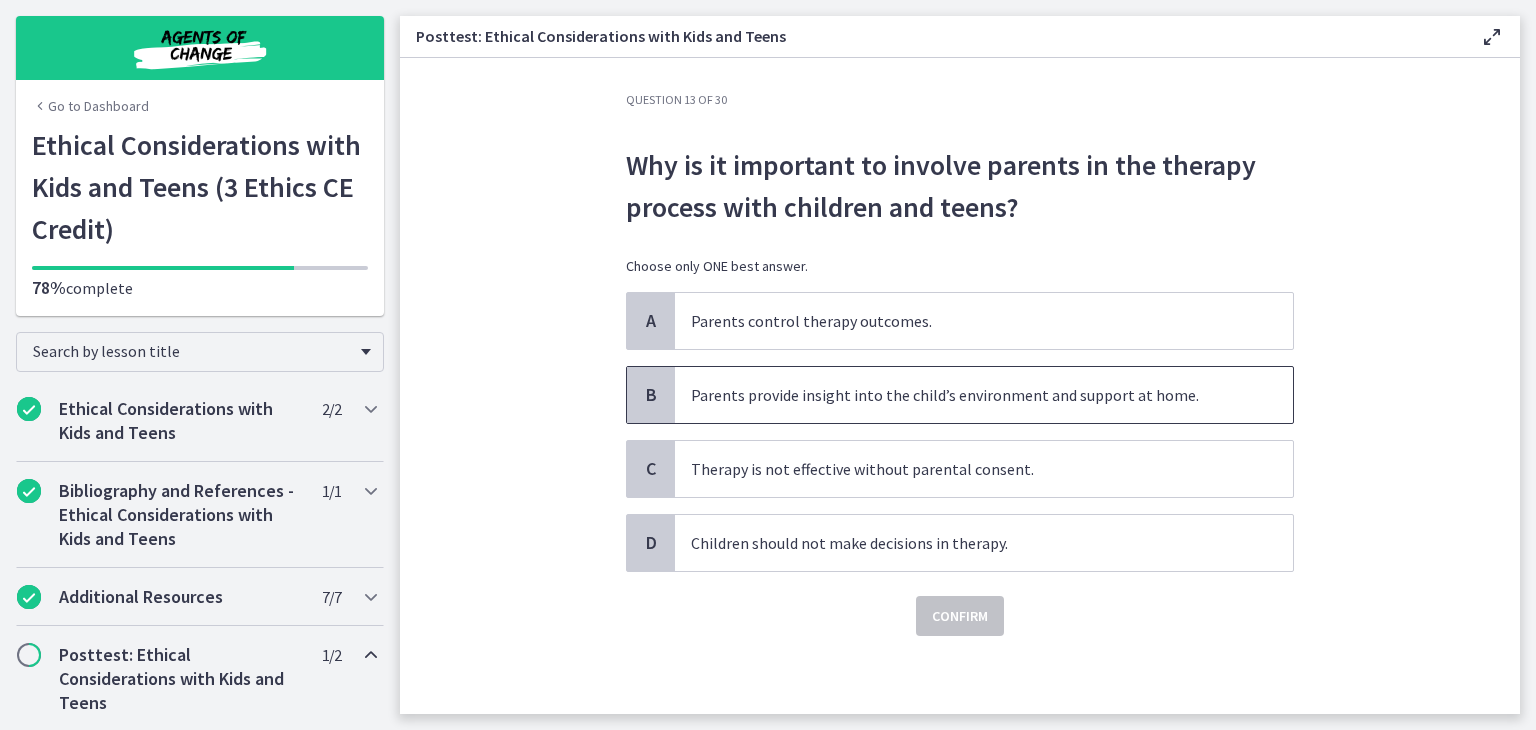 click on "Parents provide insight into the child’s environment and support at home." at bounding box center [964, 395] 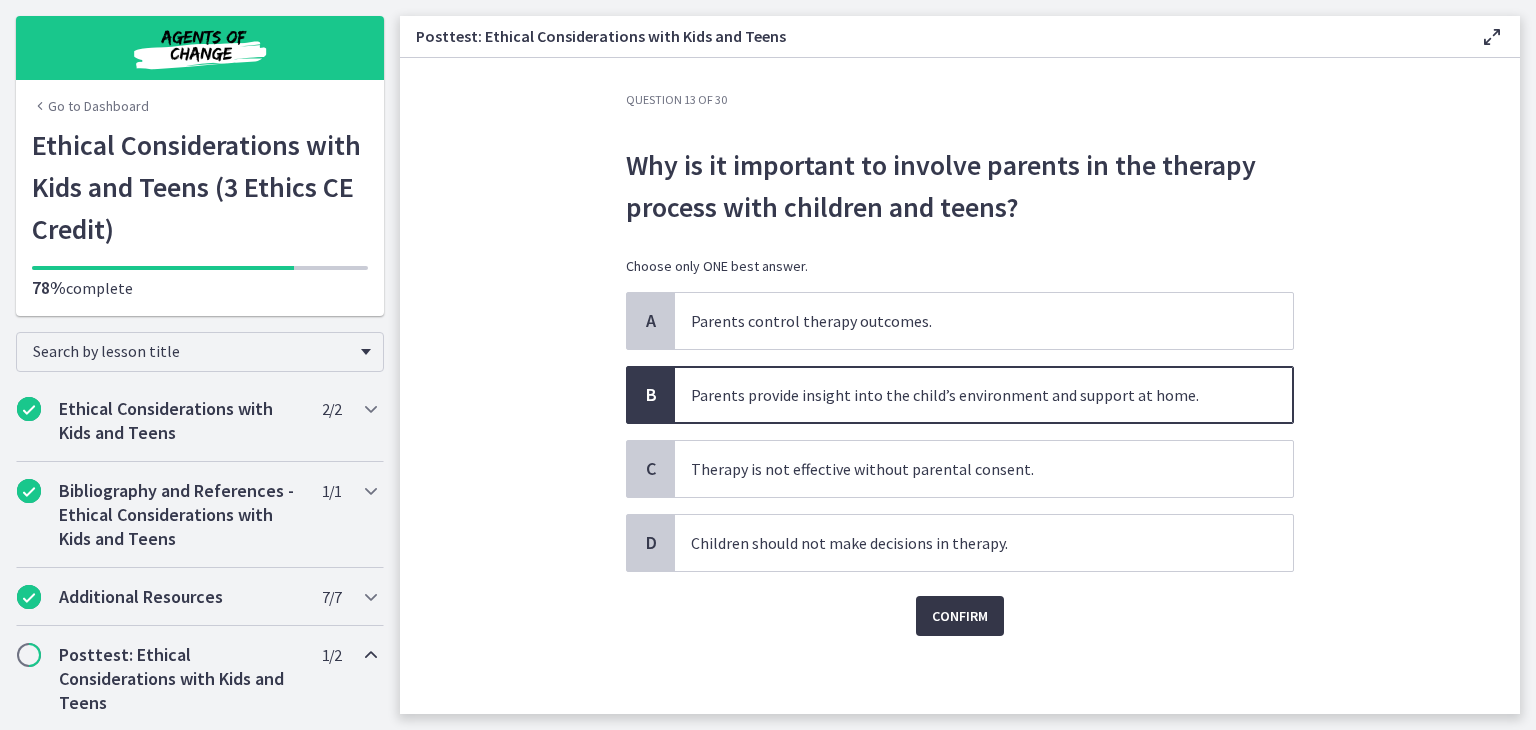 click on "Confirm" at bounding box center [960, 616] 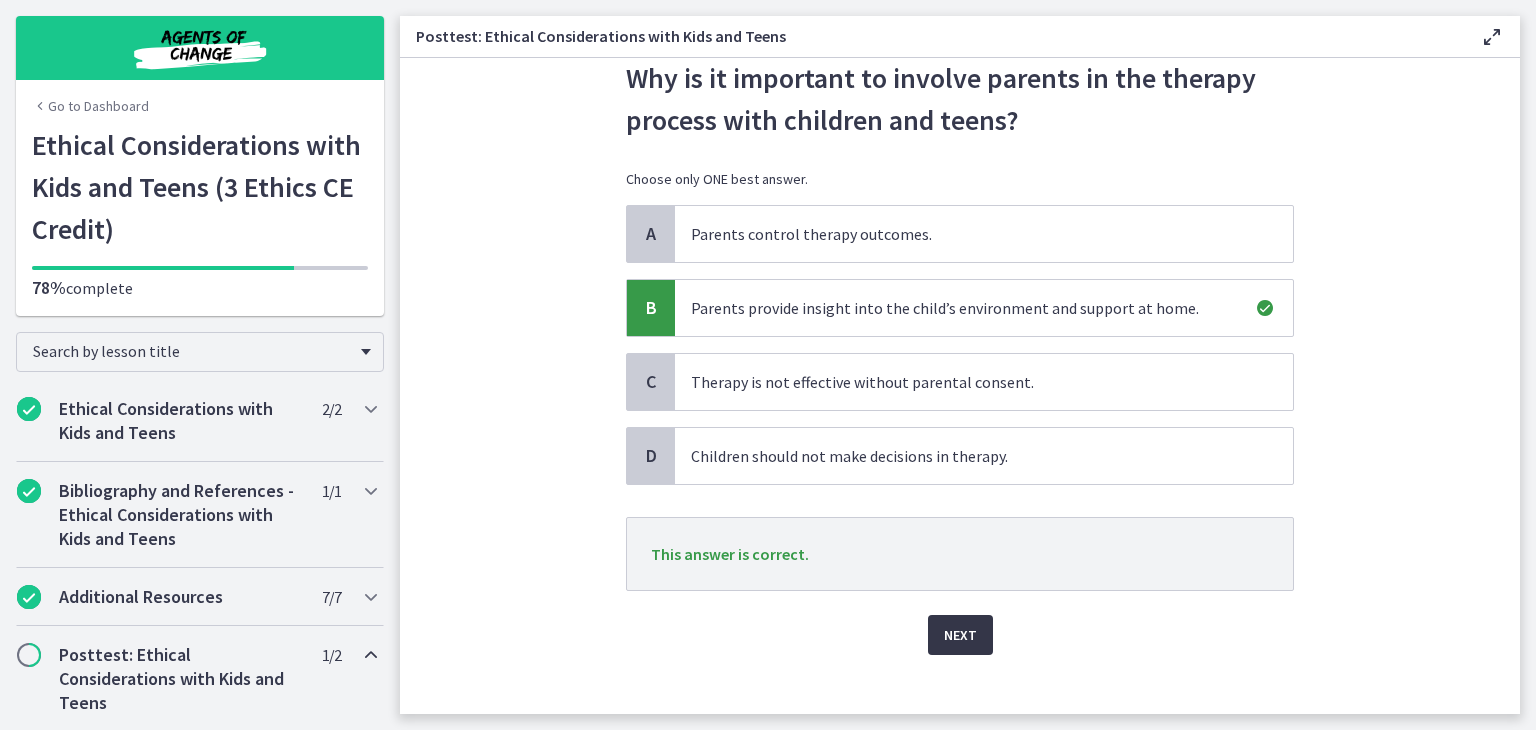 scroll, scrollTop: 97, scrollLeft: 0, axis: vertical 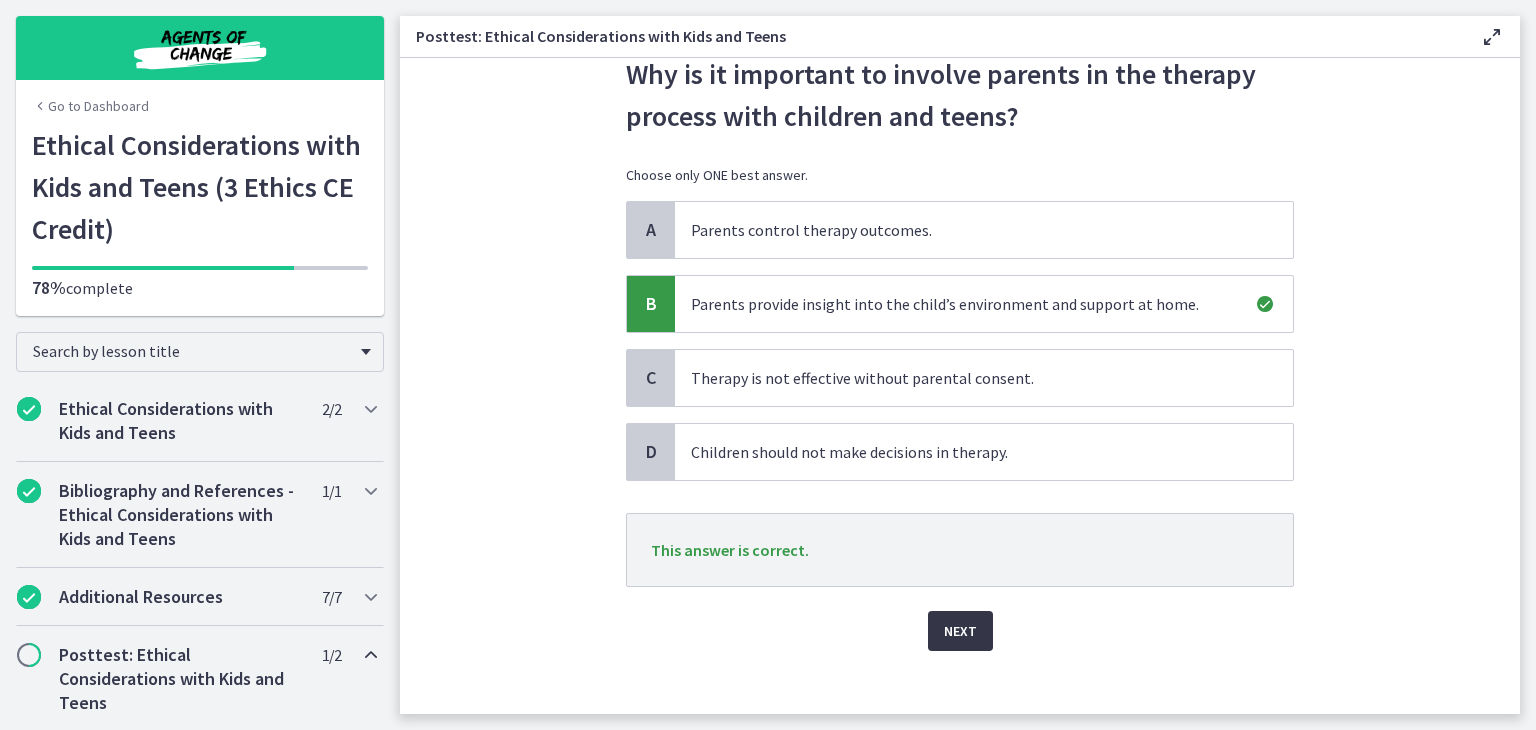 click on "Next" at bounding box center (960, 631) 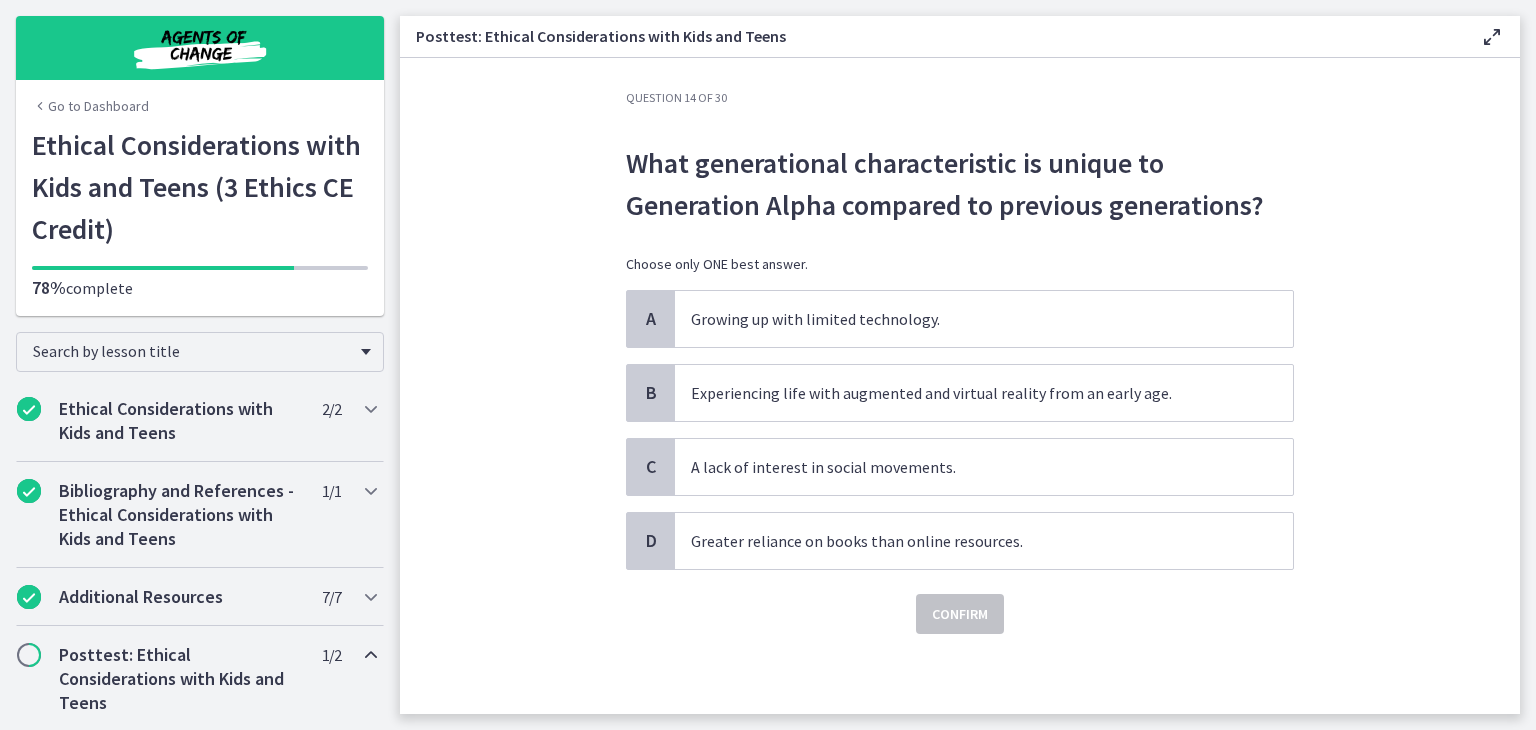 scroll, scrollTop: 0, scrollLeft: 0, axis: both 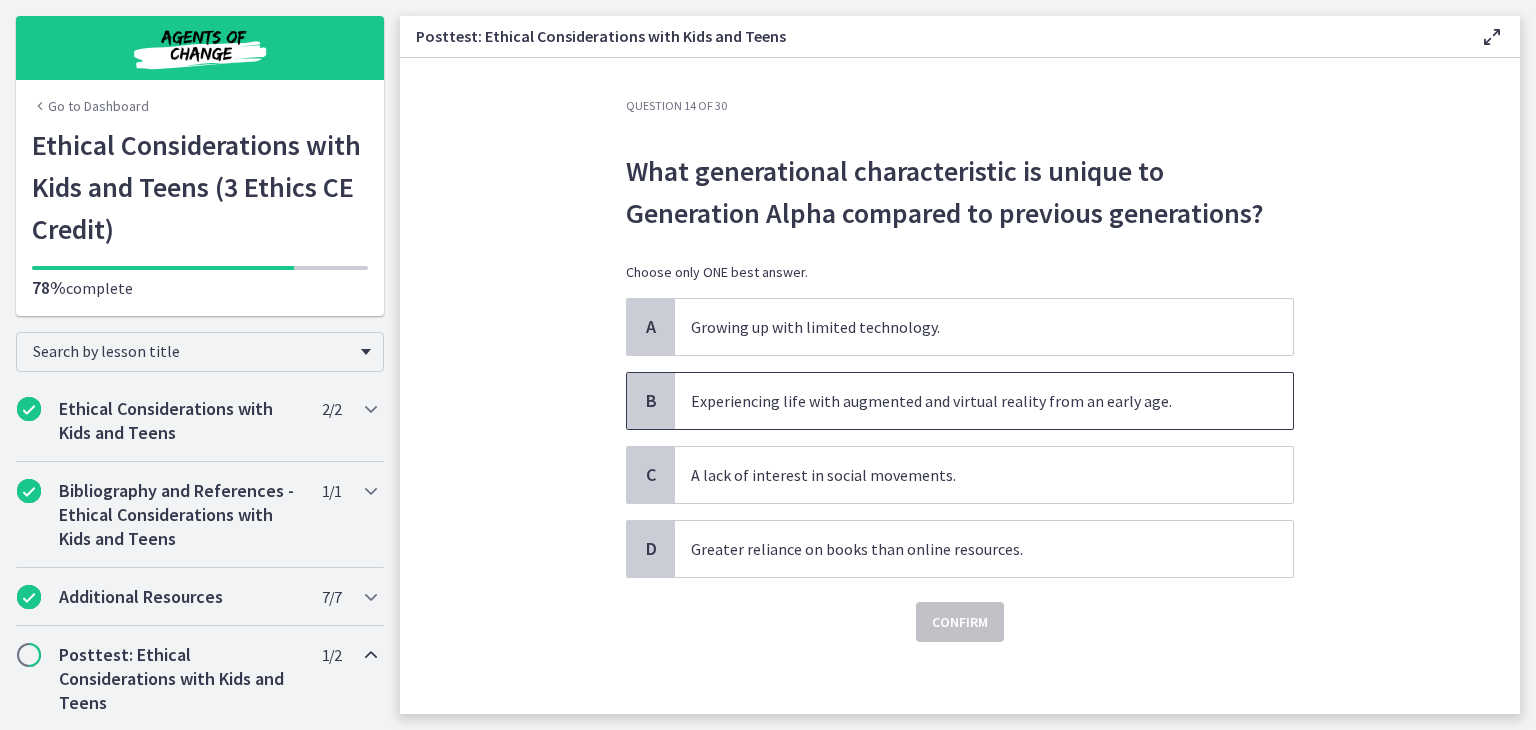 click on "Experiencing life with augmented and virtual reality from an early age." at bounding box center [984, 401] 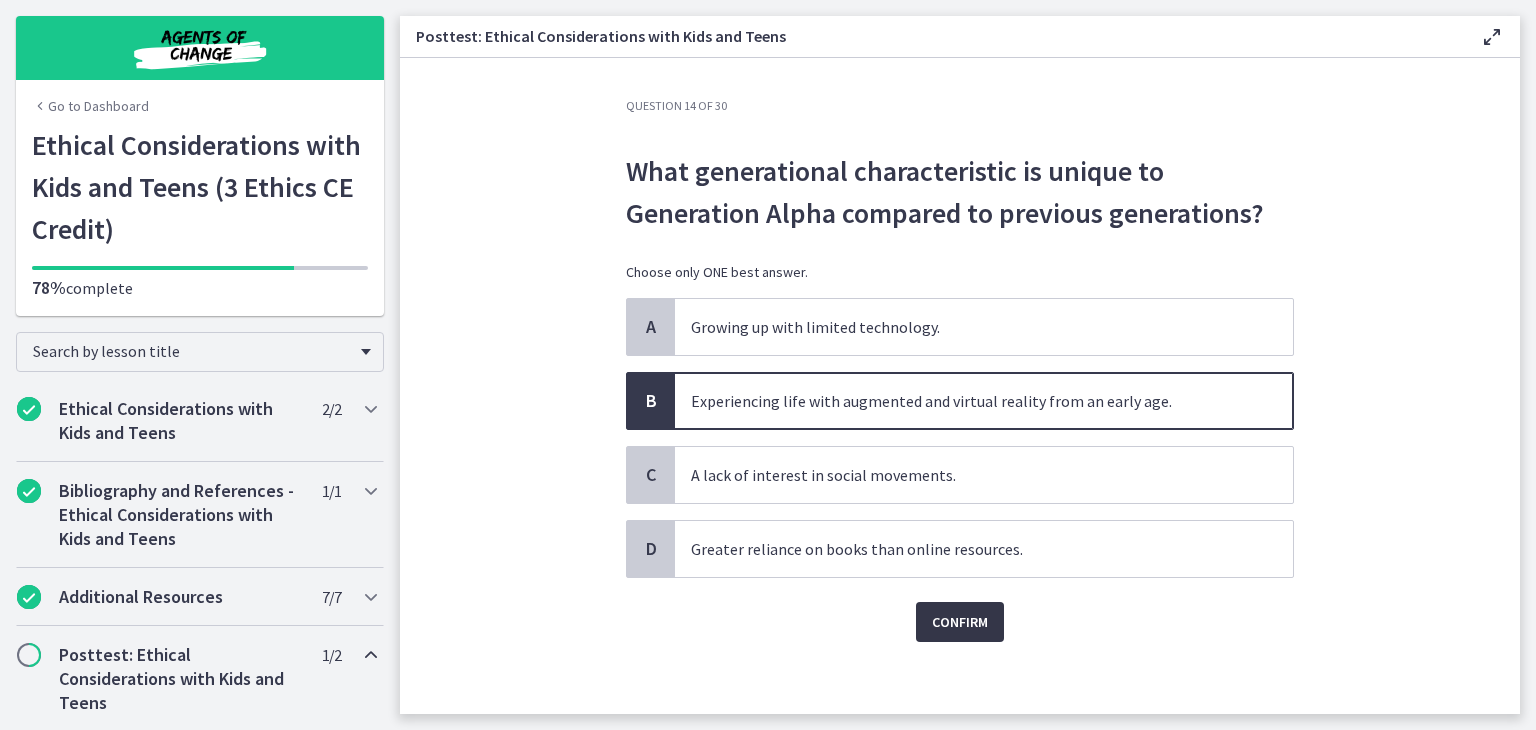 click on "Confirm" at bounding box center (960, 622) 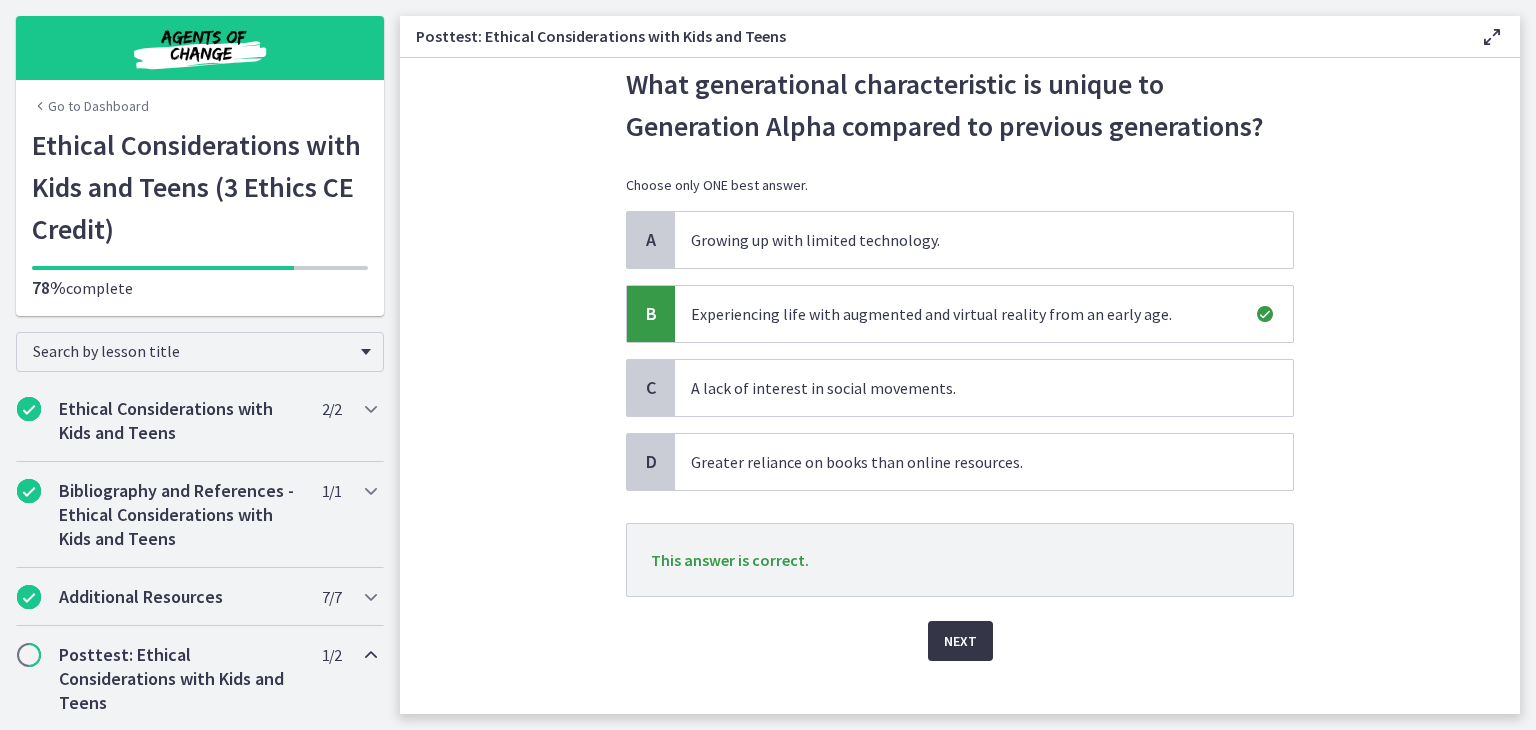 scroll, scrollTop: 90, scrollLeft: 0, axis: vertical 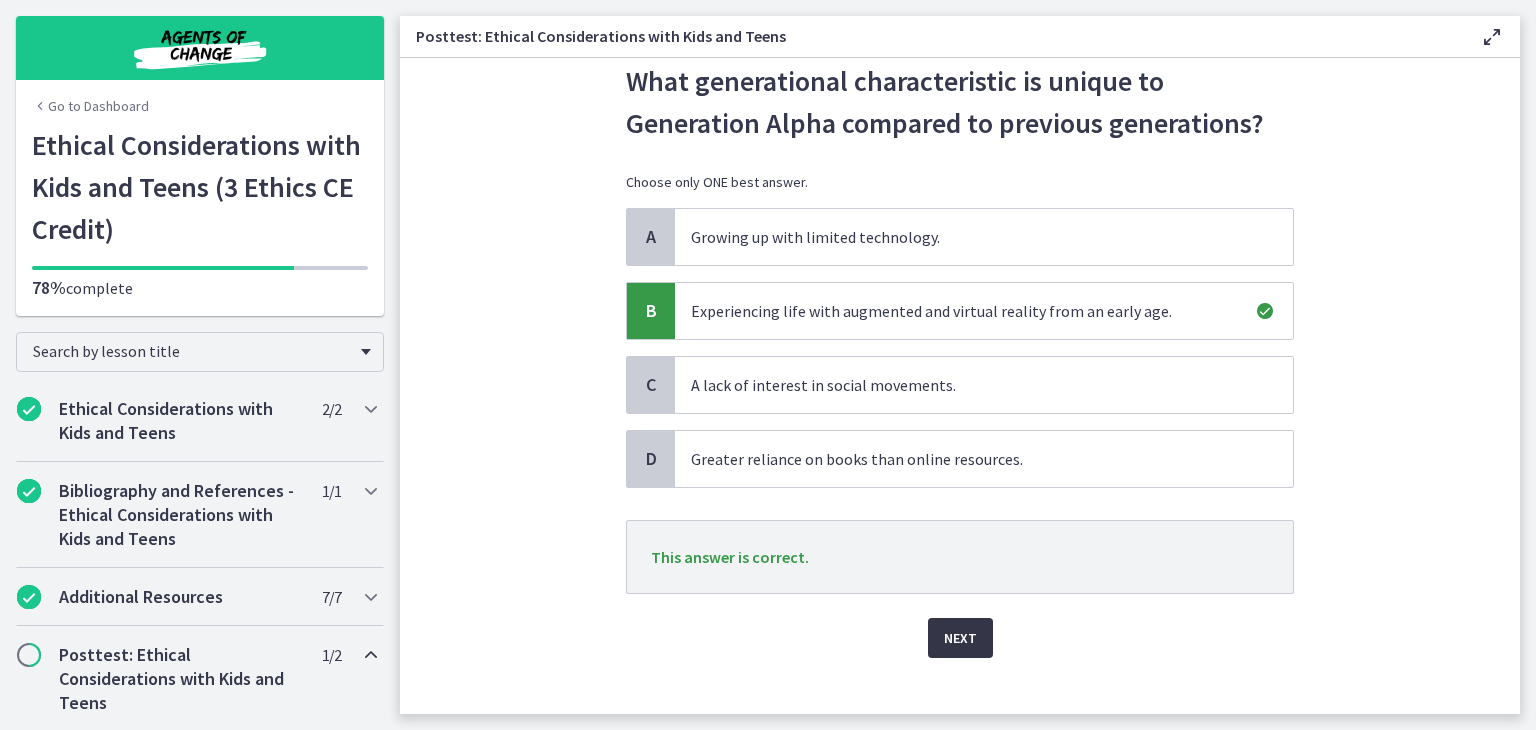 click on "Next" at bounding box center [960, 638] 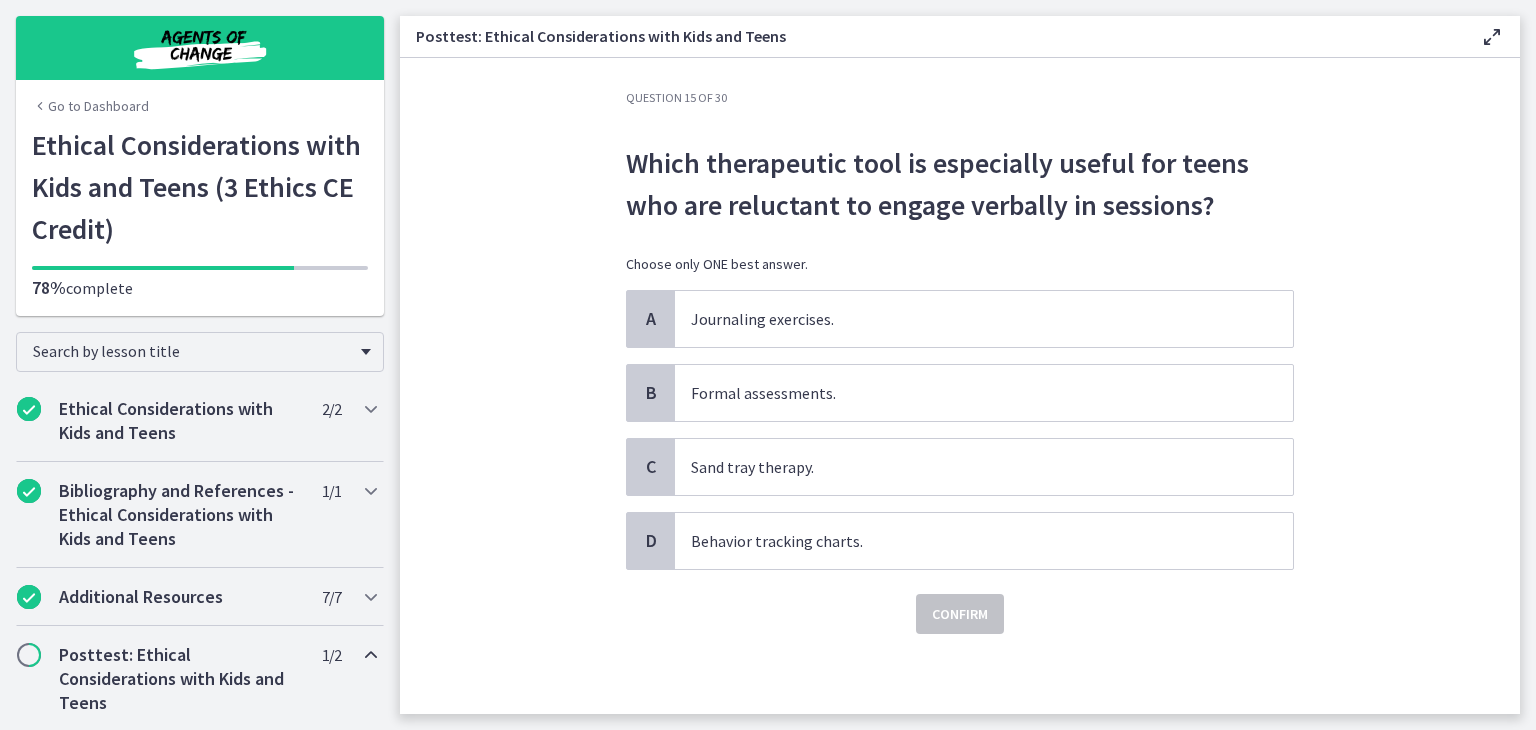 scroll, scrollTop: 0, scrollLeft: 0, axis: both 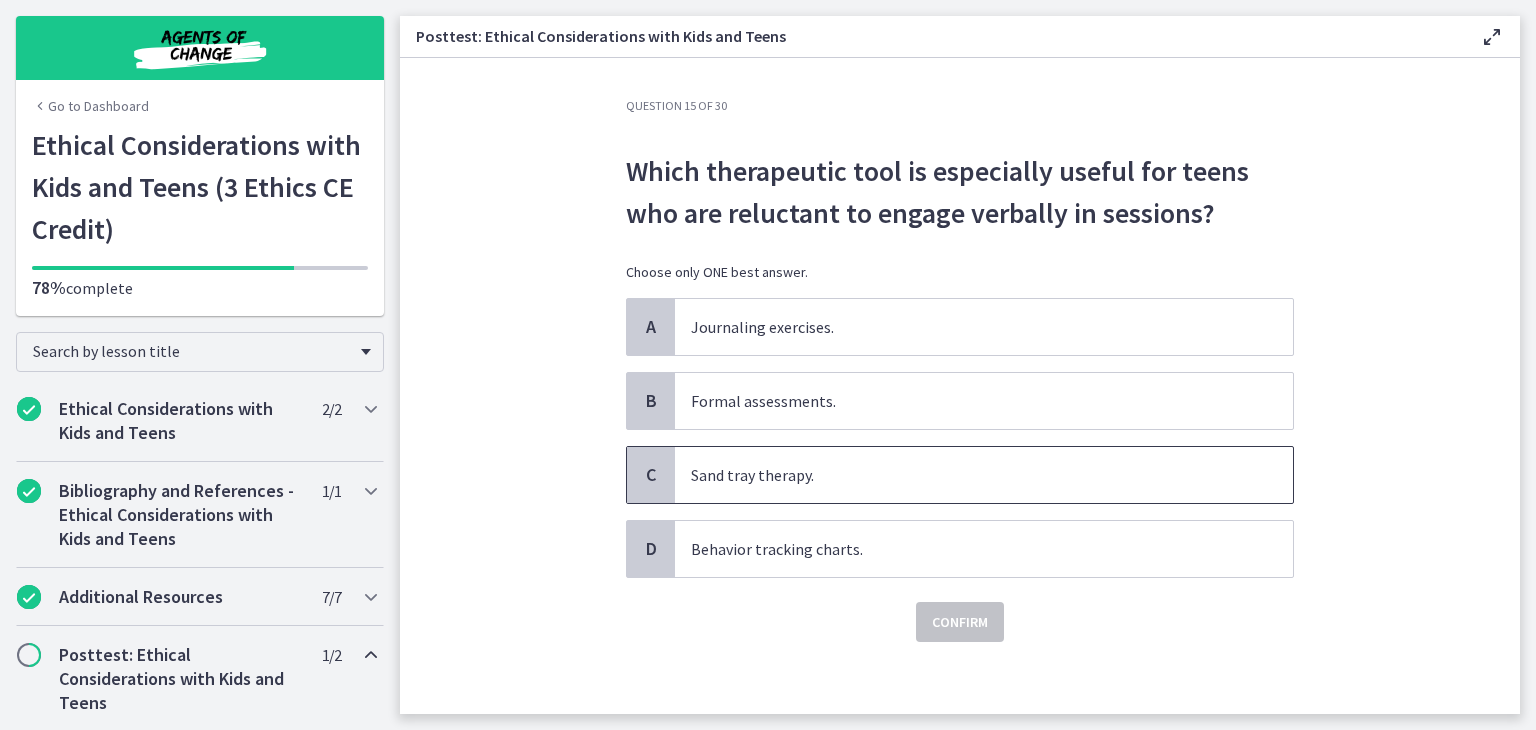 click on "Sand tray therapy." at bounding box center [964, 475] 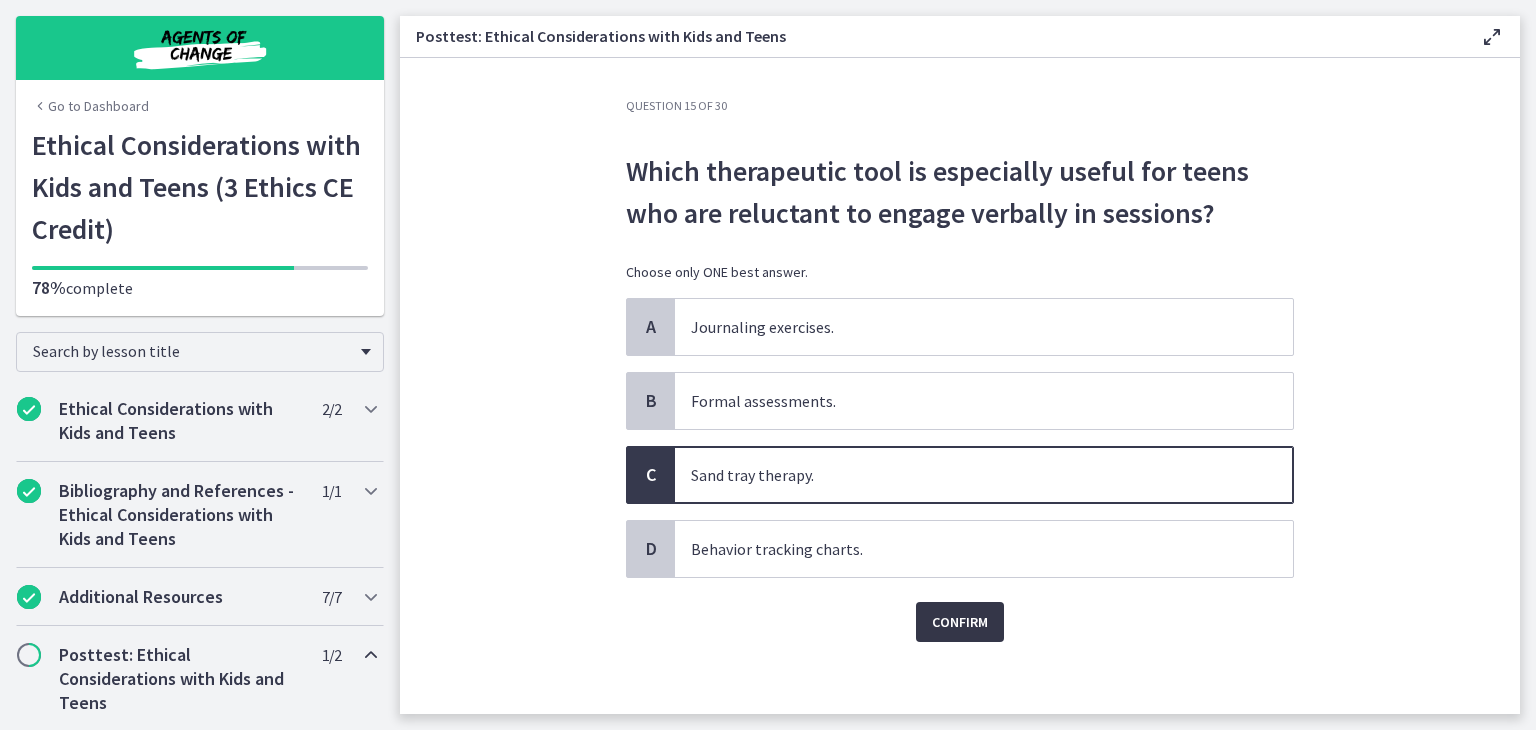 click on "Confirm" at bounding box center (960, 622) 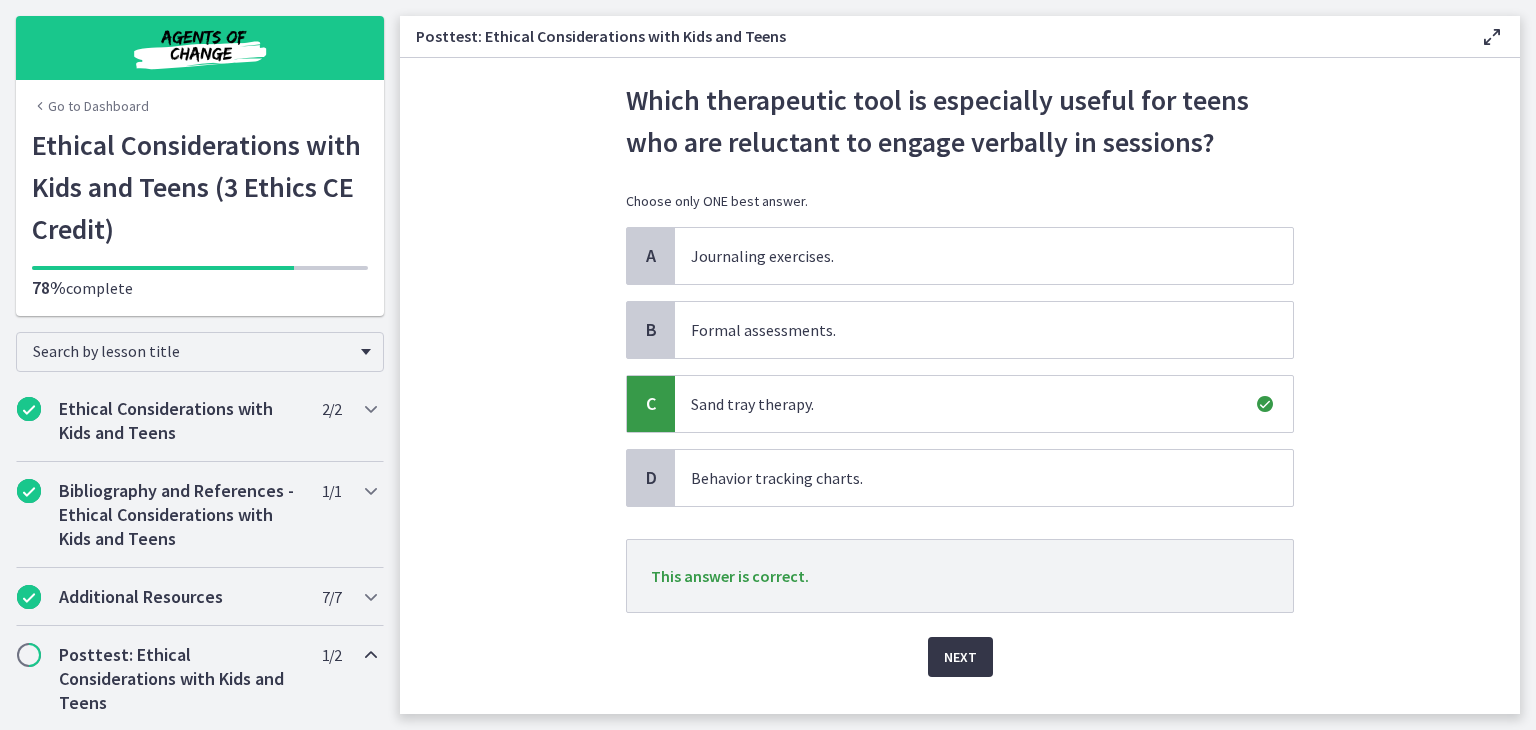 scroll, scrollTop: 86, scrollLeft: 0, axis: vertical 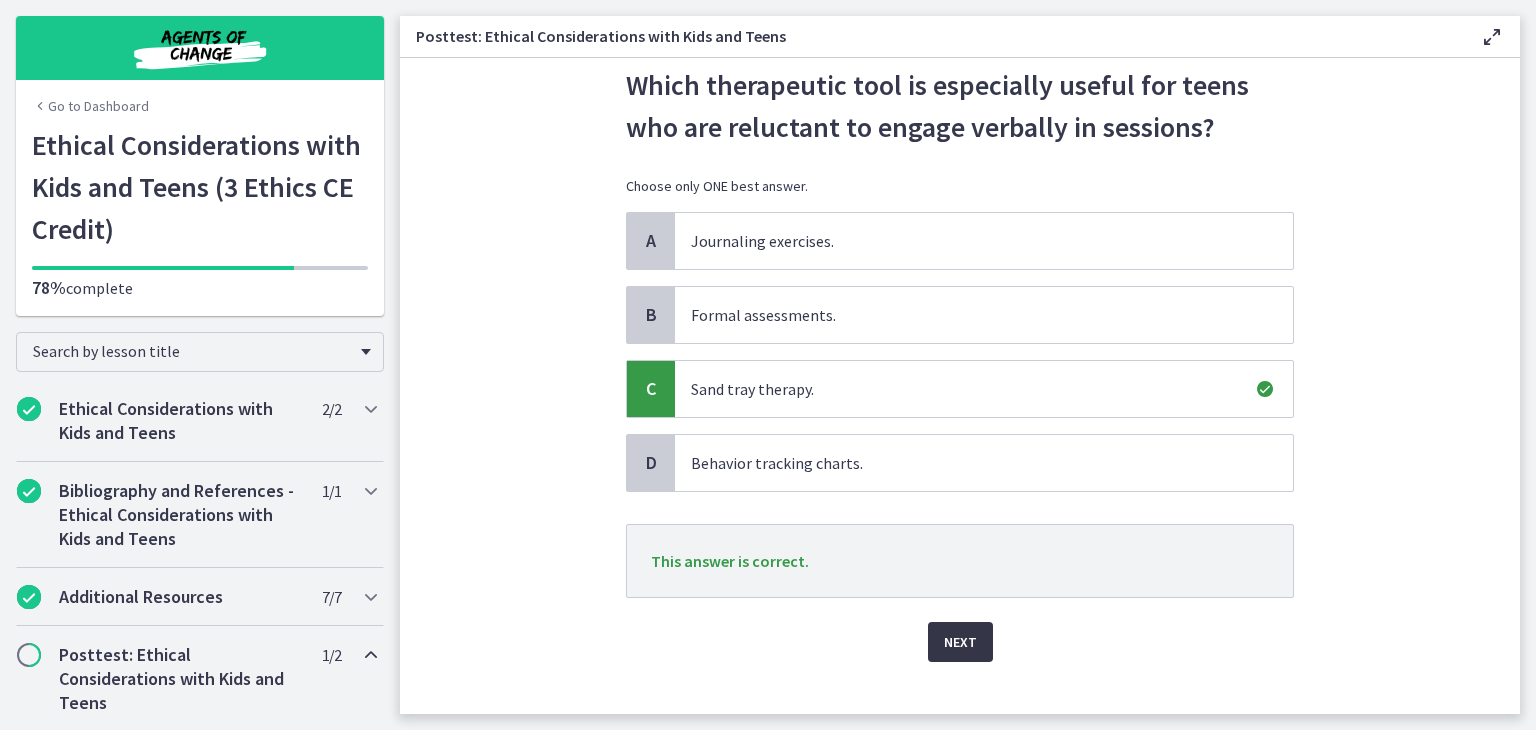 click on "Next" at bounding box center [960, 642] 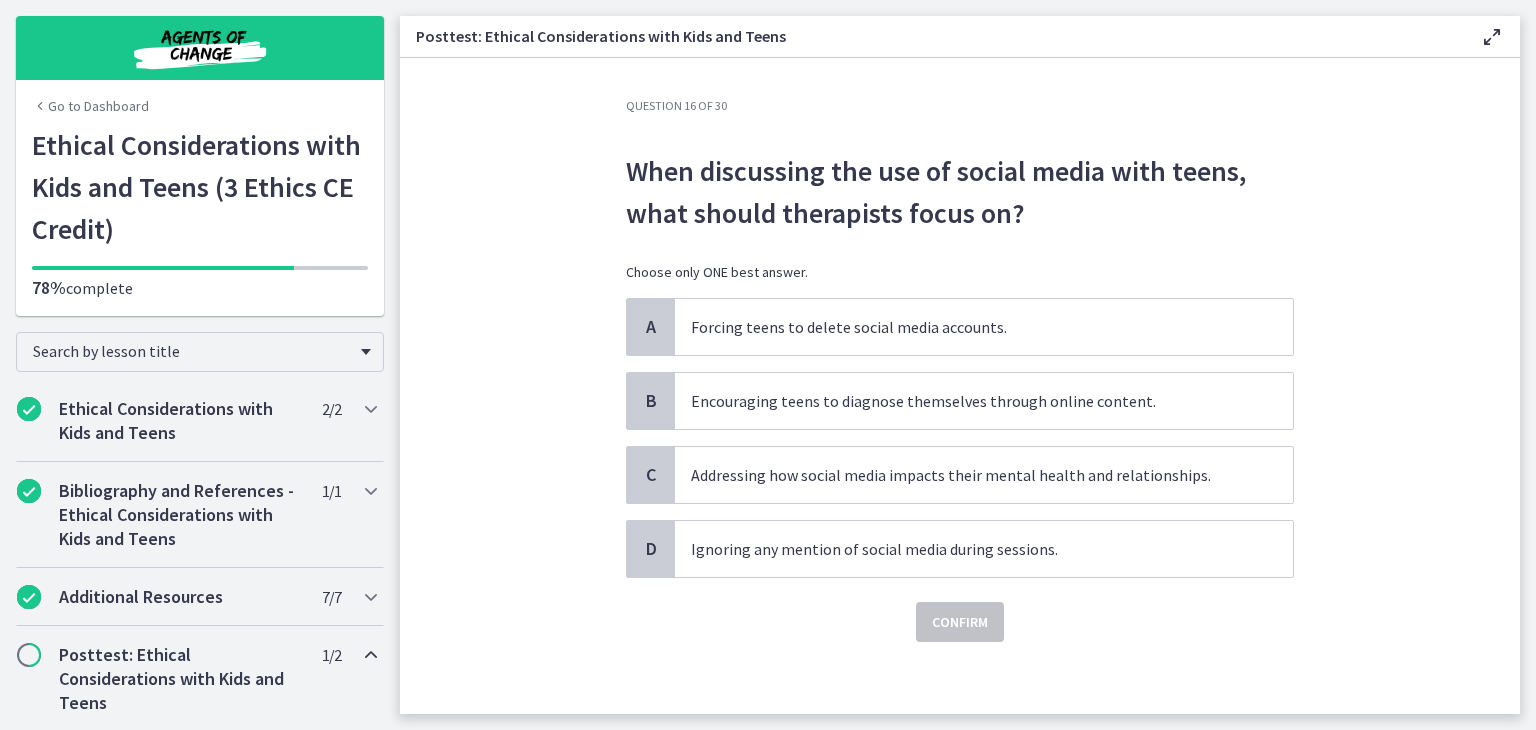 scroll, scrollTop: 6, scrollLeft: 0, axis: vertical 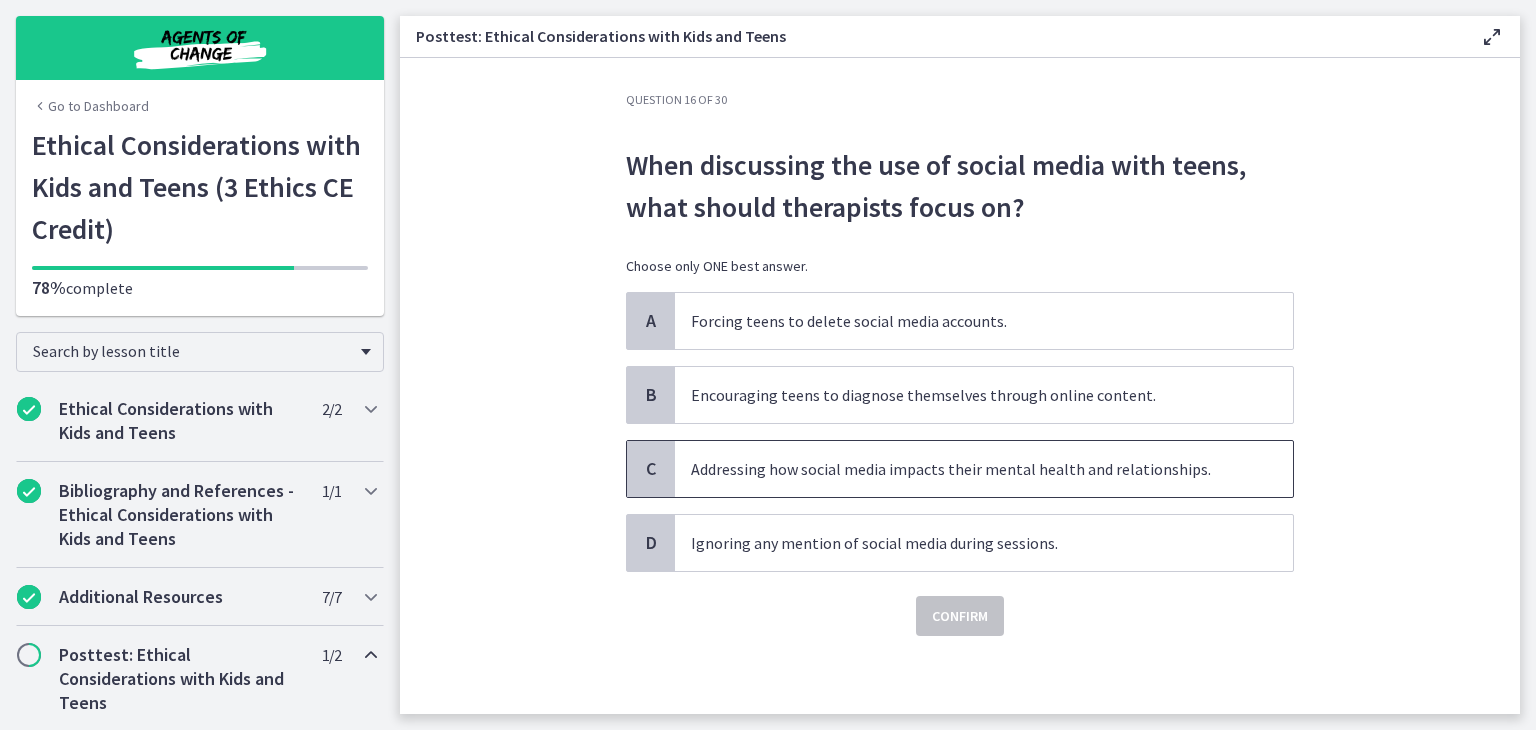 click on "Addressing how social media impacts their mental health and relationships." at bounding box center [964, 469] 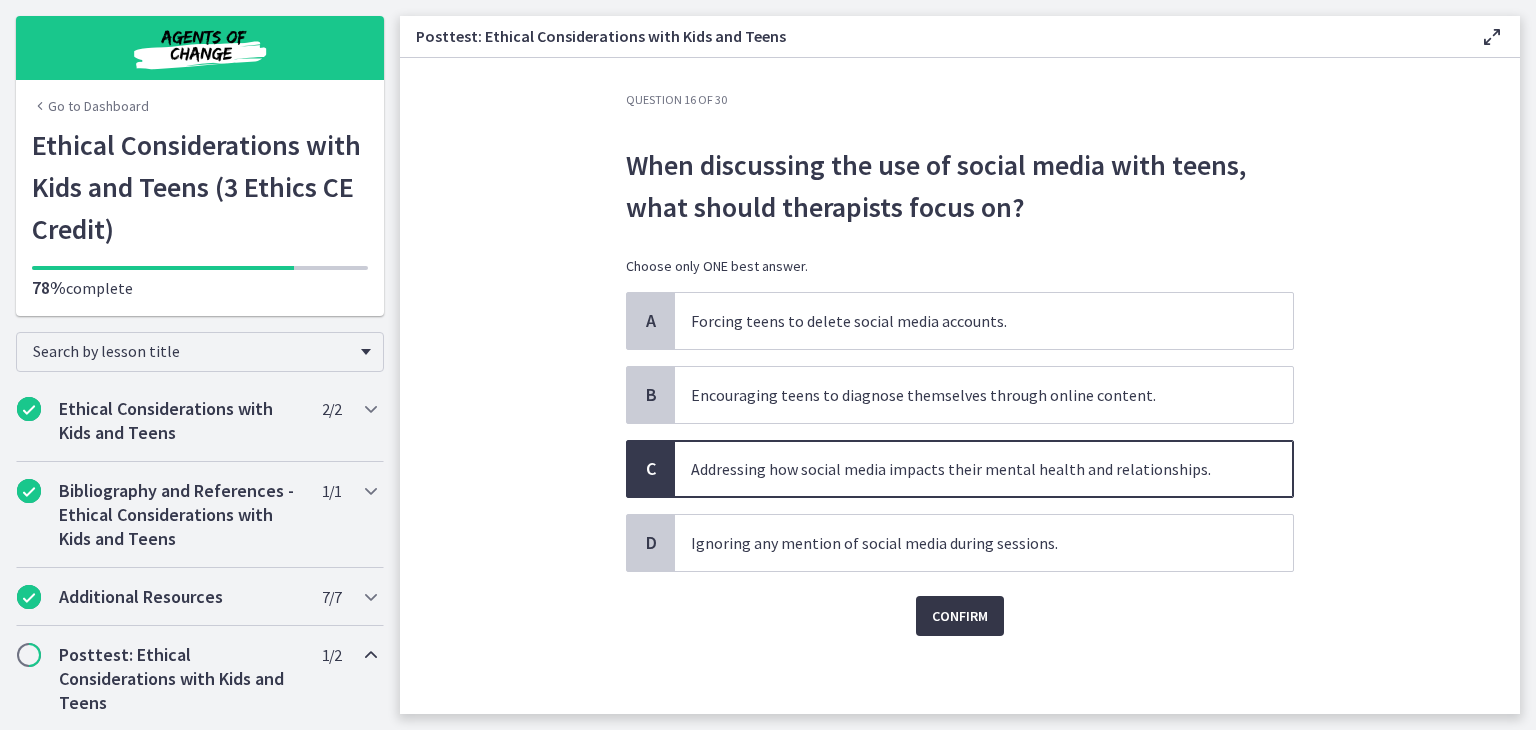 click on "Confirm" at bounding box center [960, 616] 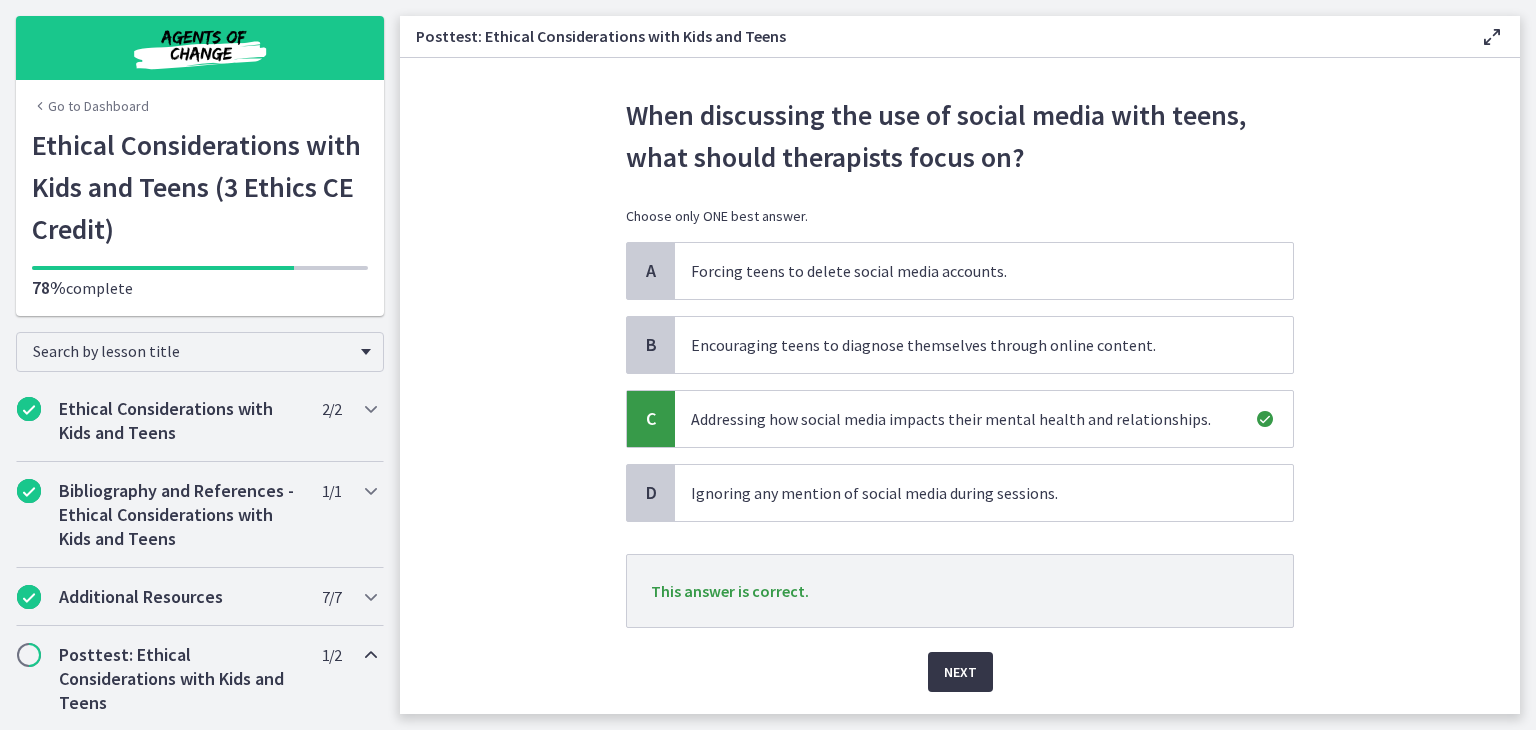 scroll, scrollTop: 56, scrollLeft: 0, axis: vertical 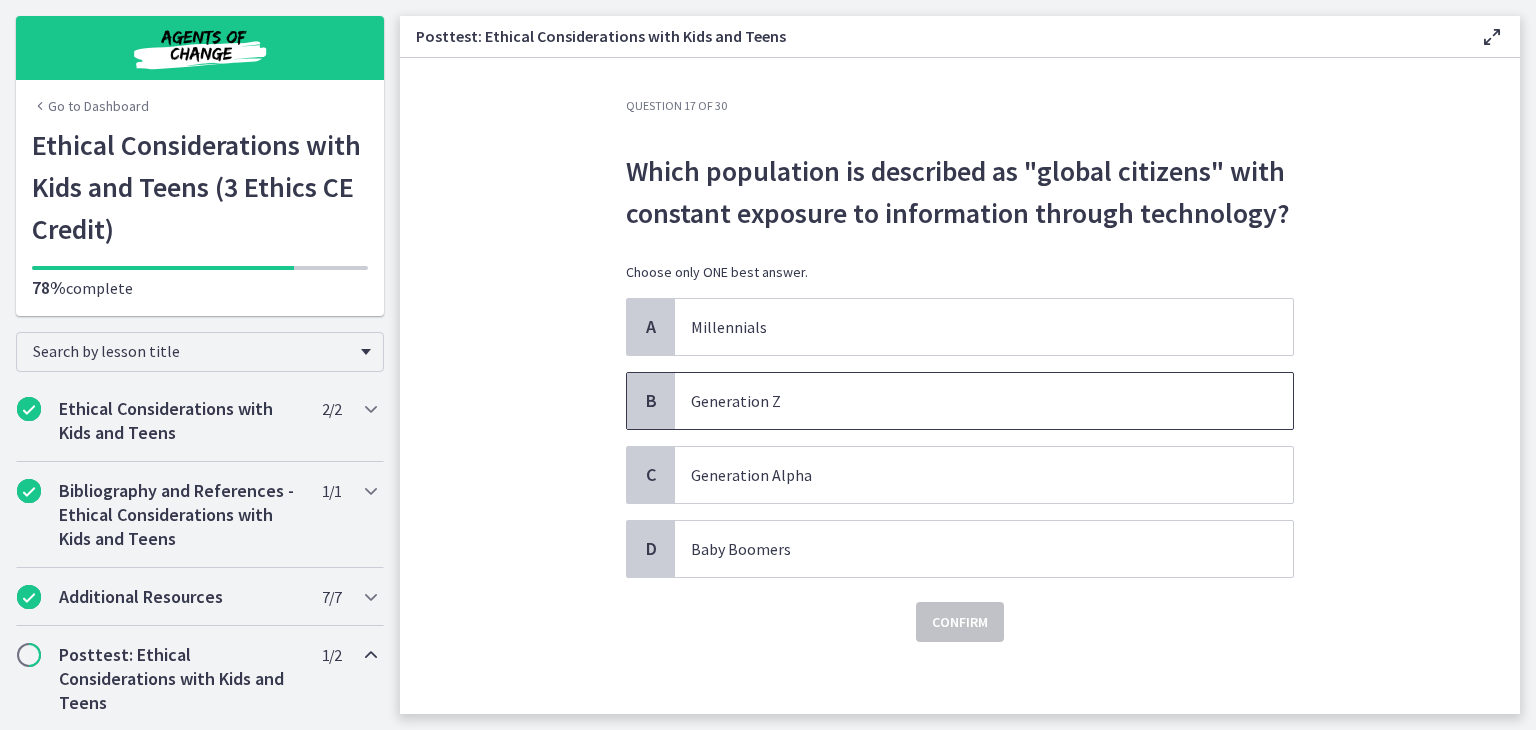 click on "Generation Z" at bounding box center [964, 401] 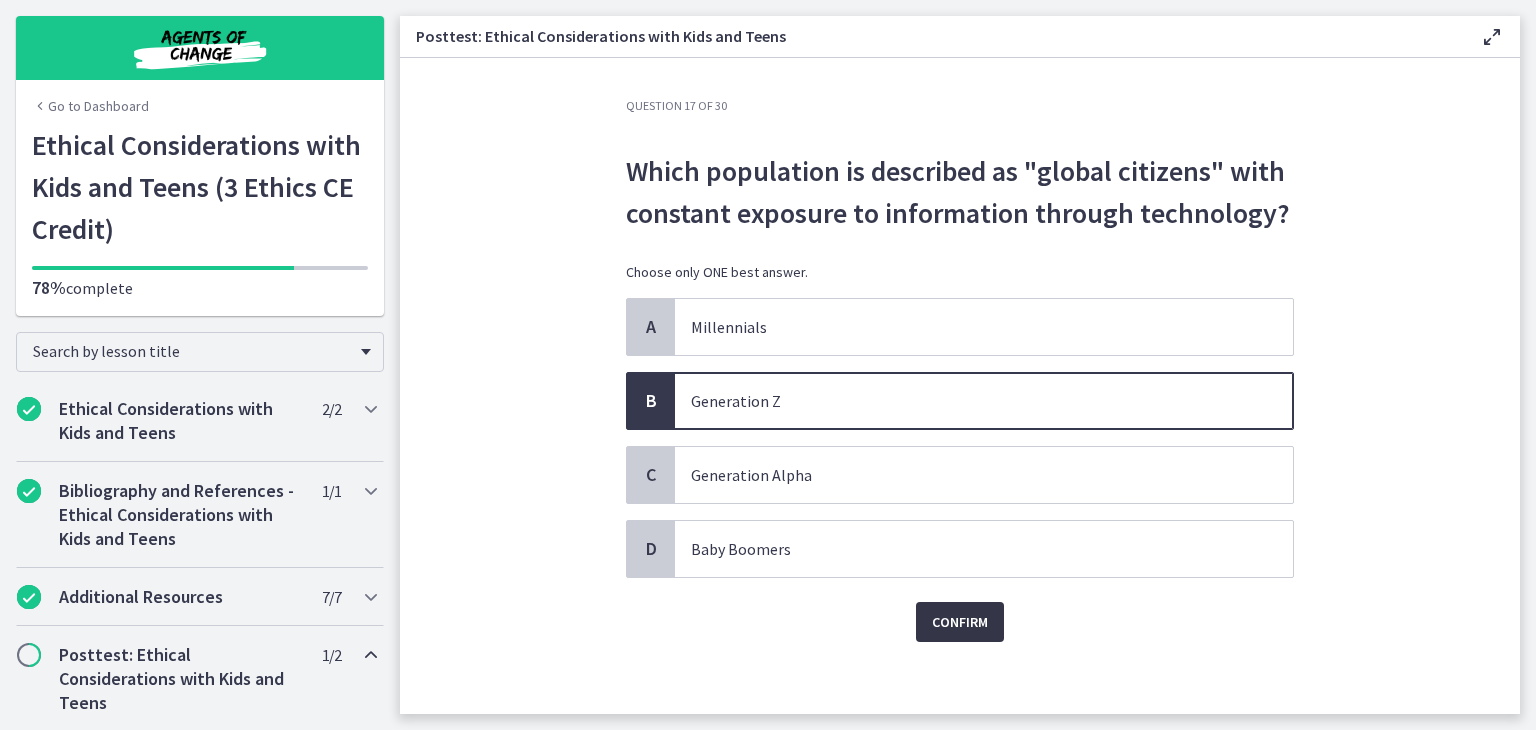 click on "Confirm" at bounding box center (960, 622) 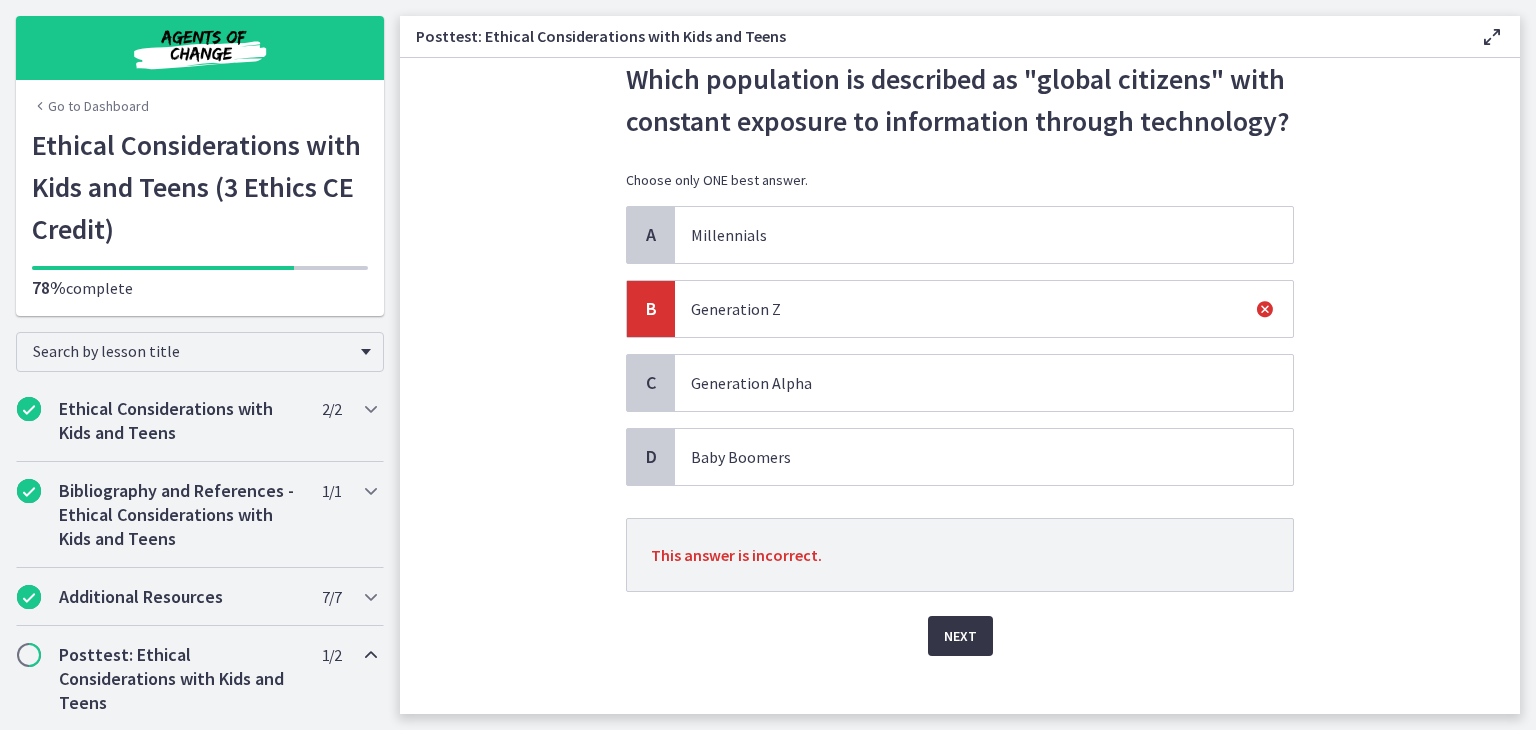 scroll, scrollTop: 94, scrollLeft: 0, axis: vertical 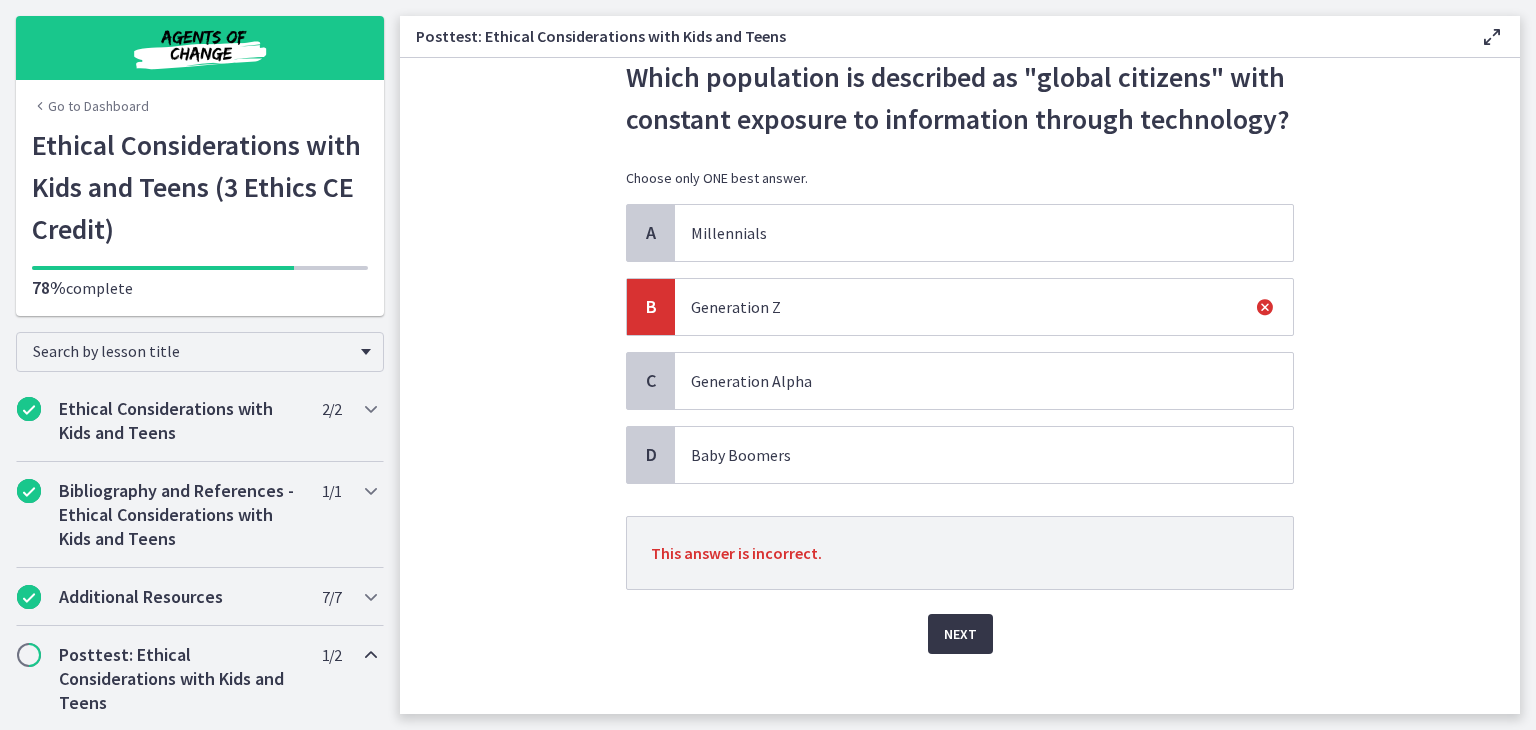 click on "Next" at bounding box center [960, 634] 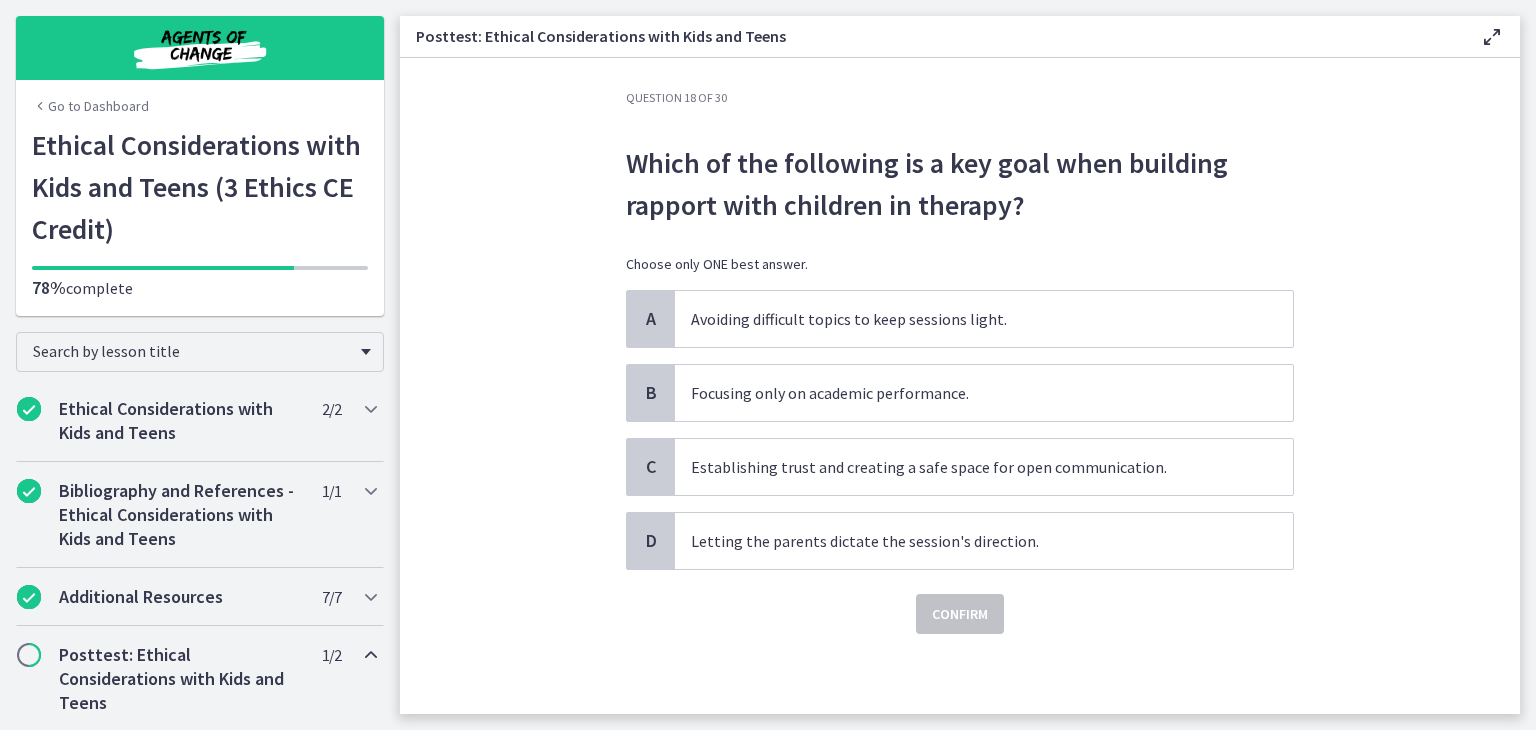 scroll, scrollTop: 0, scrollLeft: 0, axis: both 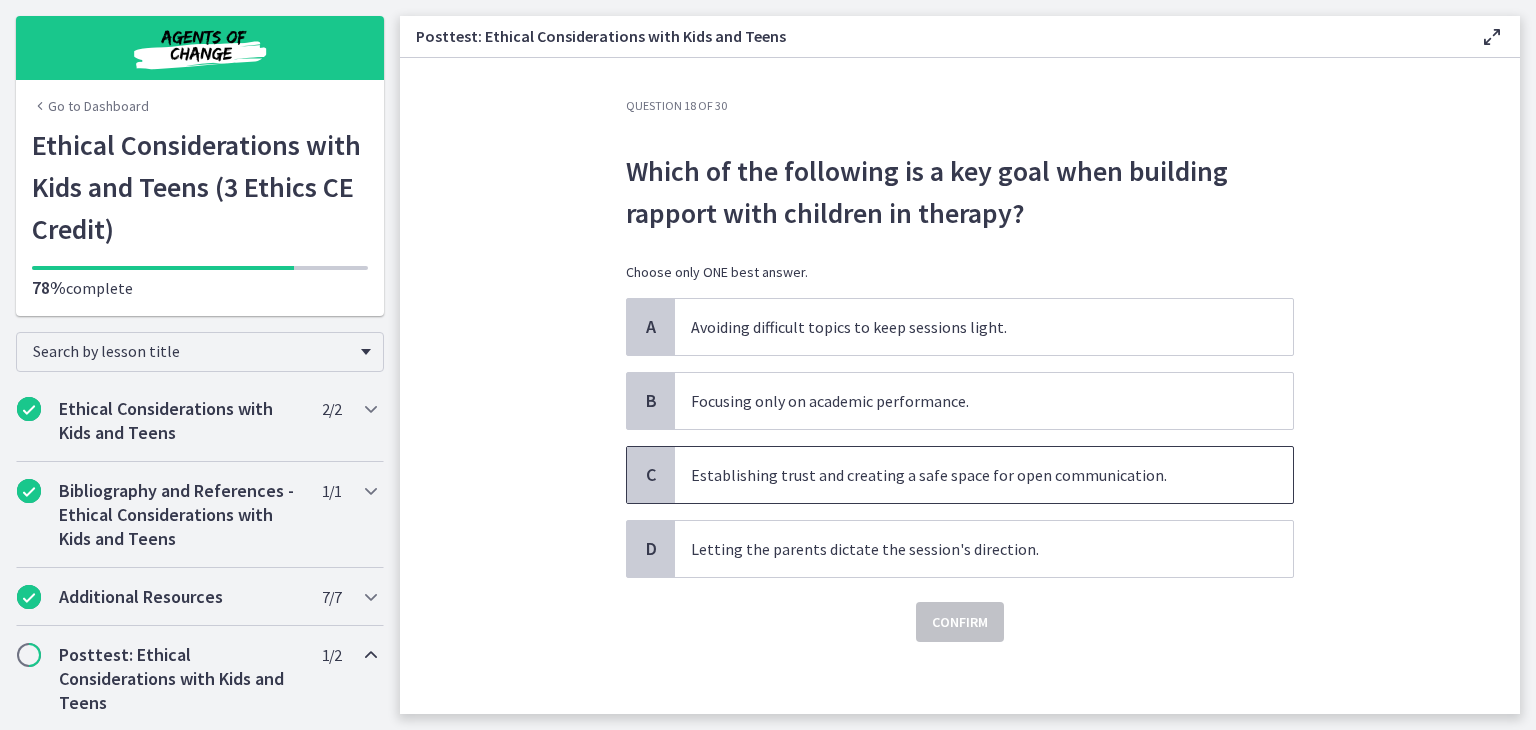 click on "Establishing trust and creating a safe space for open communication." at bounding box center (964, 475) 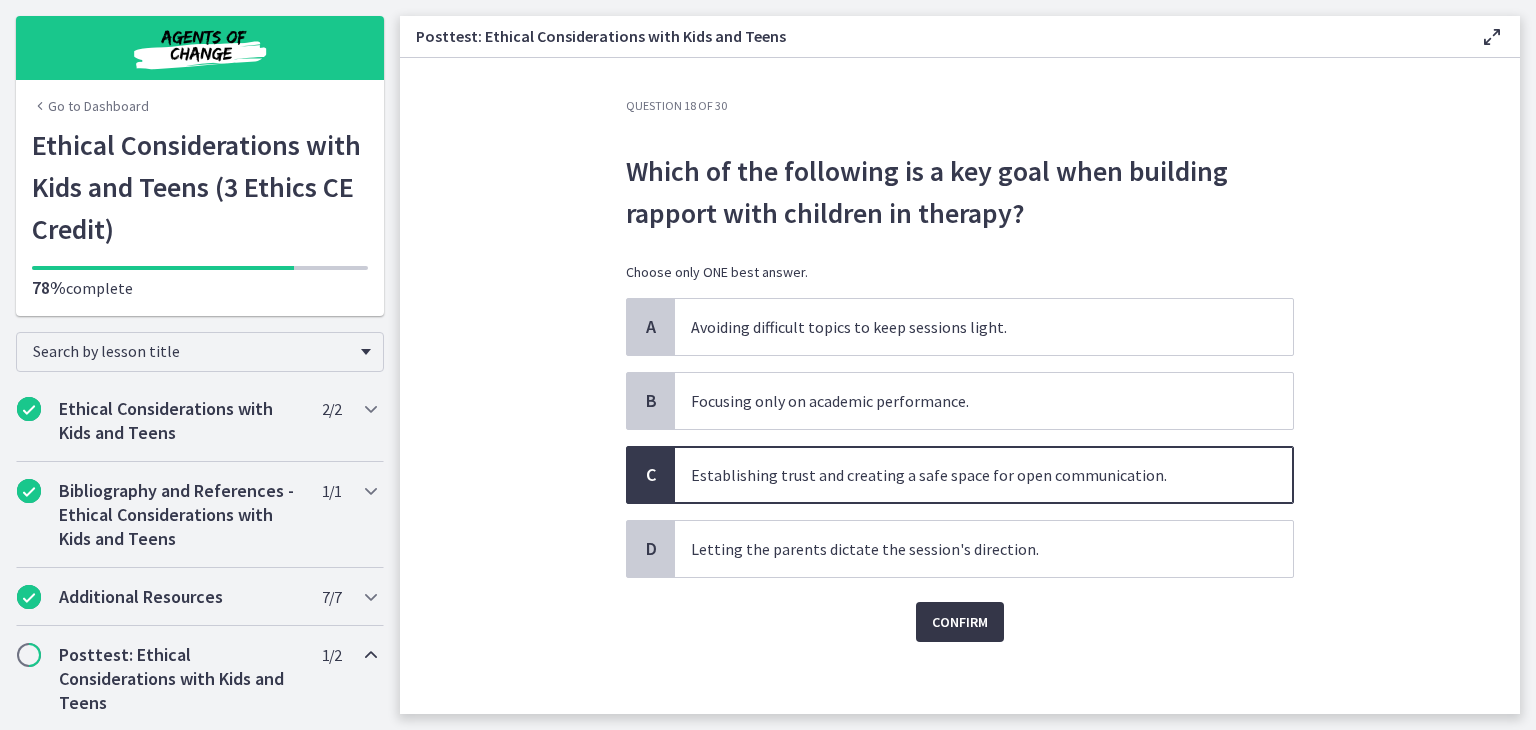 click on "Confirm" at bounding box center (960, 622) 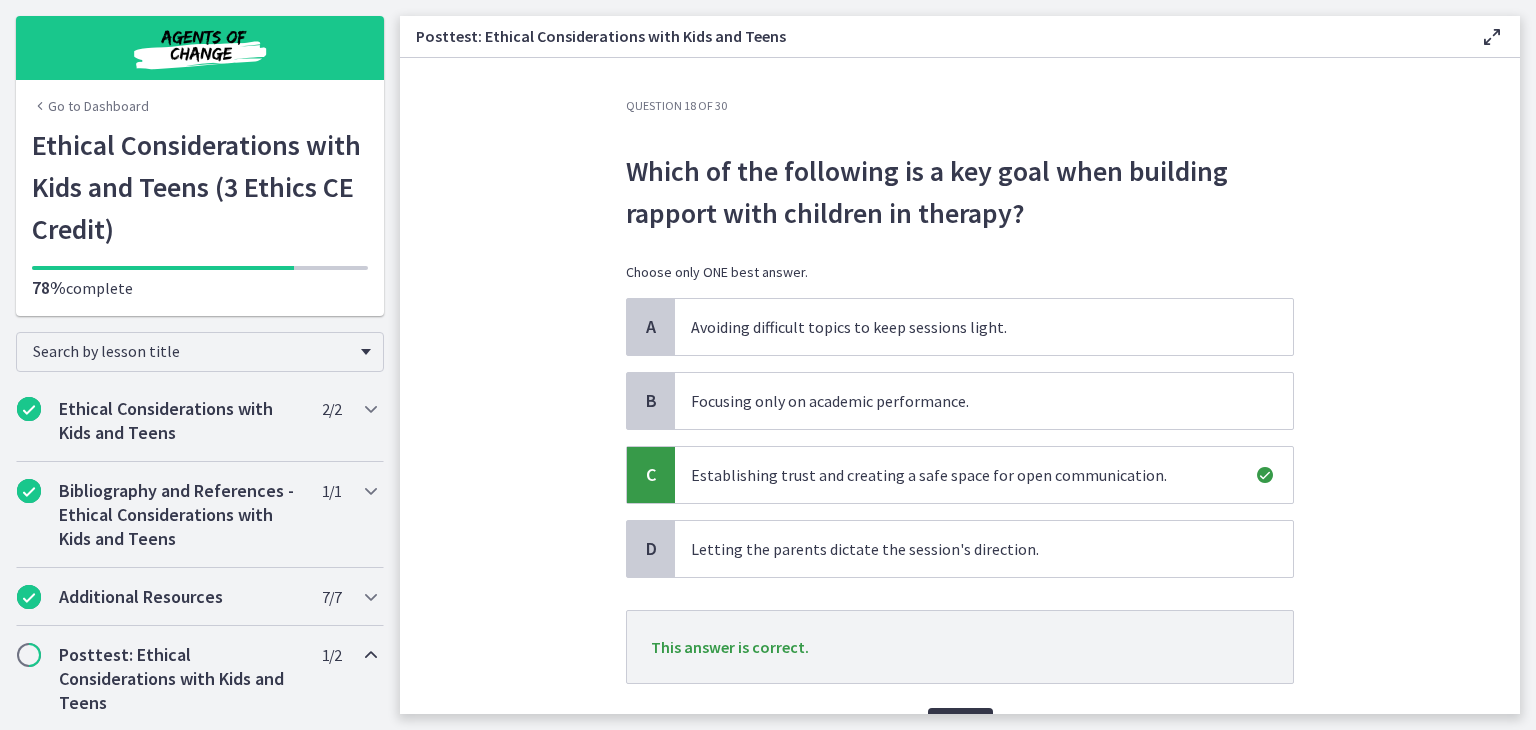 scroll, scrollTop: 112, scrollLeft: 0, axis: vertical 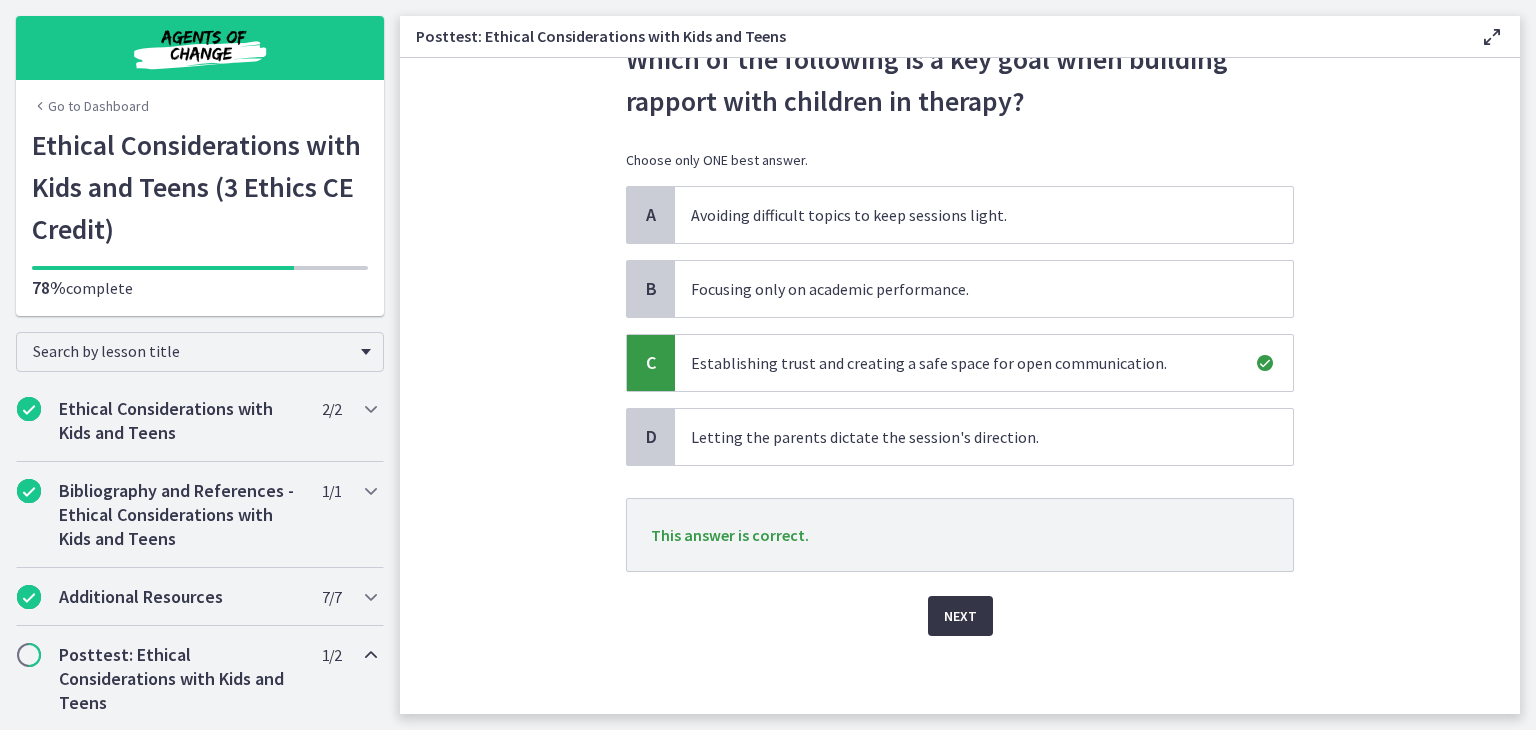 click on "Next" at bounding box center (960, 616) 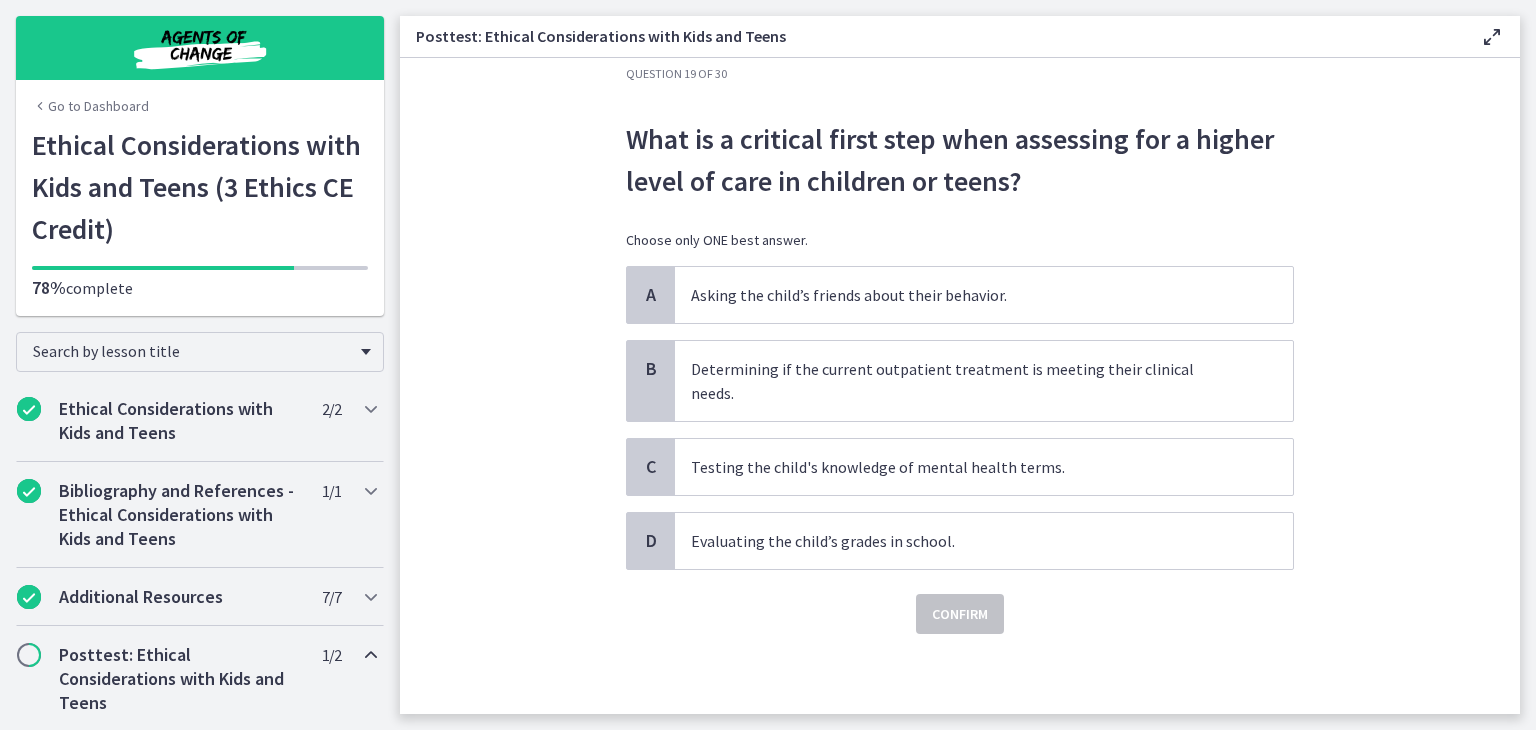 scroll, scrollTop: 0, scrollLeft: 0, axis: both 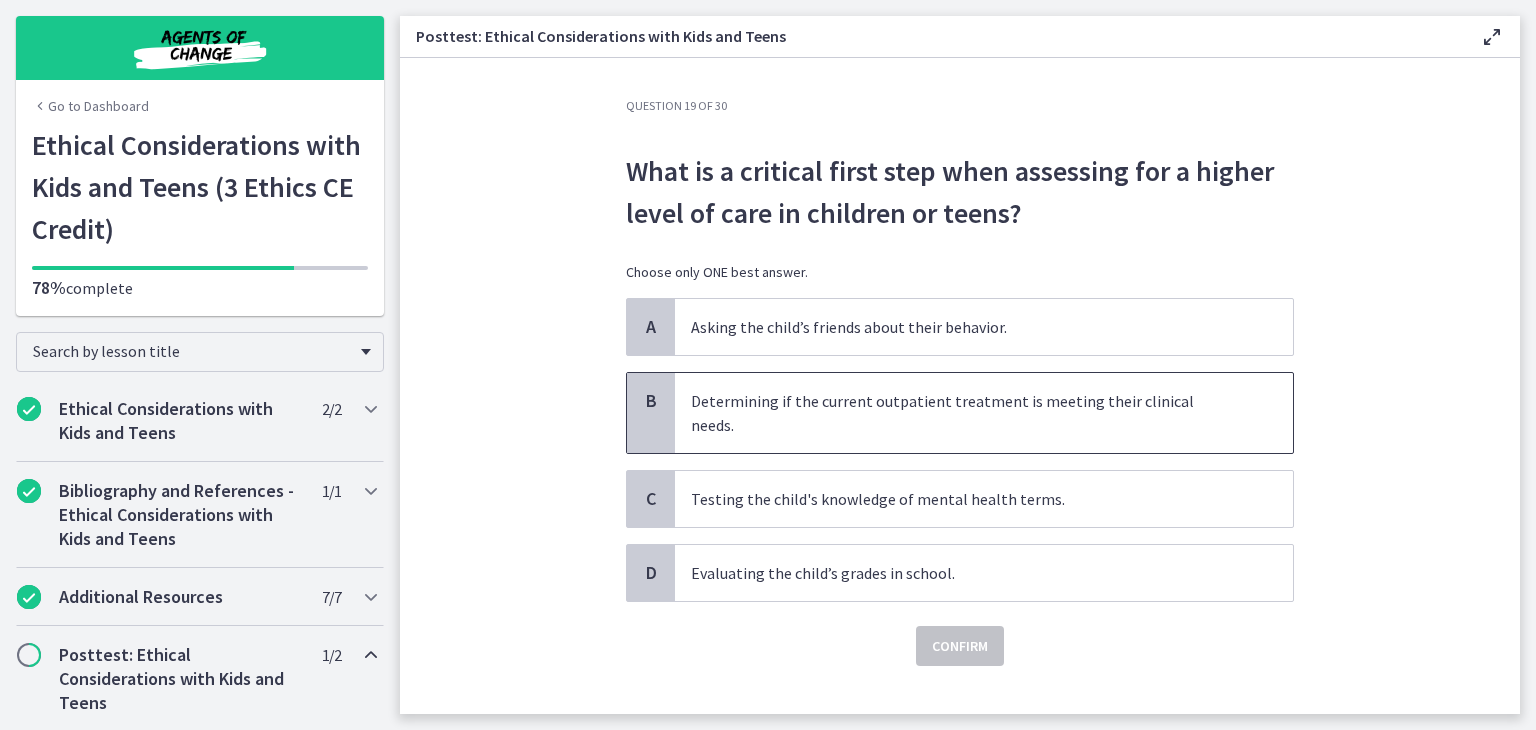 click on "Determining if the current outpatient treatment is meeting their clinical needs." at bounding box center (964, 413) 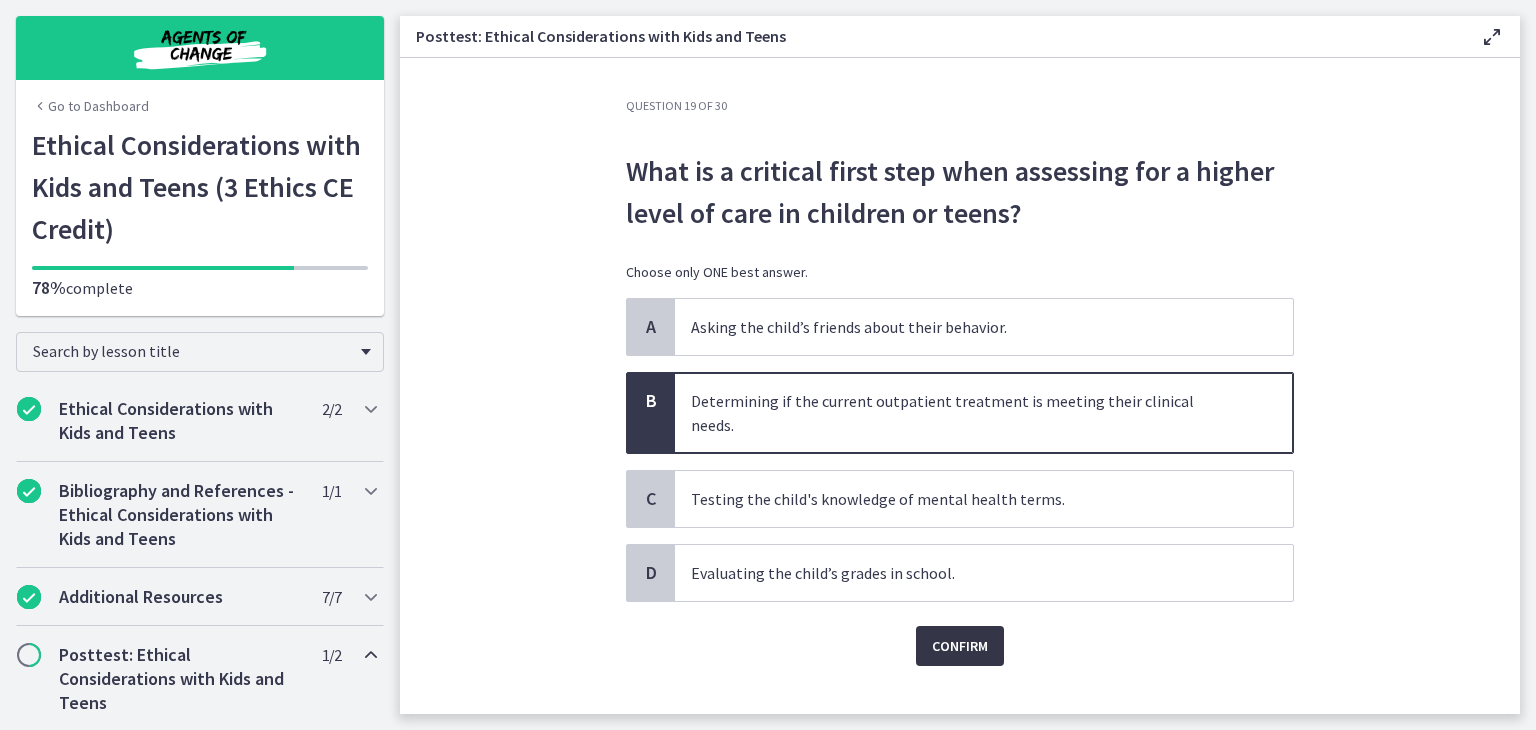 click on "Confirm" at bounding box center (960, 646) 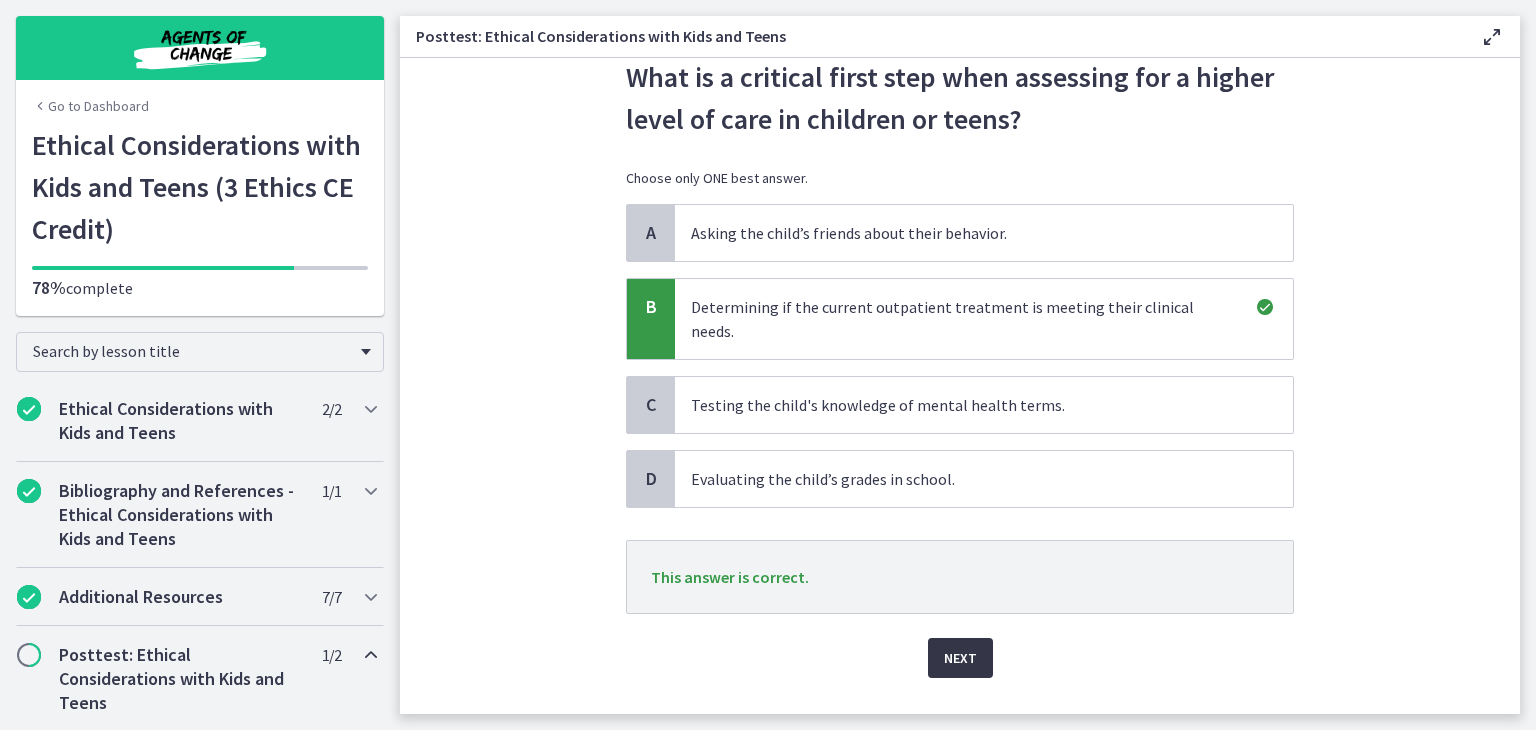 scroll, scrollTop: 96, scrollLeft: 0, axis: vertical 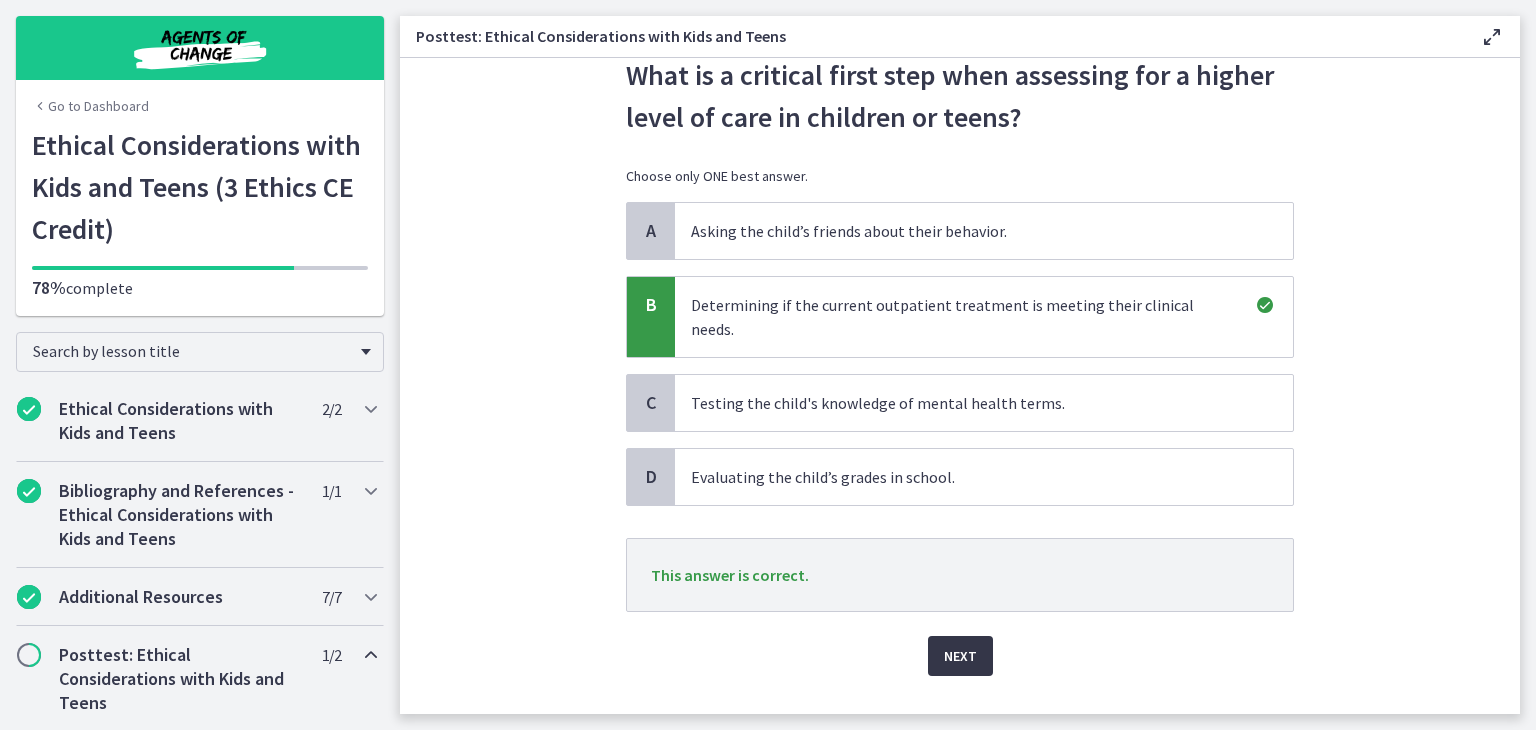 click on "Next" at bounding box center (960, 656) 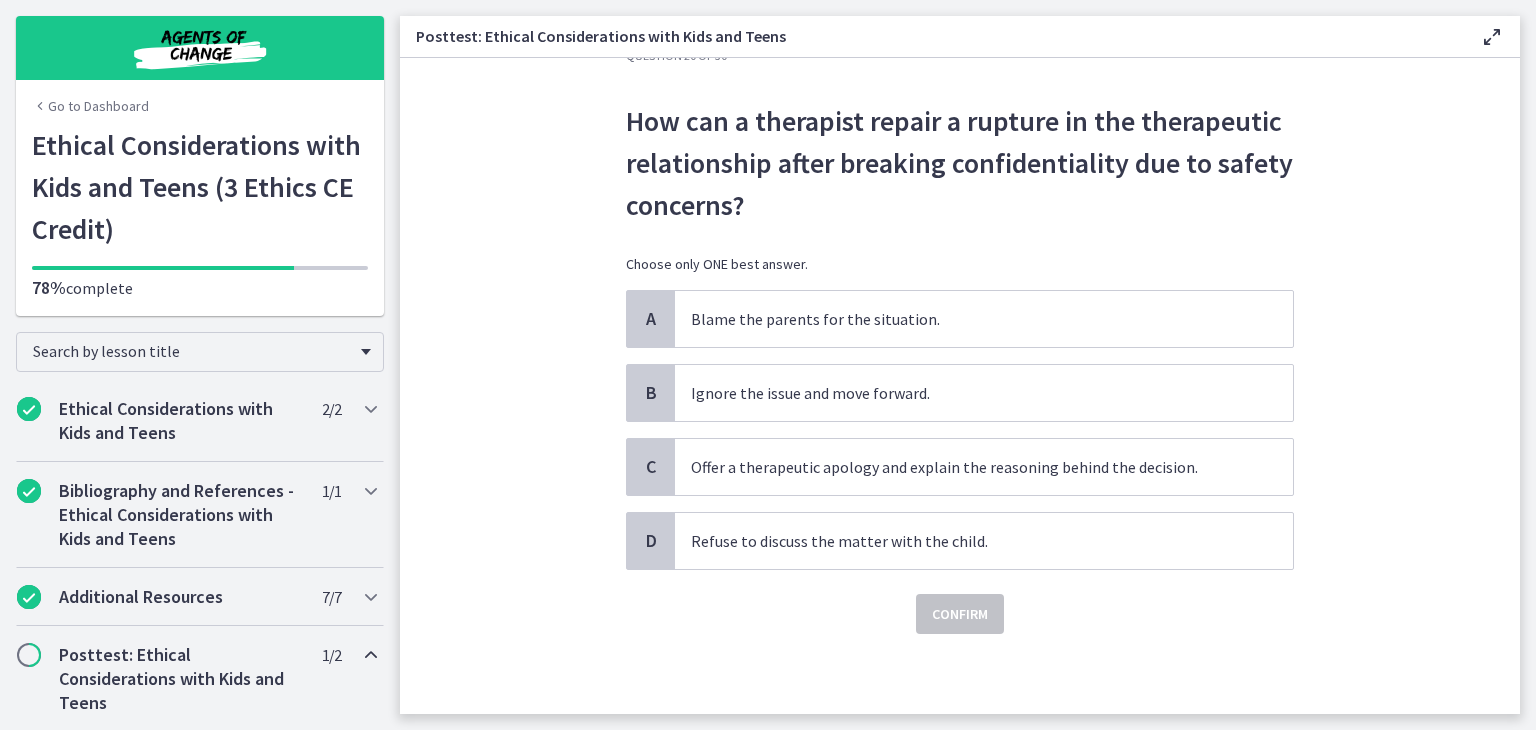 scroll, scrollTop: 0, scrollLeft: 0, axis: both 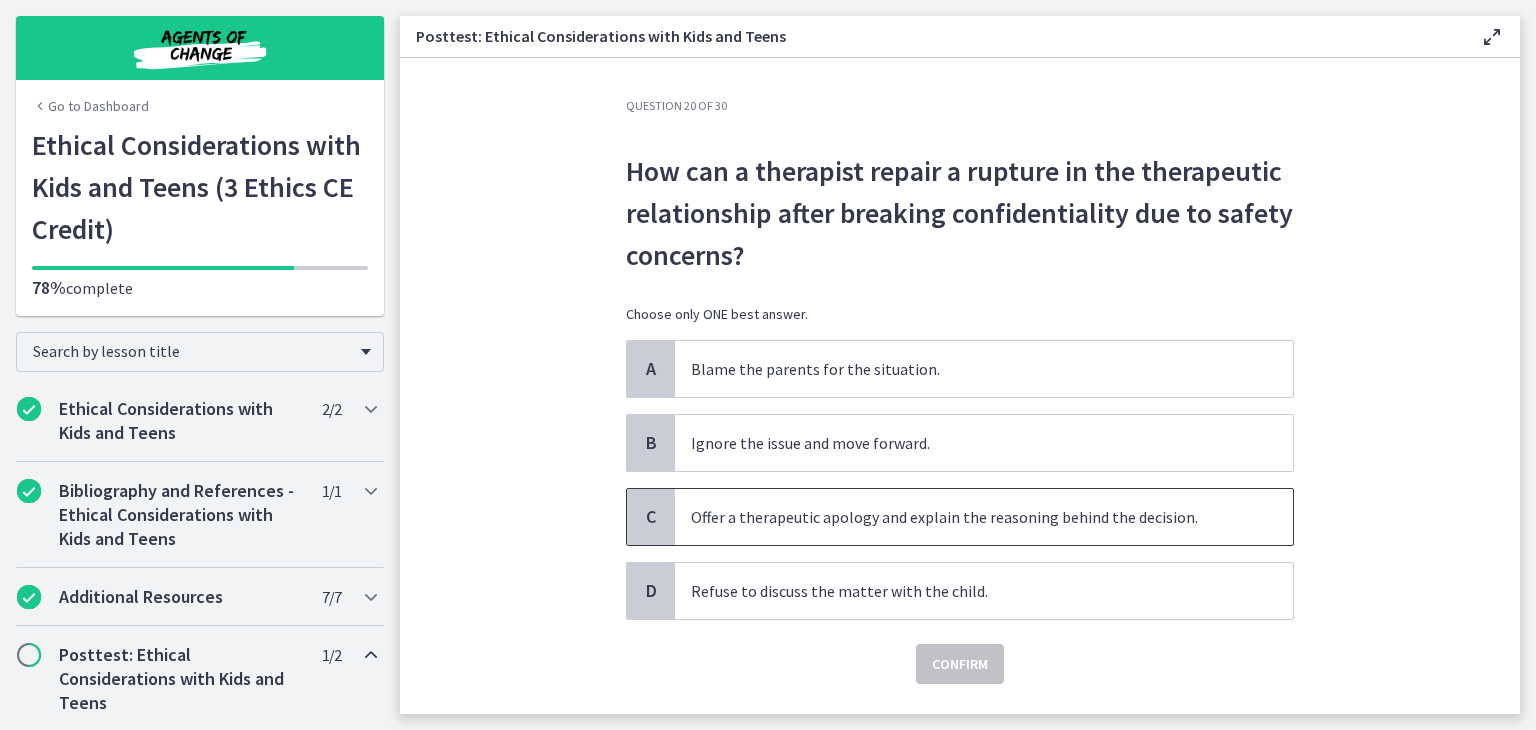 click on "Offer a therapeutic apology and explain the reasoning behind the decision." at bounding box center (964, 517) 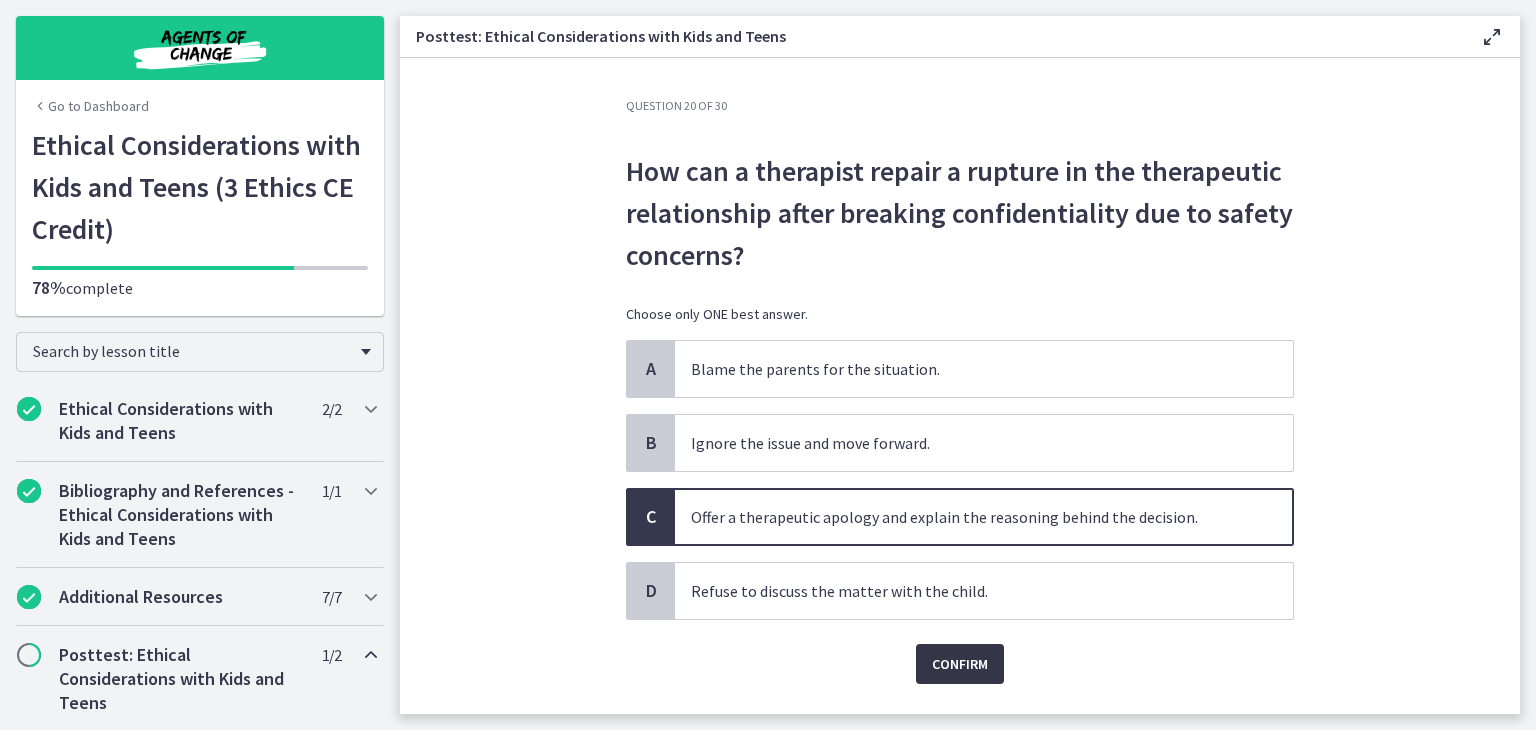 click on "Confirm" at bounding box center (960, 664) 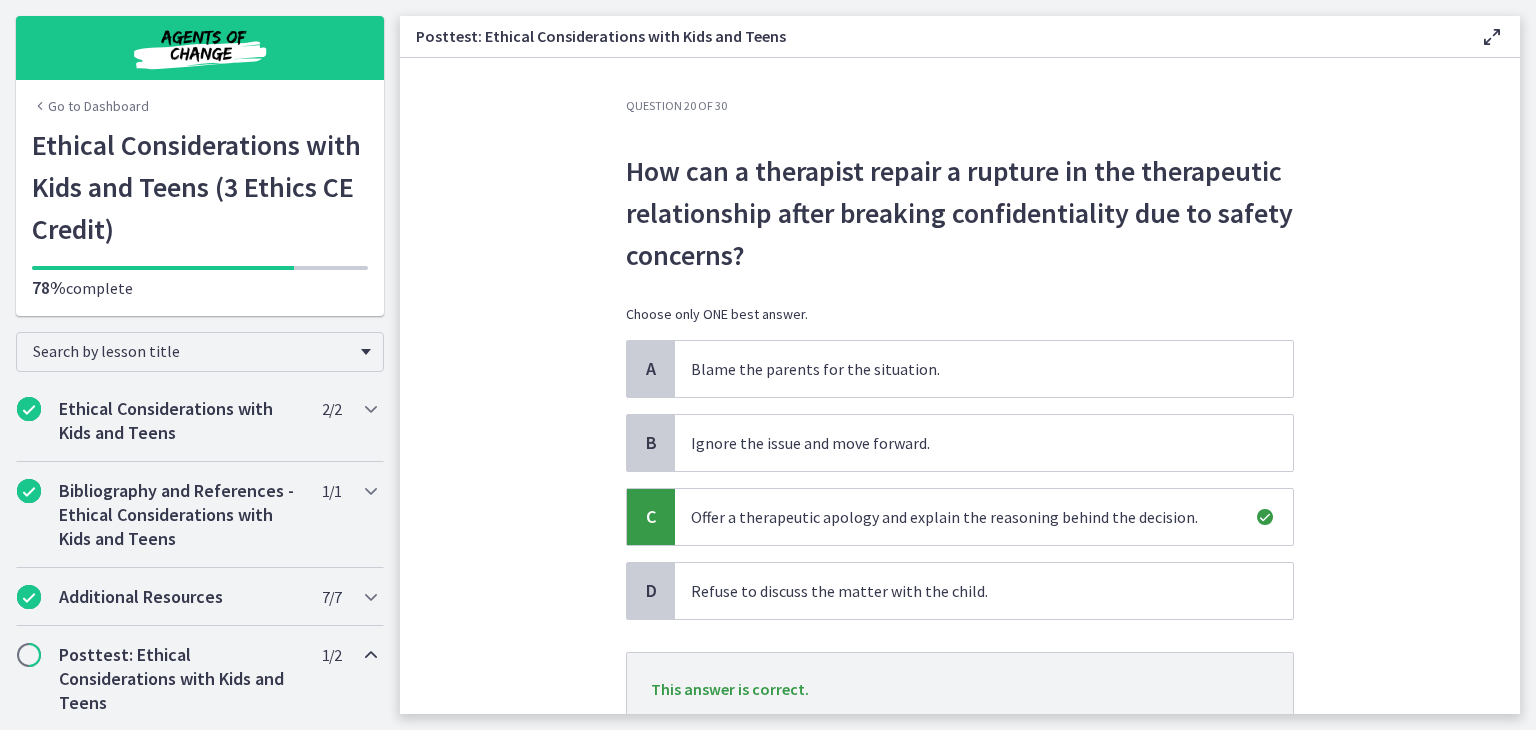 scroll, scrollTop: 154, scrollLeft: 0, axis: vertical 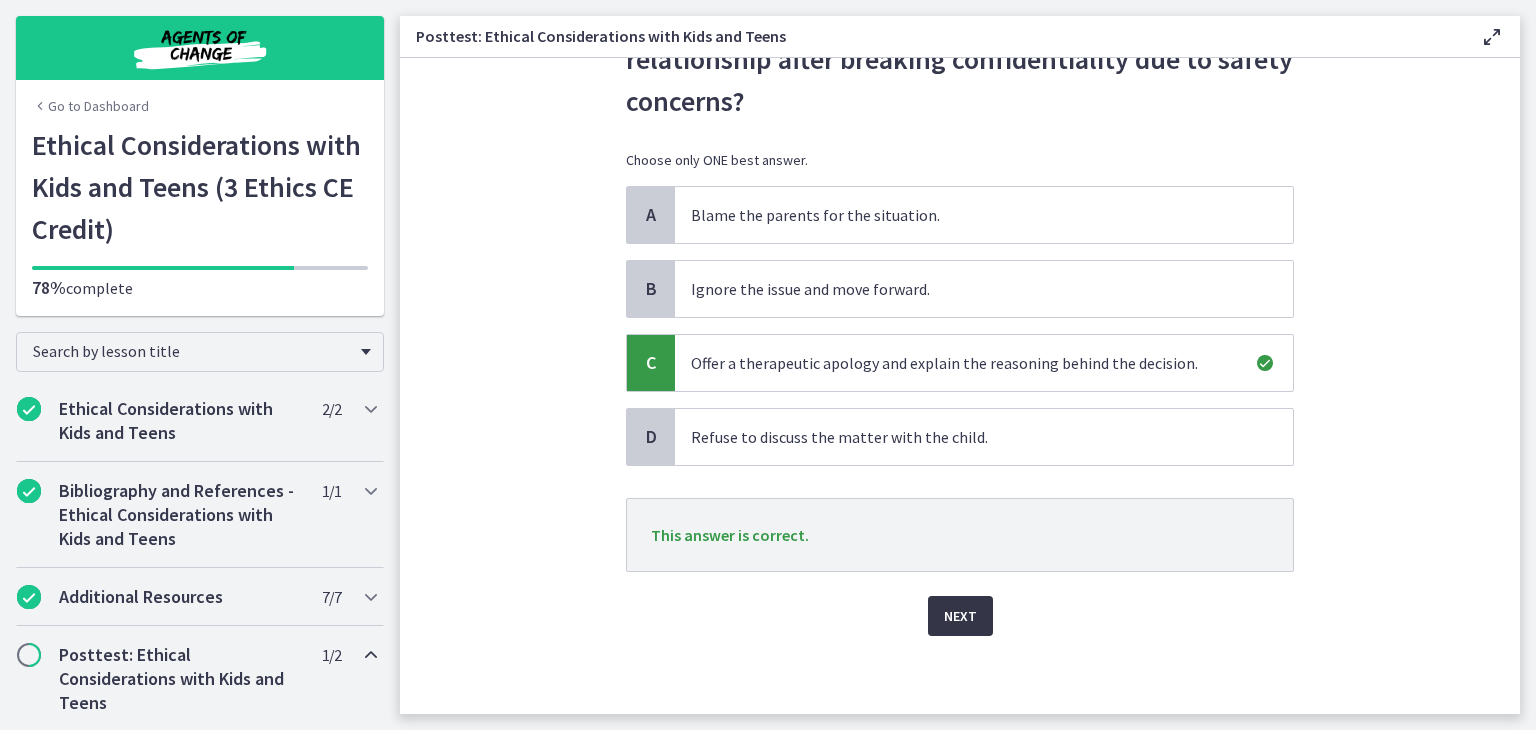 click on "Next" at bounding box center (960, 616) 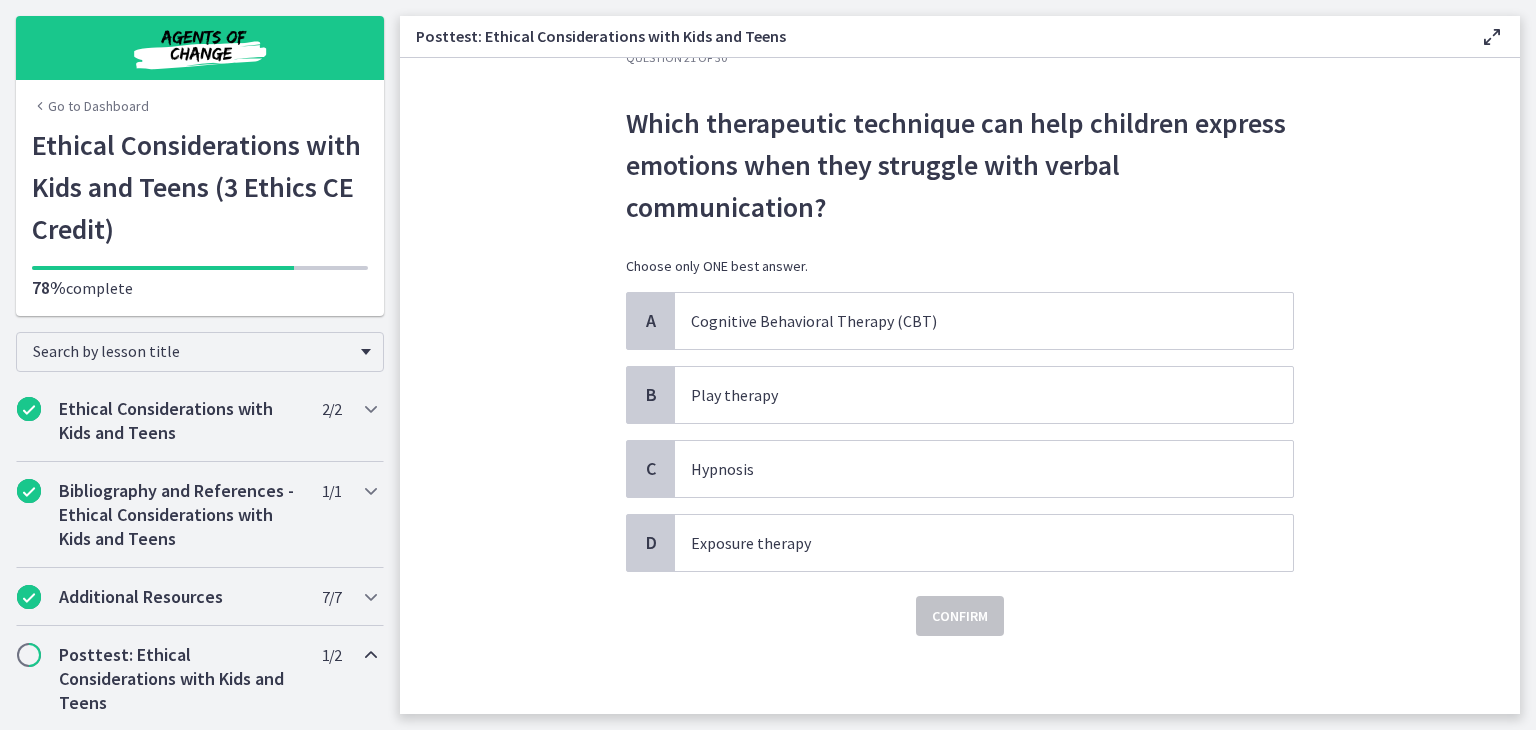 scroll, scrollTop: 48, scrollLeft: 0, axis: vertical 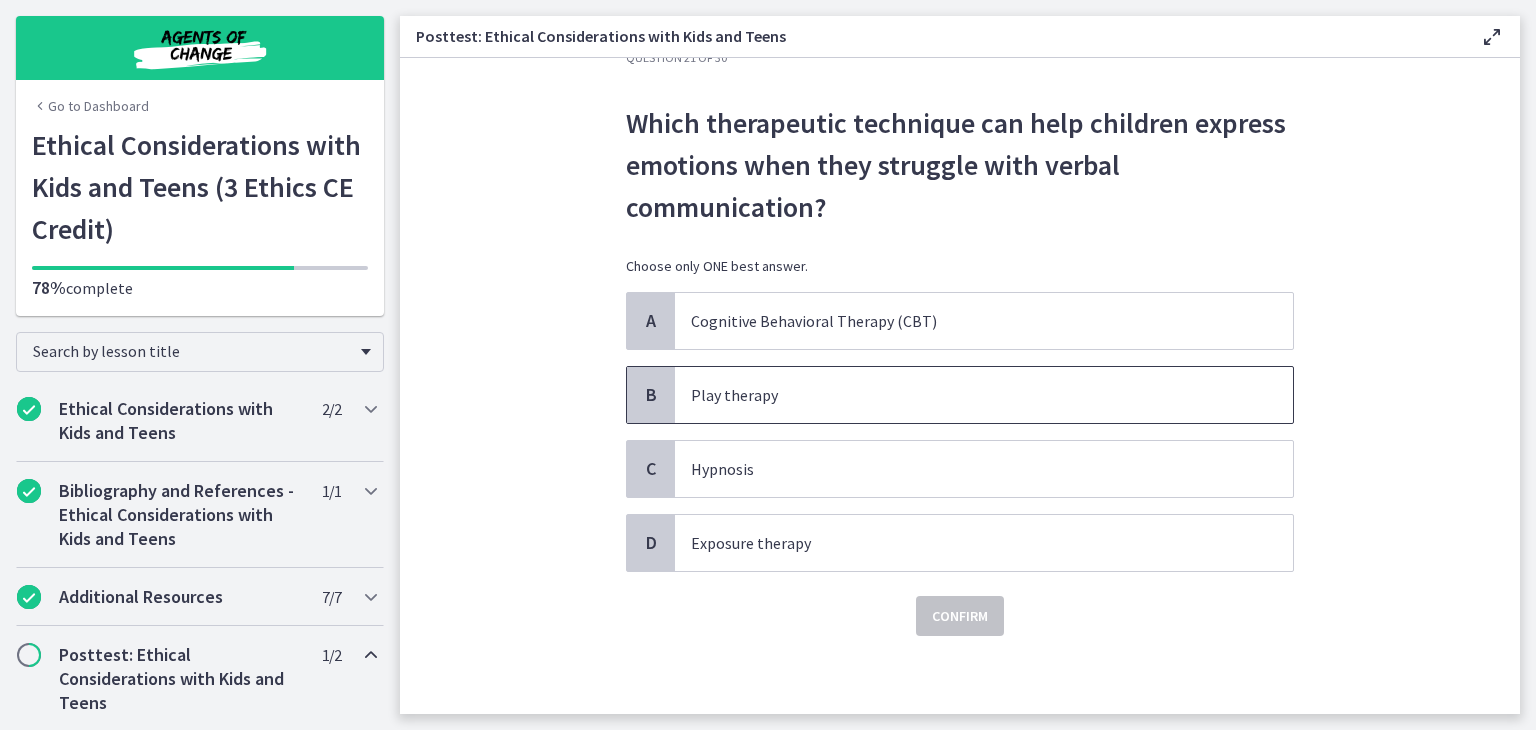click on "Play therapy" at bounding box center (964, 395) 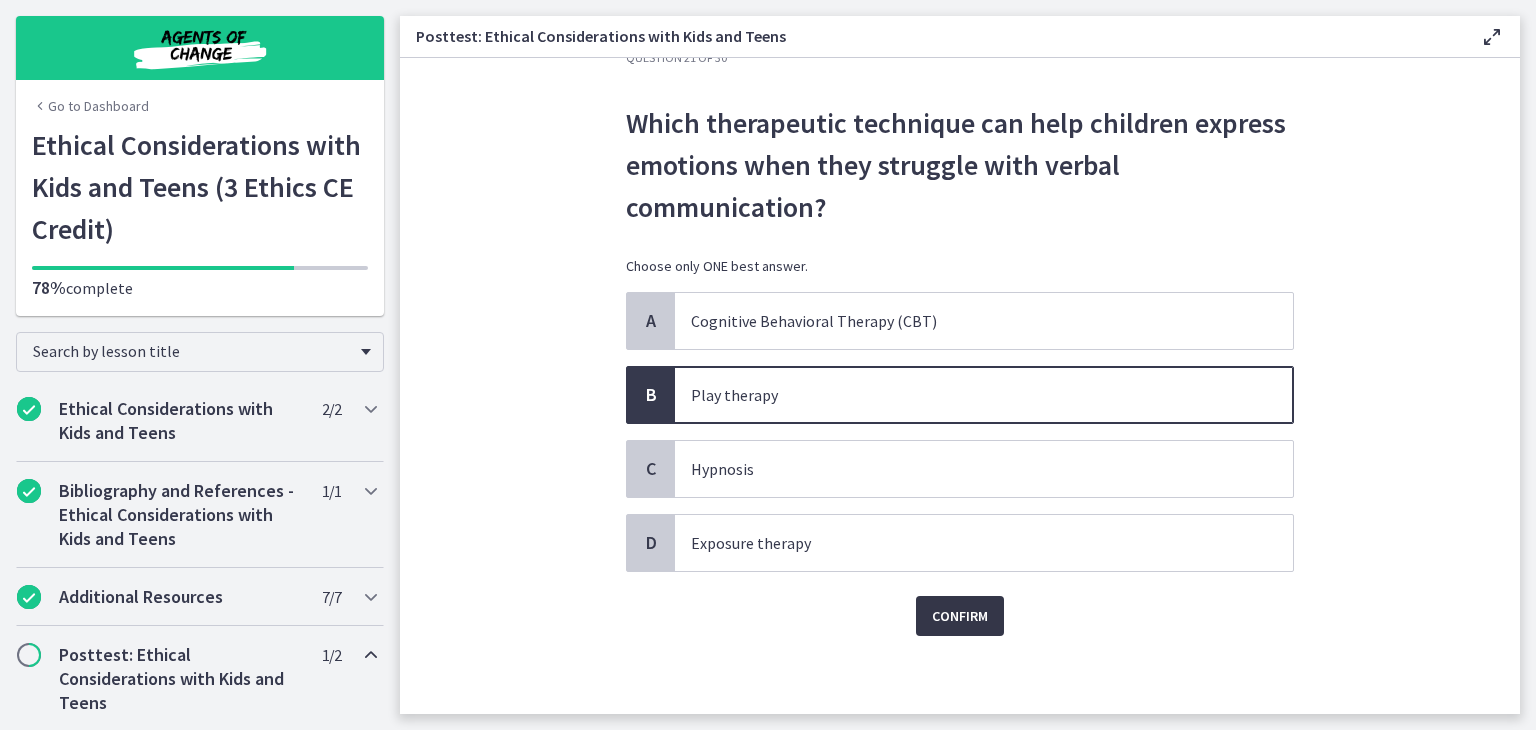 click on "Confirm" at bounding box center [960, 616] 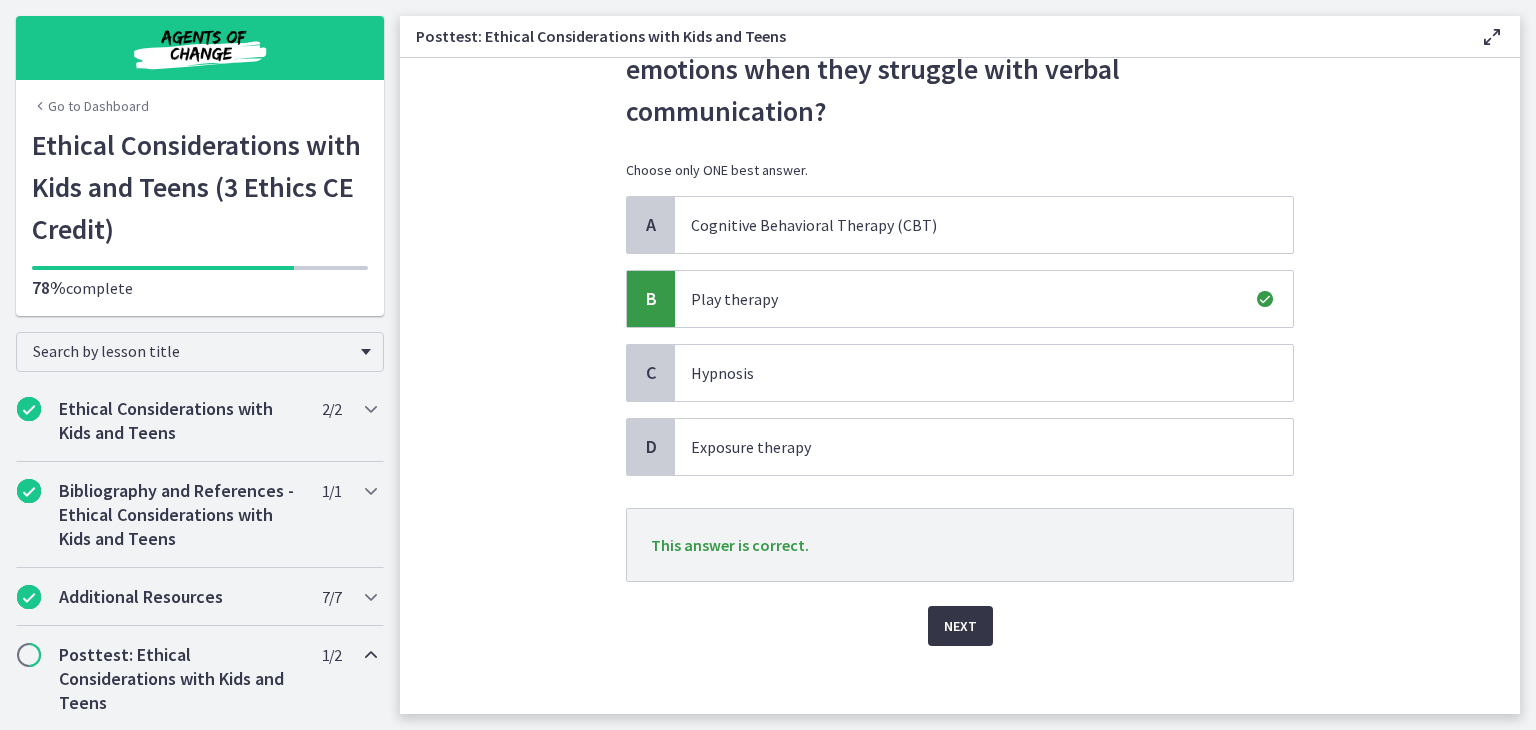 scroll, scrollTop: 148, scrollLeft: 0, axis: vertical 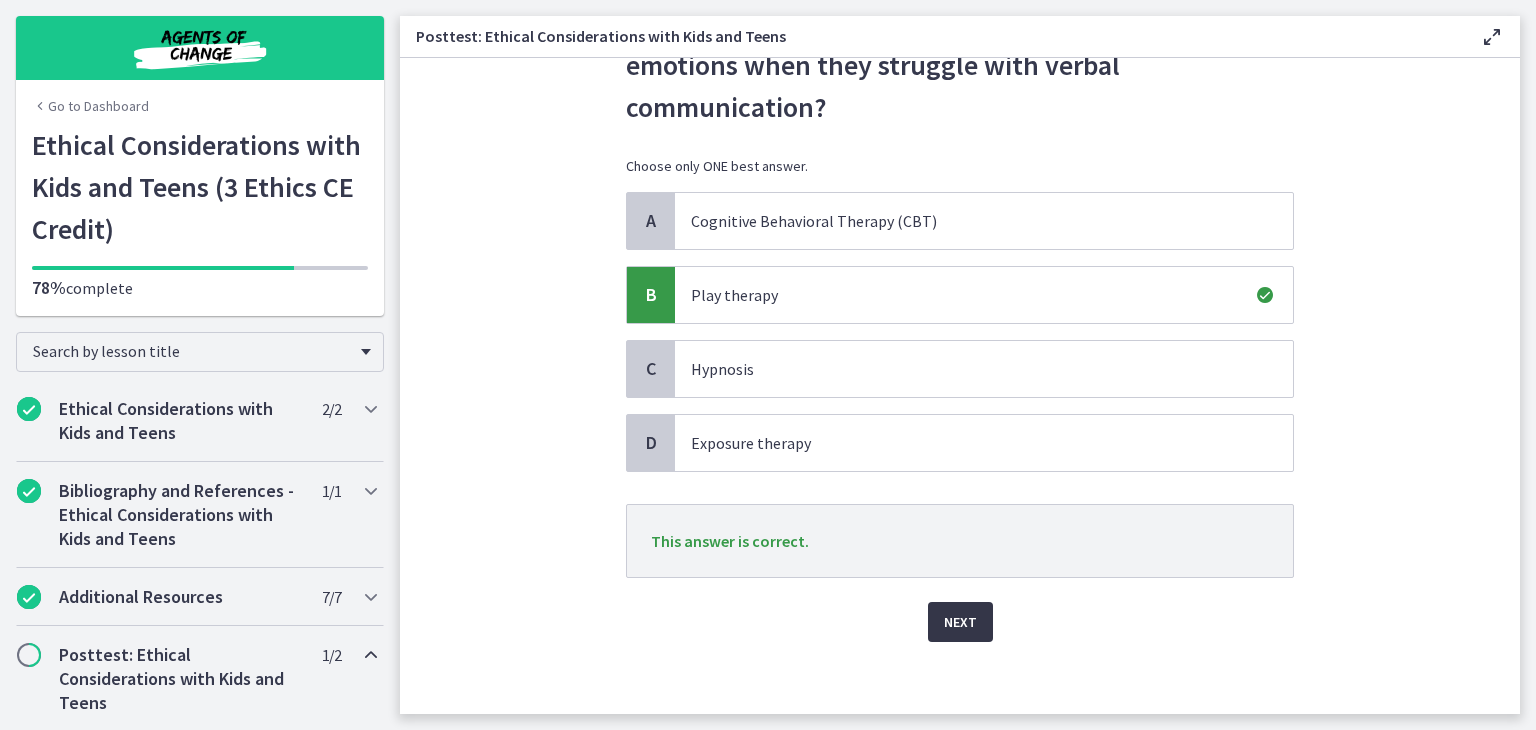 click on "Next" at bounding box center (960, 622) 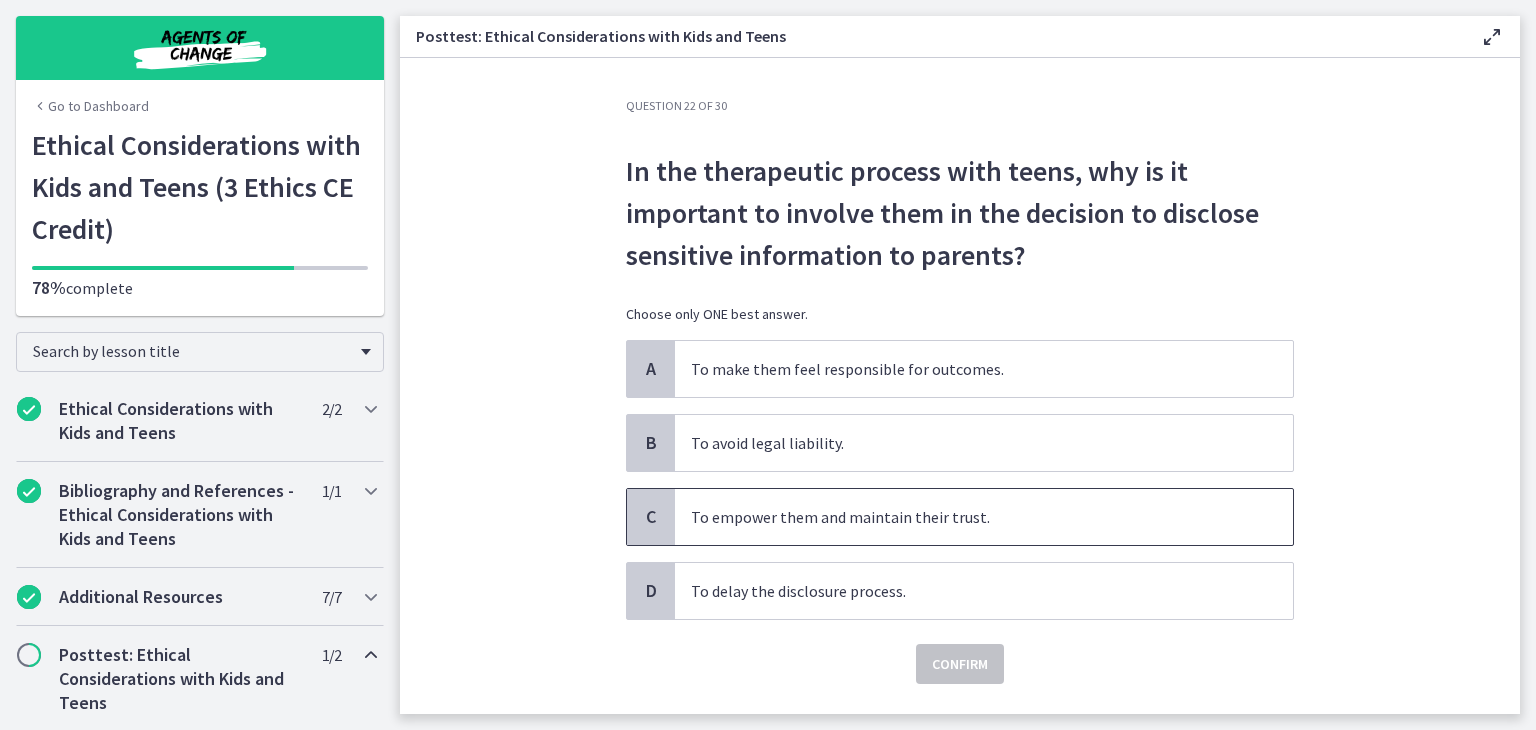 click on "To empower them and maintain their trust." at bounding box center [964, 517] 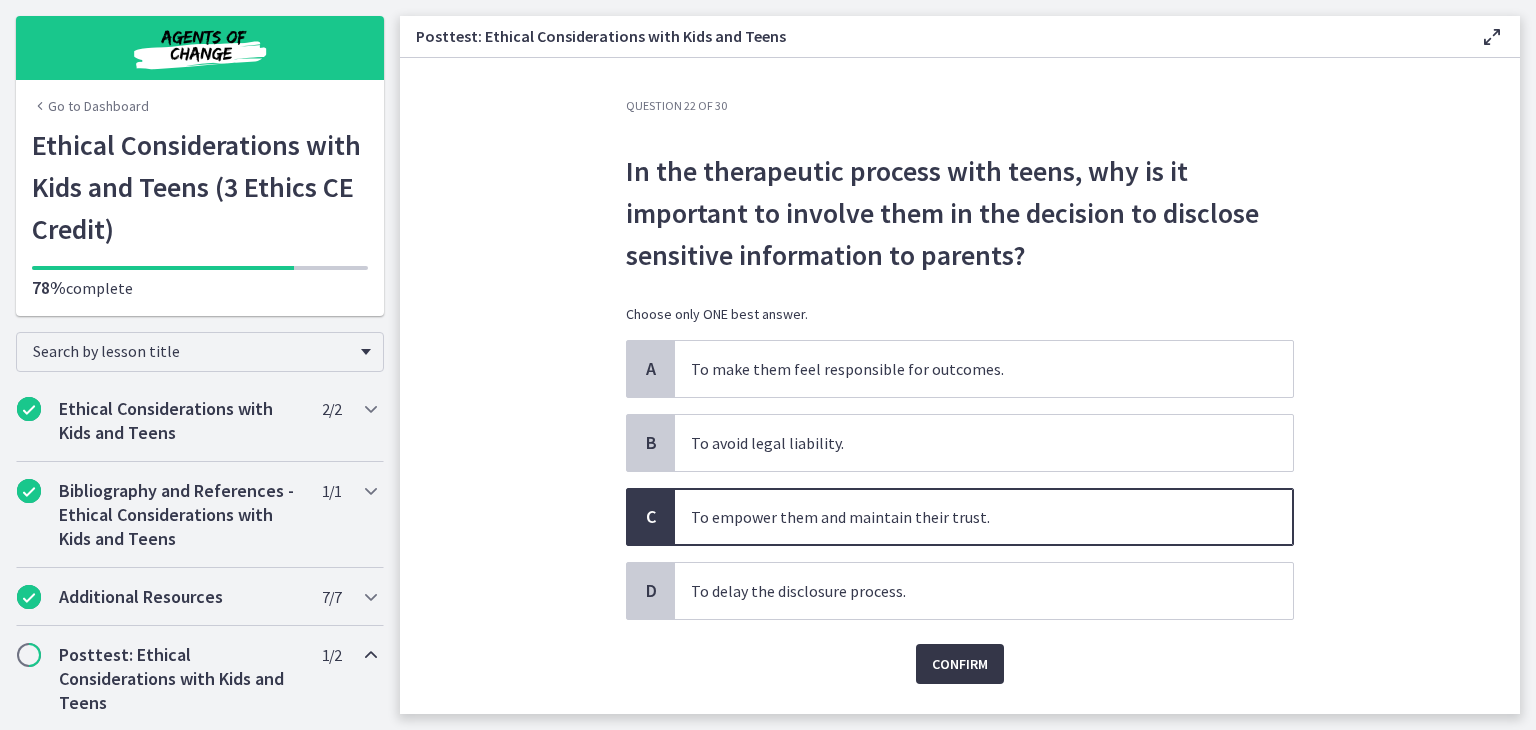 click on "Confirm" at bounding box center [960, 664] 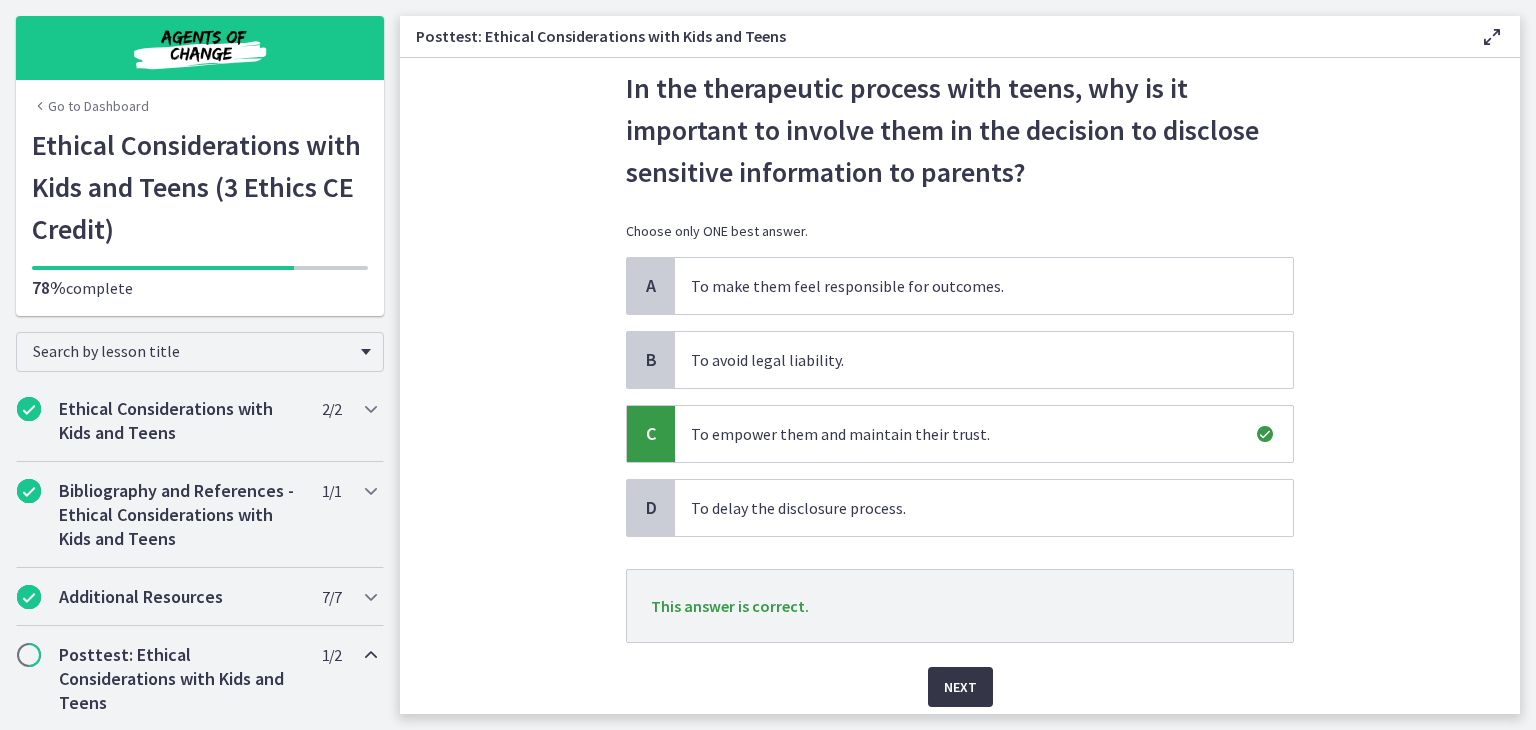 scroll, scrollTop: 90, scrollLeft: 0, axis: vertical 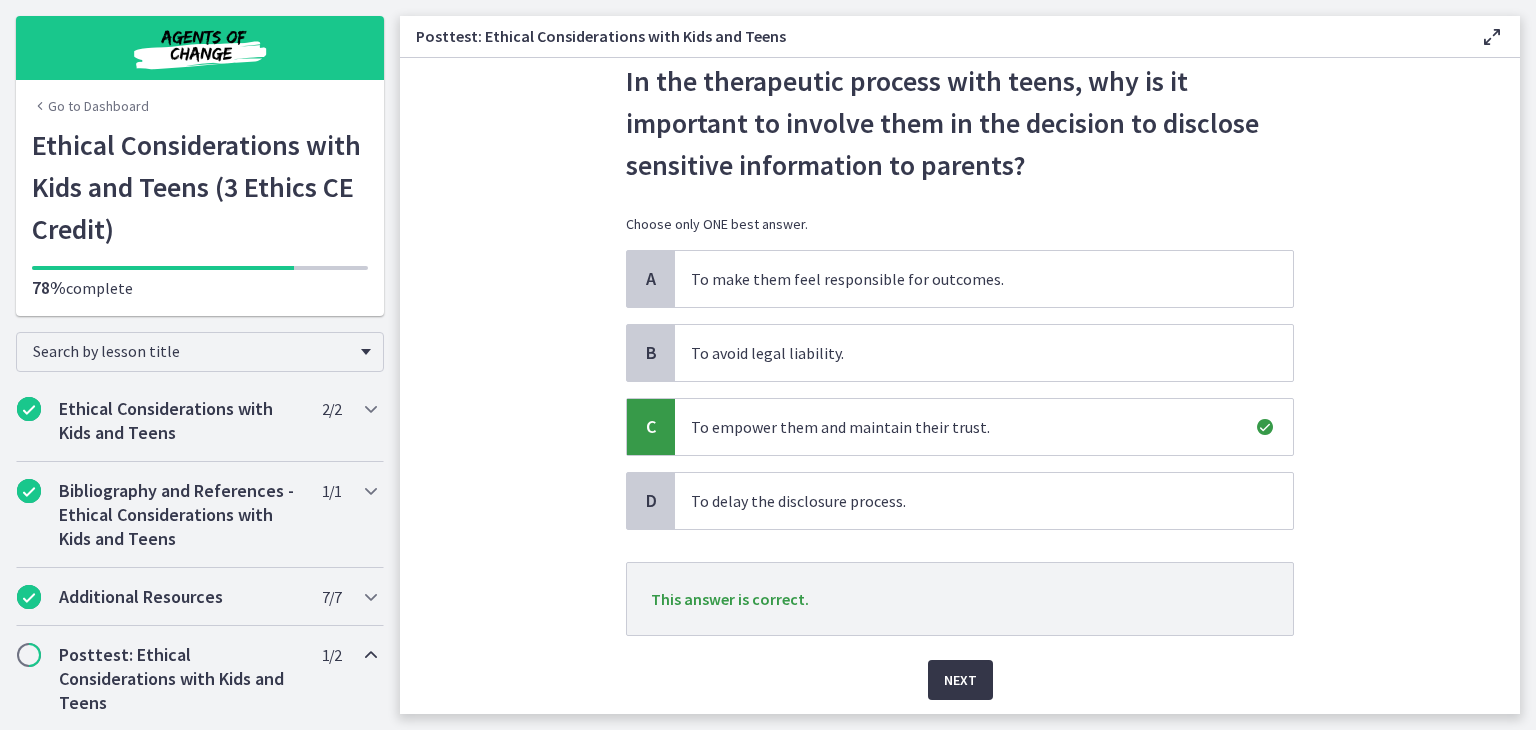 click on "Next" at bounding box center (960, 680) 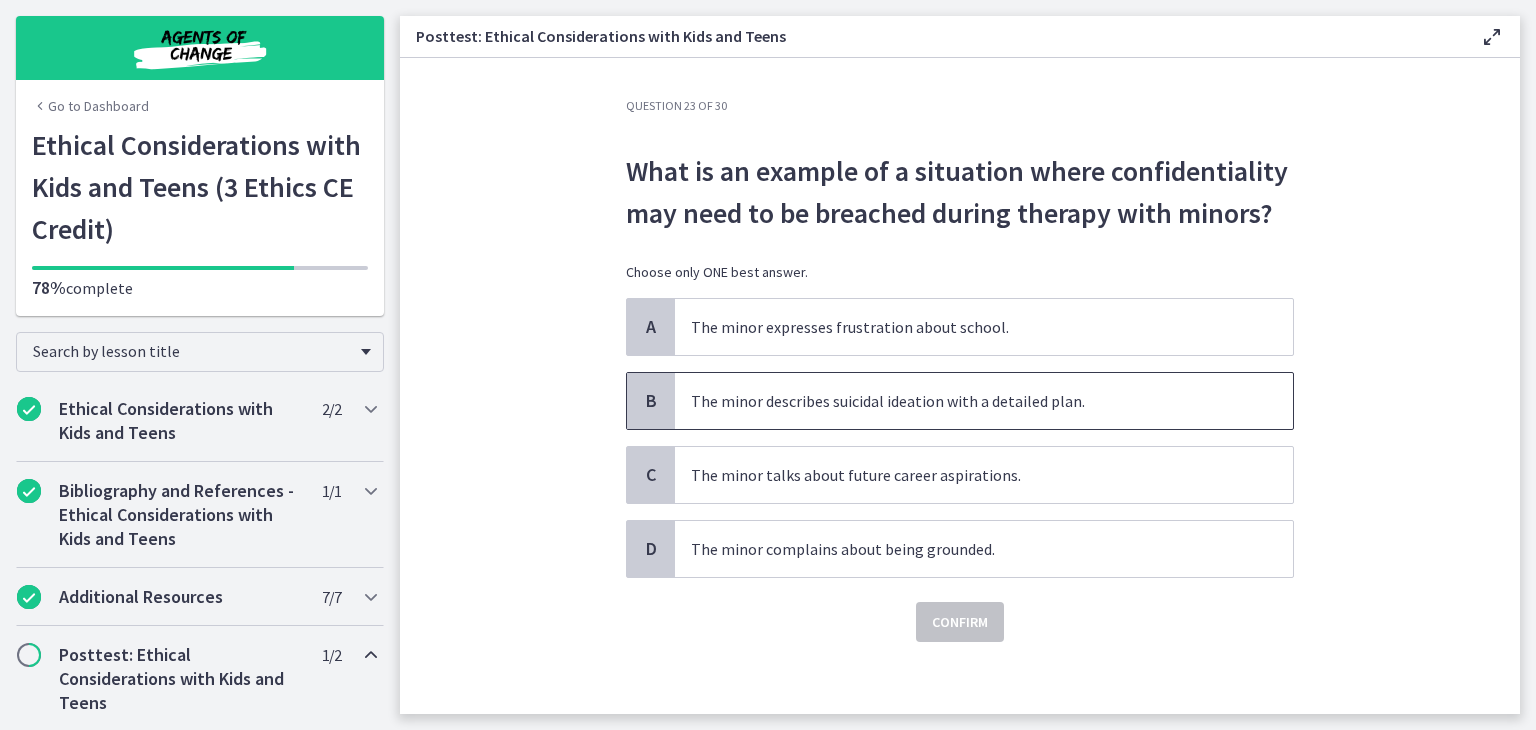 scroll, scrollTop: 6, scrollLeft: 0, axis: vertical 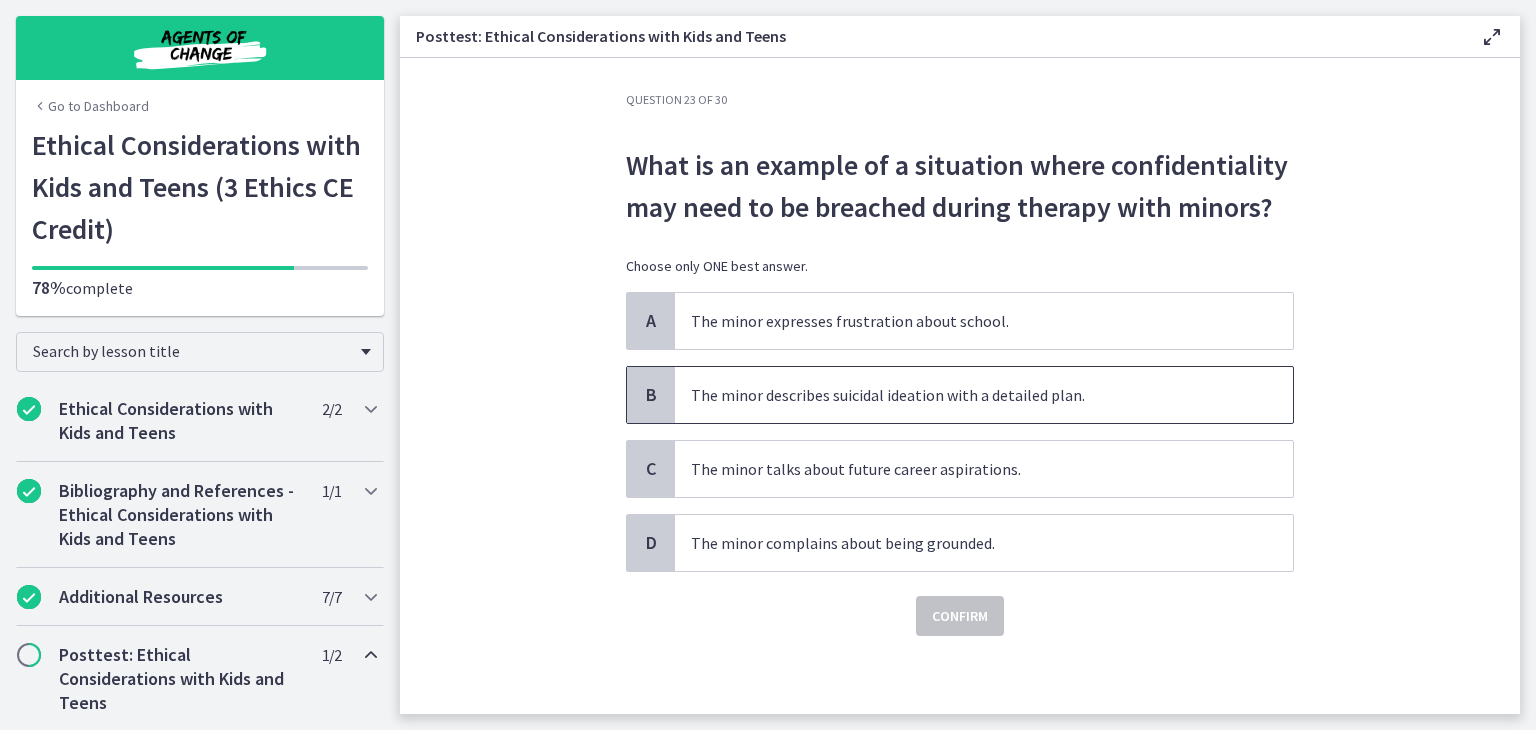 click on "The minor describes suicidal ideation with a detailed plan." at bounding box center [964, 395] 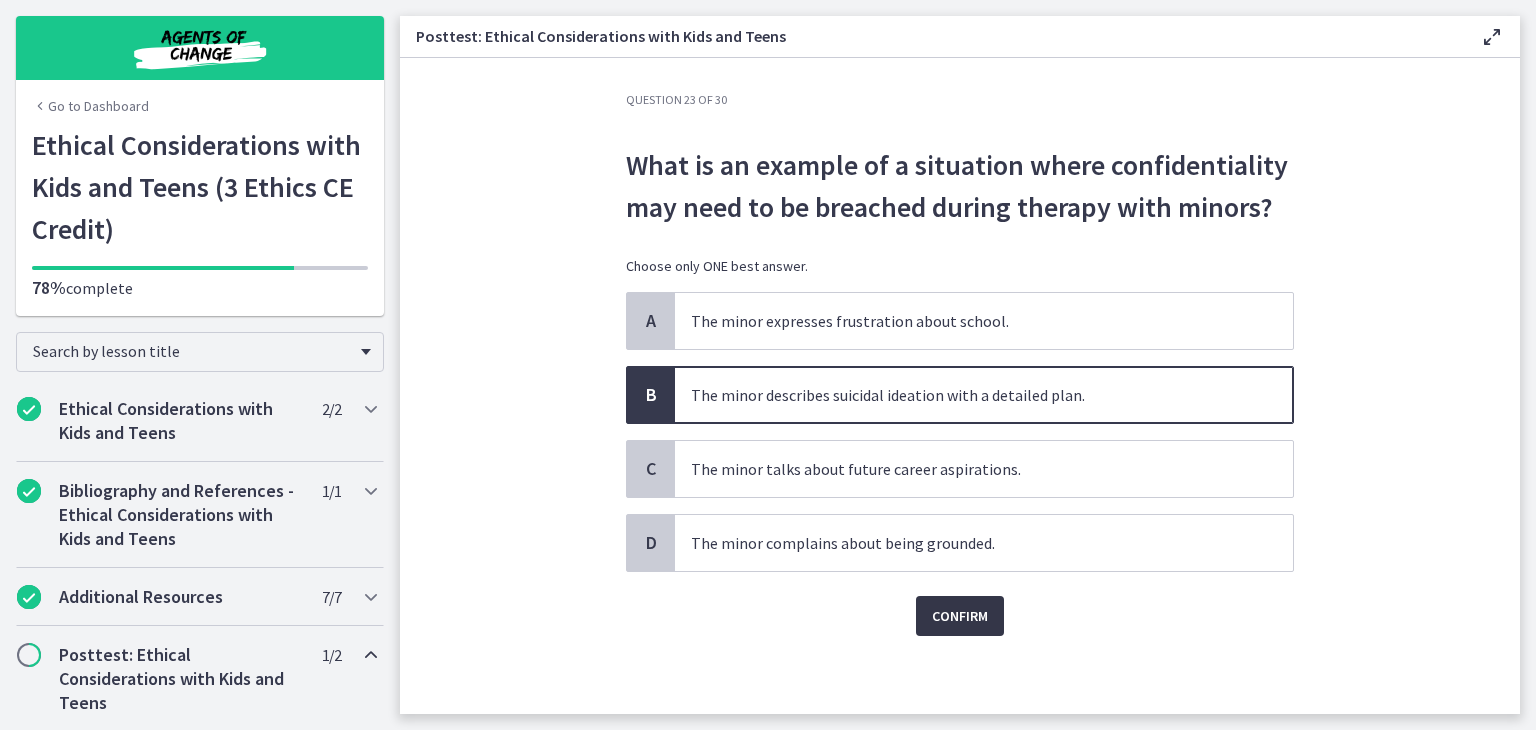 click on "Confirm" at bounding box center (960, 616) 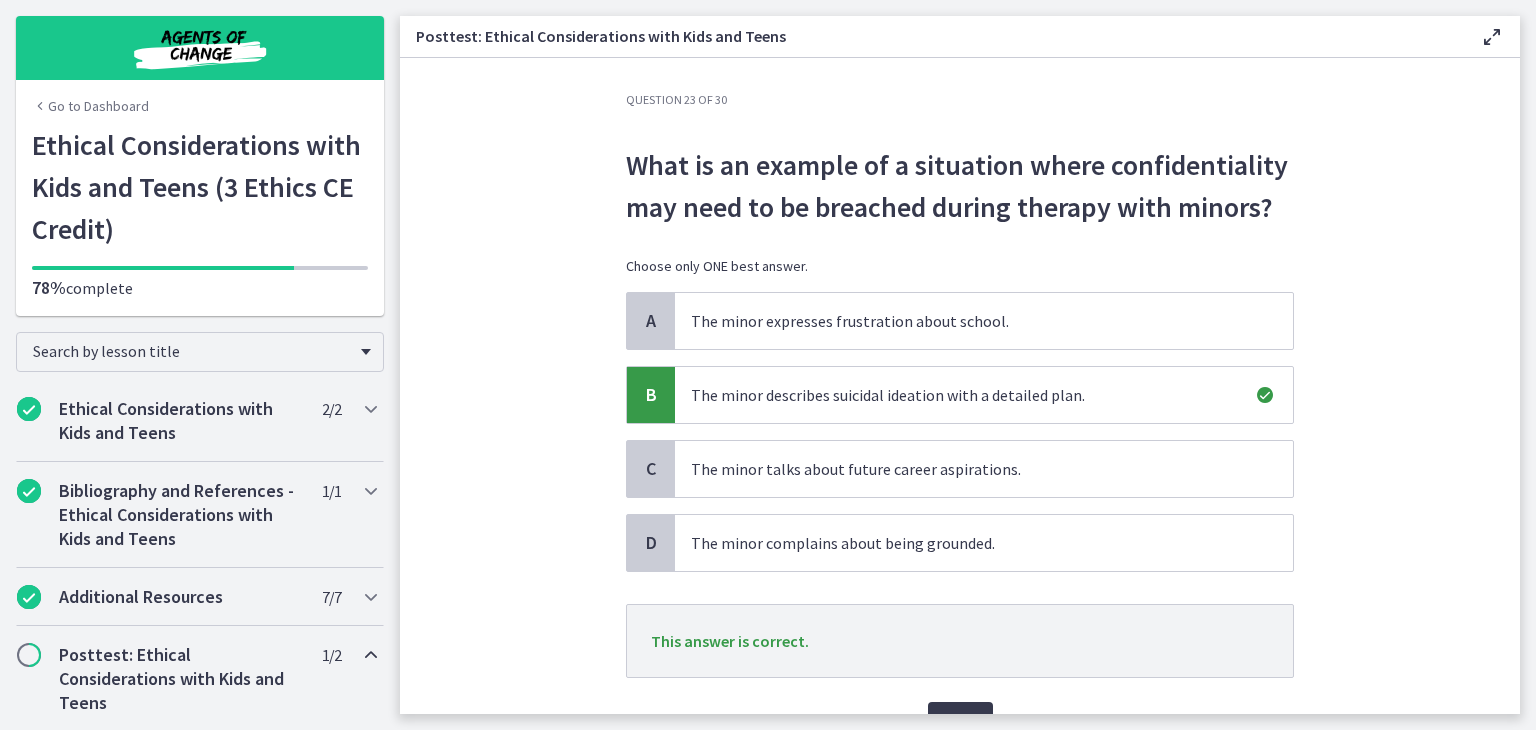 scroll, scrollTop: 112, scrollLeft: 0, axis: vertical 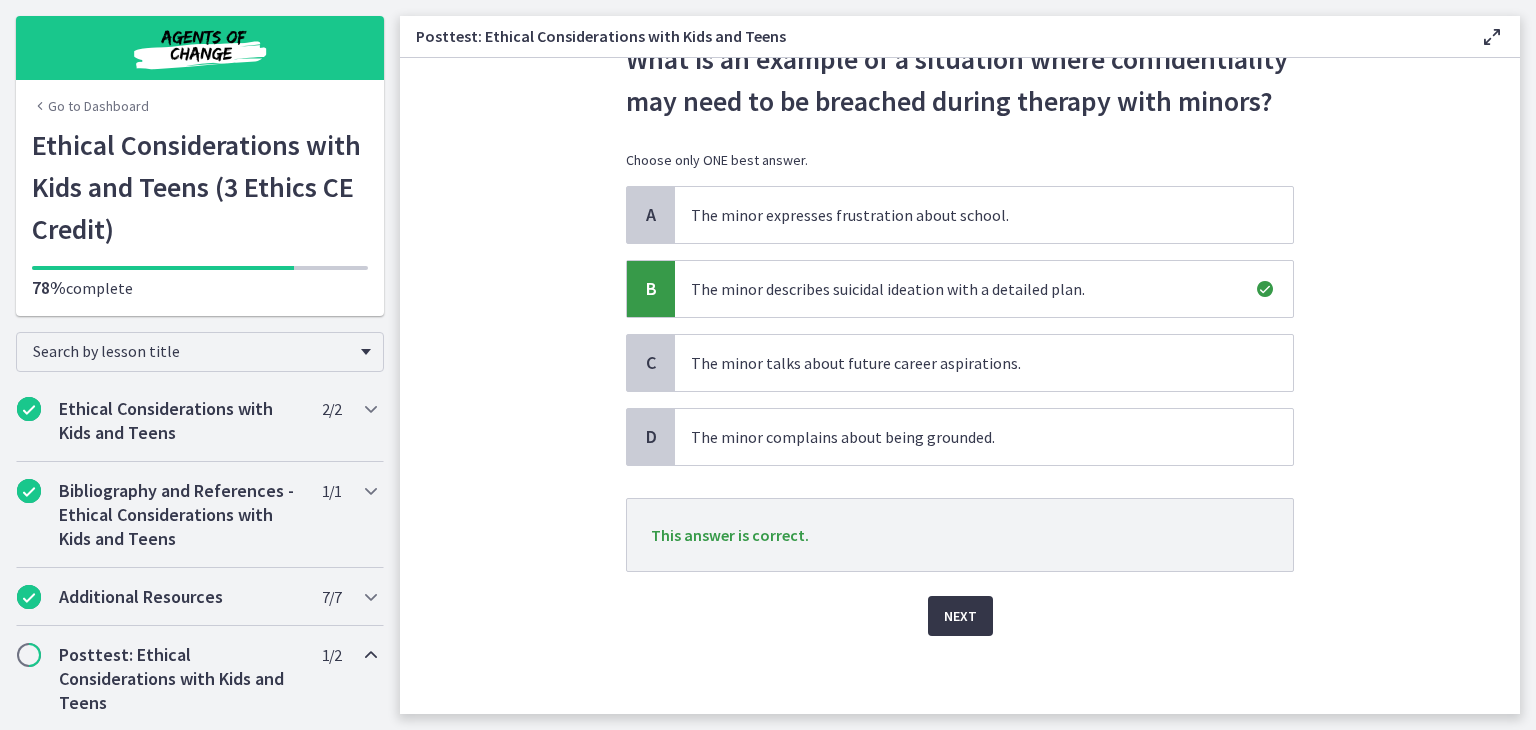 click on "Next" at bounding box center (960, 616) 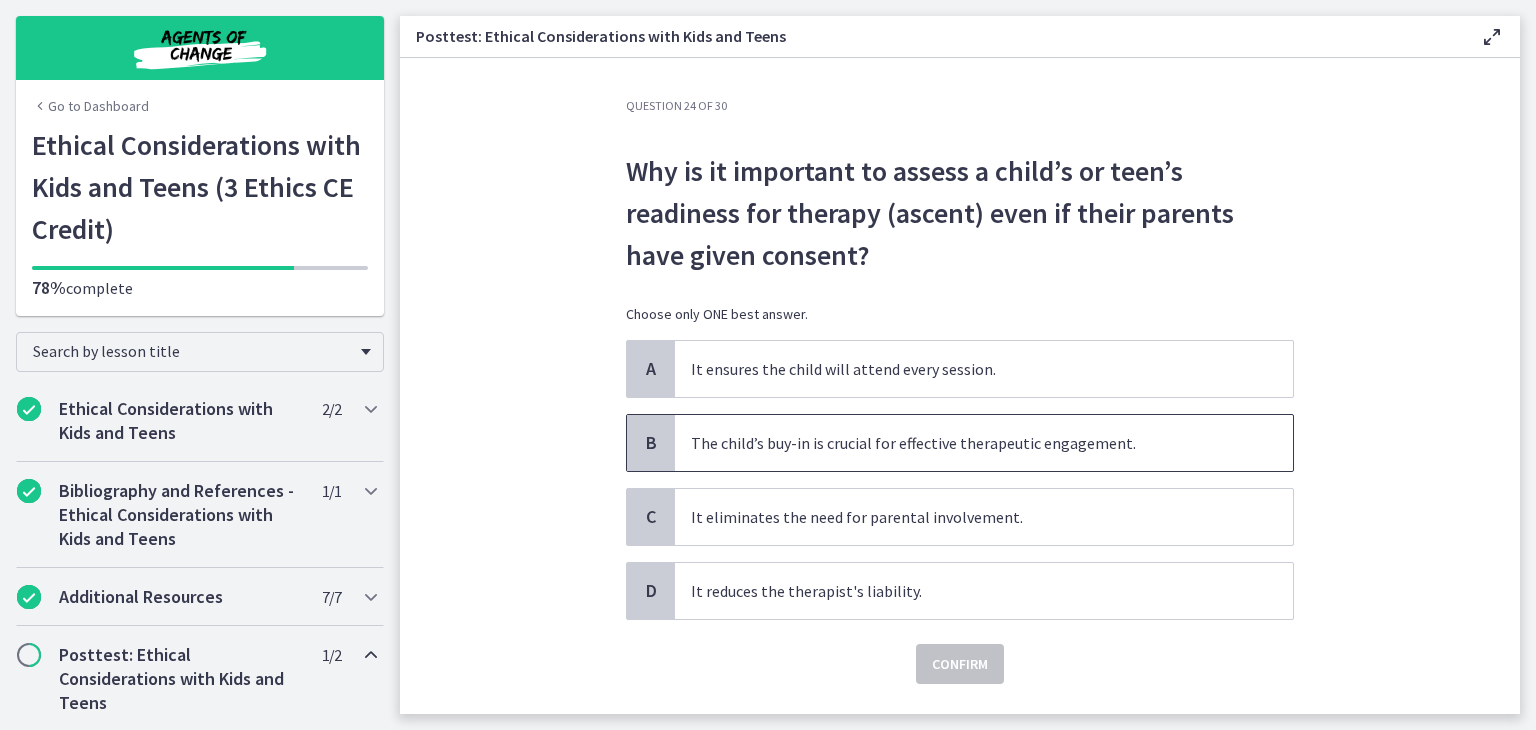 click on "The child’s buy-in is crucial for effective therapeutic engagement." at bounding box center [964, 443] 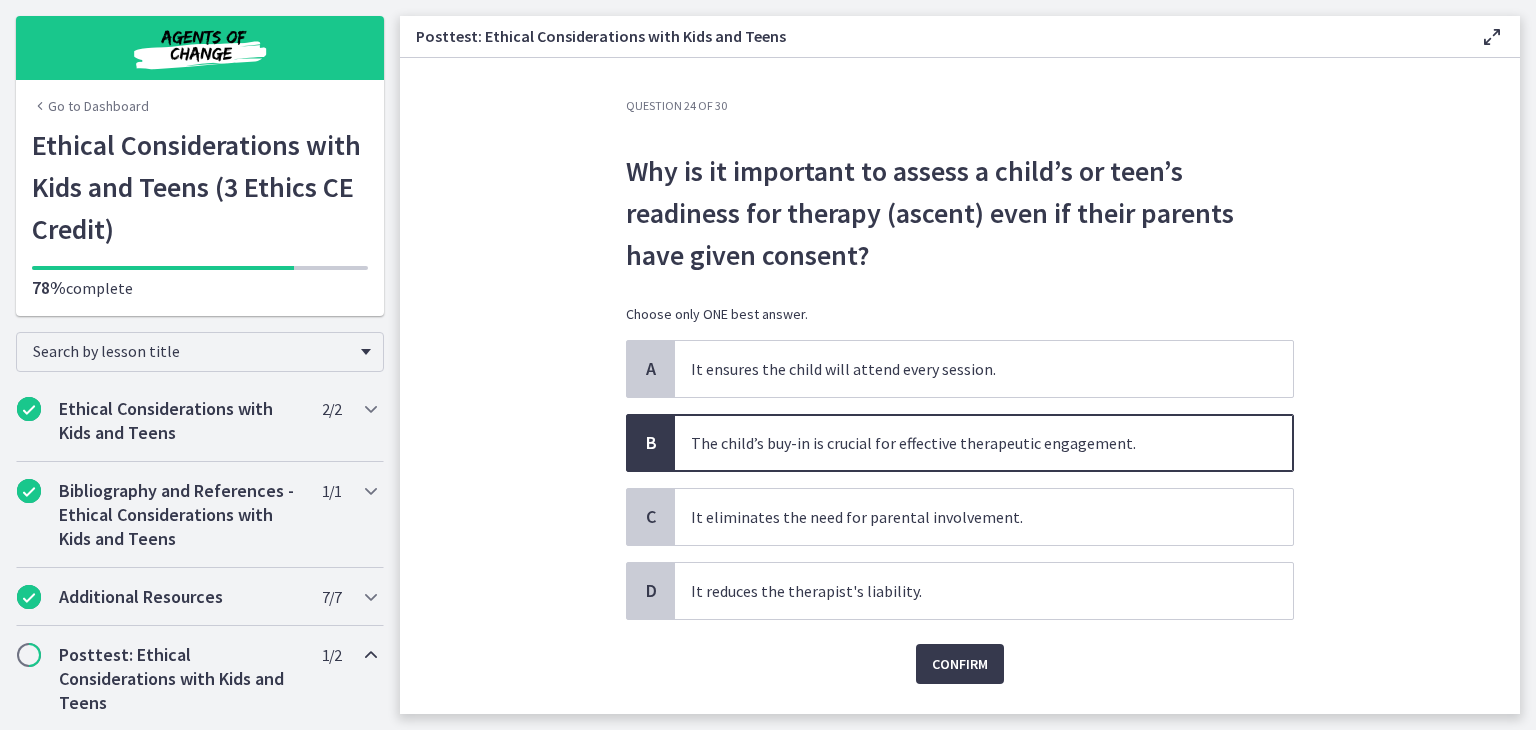 scroll, scrollTop: 48, scrollLeft: 0, axis: vertical 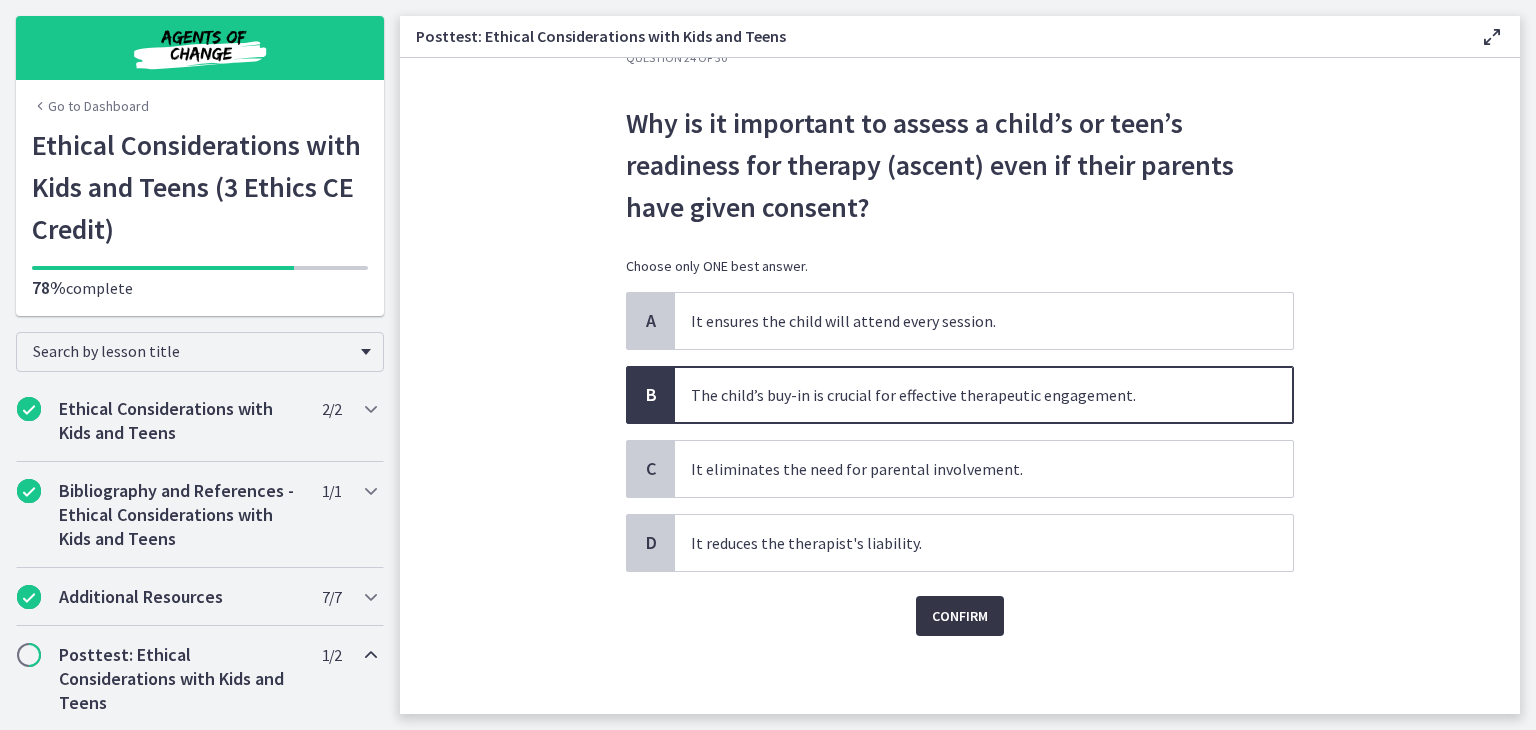 click on "Confirm" at bounding box center (960, 616) 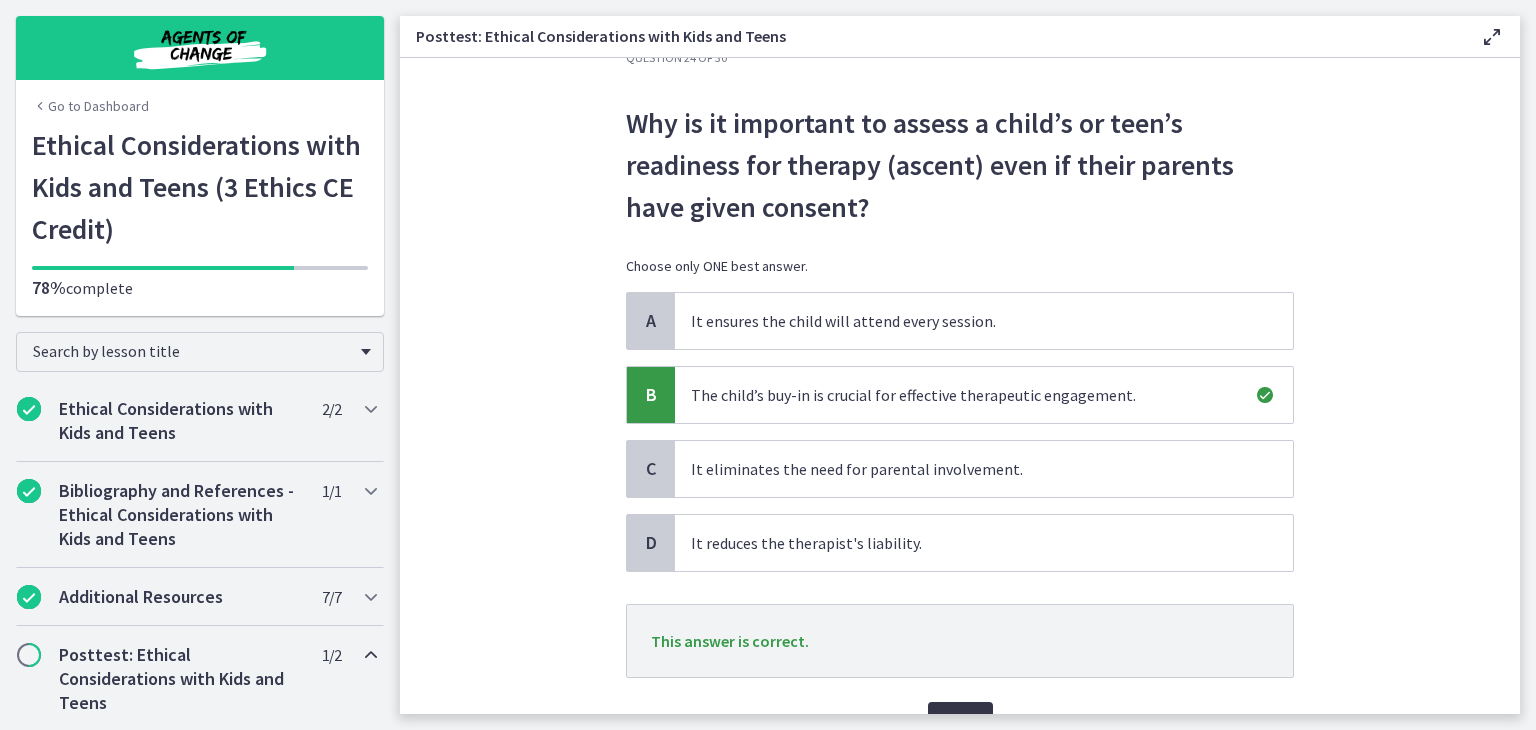 scroll, scrollTop: 154, scrollLeft: 0, axis: vertical 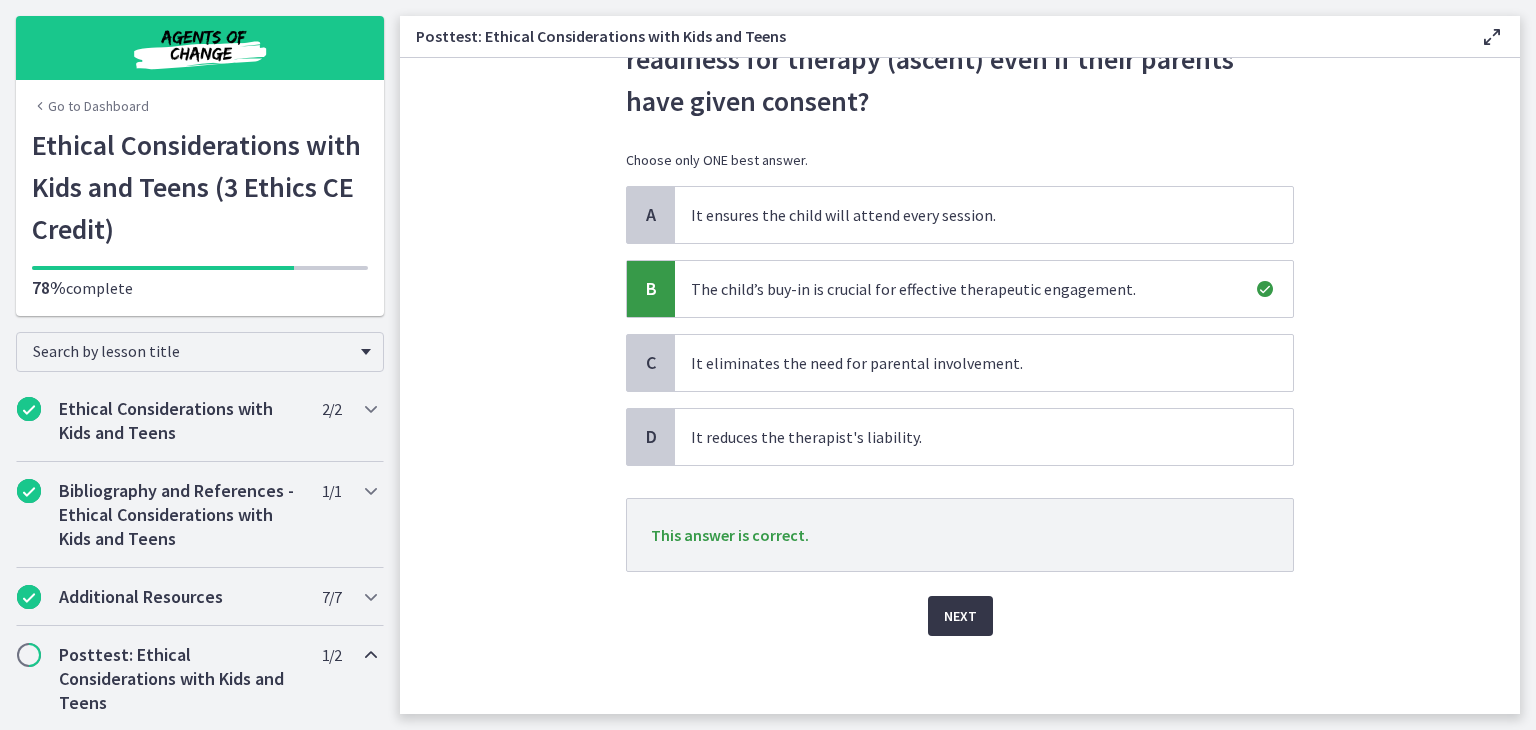 click on "Next" at bounding box center [960, 616] 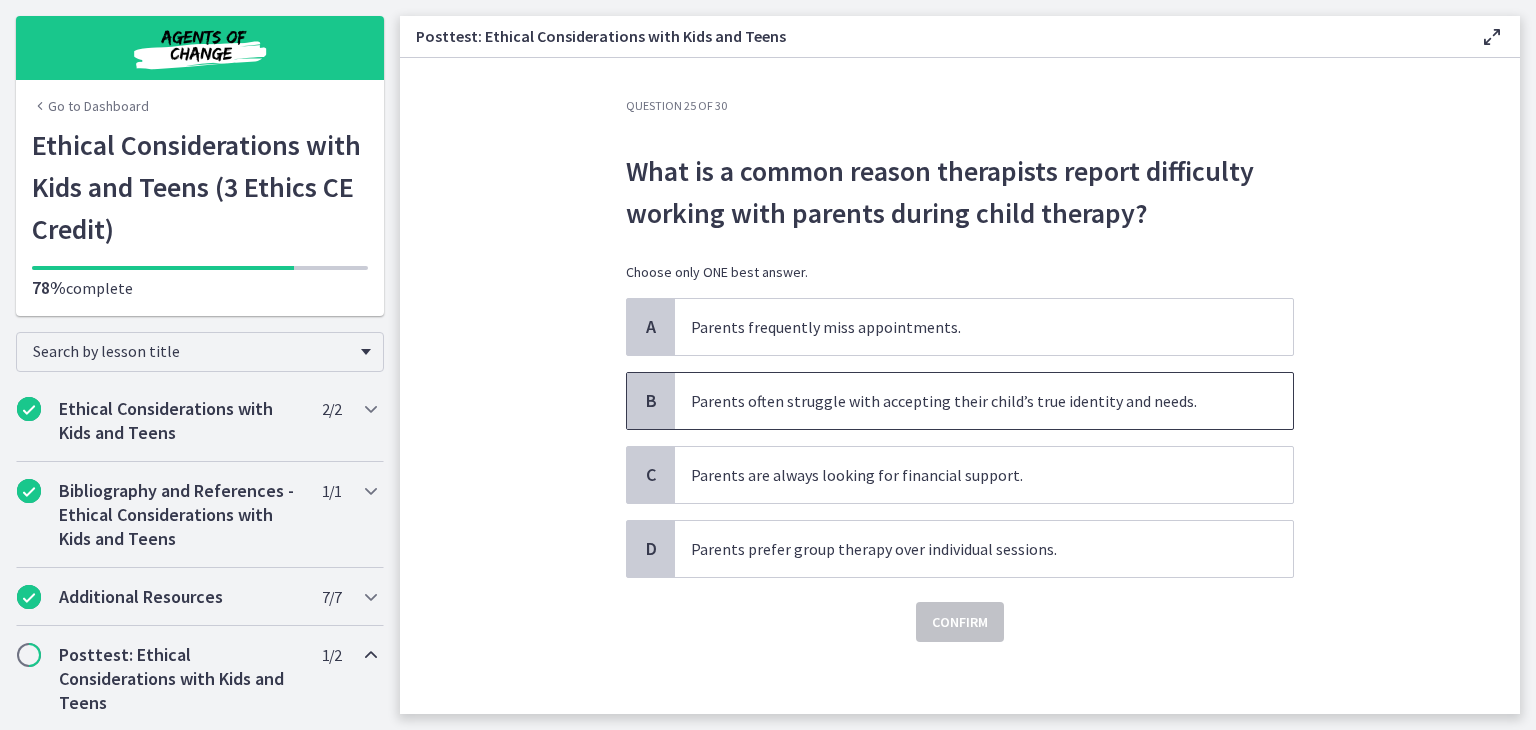 click on "Parents often struggle with accepting their child’s true identity and needs." at bounding box center (964, 401) 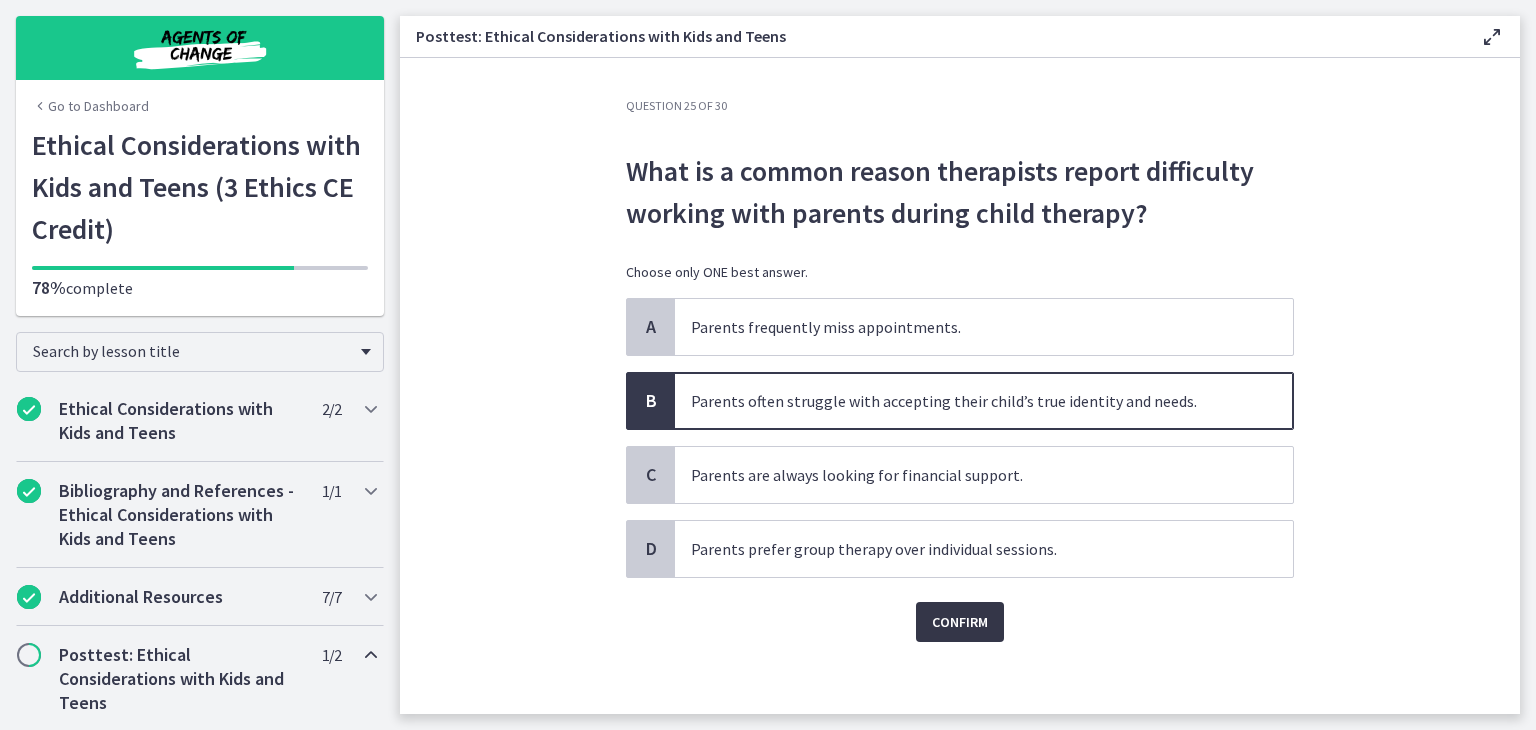 click on "Confirm" at bounding box center (960, 622) 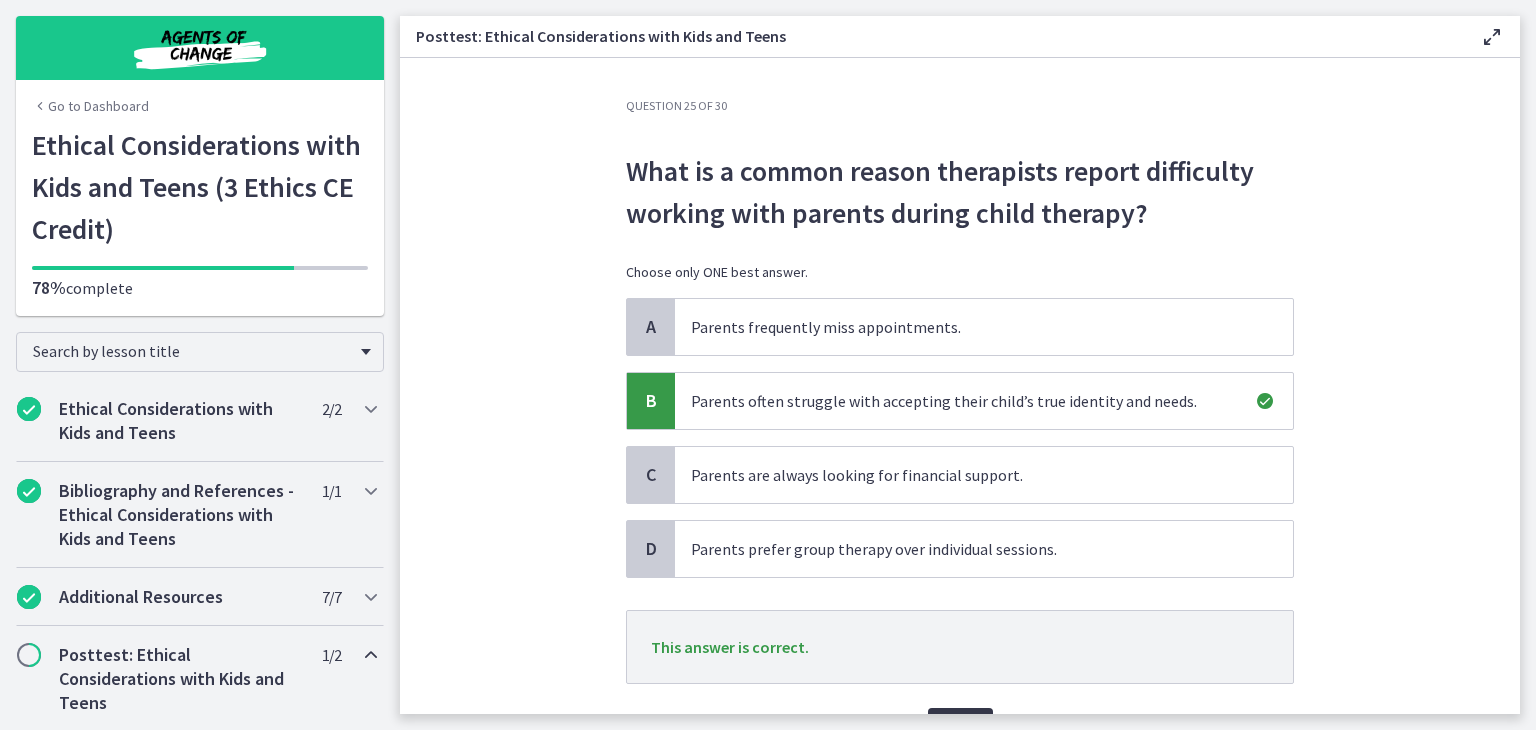 scroll, scrollTop: 112, scrollLeft: 0, axis: vertical 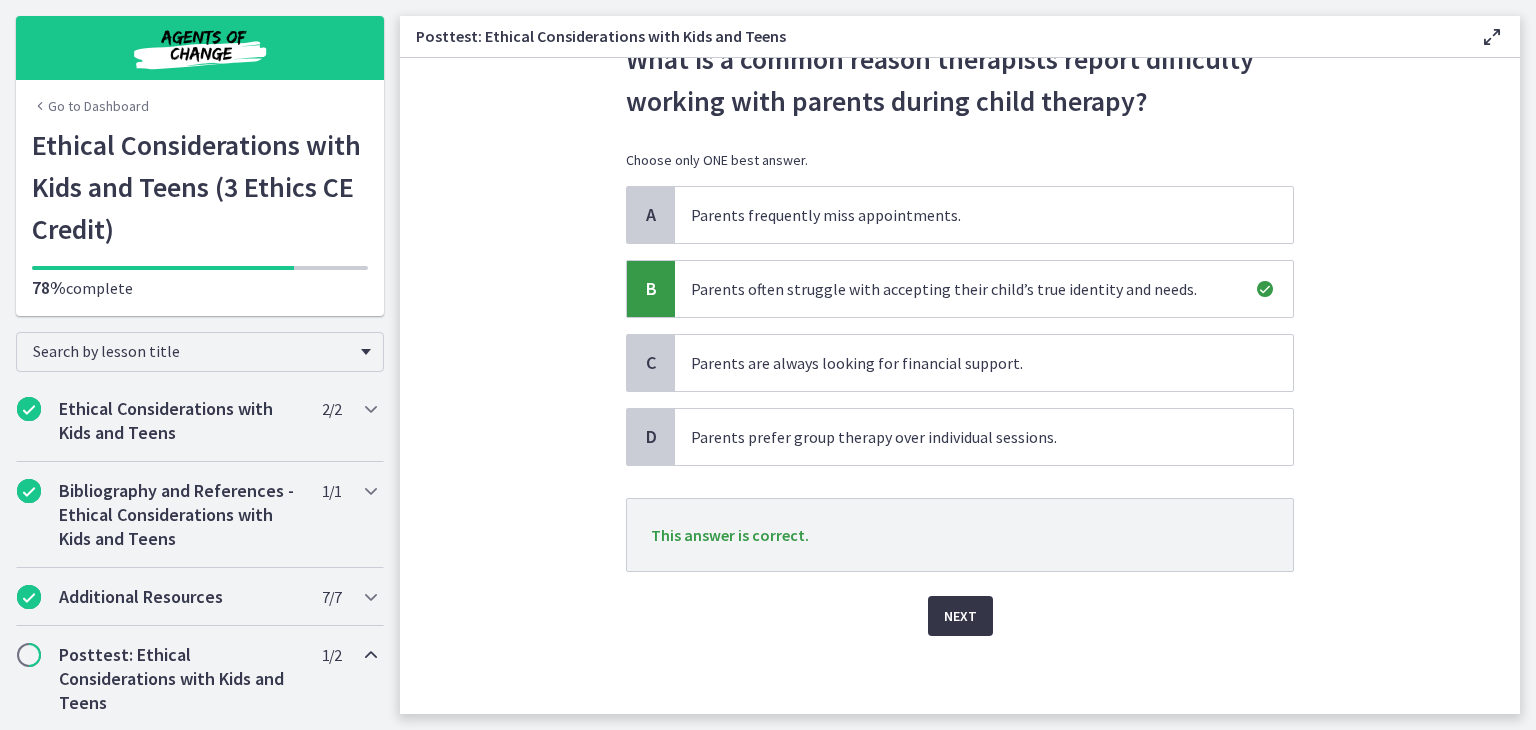 click on "Next" at bounding box center [960, 616] 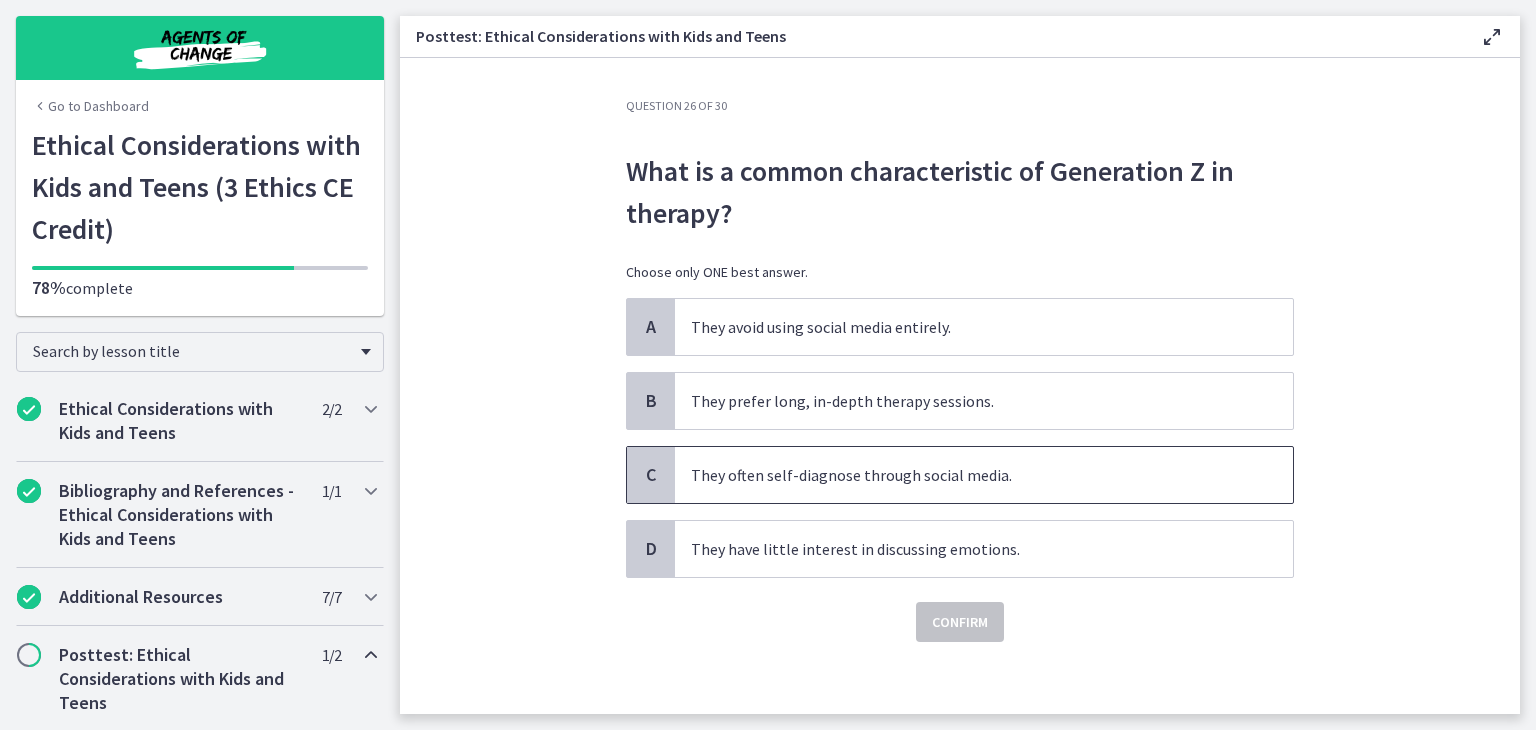 click on "They often self-diagnose through social media." at bounding box center (964, 475) 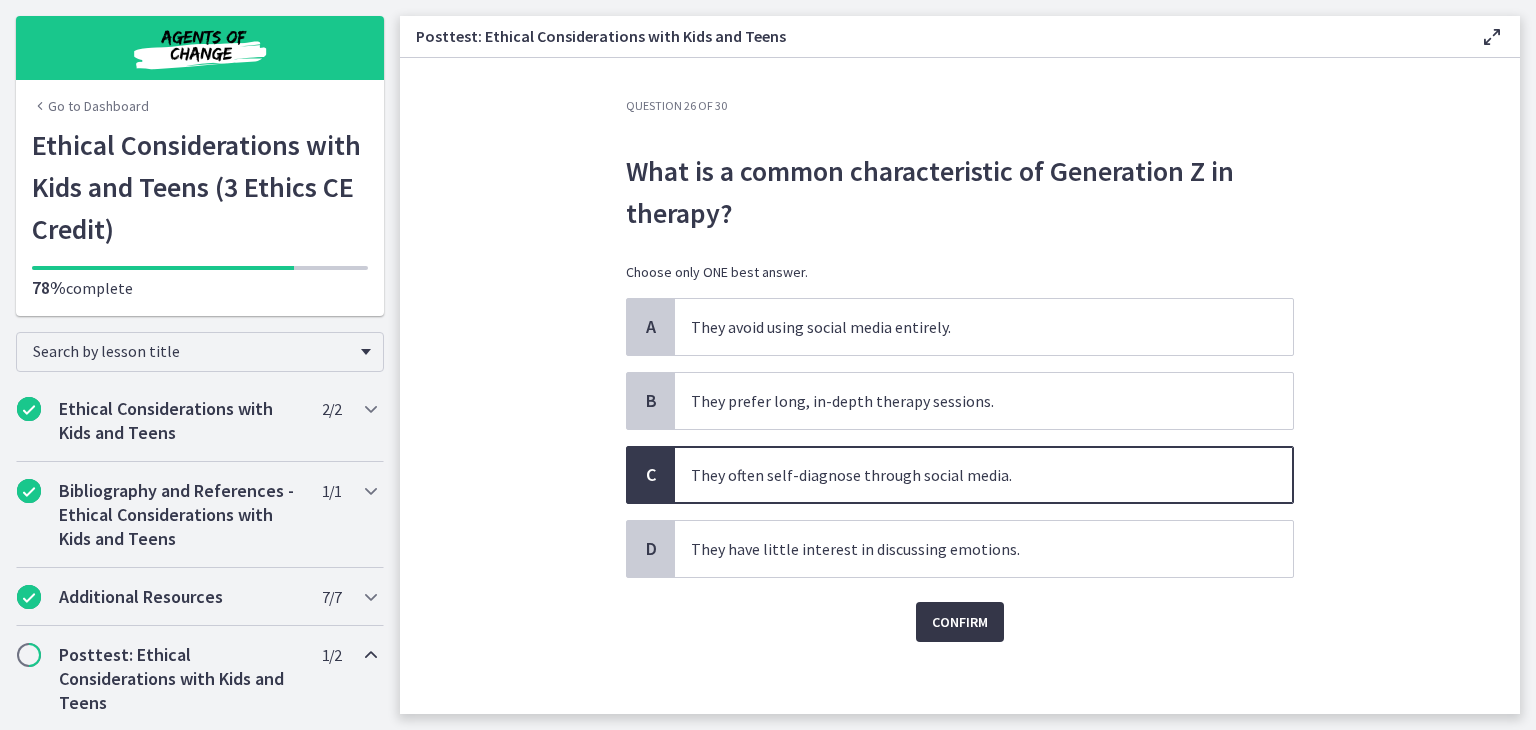 click on "Confirm" at bounding box center [960, 622] 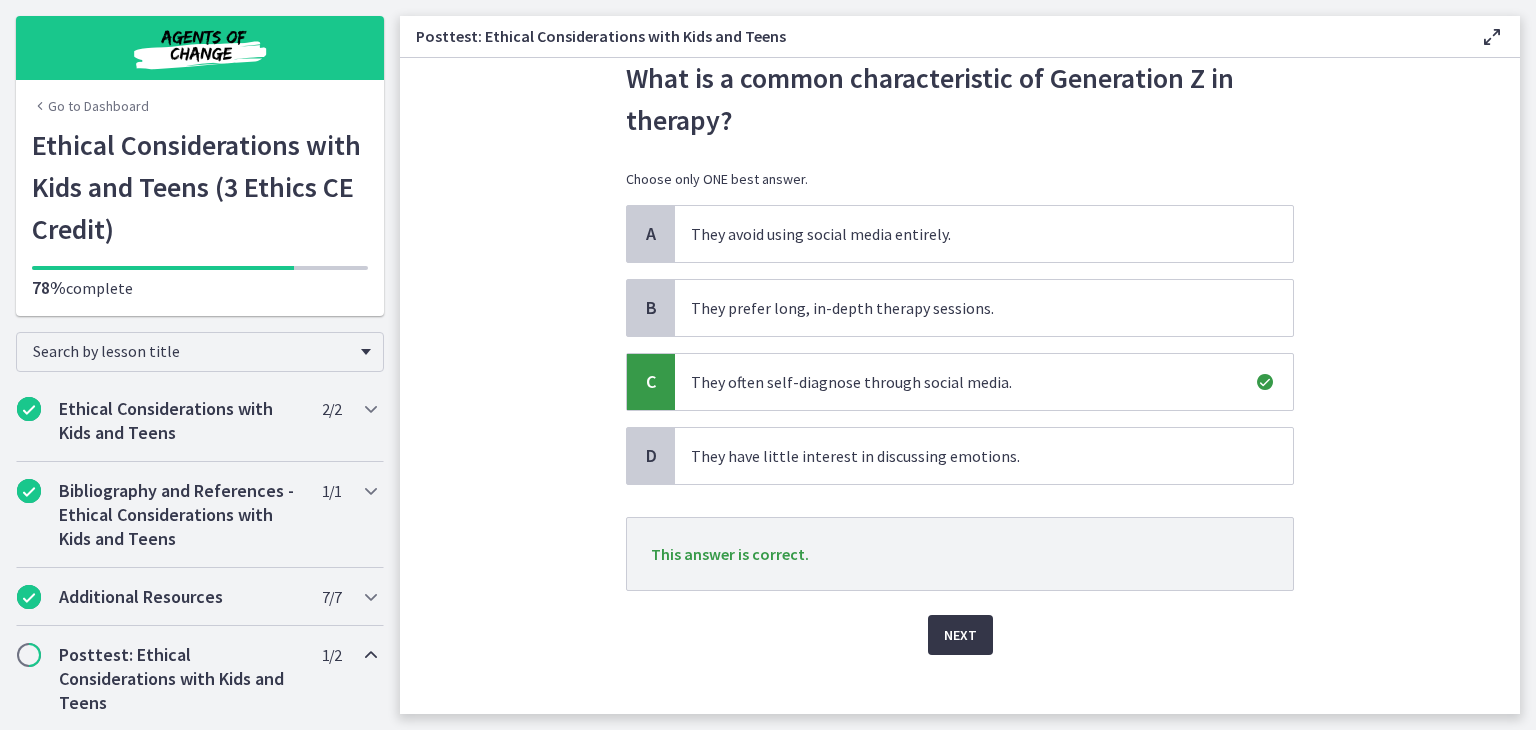 scroll, scrollTop: 94, scrollLeft: 0, axis: vertical 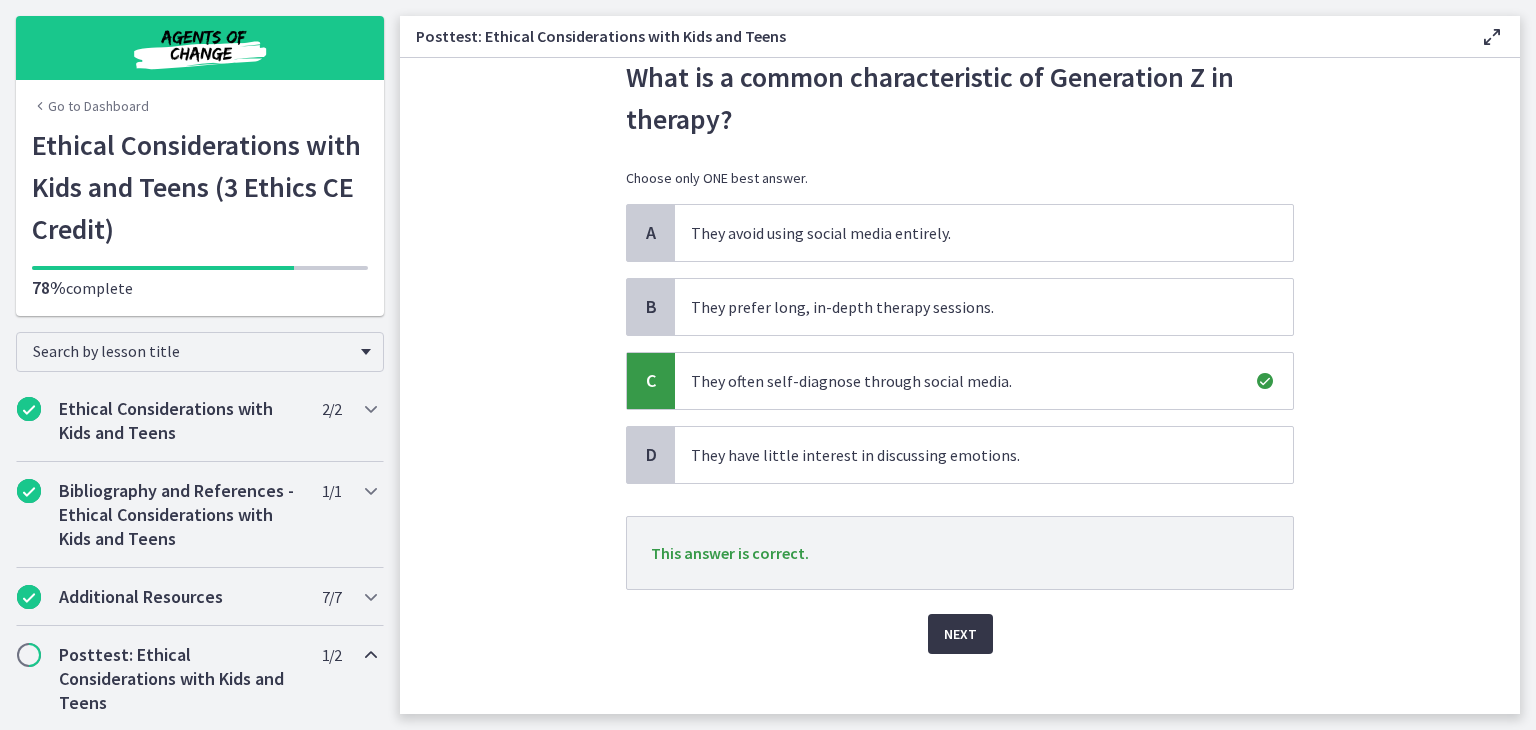 click on "Next" at bounding box center [960, 634] 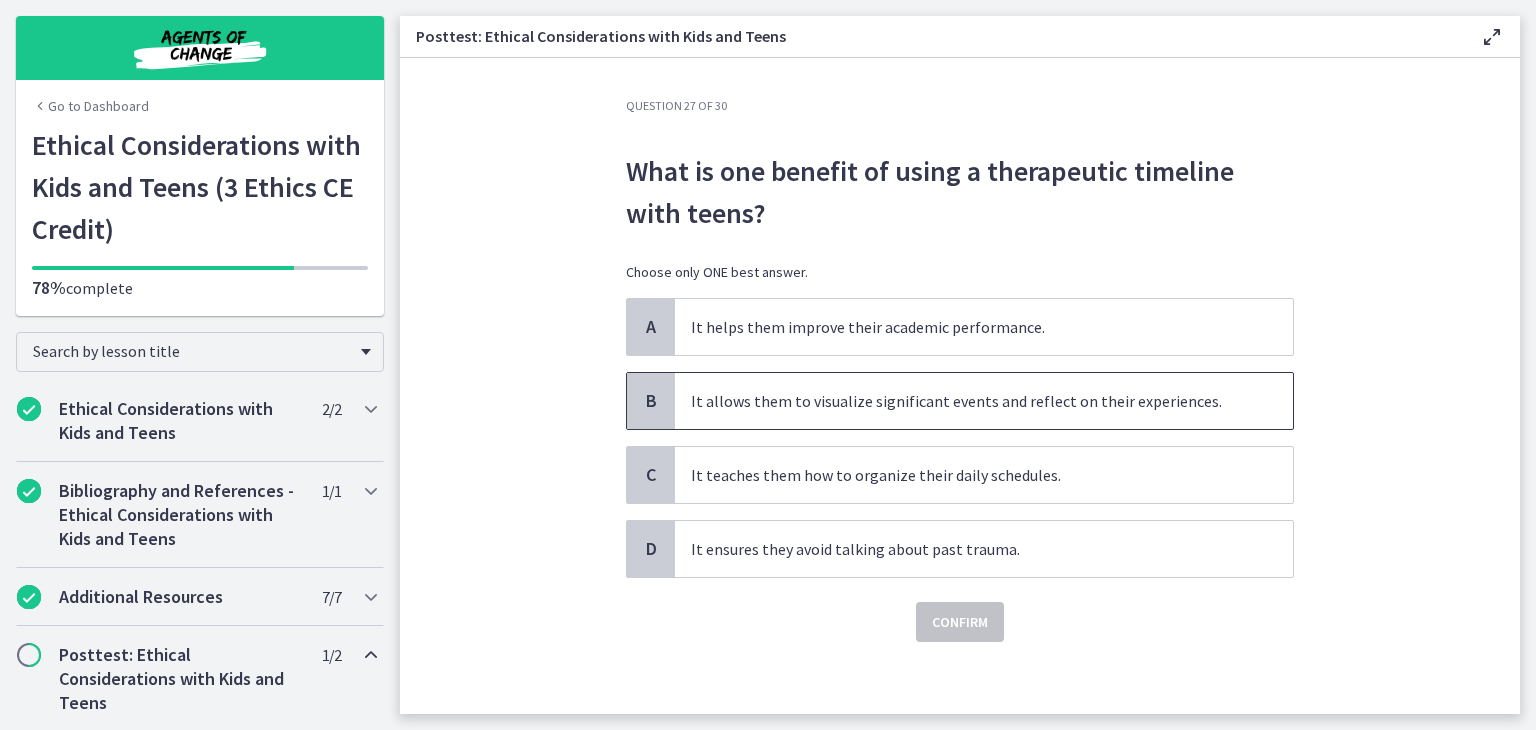 click on "It allows them to visualize significant events and reflect on their experiences." at bounding box center [964, 401] 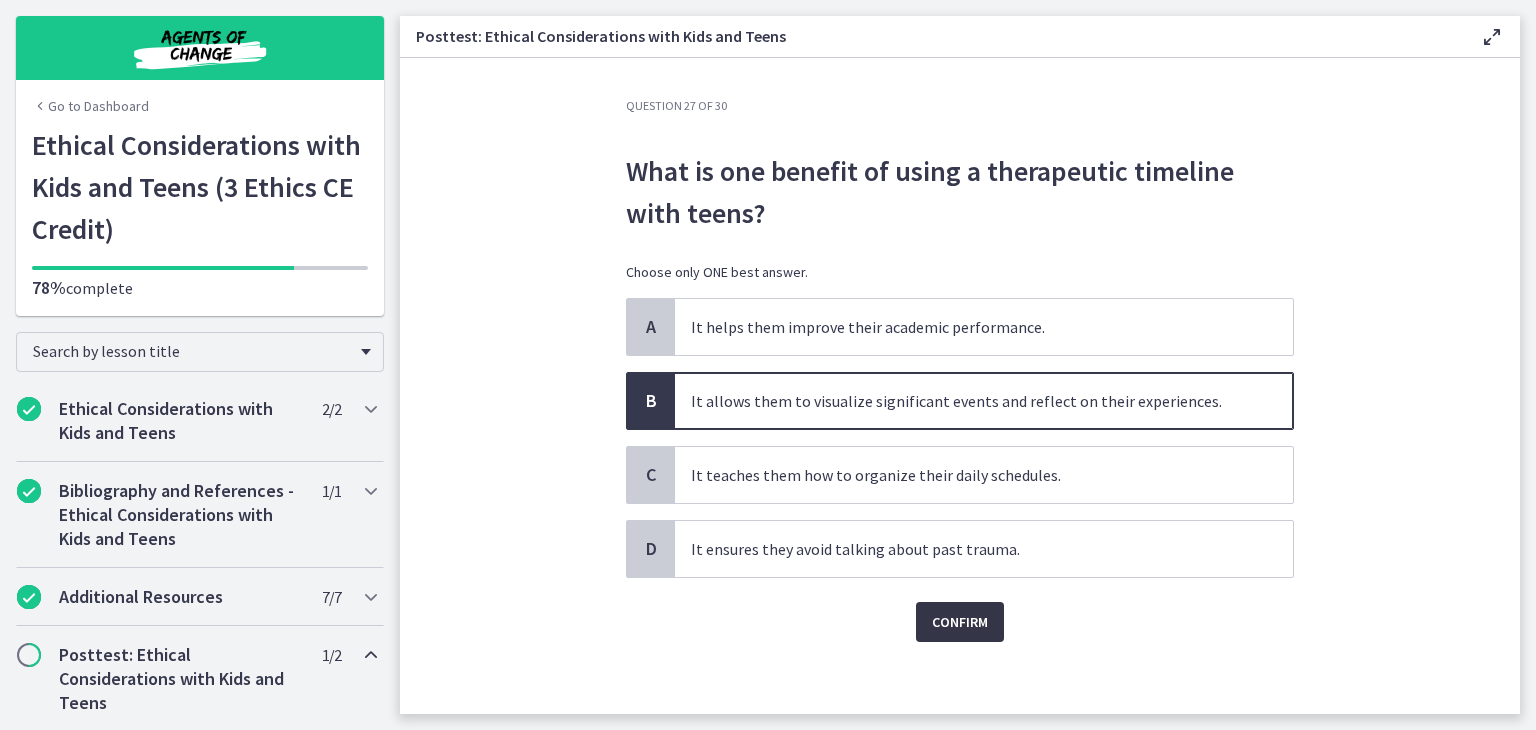 click on "Confirm" at bounding box center (960, 622) 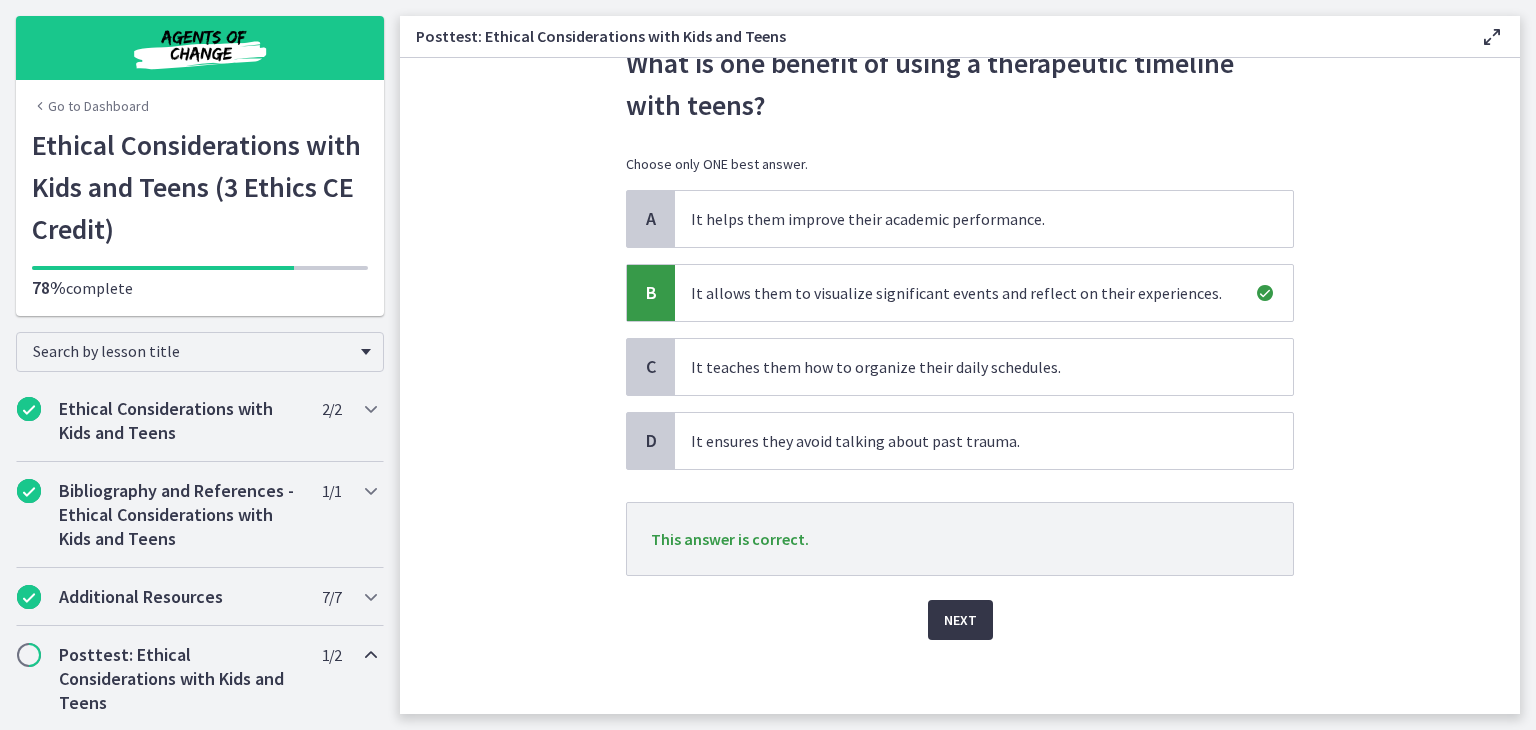 scroll, scrollTop: 112, scrollLeft: 0, axis: vertical 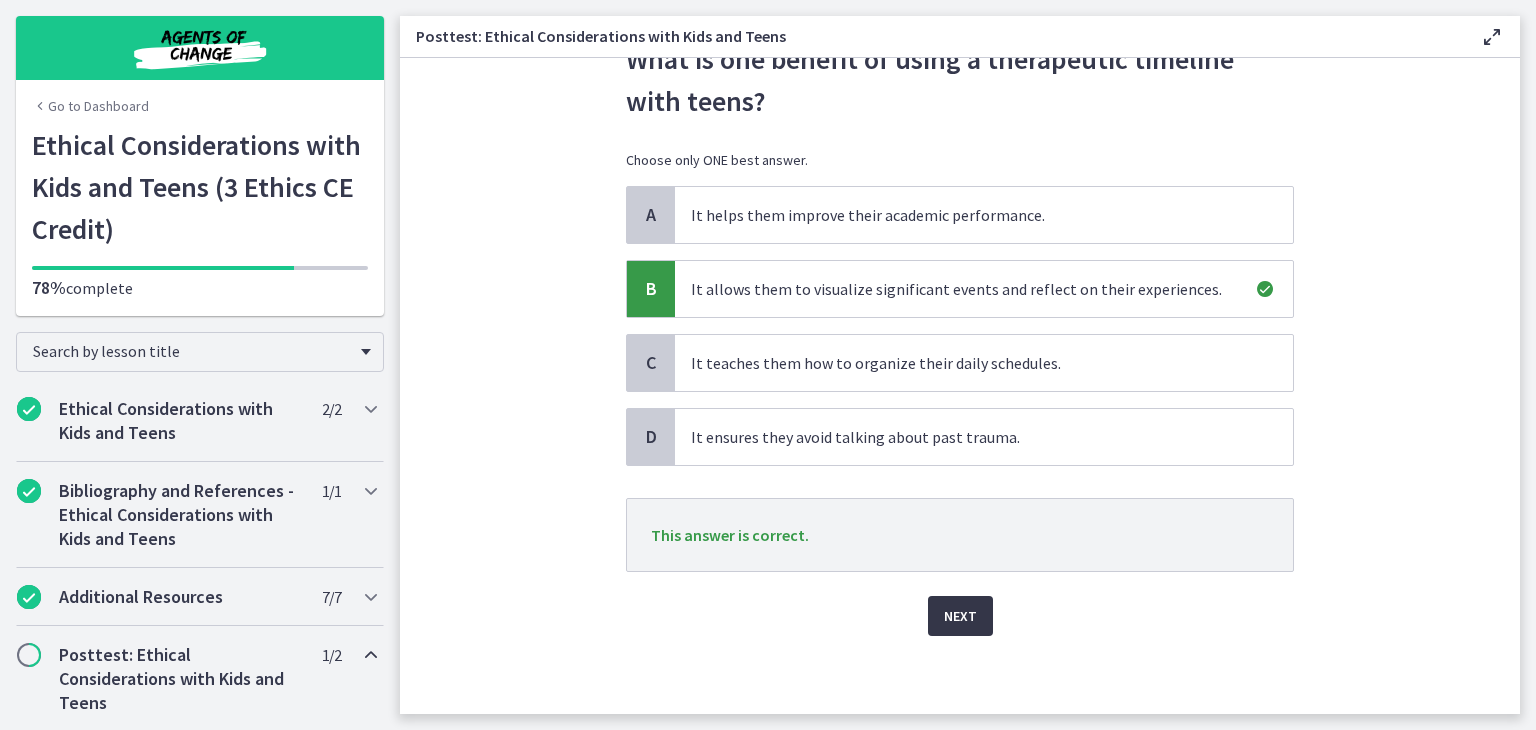 click on "Next" at bounding box center (960, 616) 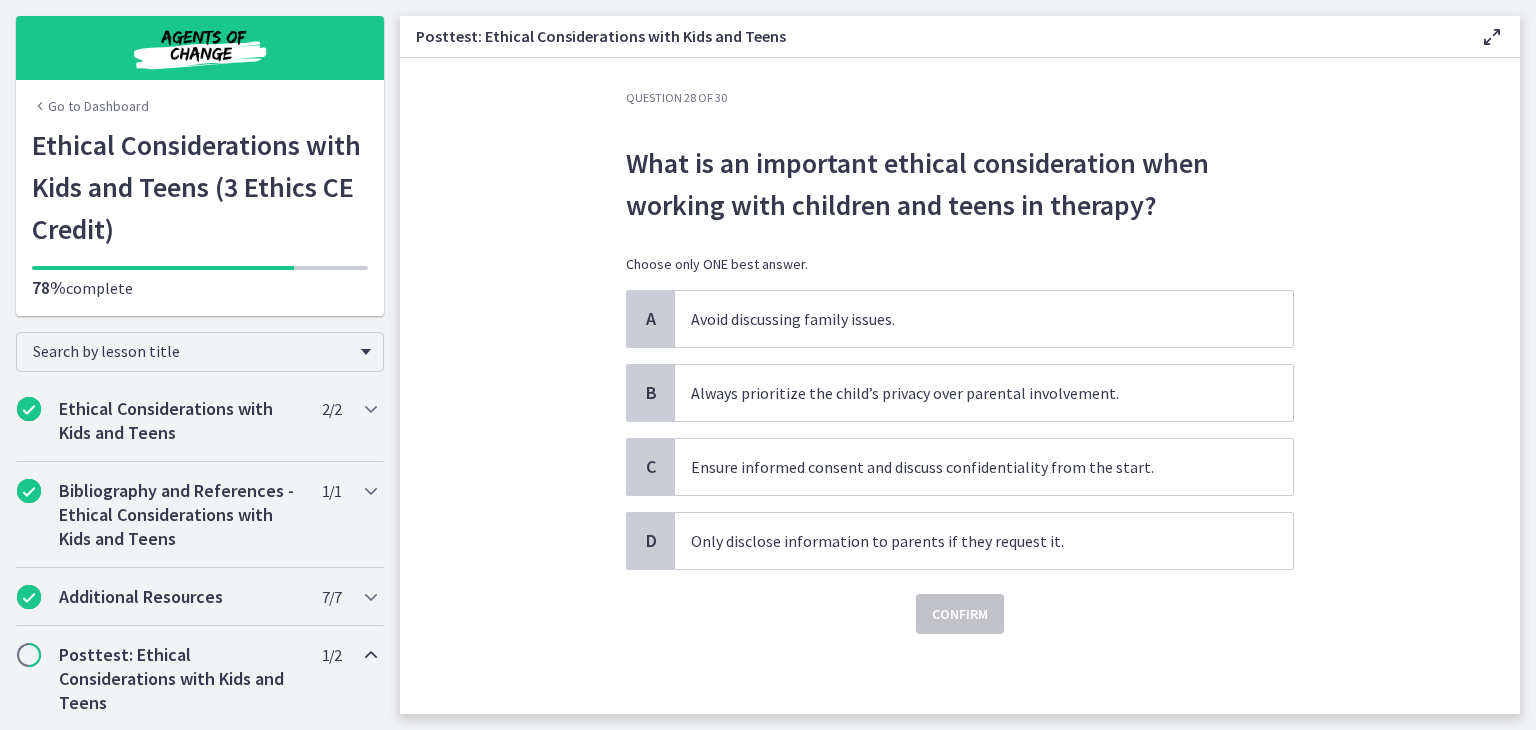 scroll, scrollTop: 0, scrollLeft: 0, axis: both 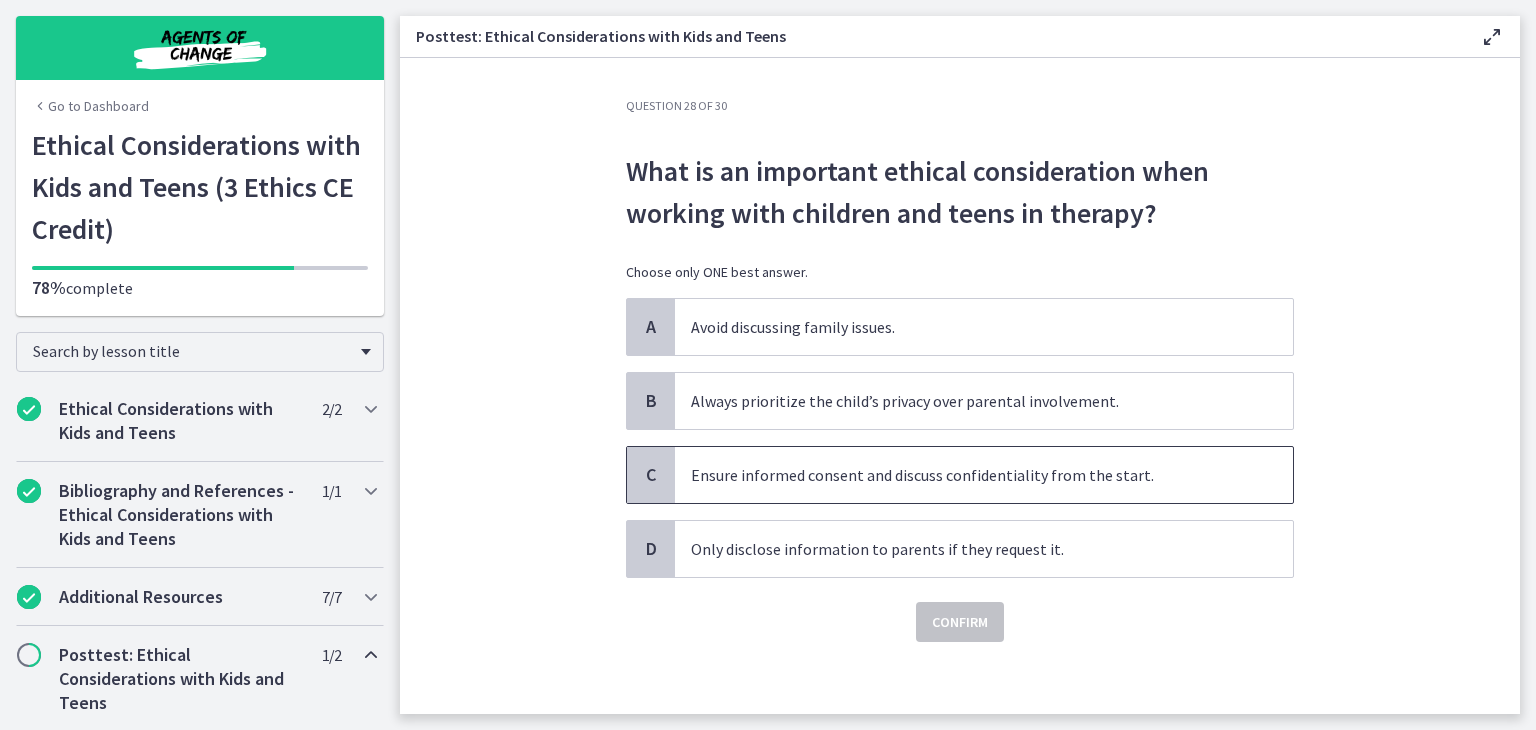 click on "Ensure informed consent and discuss confidentiality from the start." at bounding box center [964, 475] 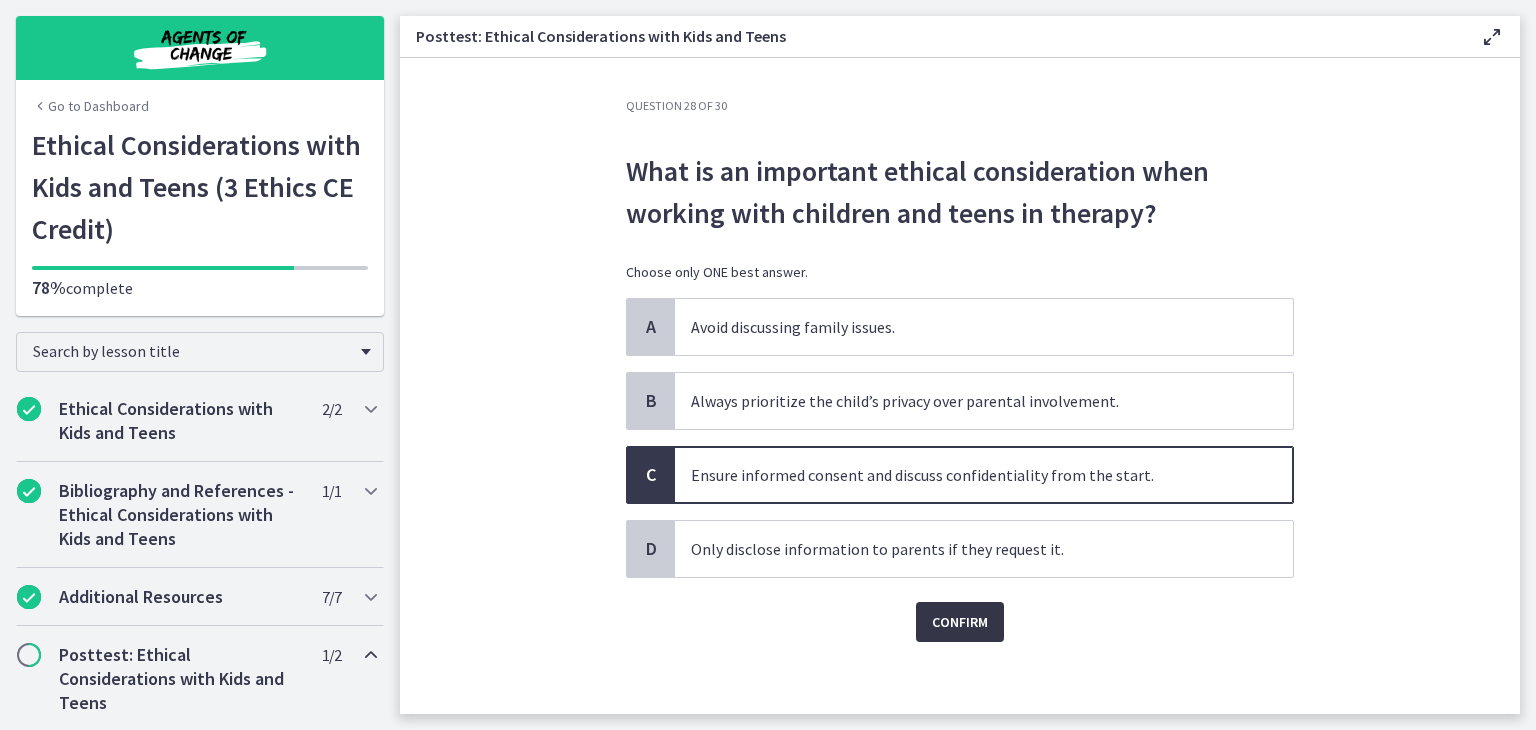 click on "Confirm" at bounding box center [960, 622] 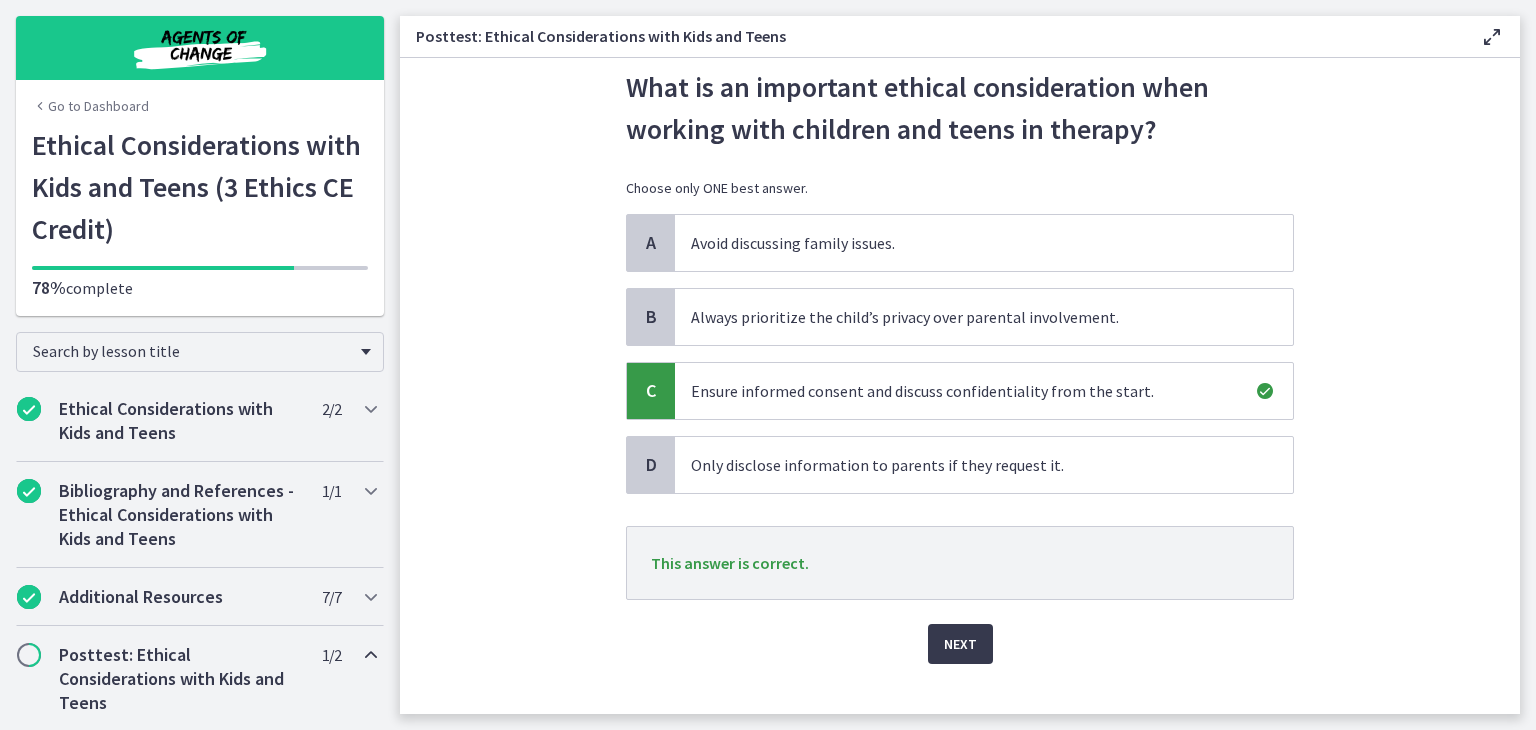 scroll, scrollTop: 86, scrollLeft: 0, axis: vertical 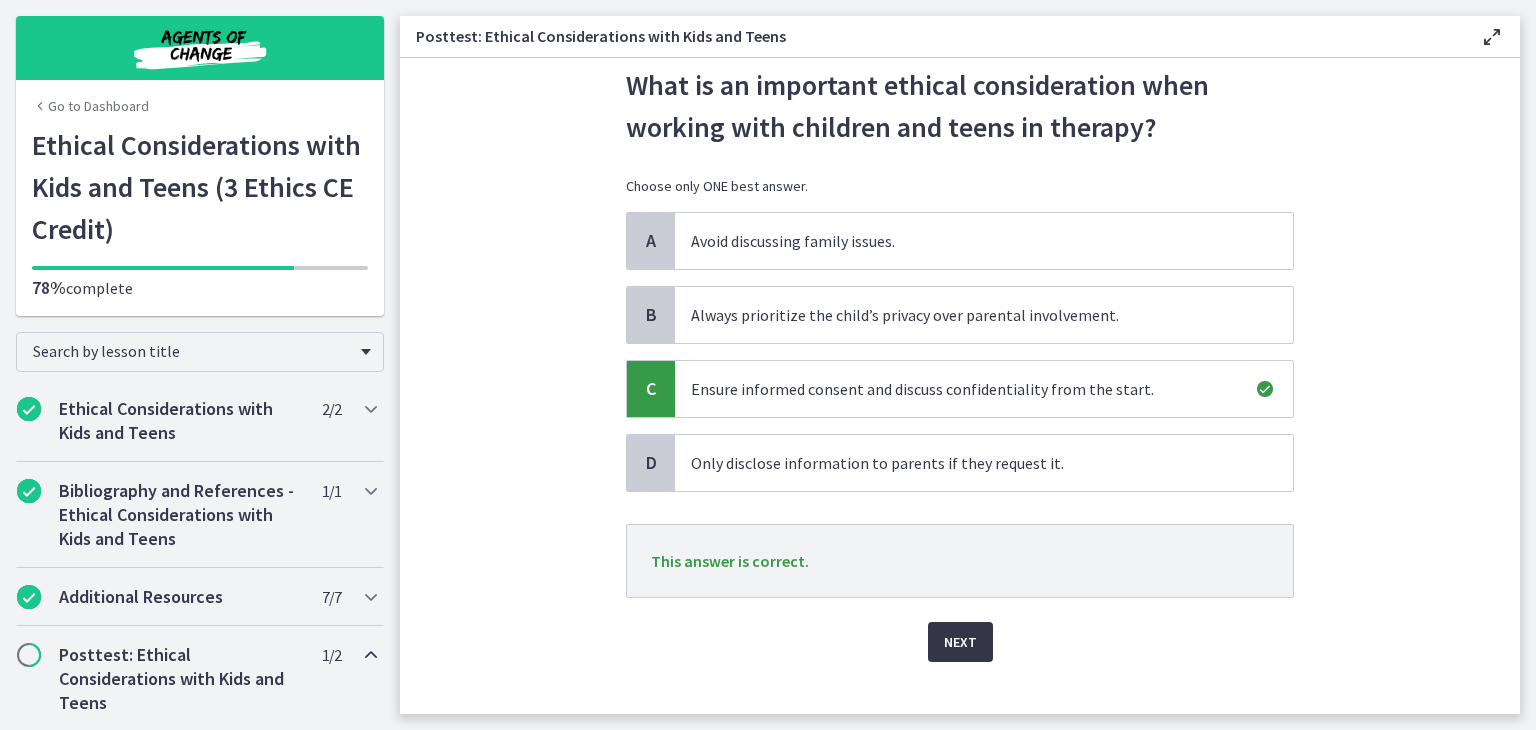 click on "Next" at bounding box center (960, 642) 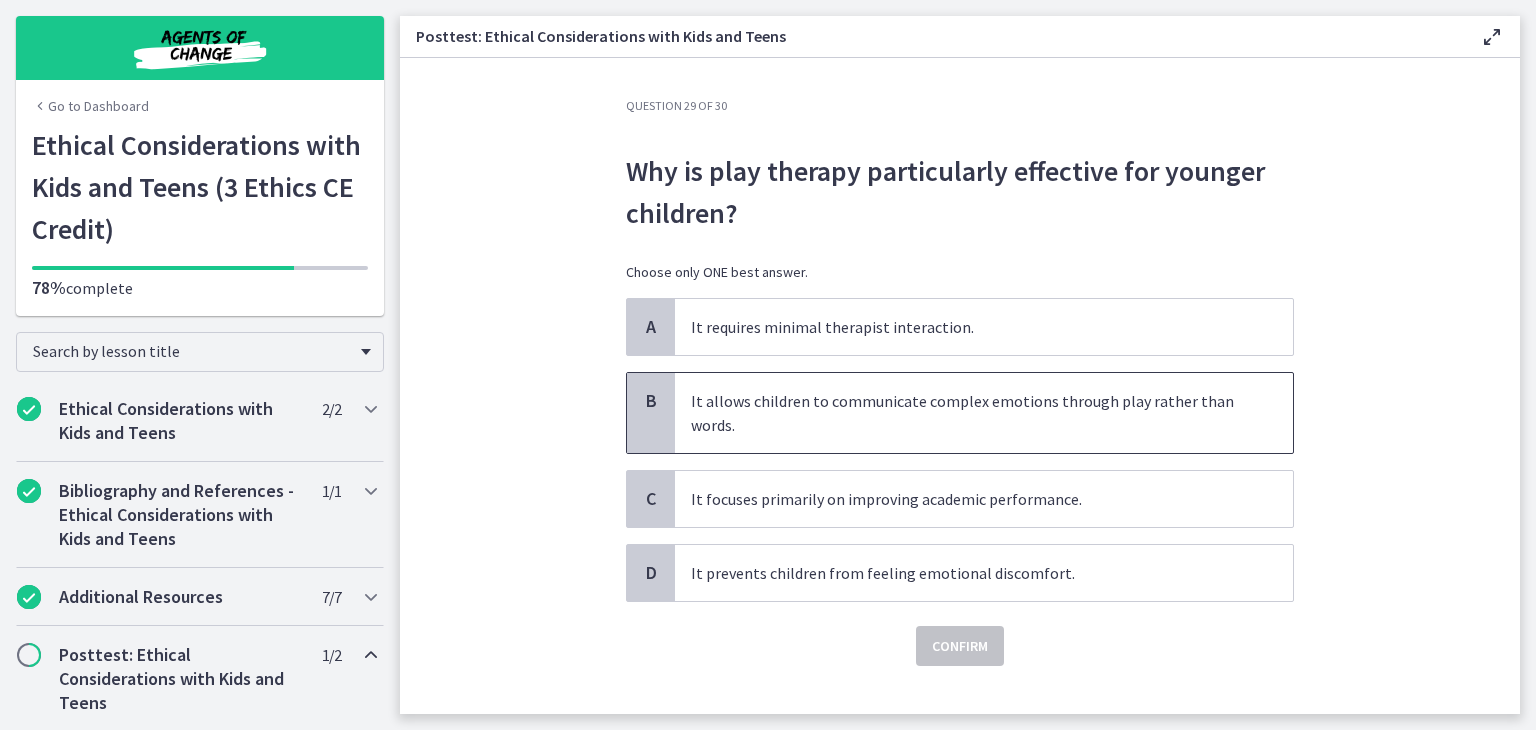 click on "It allows children to communicate complex emotions through play rather than words." at bounding box center [964, 413] 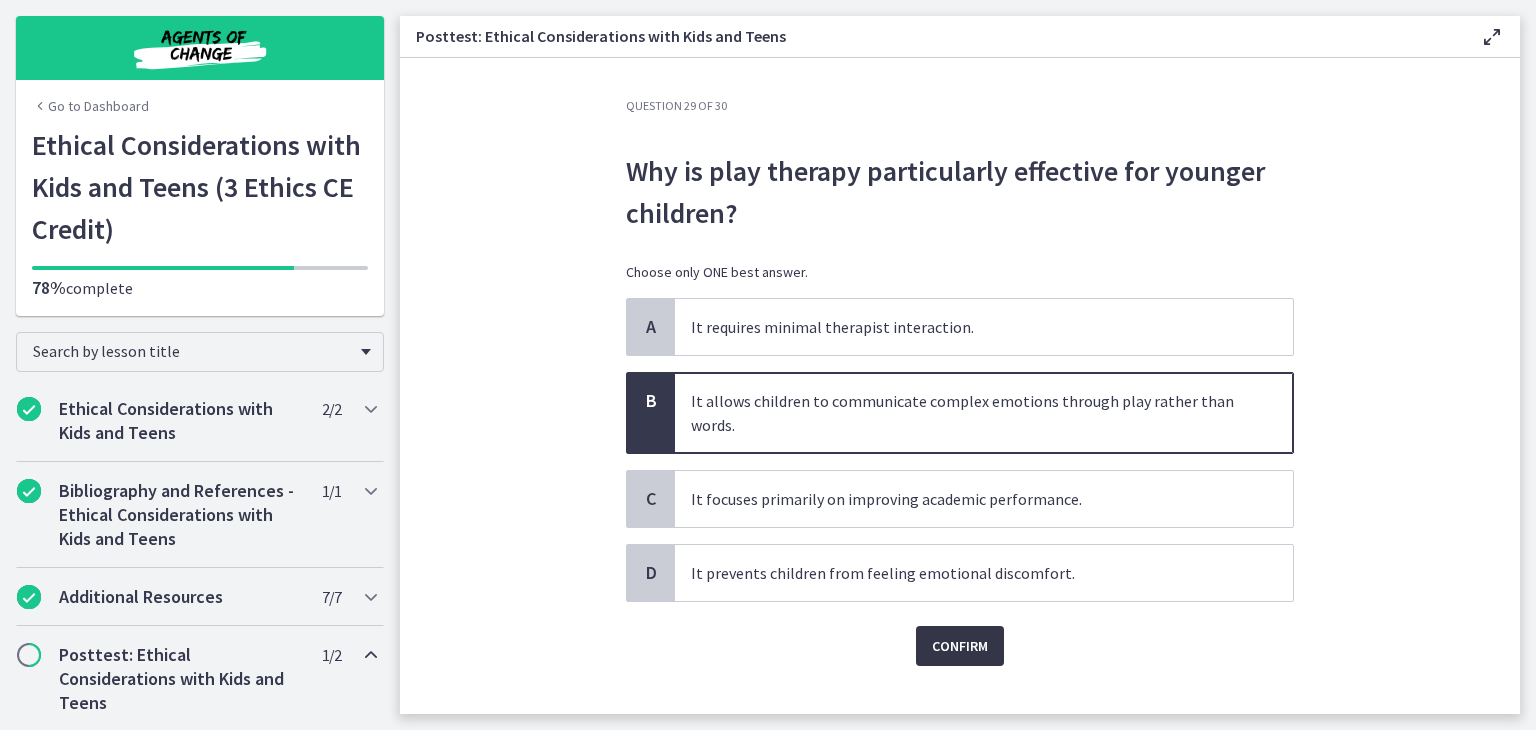 click on "Confirm" at bounding box center (960, 646) 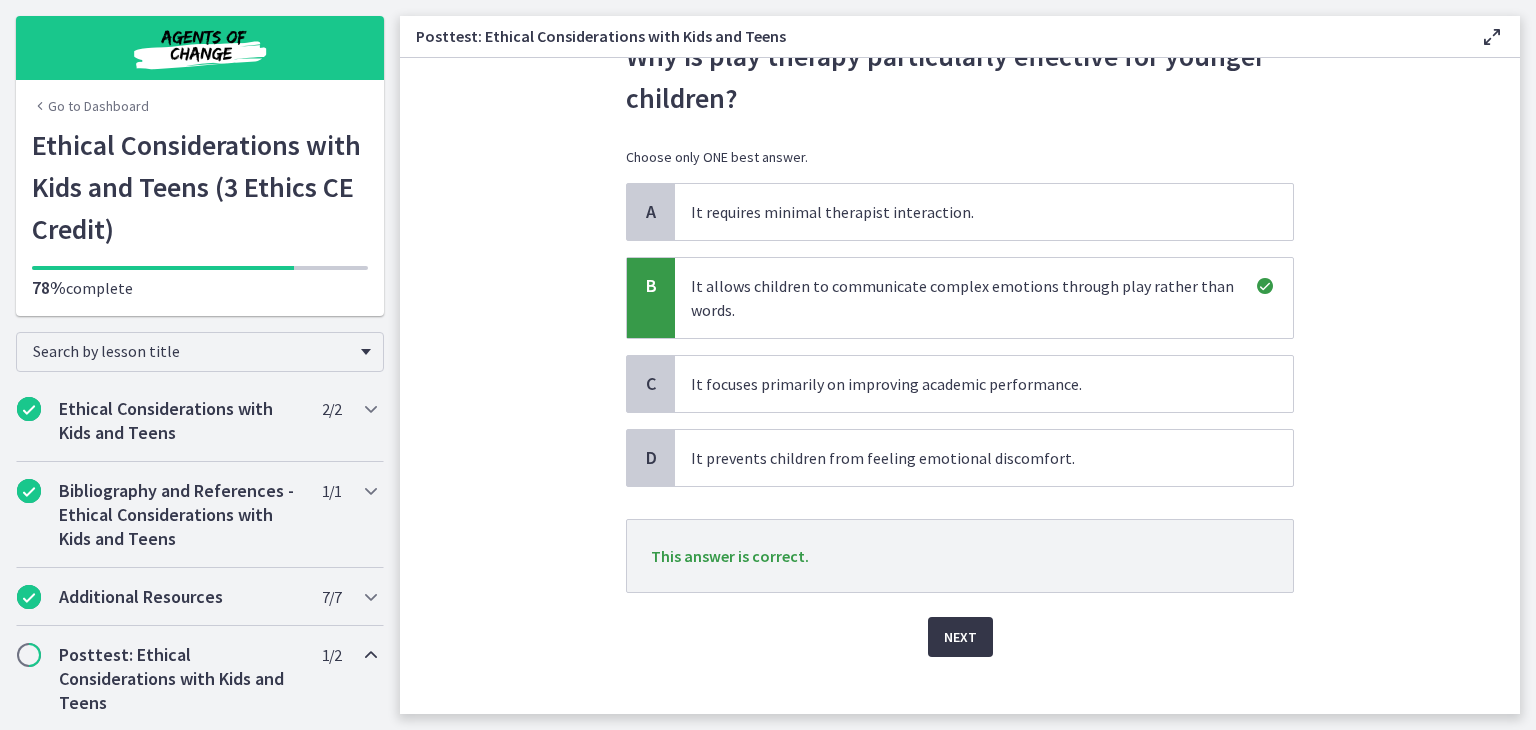 scroll, scrollTop: 136, scrollLeft: 0, axis: vertical 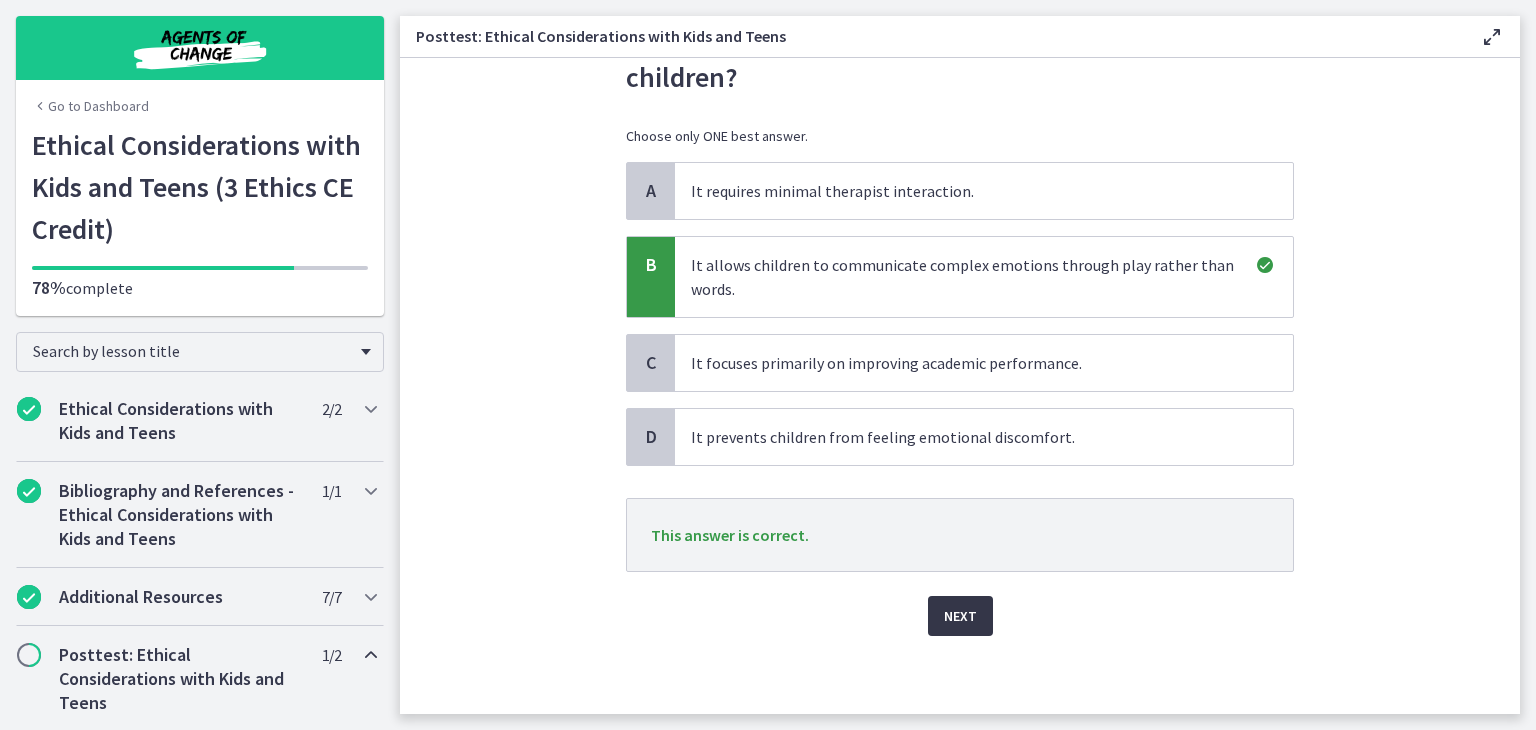 click on "Next" at bounding box center (960, 616) 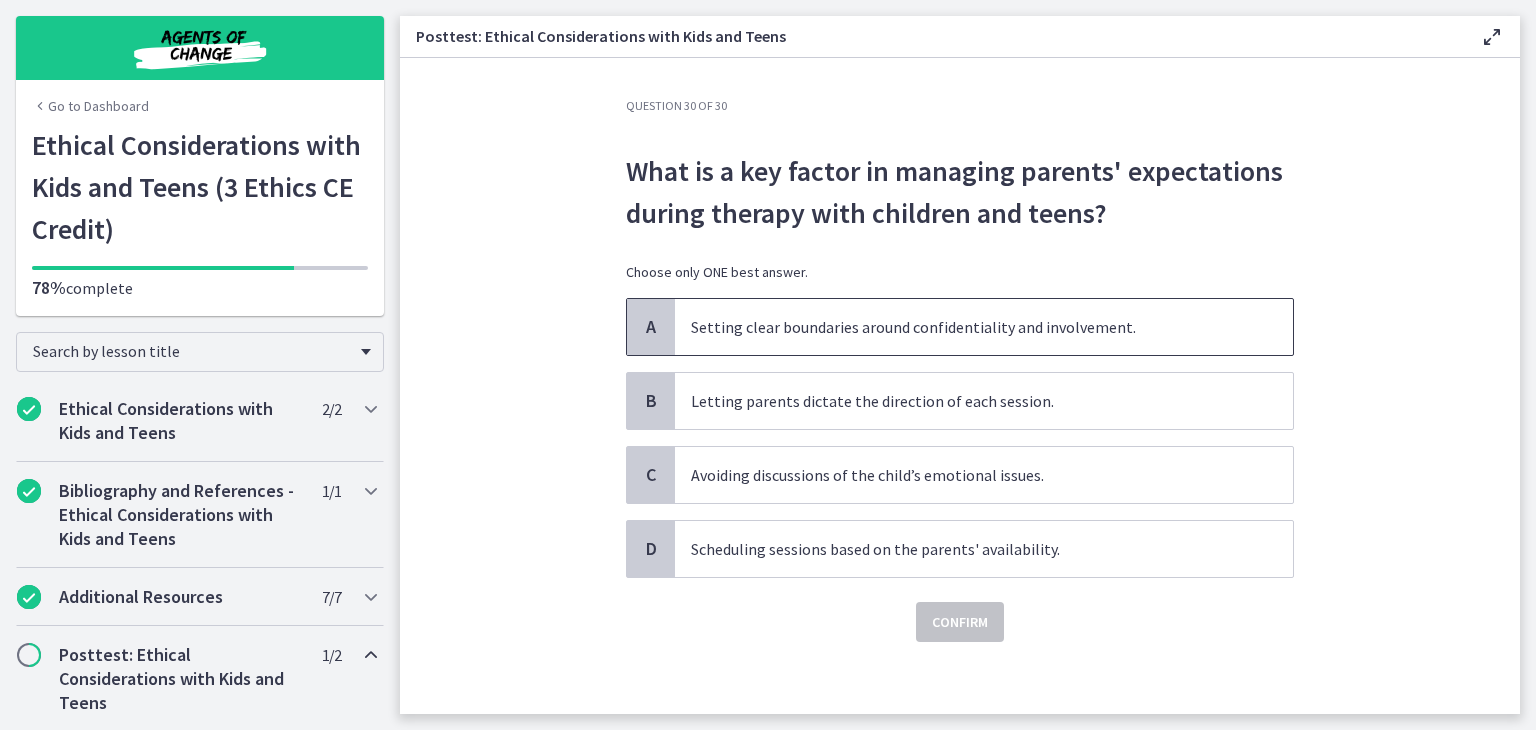 click on "Setting clear boundaries around confidentiality and involvement." at bounding box center [964, 327] 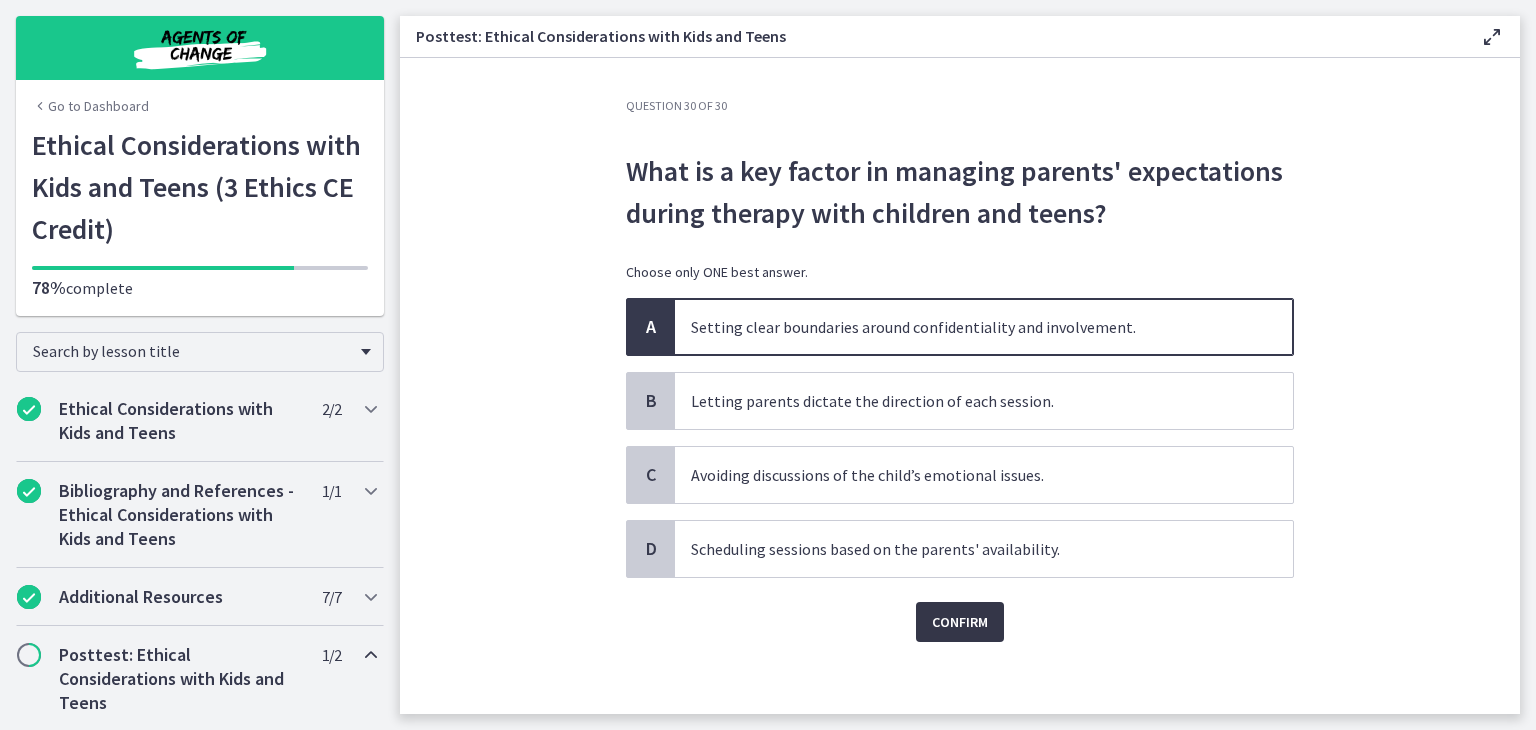 click on "Confirm" at bounding box center (960, 622) 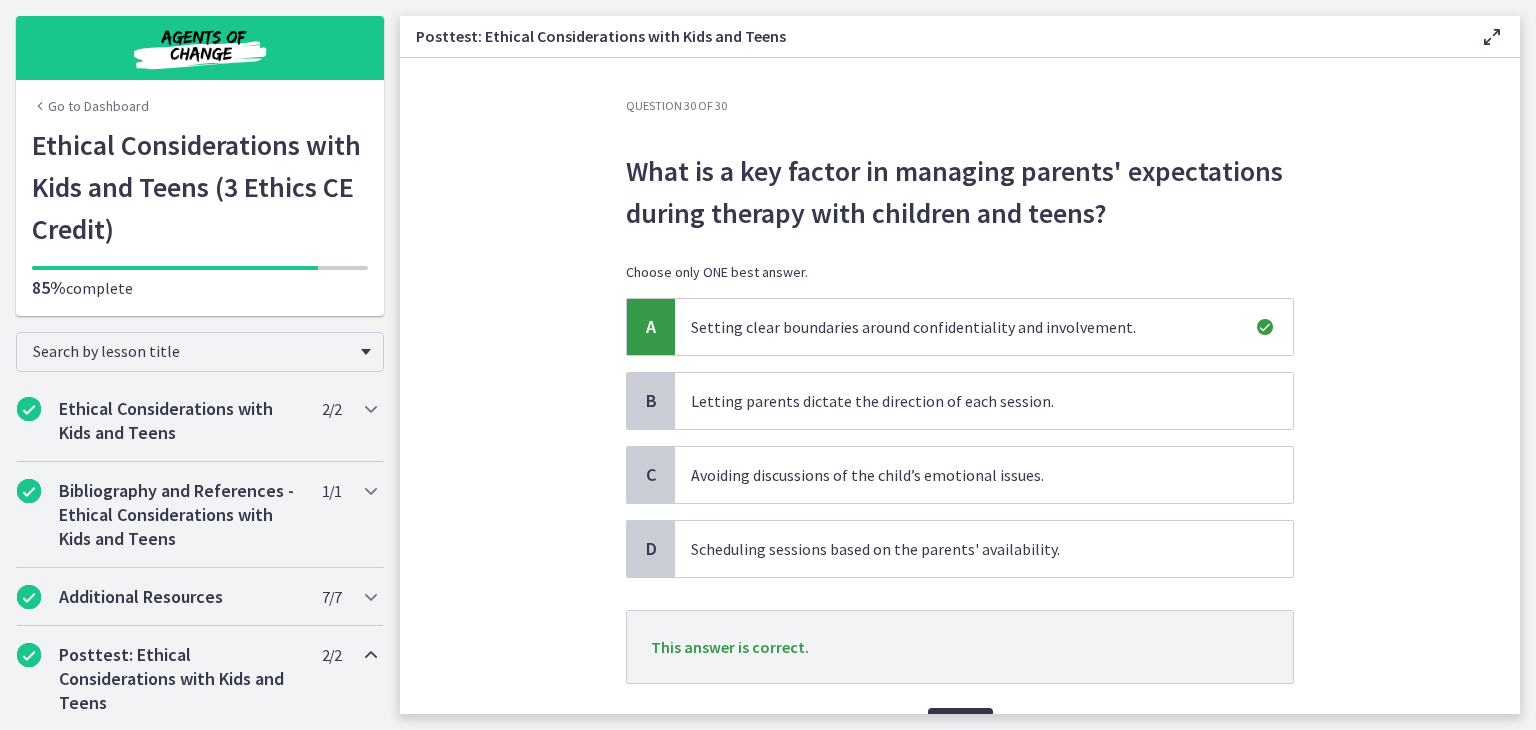scroll, scrollTop: 112, scrollLeft: 0, axis: vertical 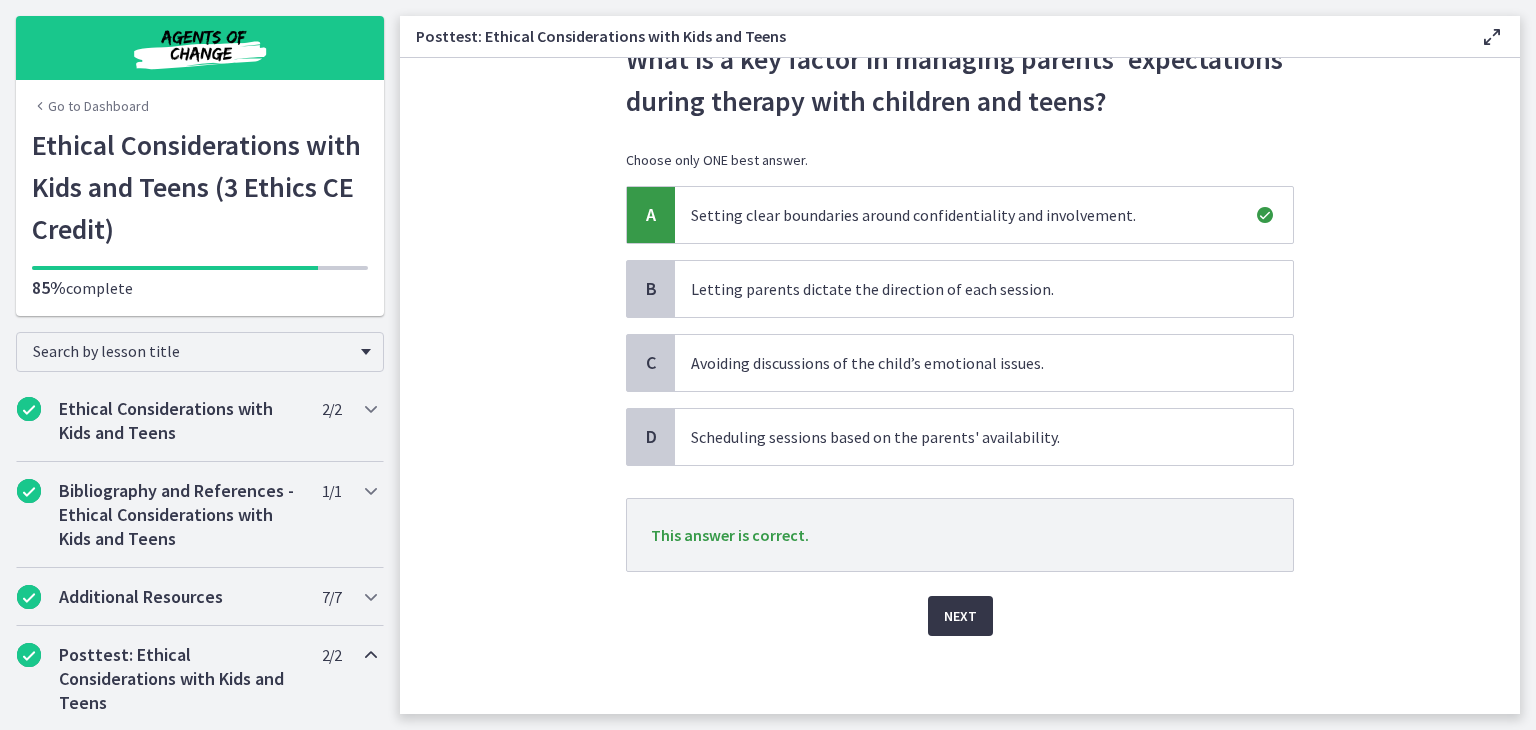 click on "Next" at bounding box center (960, 616) 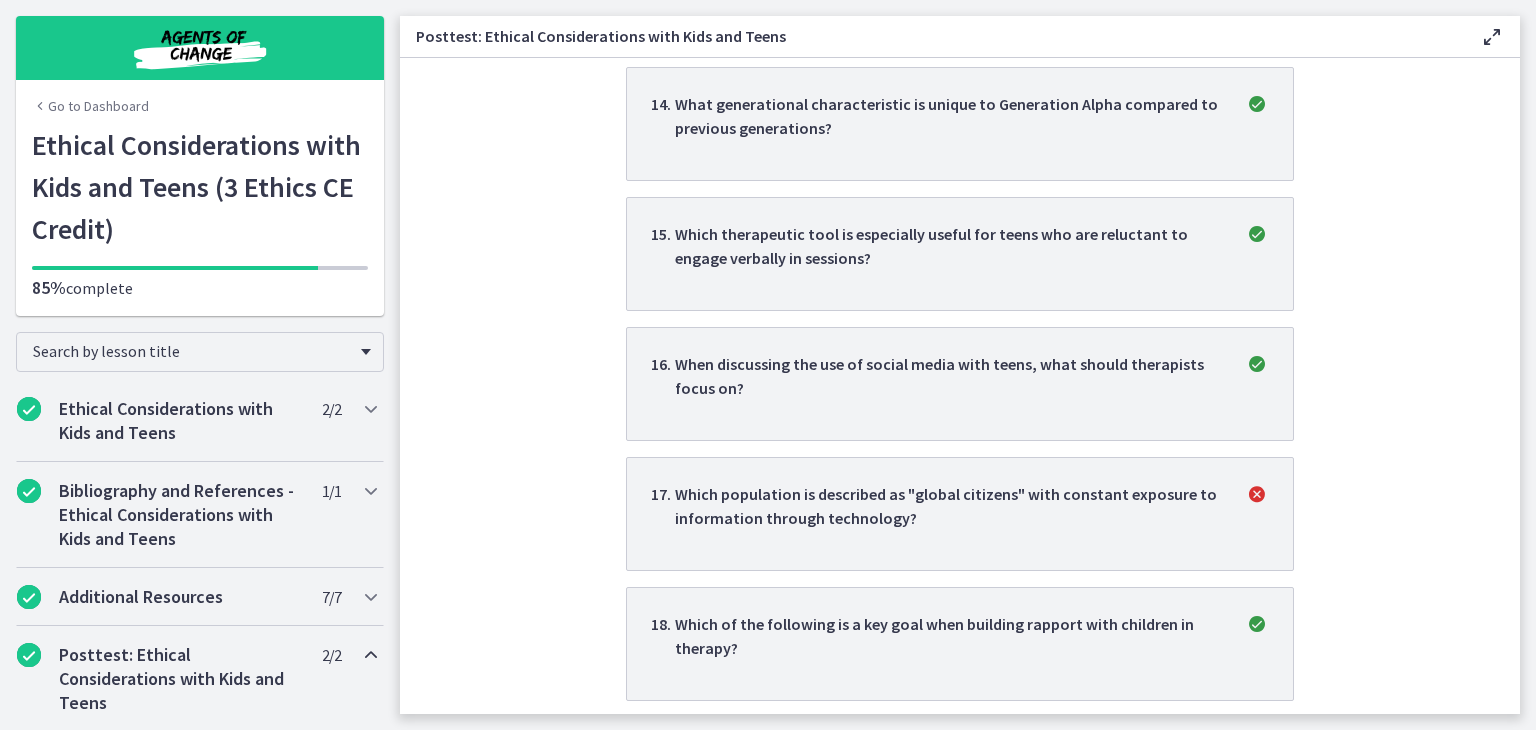 scroll, scrollTop: 2240, scrollLeft: 0, axis: vertical 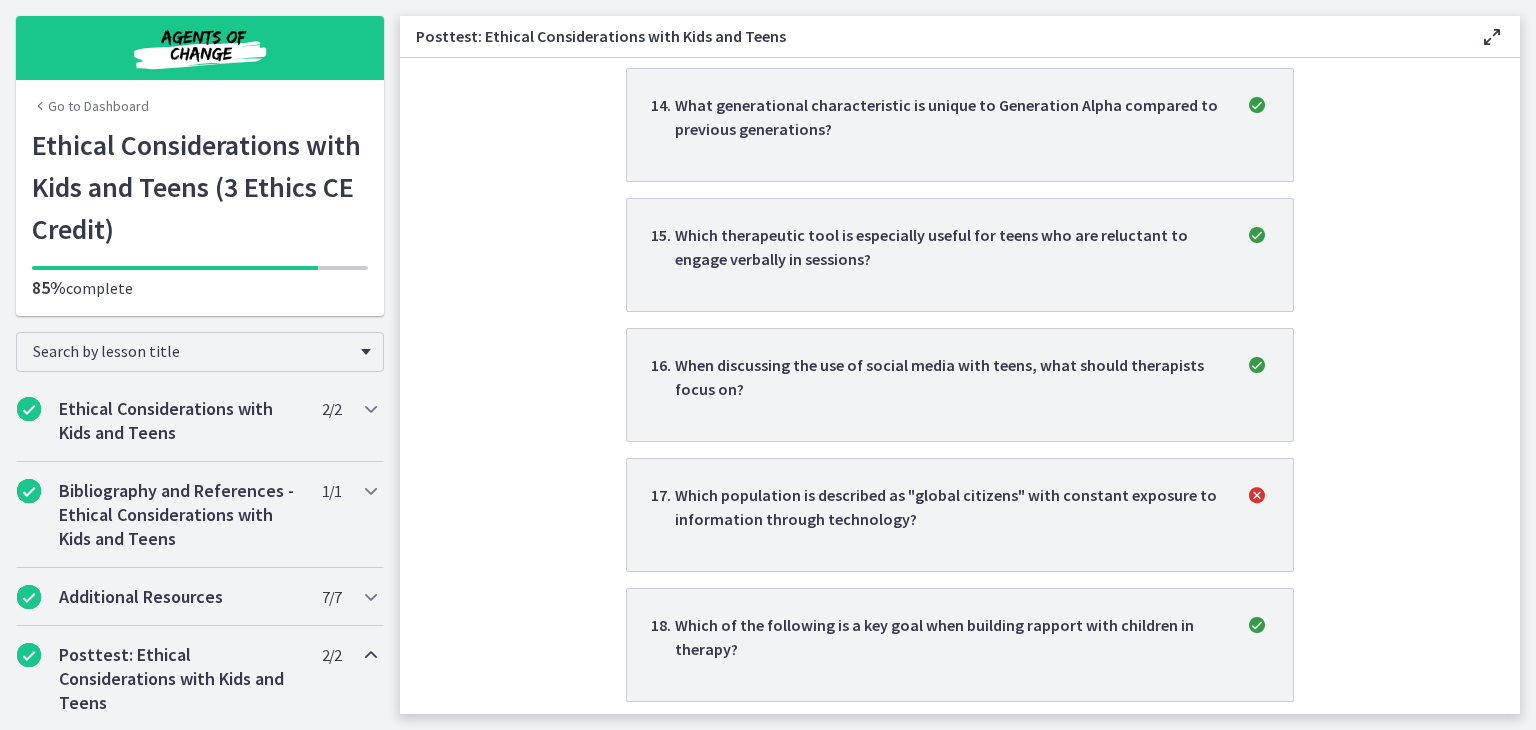 click on "Which population is described as "global citizens" with constant exposure to information through technology?" at bounding box center [948, 507] 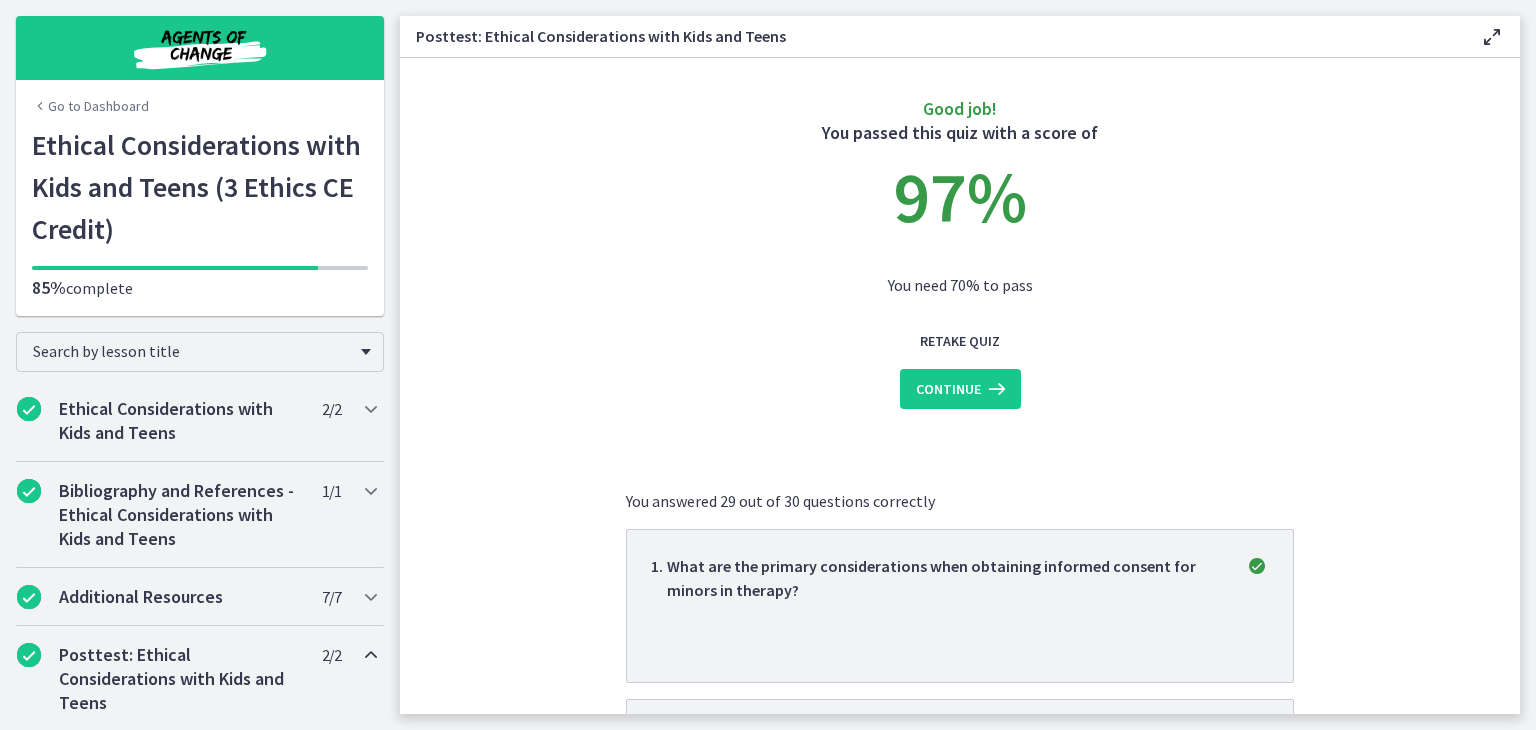 scroll, scrollTop: 3, scrollLeft: 0, axis: vertical 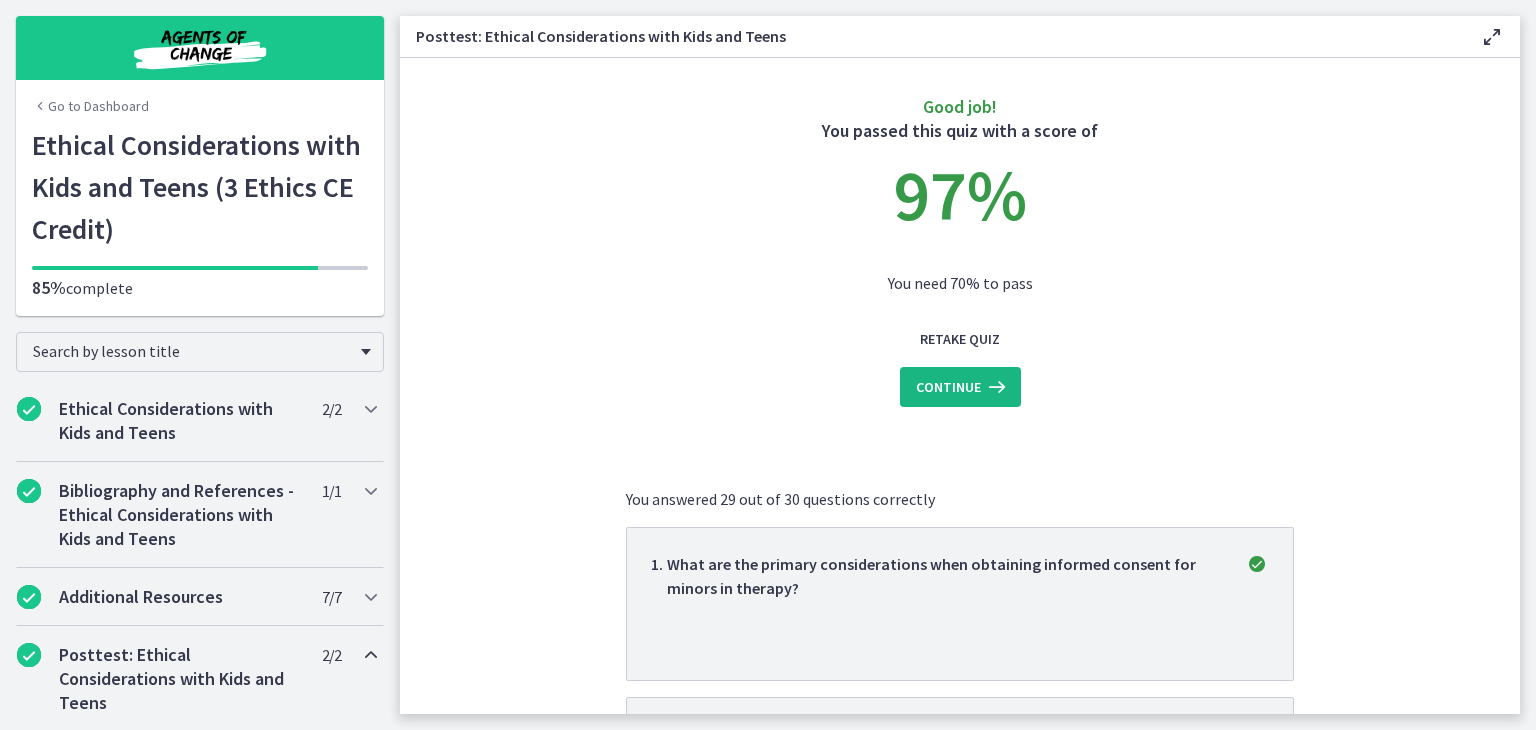 click on "Continue" at bounding box center (948, 387) 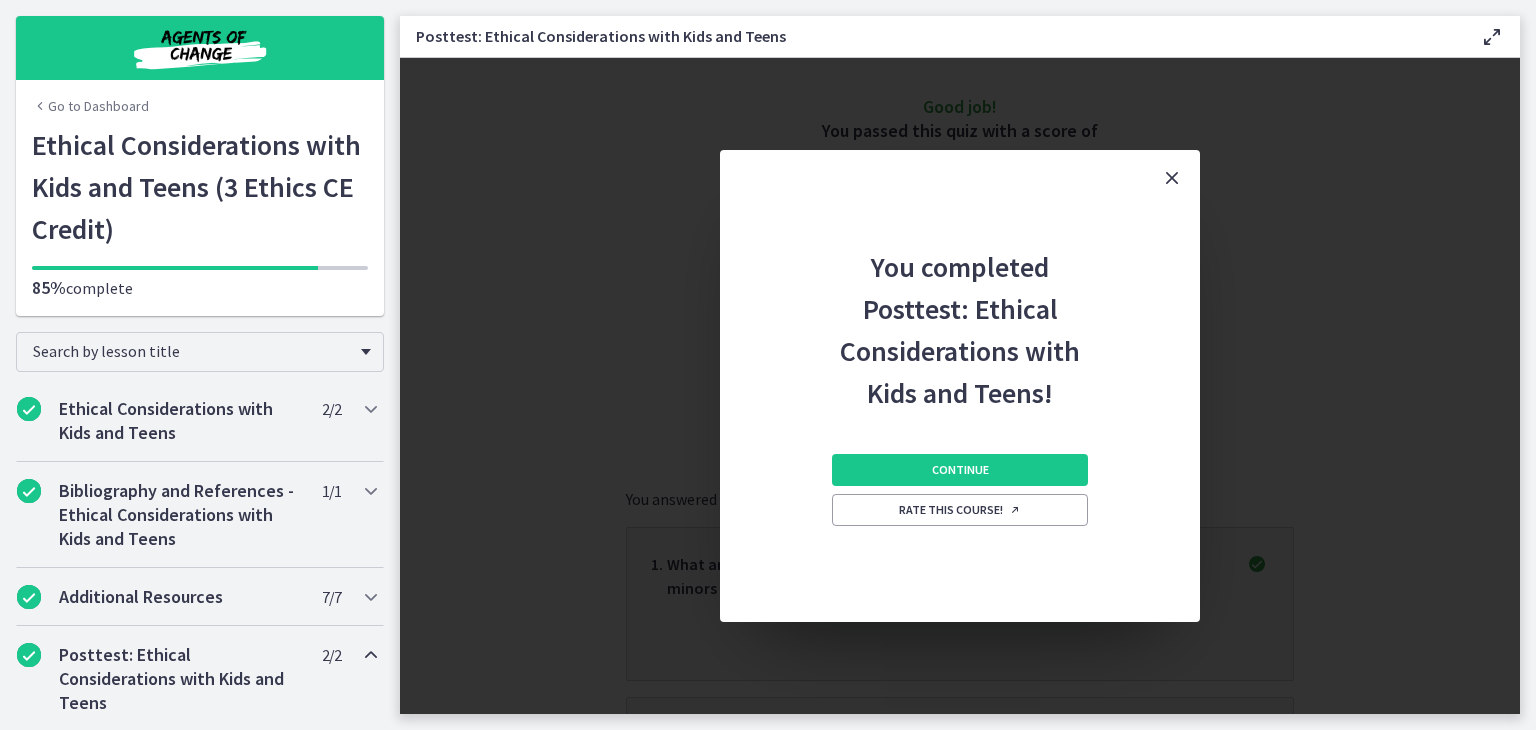 scroll, scrollTop: 0, scrollLeft: 0, axis: both 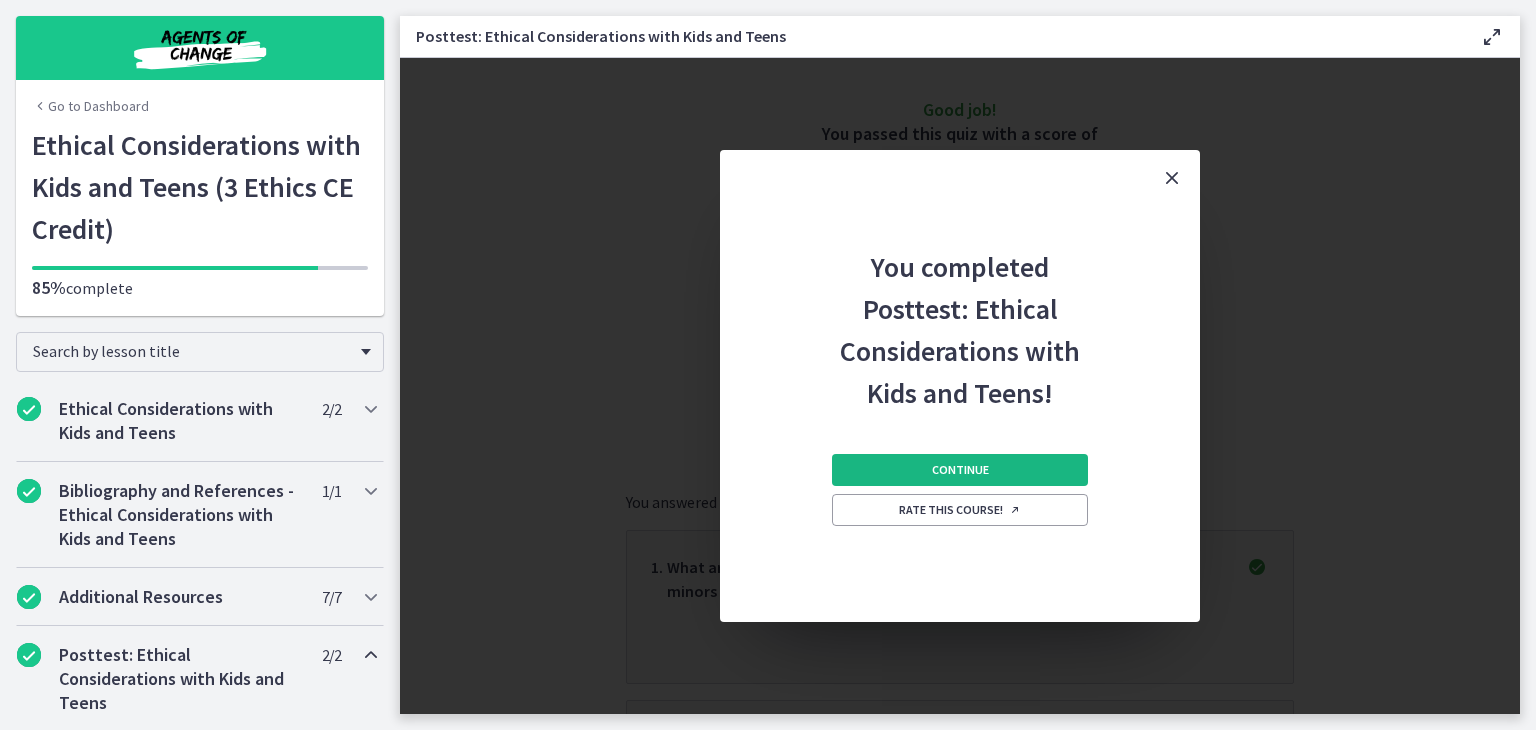 click on "Continue" at bounding box center [960, 470] 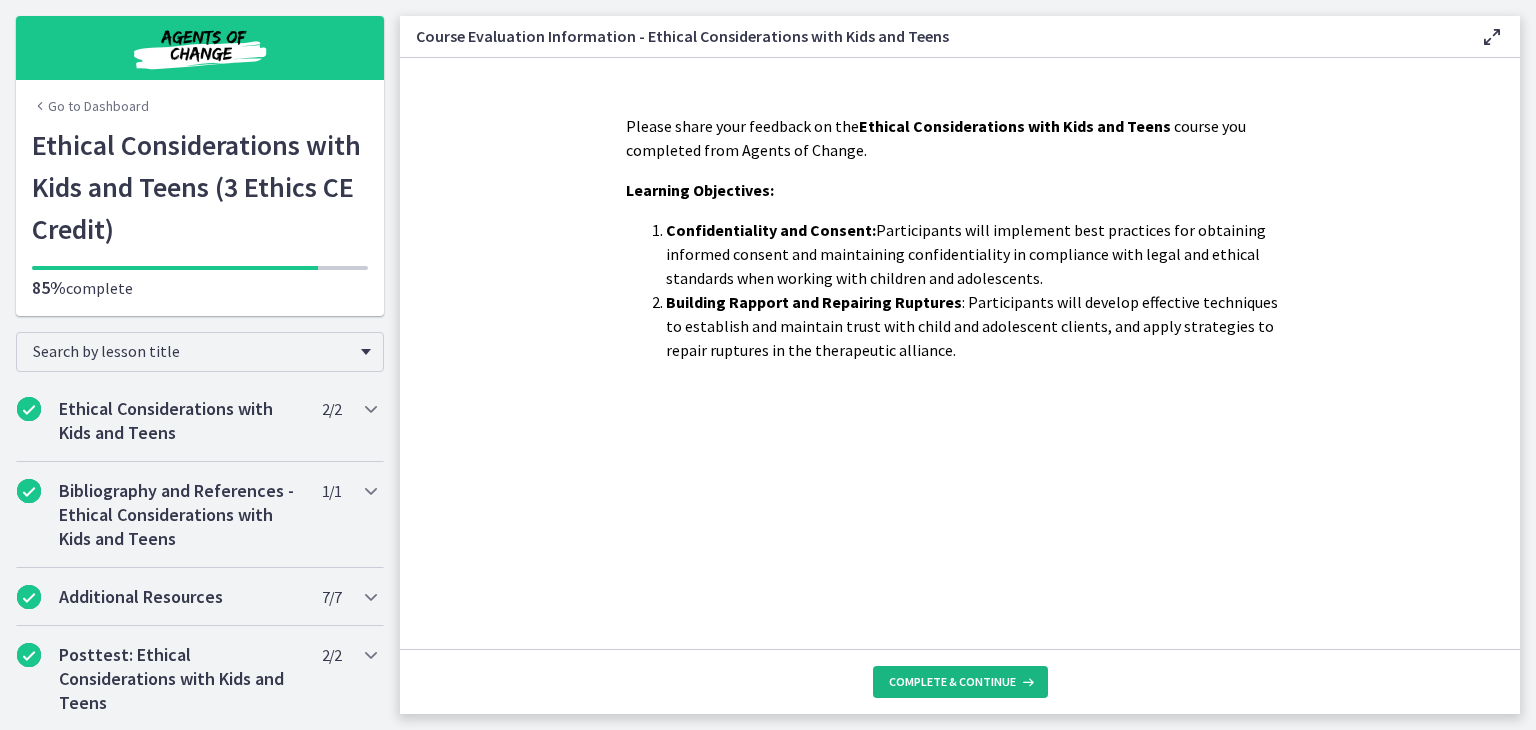 click on "Complete & continue" at bounding box center (952, 682) 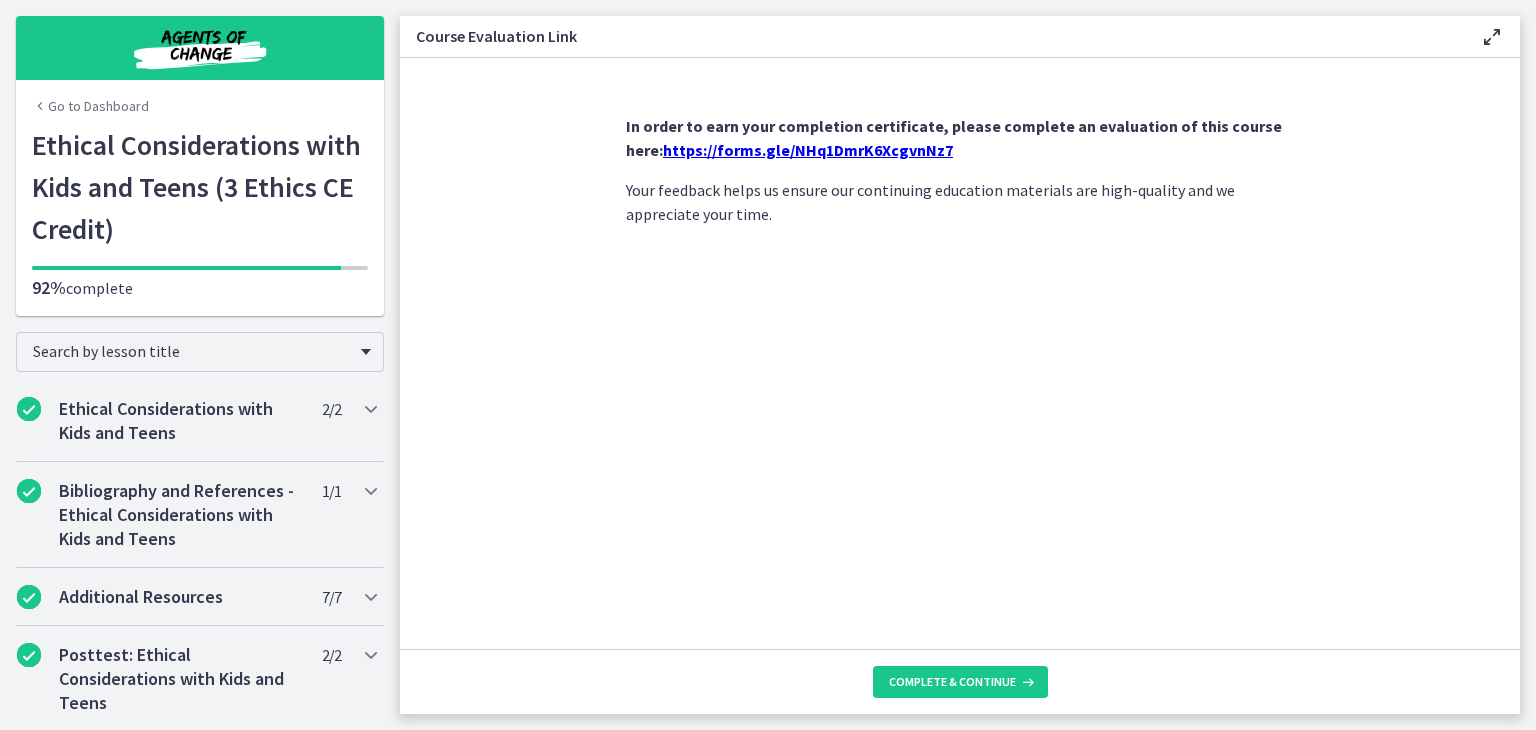 click on "https://forms.gle/NHq1DmrK6XcgvnNz7" at bounding box center [808, 150] 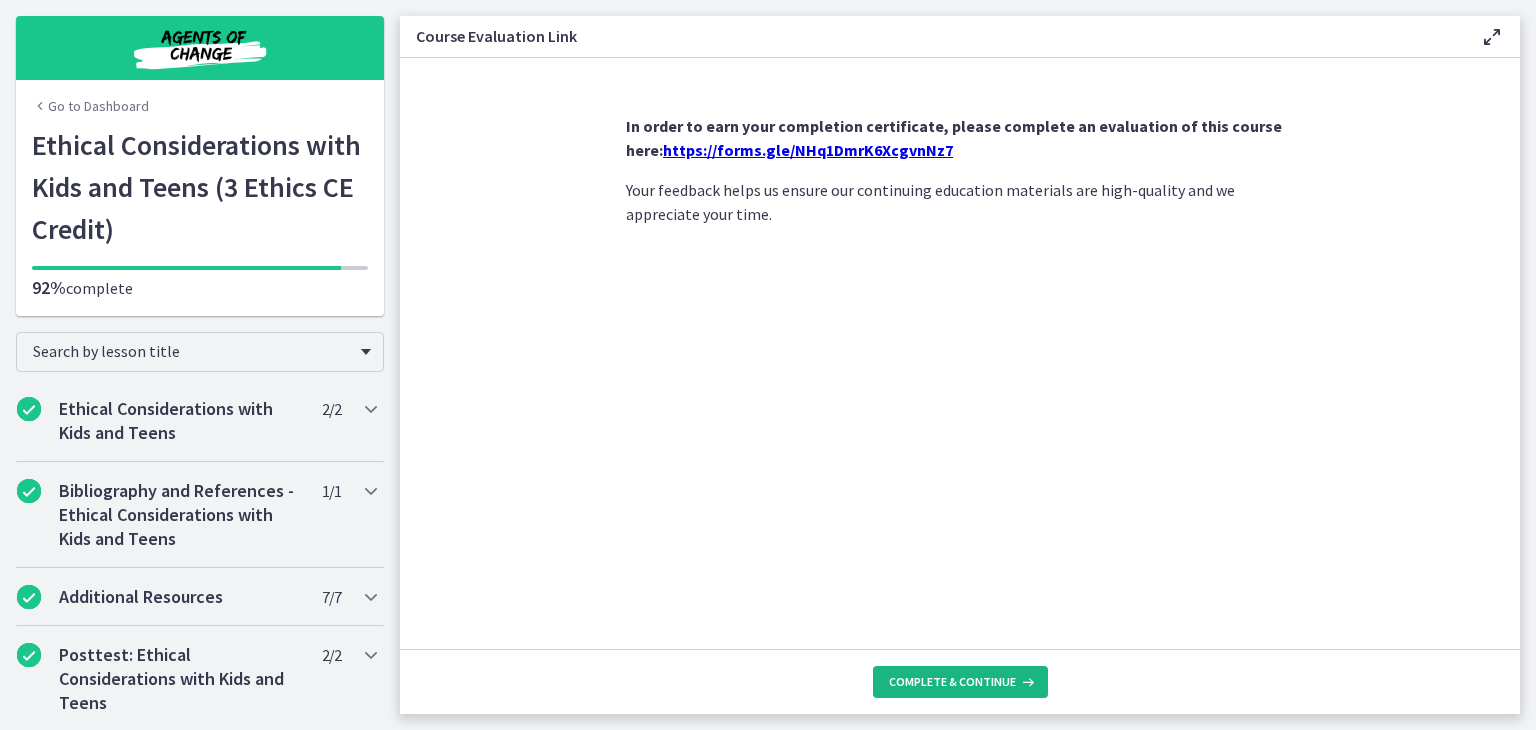 click on "Complete & continue" at bounding box center [952, 682] 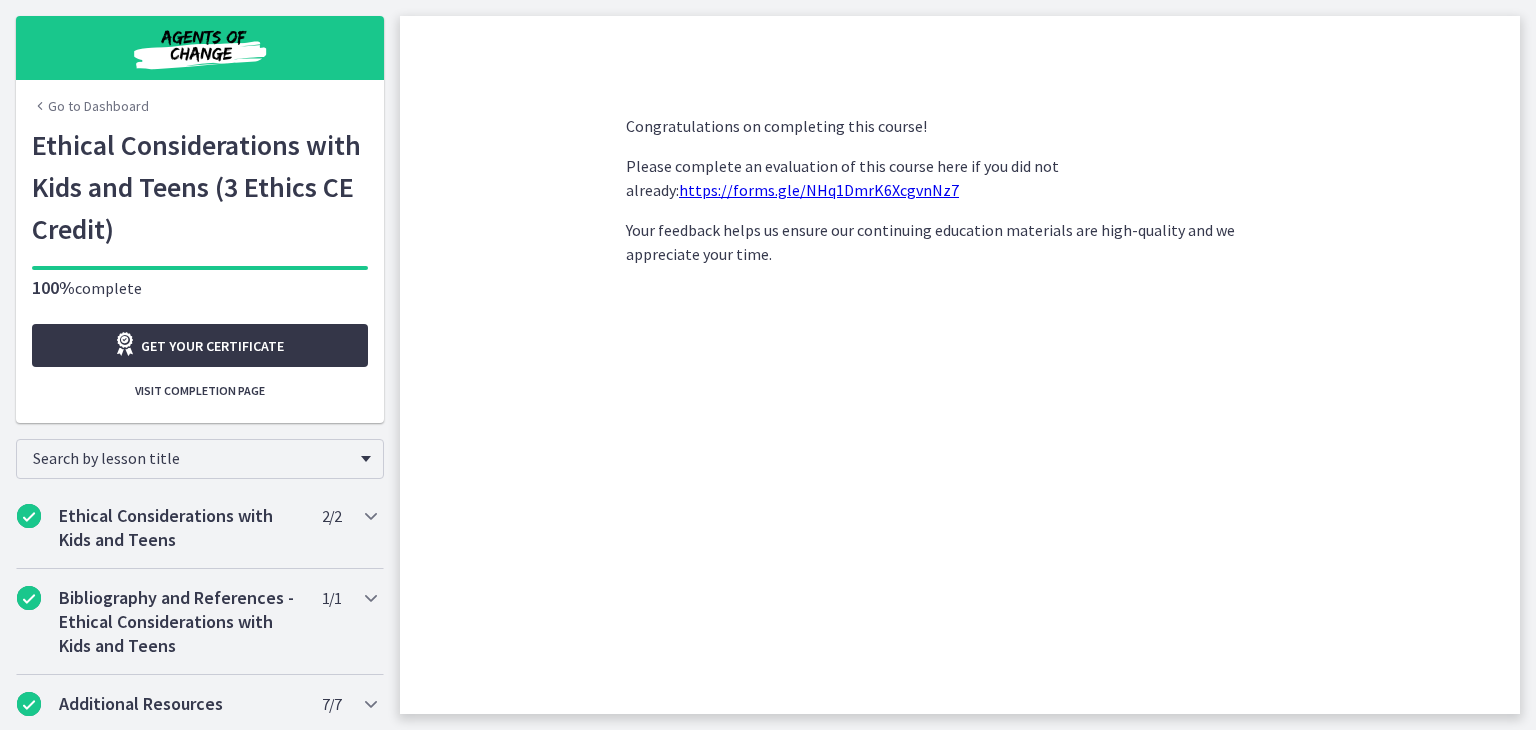 click on "Get your certificate" at bounding box center [212, 346] 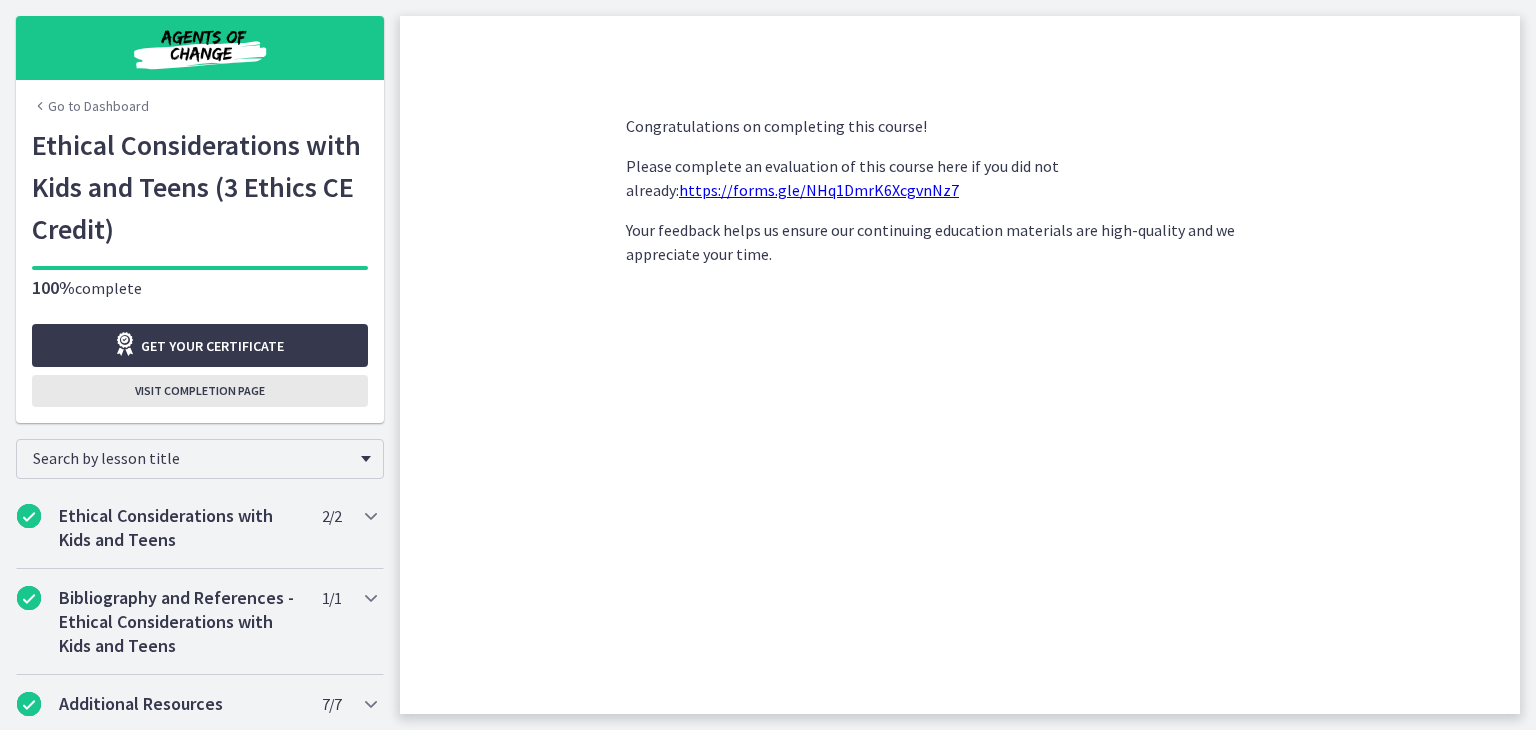 click on "Visit completion page" at bounding box center (200, 391) 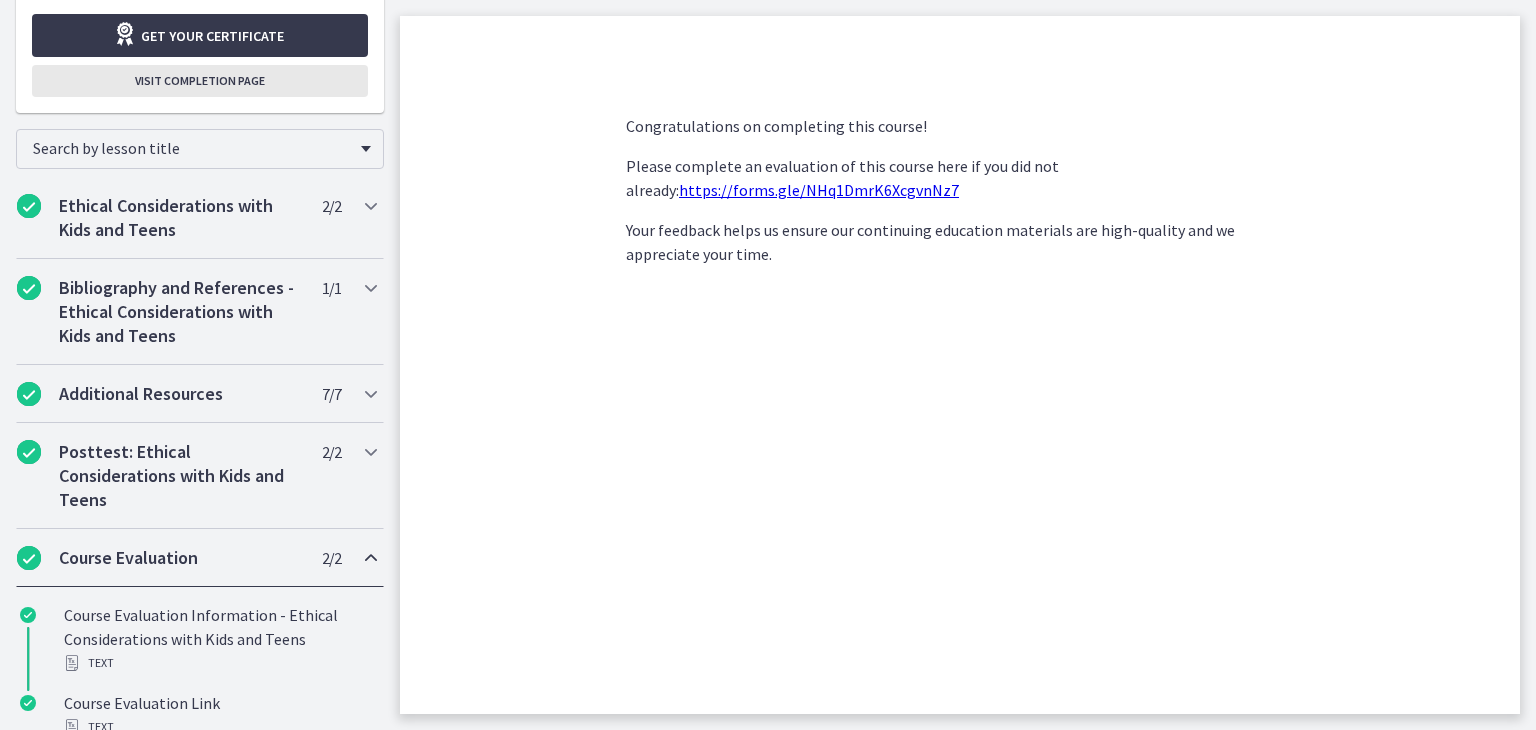 scroll, scrollTop: 0, scrollLeft: 0, axis: both 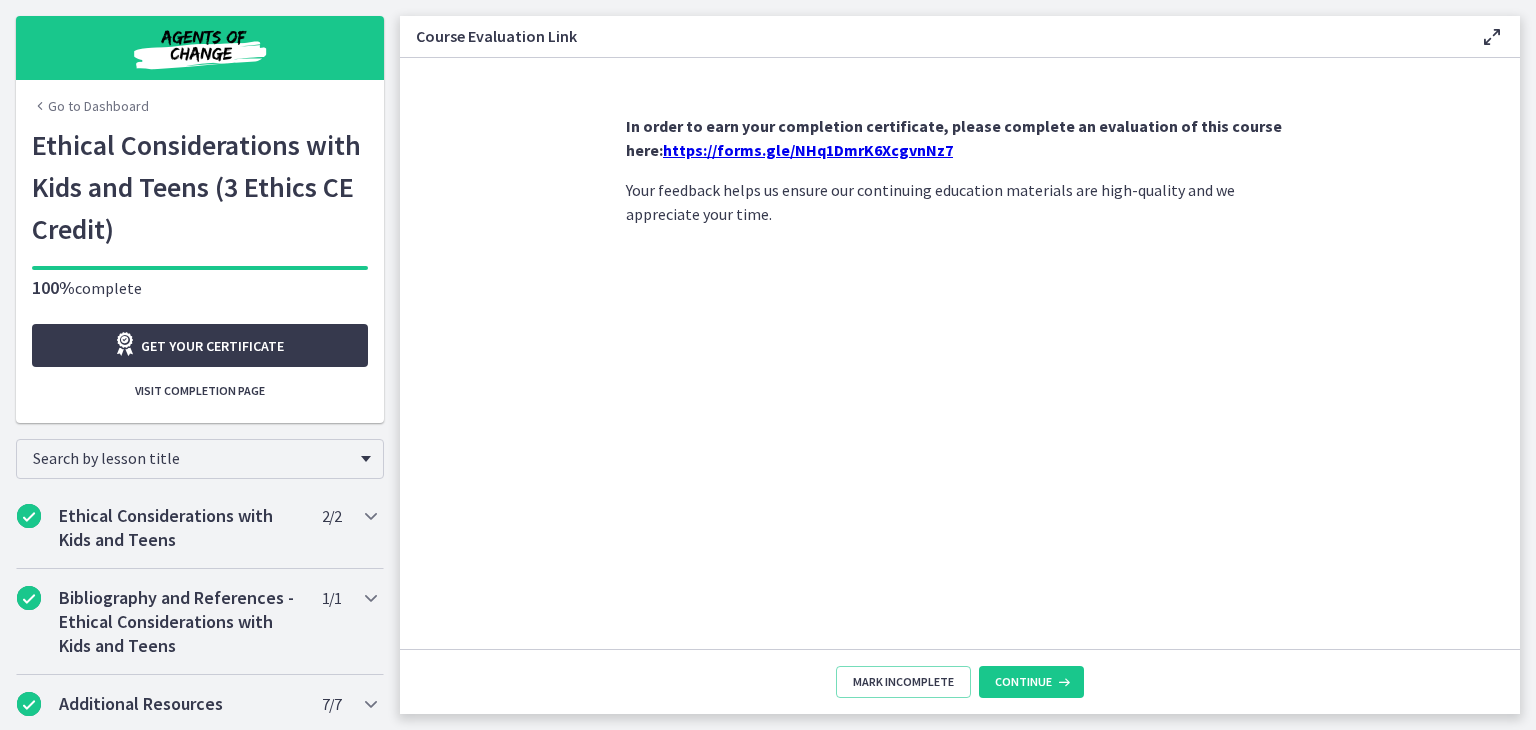 click on "Go to Dashboard" at bounding box center [90, 106] 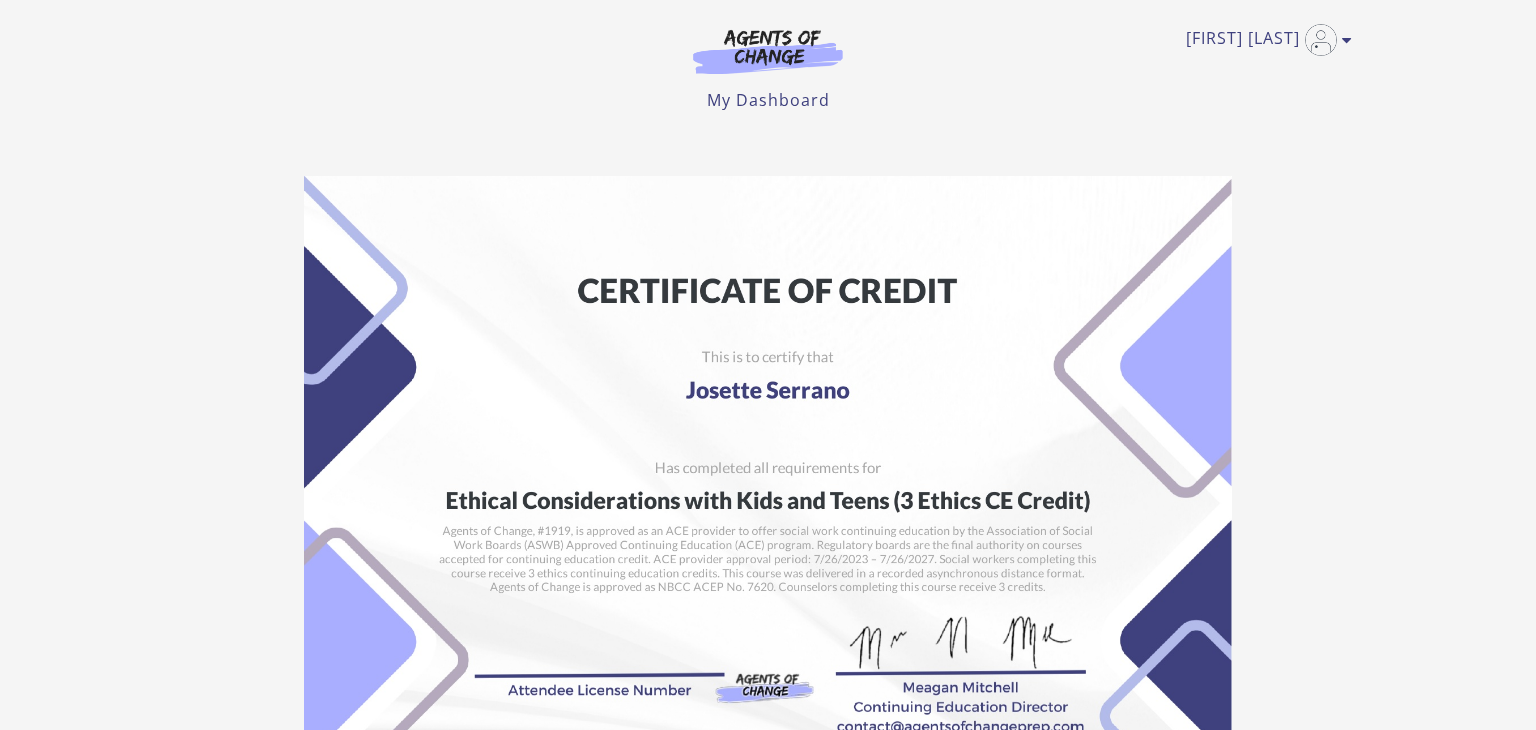 scroll, scrollTop: 0, scrollLeft: 0, axis: both 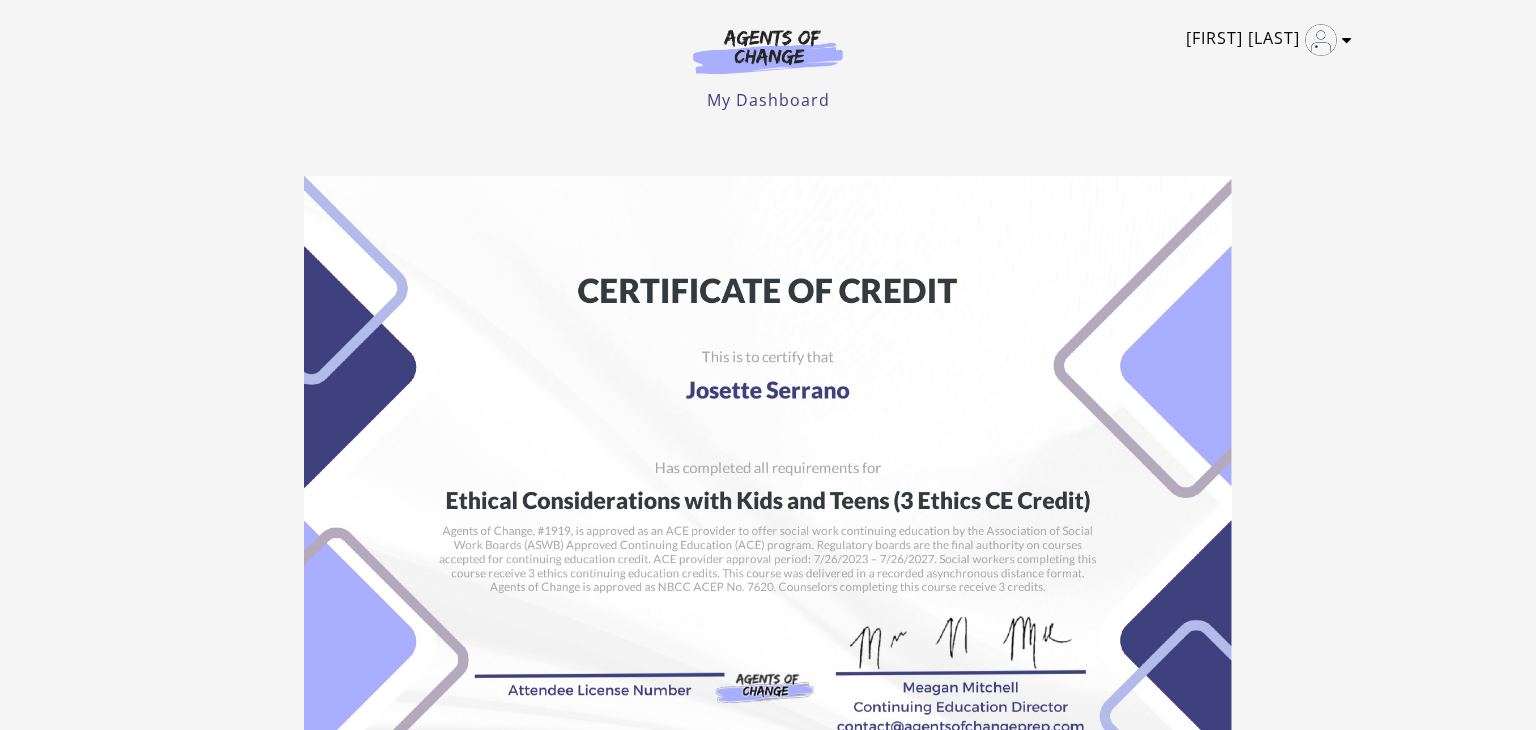 click at bounding box center (1347, 40) 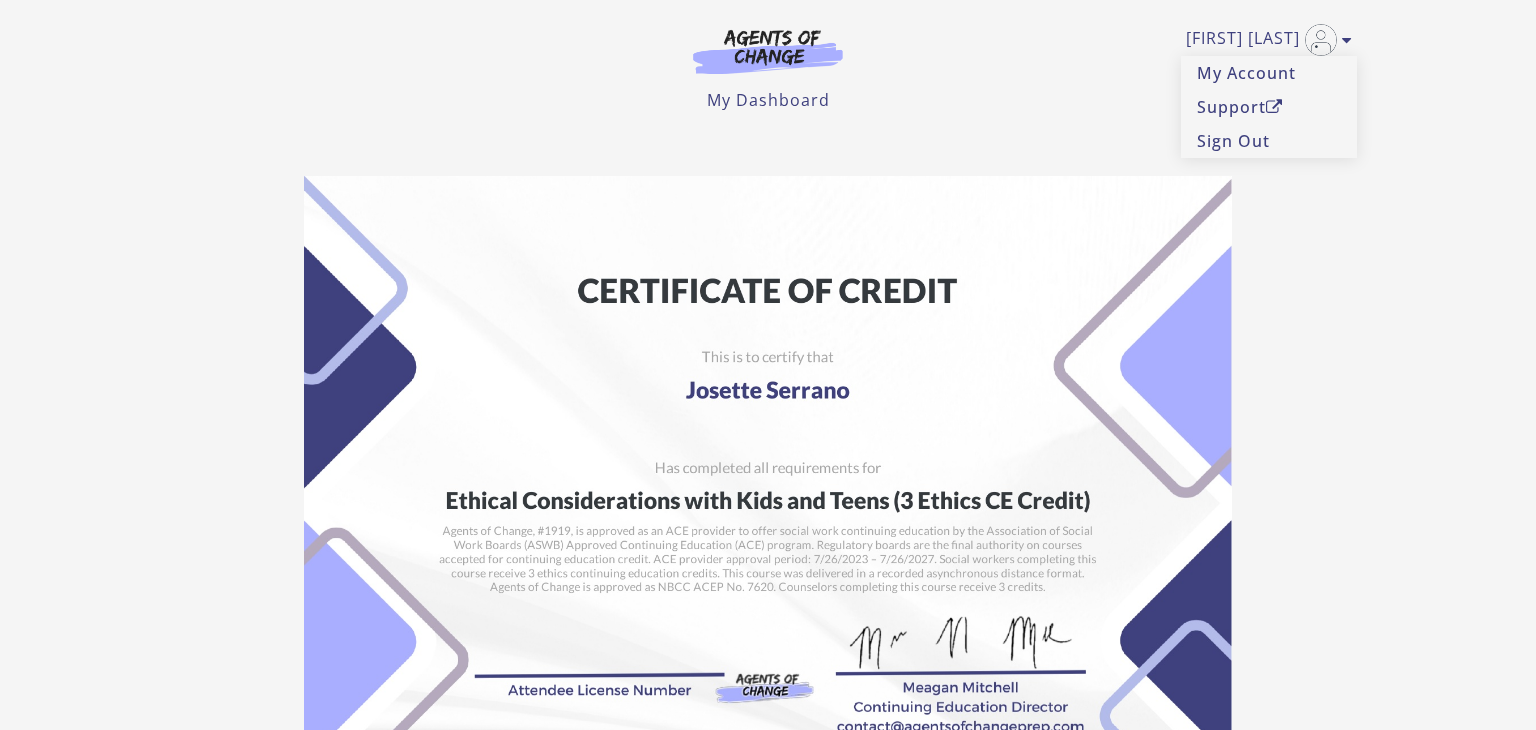 click on "Student:
[FIRST] [LAST]
School:
Agents of Change Social Work Test Prep
Course:
Ethical Considerations with Kids and Teens (3 Ethics CE Credit)
Certificate ID:
hhzcffe8dz
Issued:
2025-08-02
Expires:
No expiry date
Copy Link
Download PDF" at bounding box center (768, 598) 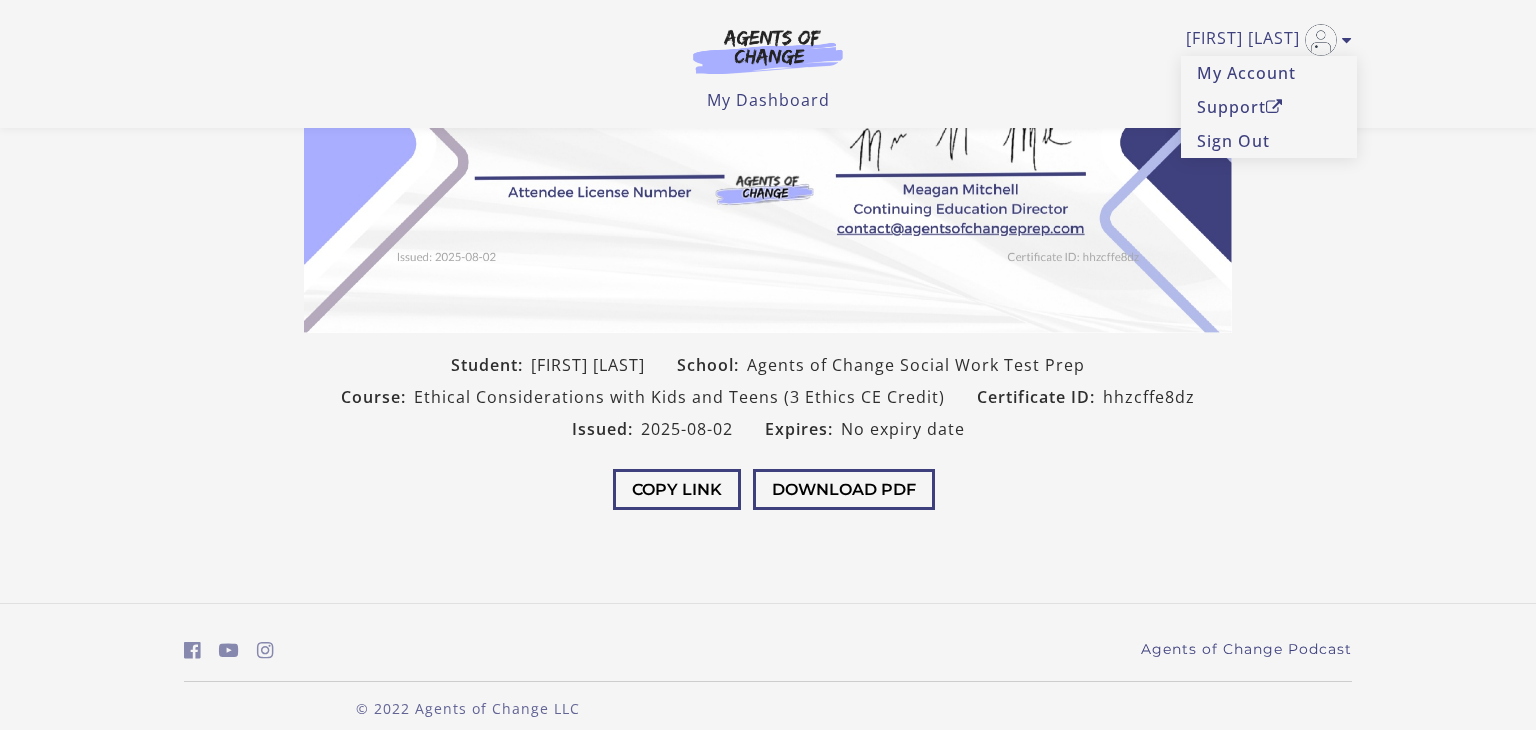 scroll, scrollTop: 388, scrollLeft: 0, axis: vertical 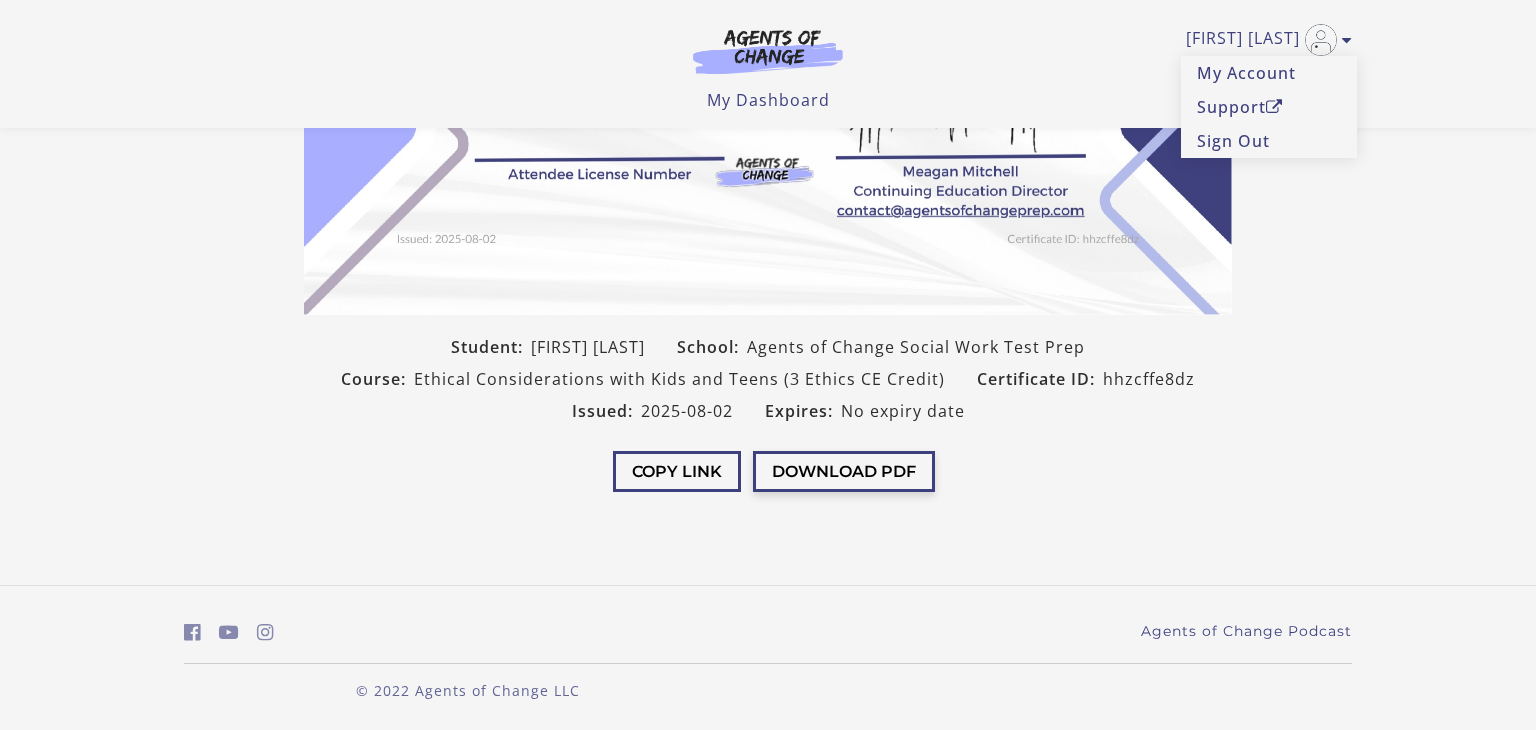 click on "Download PDF" at bounding box center (844, 471) 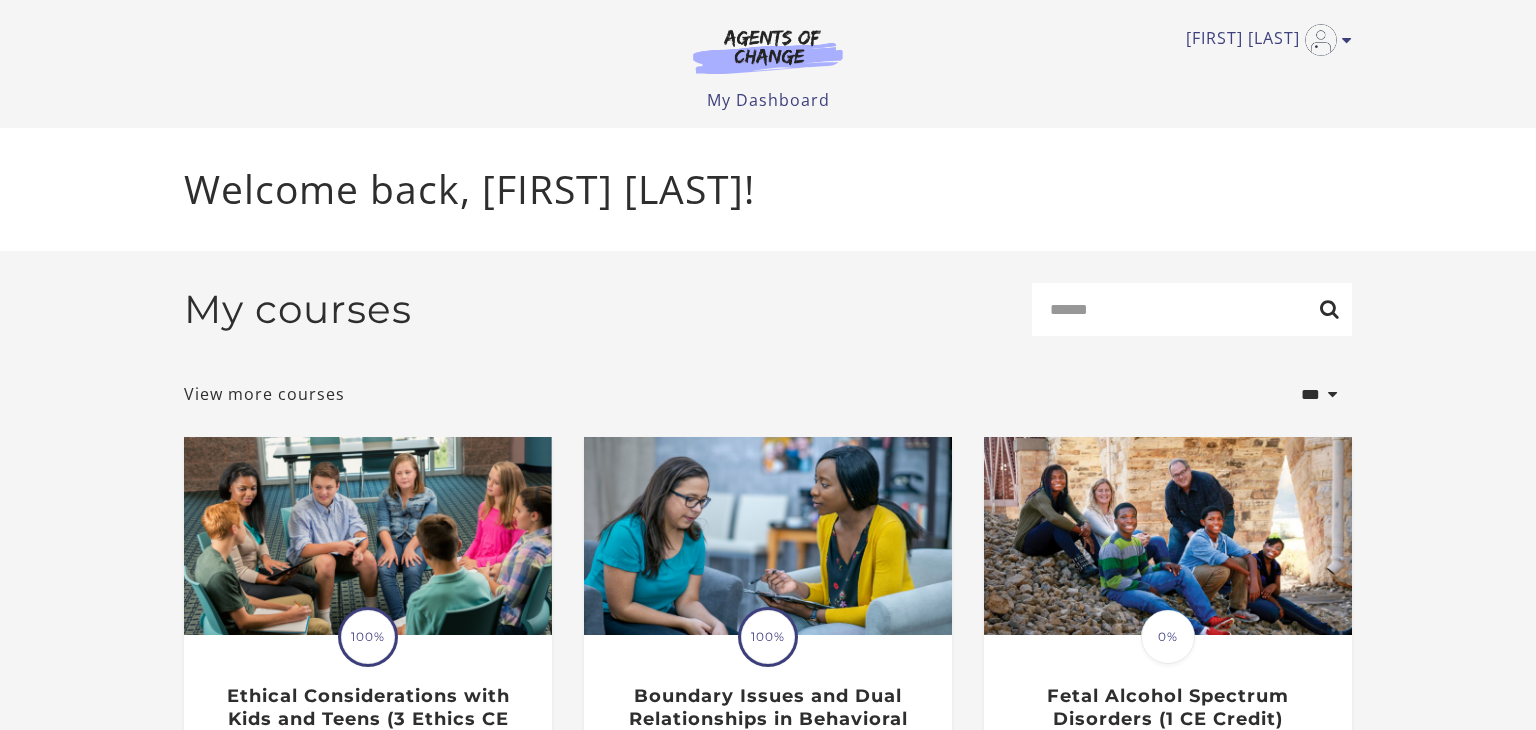 scroll, scrollTop: 56, scrollLeft: 0, axis: vertical 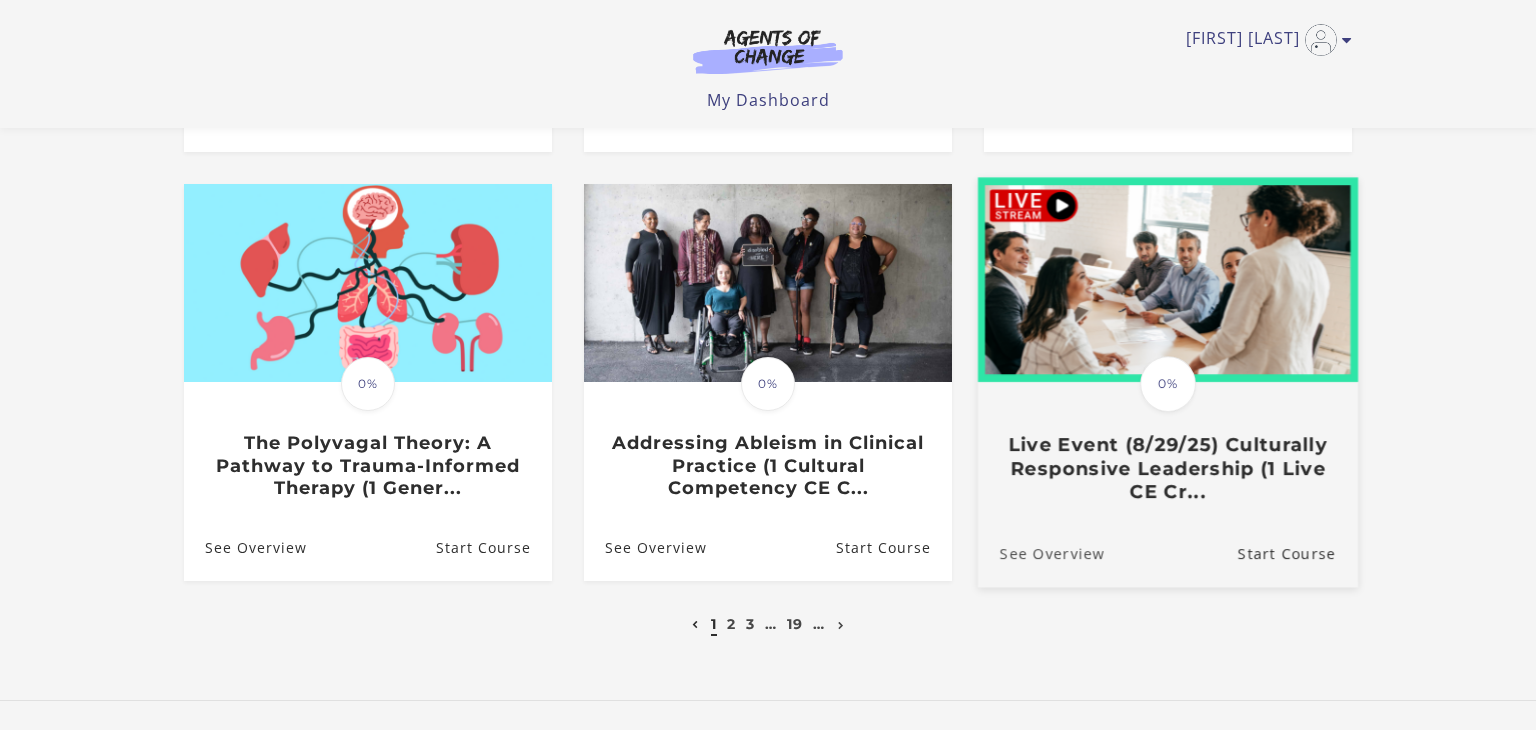 click on "See Overview" at bounding box center [1041, 553] 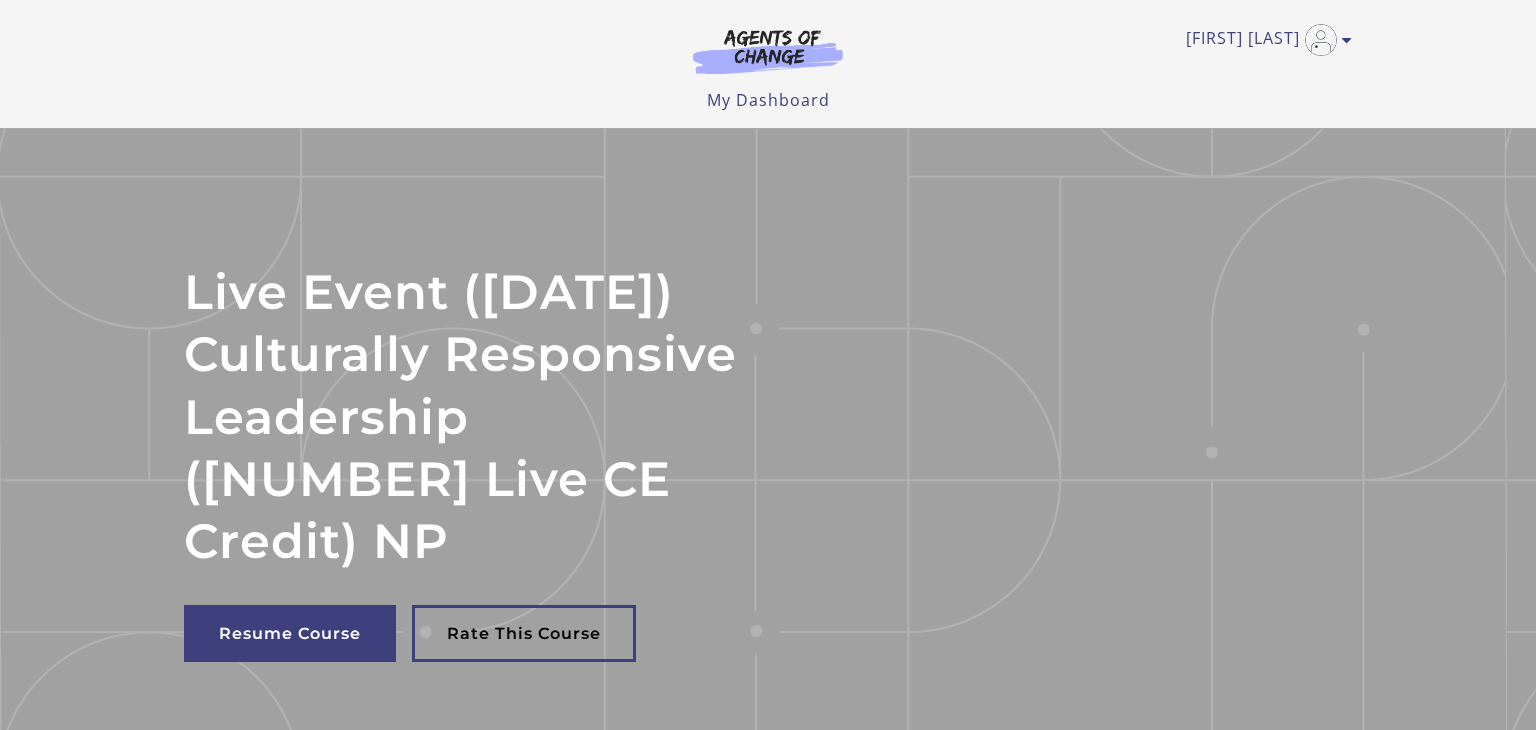 scroll, scrollTop: 0, scrollLeft: 0, axis: both 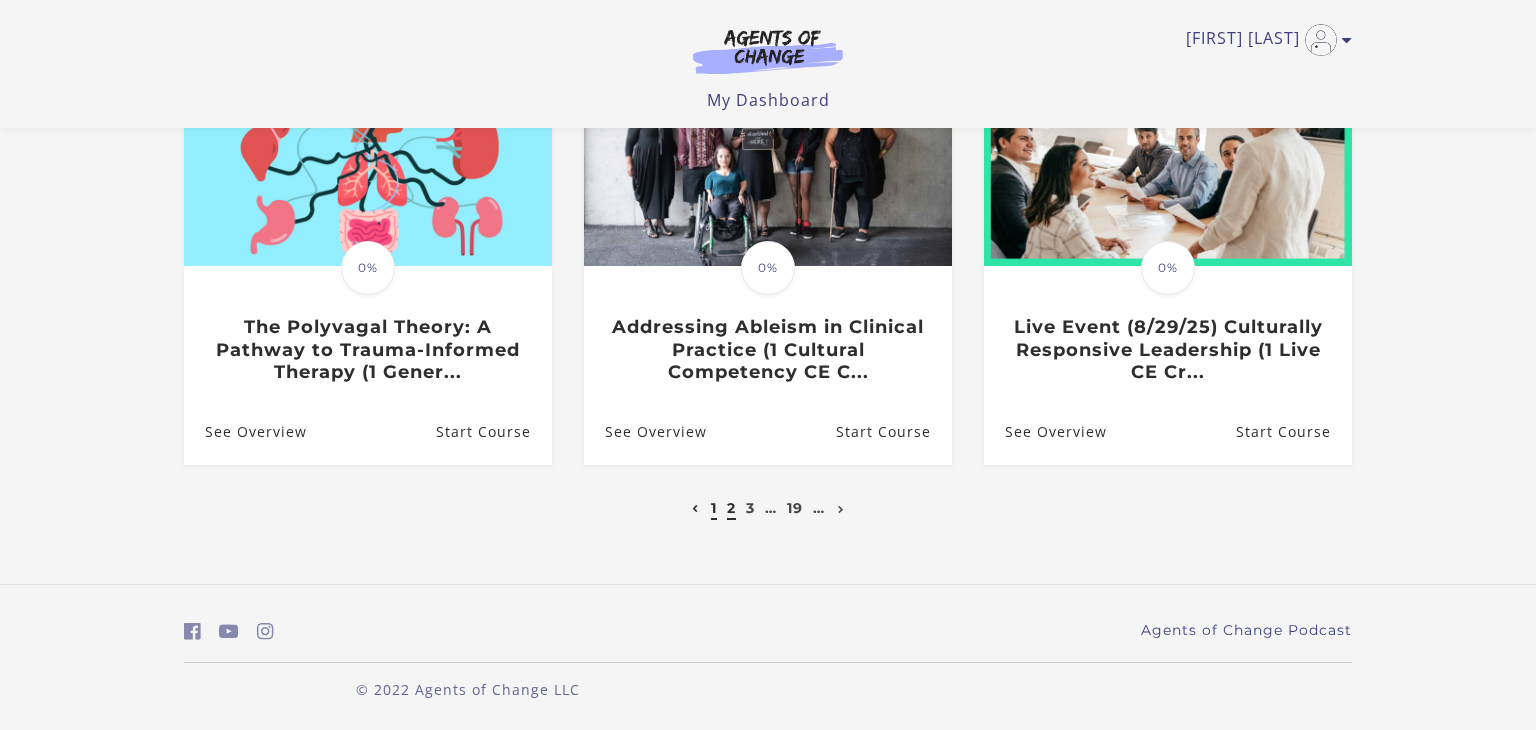 click on "2" at bounding box center (731, 508) 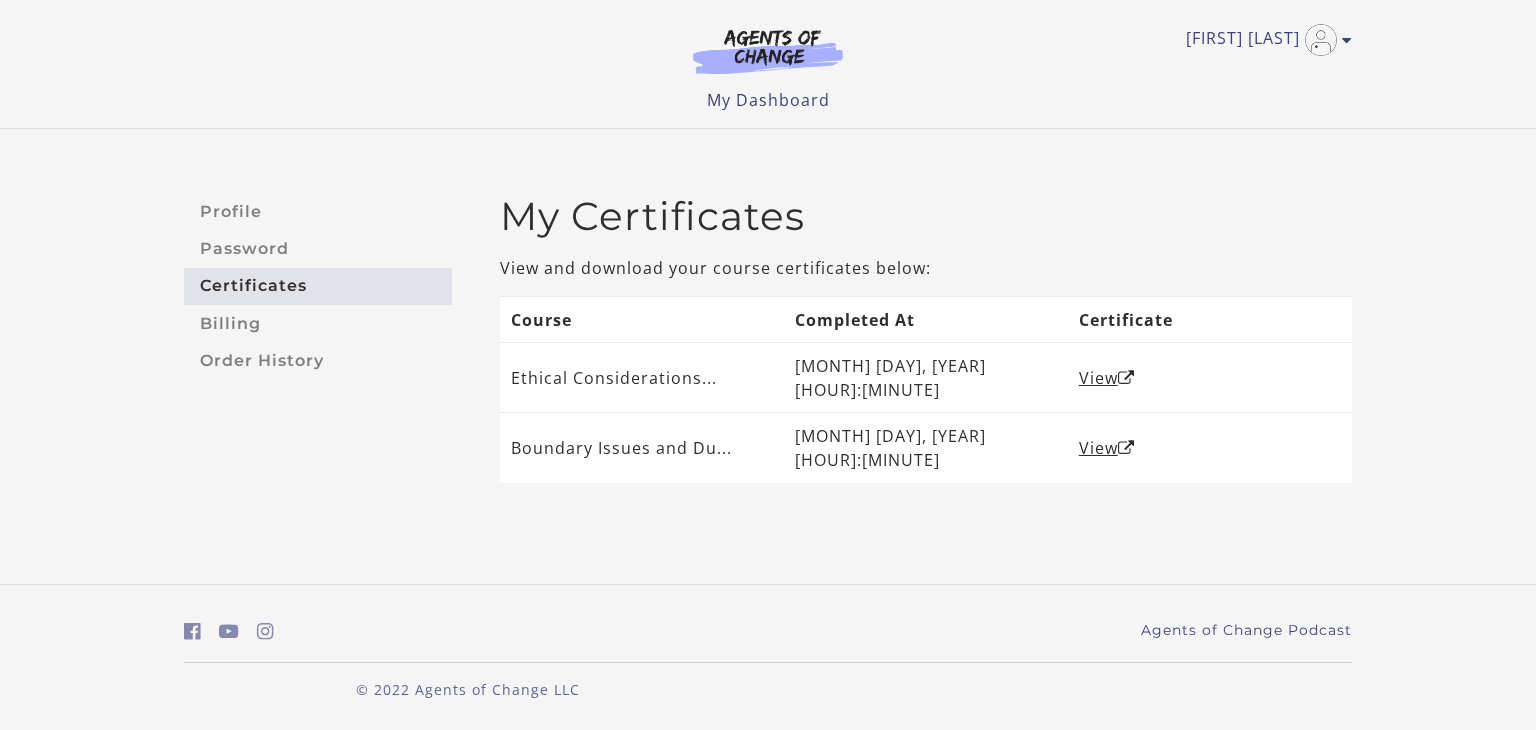 scroll, scrollTop: 0, scrollLeft: 0, axis: both 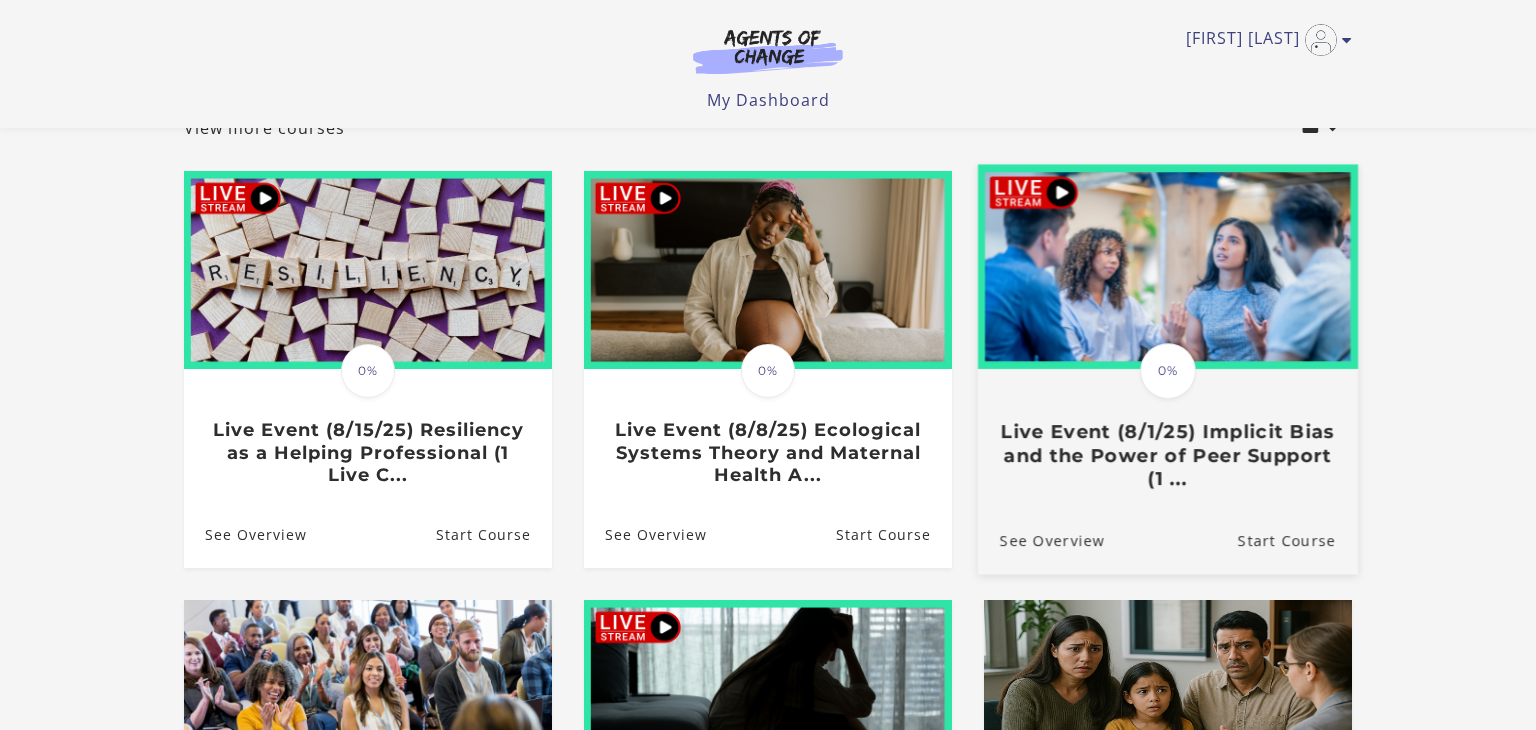 click on "Live Event (8/1/25) Implicit Bias and the Power of Peer Support (1 ..." at bounding box center (1168, 456) 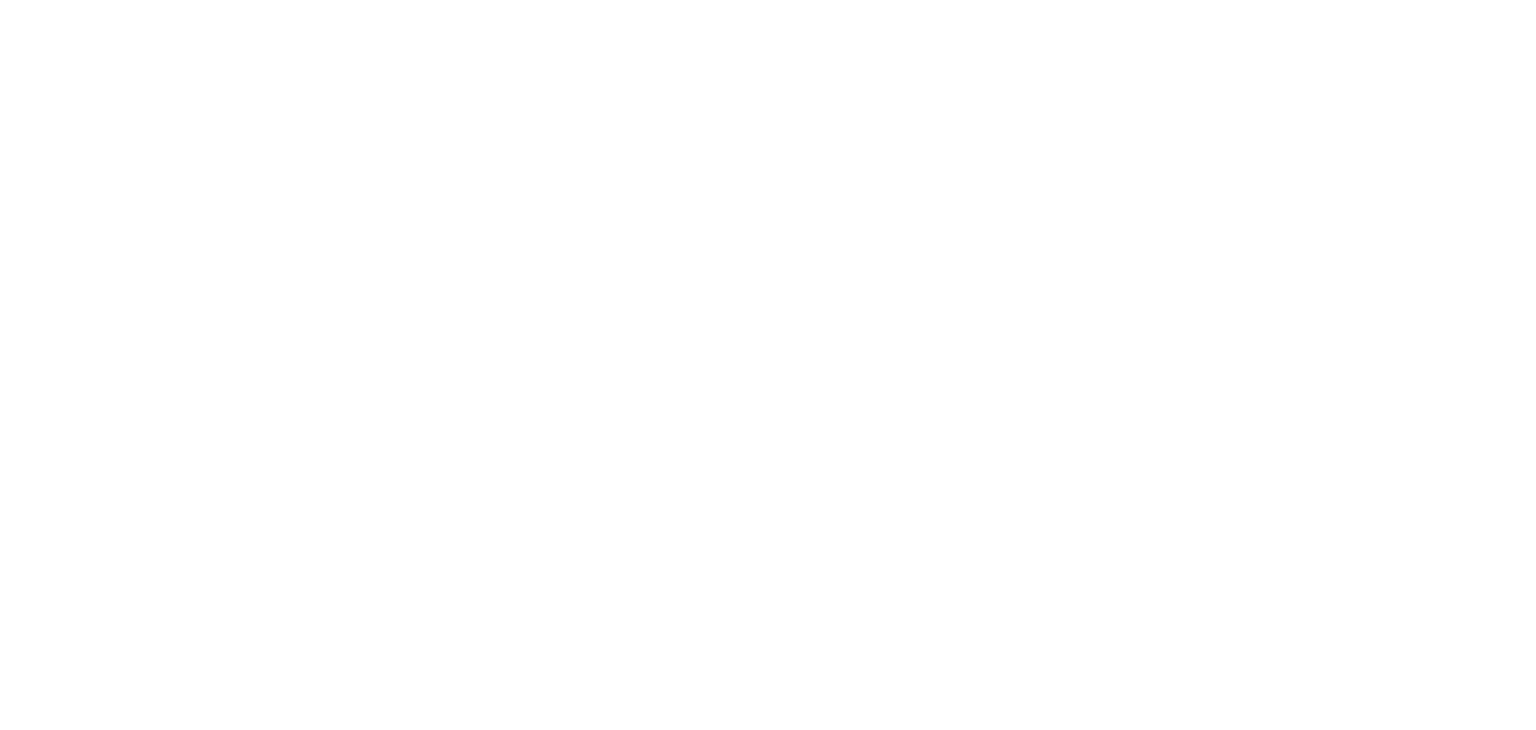 scroll, scrollTop: 0, scrollLeft: 0, axis: both 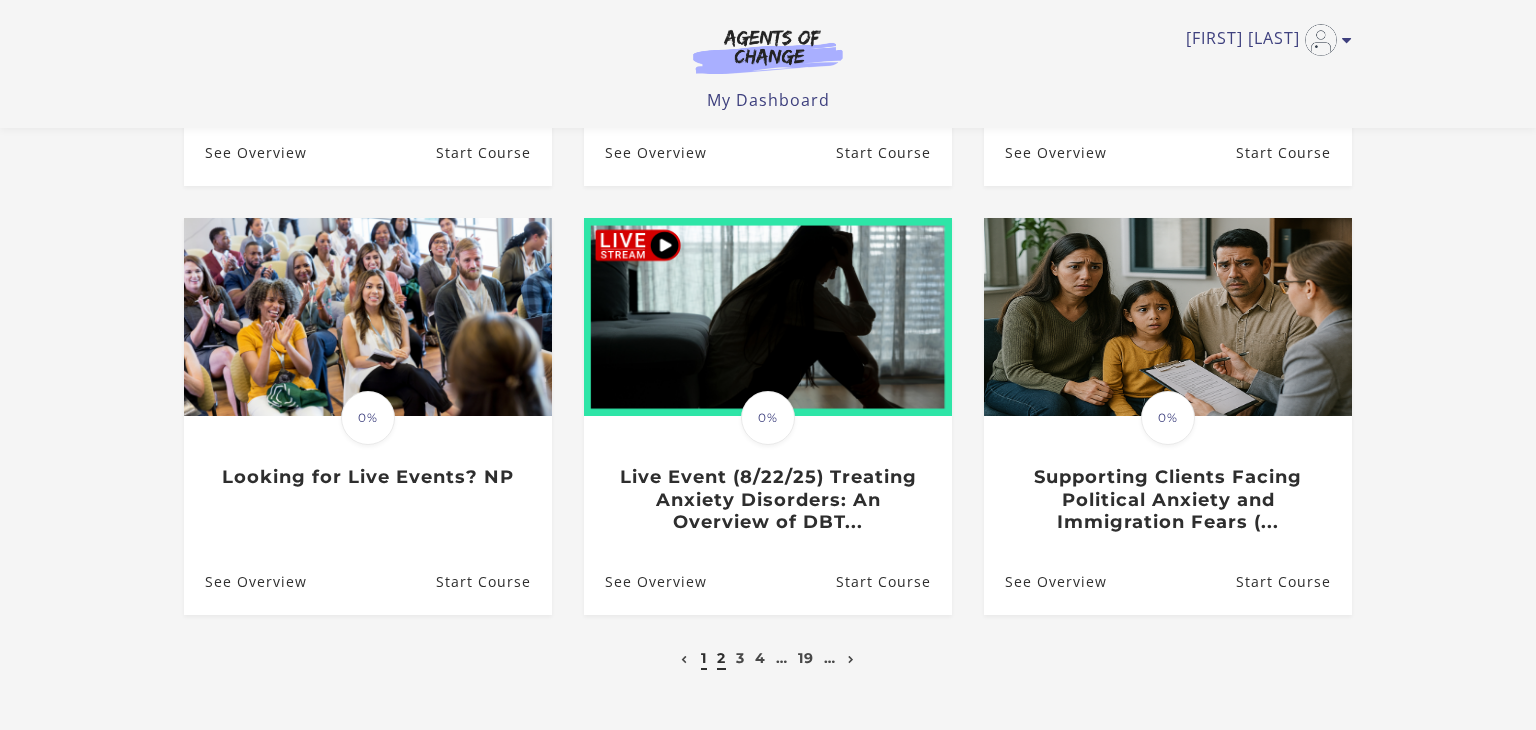 click on "1" at bounding box center [704, 658] 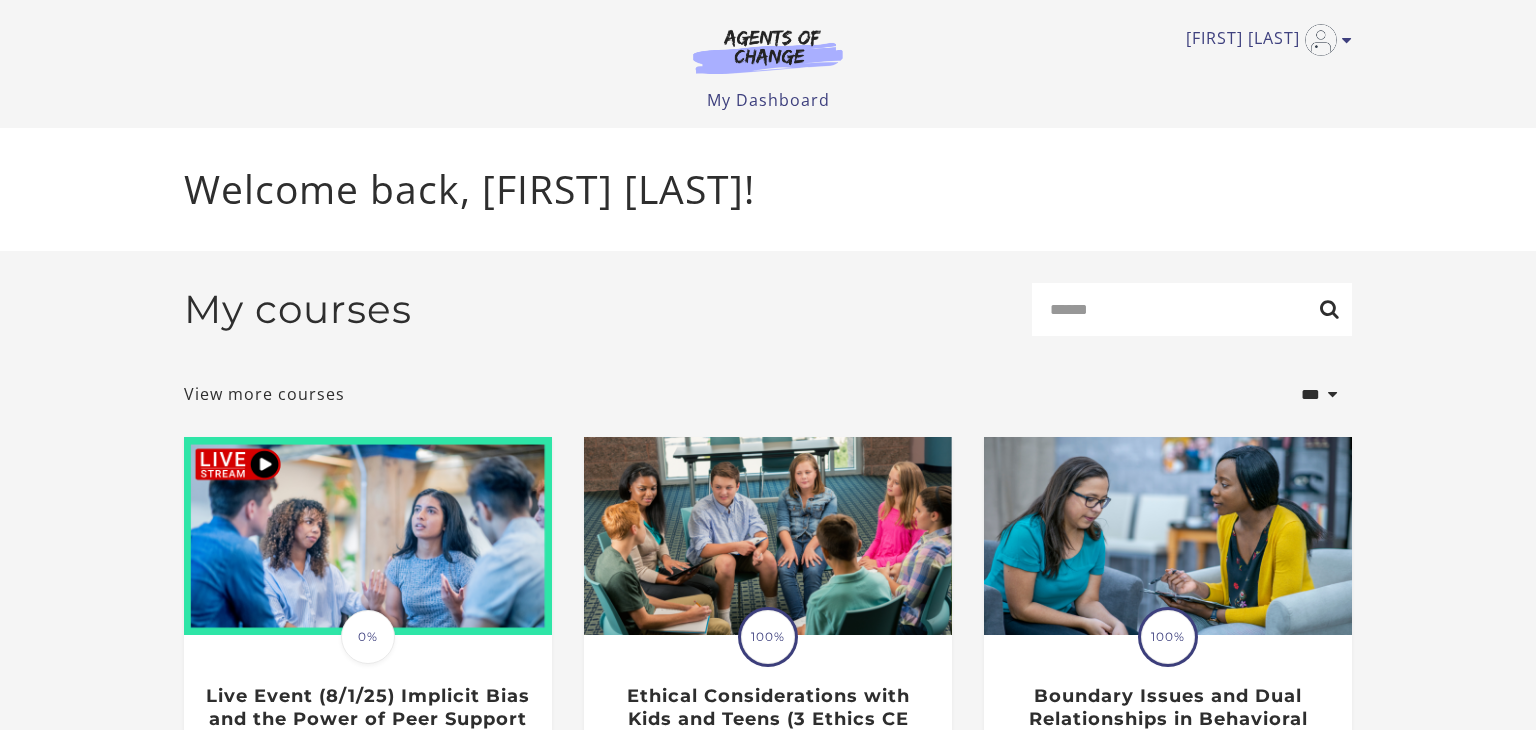 scroll, scrollTop: 0, scrollLeft: 0, axis: both 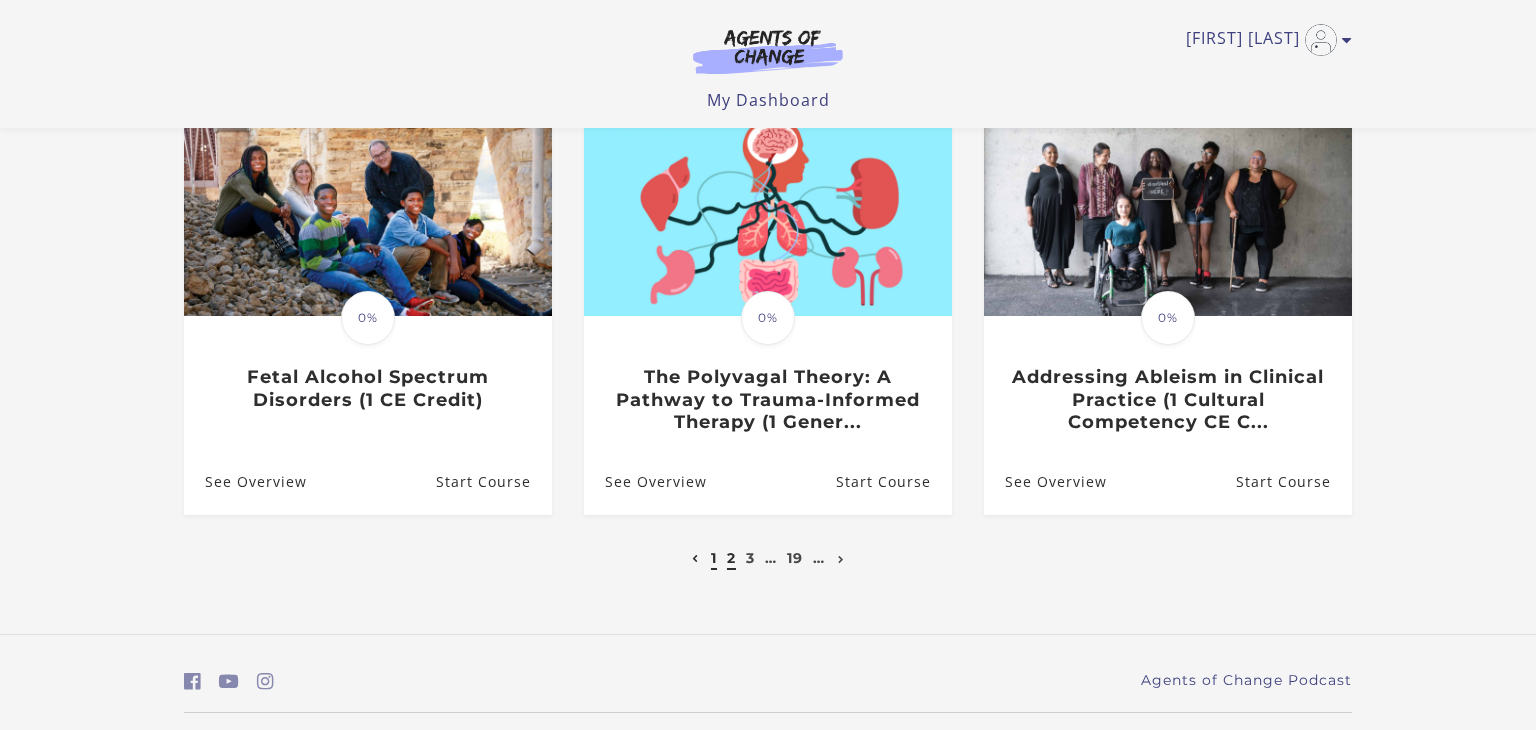 click on "2" at bounding box center (731, 558) 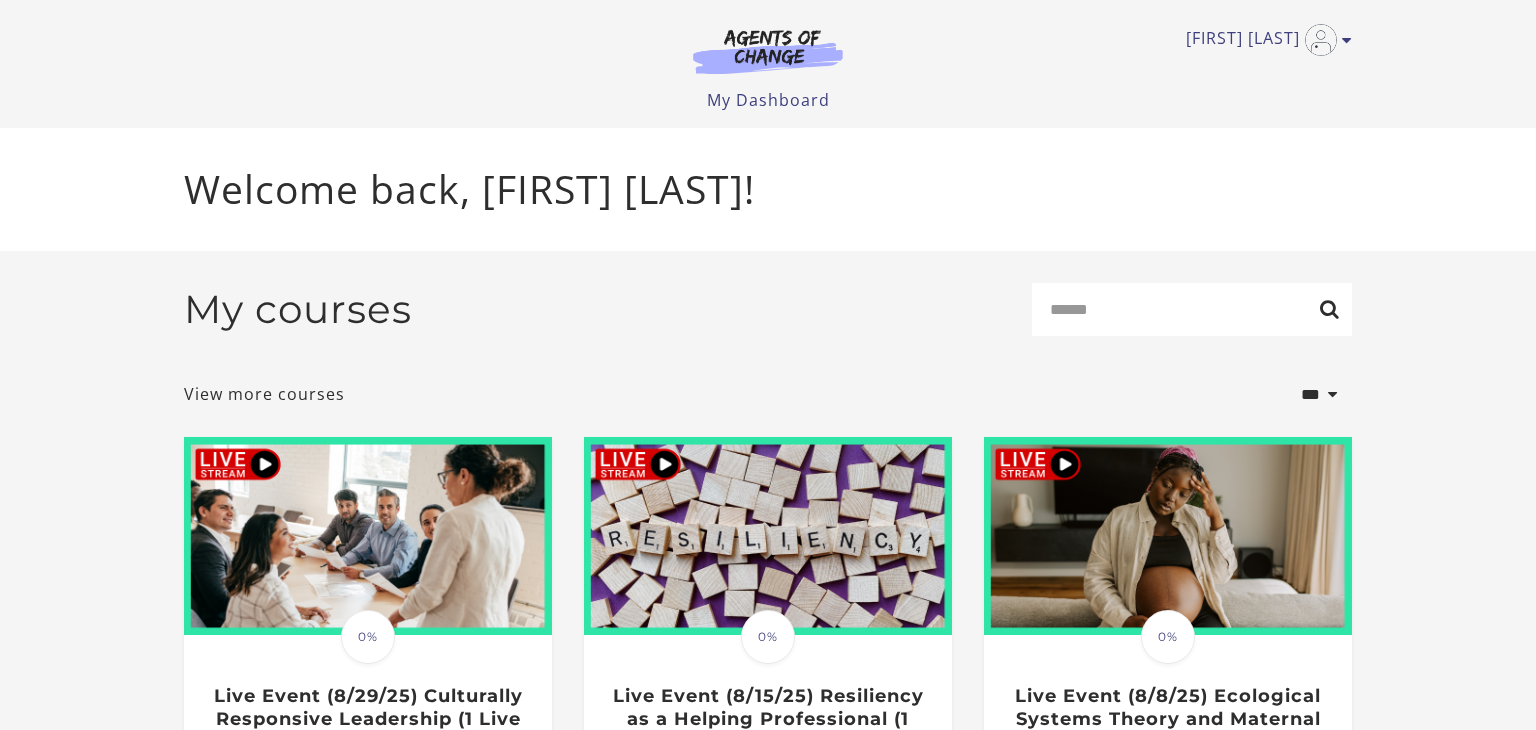 scroll, scrollTop: 0, scrollLeft: 0, axis: both 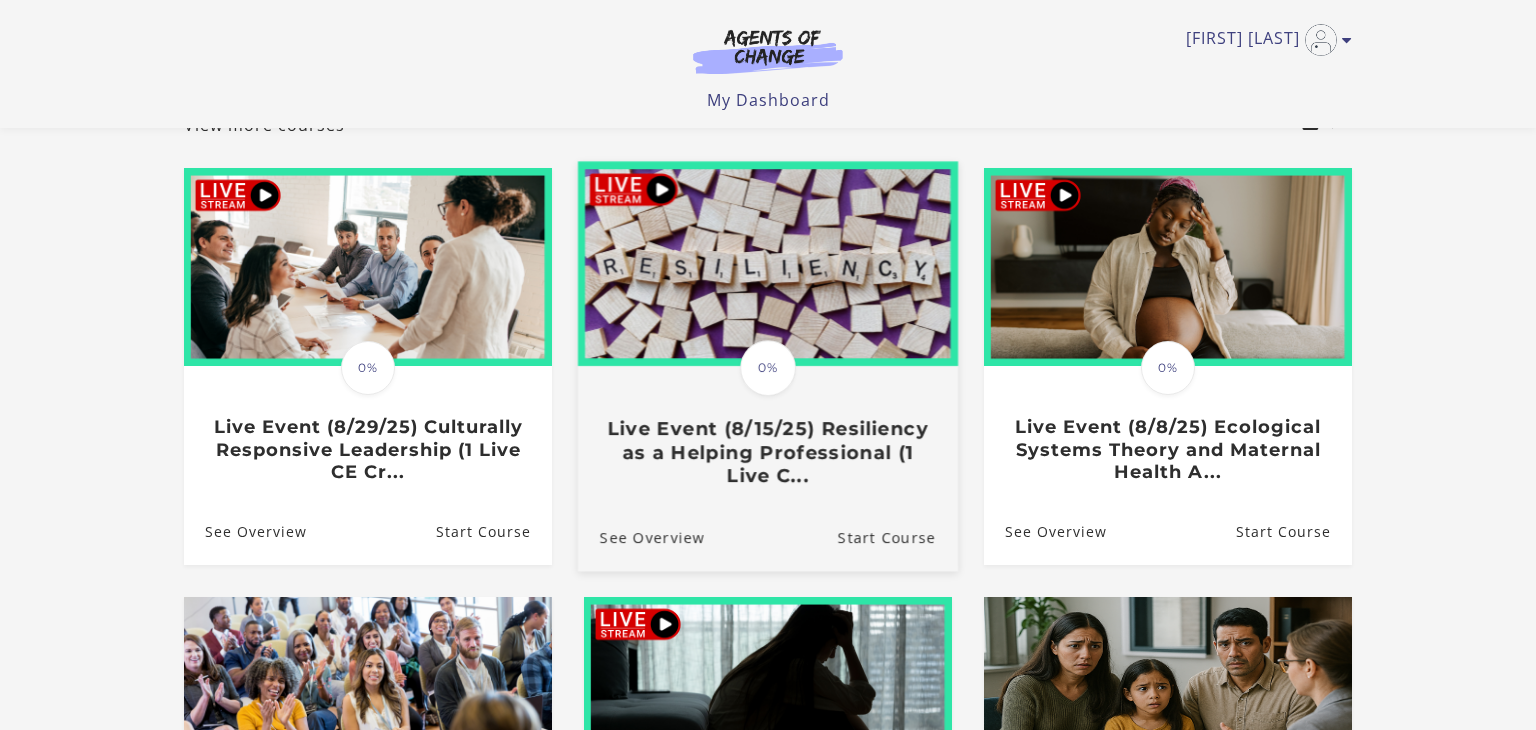 click on "Live Event (8/15/25) Resiliency as a Helping Professional (1 Live C..." at bounding box center (768, 453) 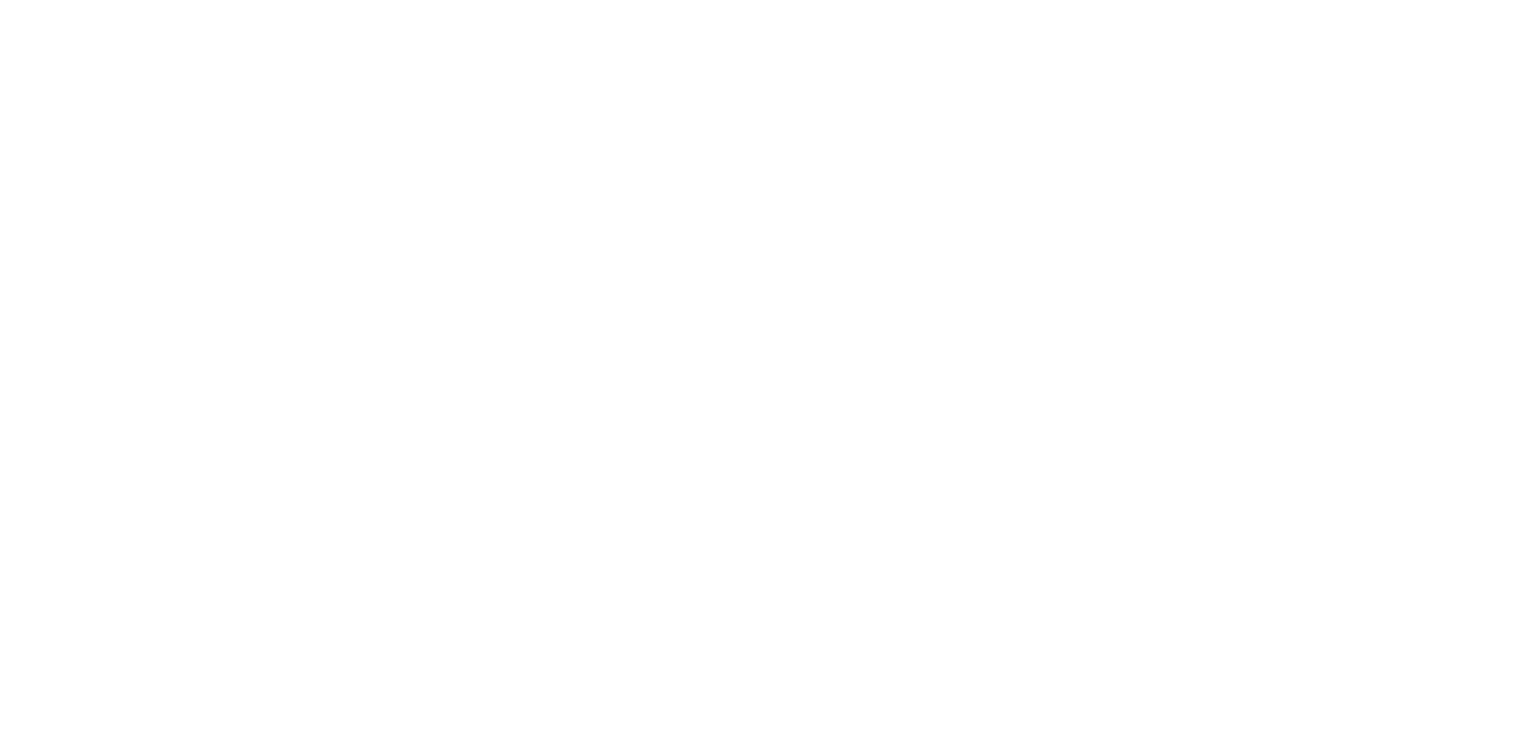 scroll, scrollTop: 0, scrollLeft: 0, axis: both 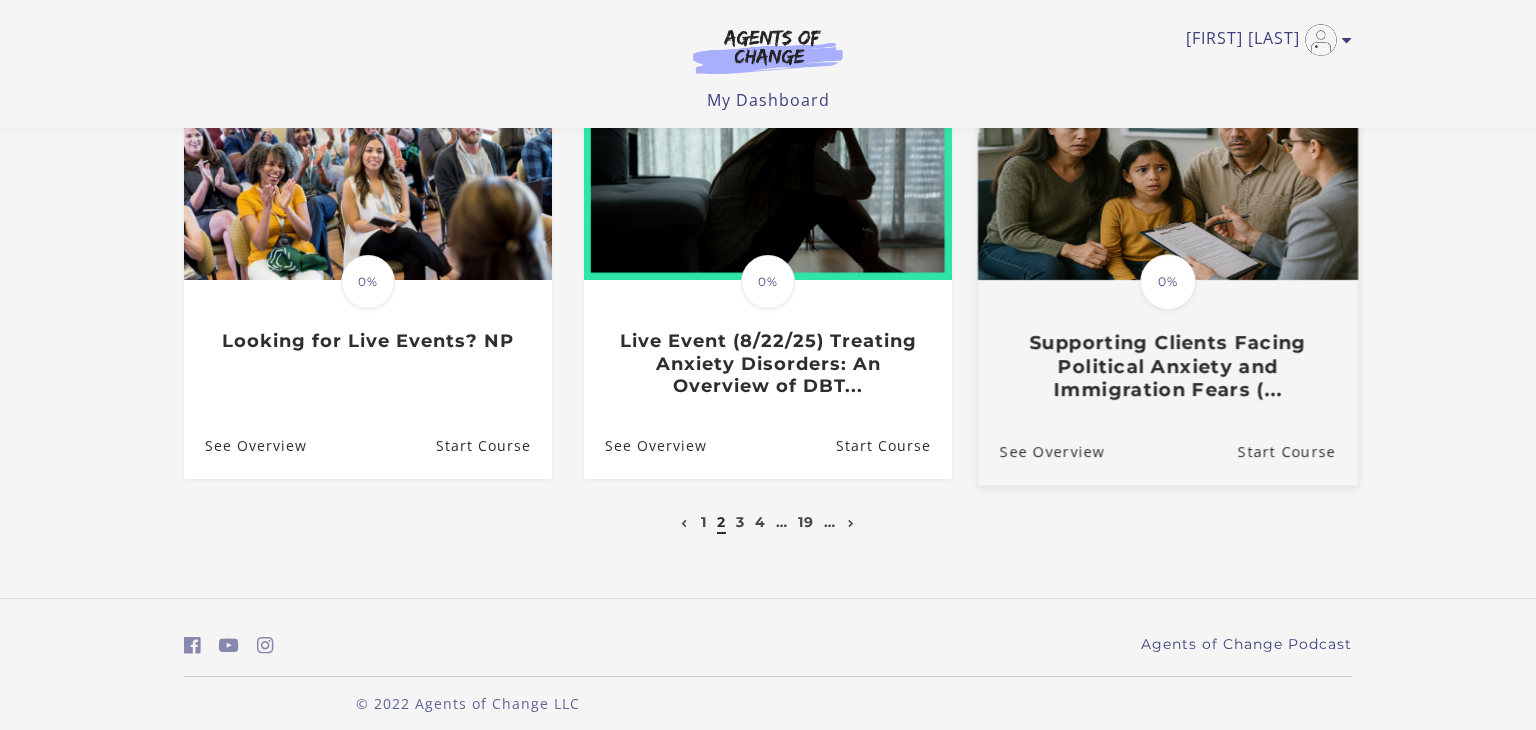 click on "Supporting Clients Facing Political Anxiety and Immigration Fears (..." at bounding box center (1168, 366) 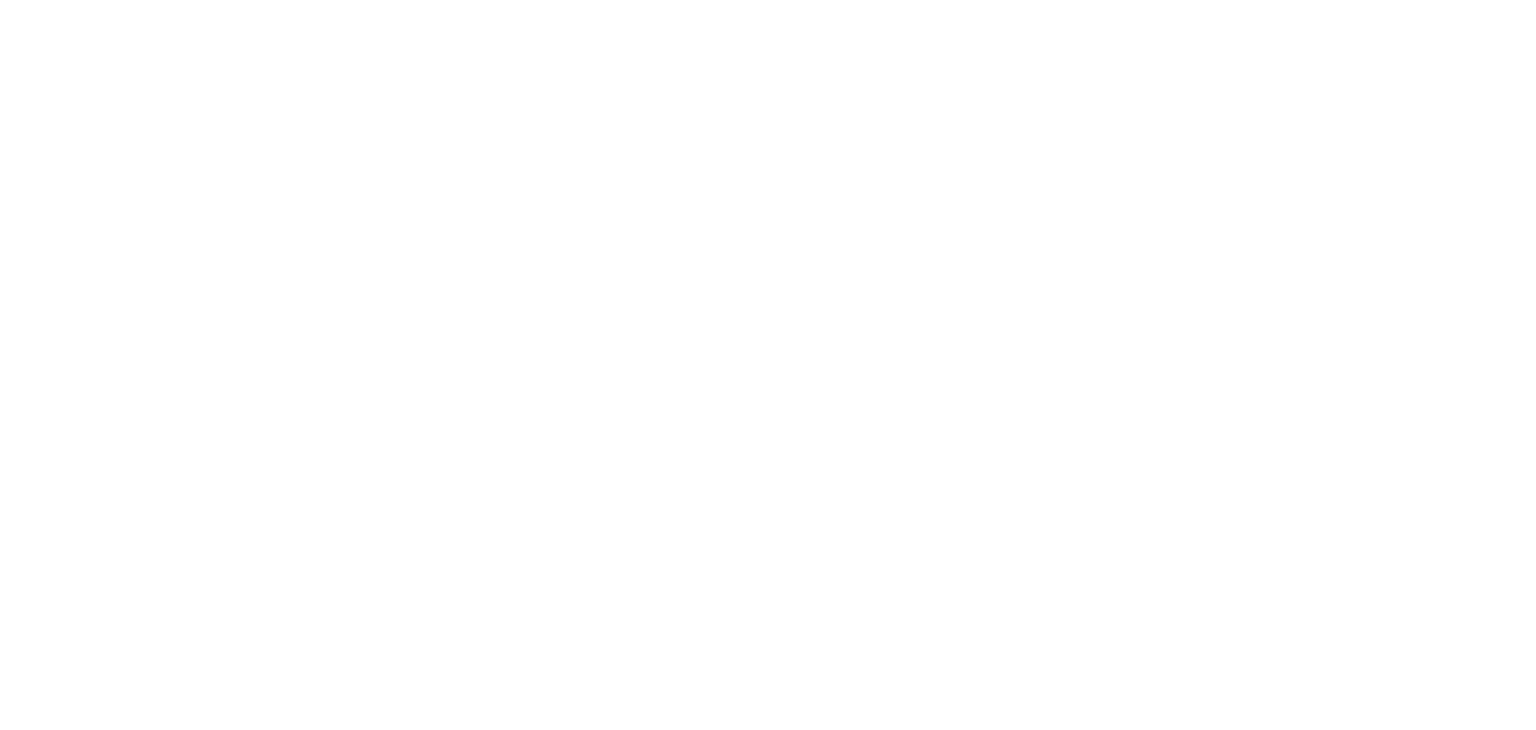 scroll, scrollTop: 0, scrollLeft: 0, axis: both 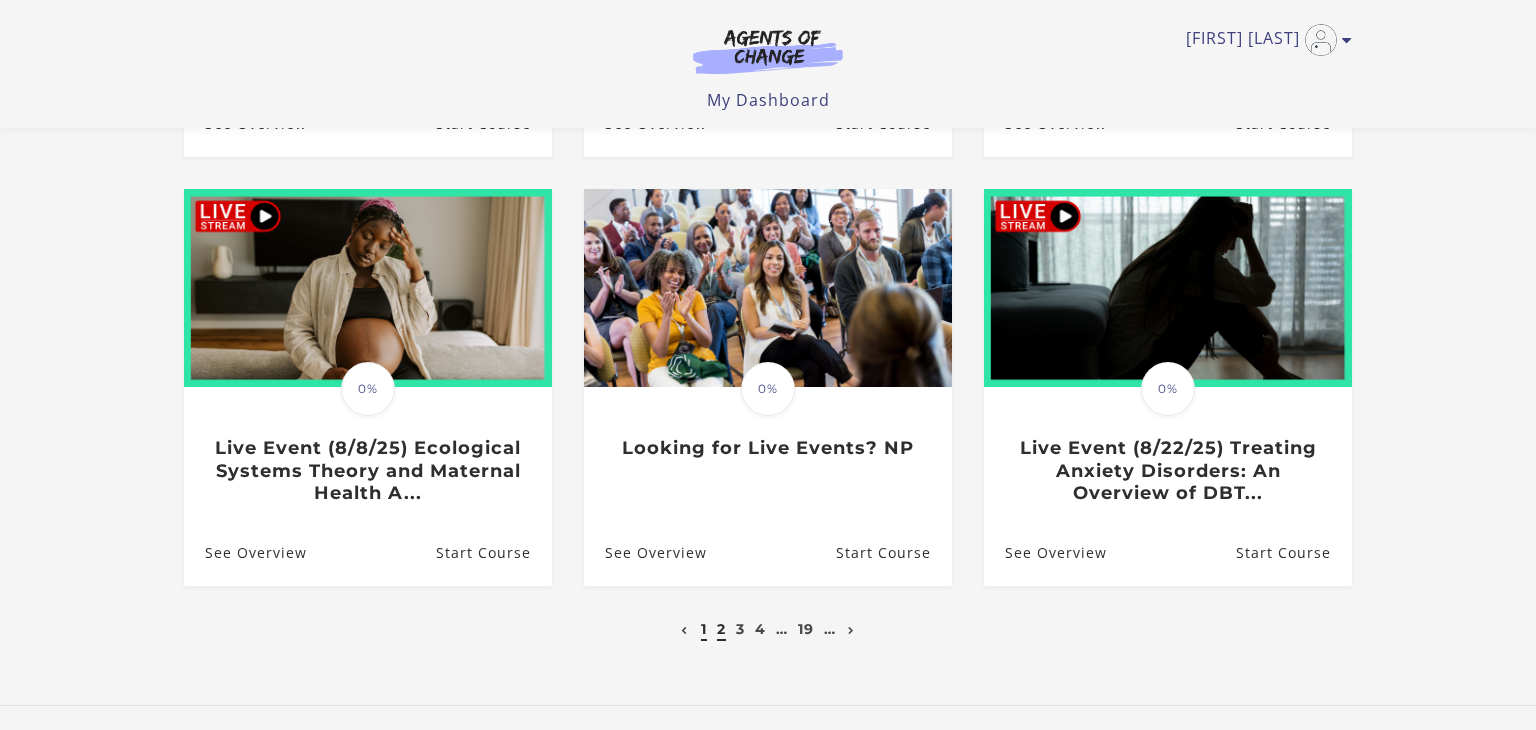 click on "1" at bounding box center (704, 629) 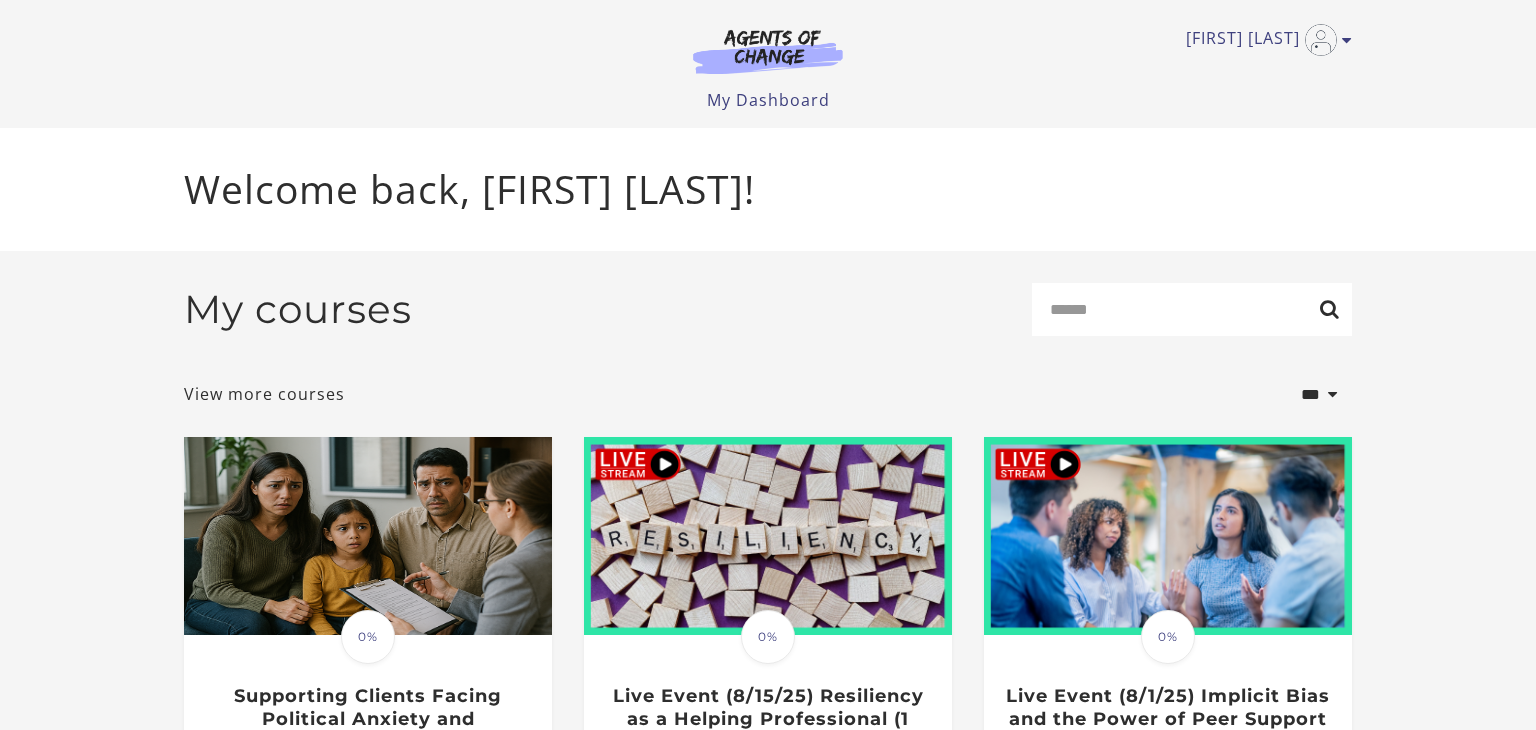 scroll, scrollTop: 0, scrollLeft: 0, axis: both 